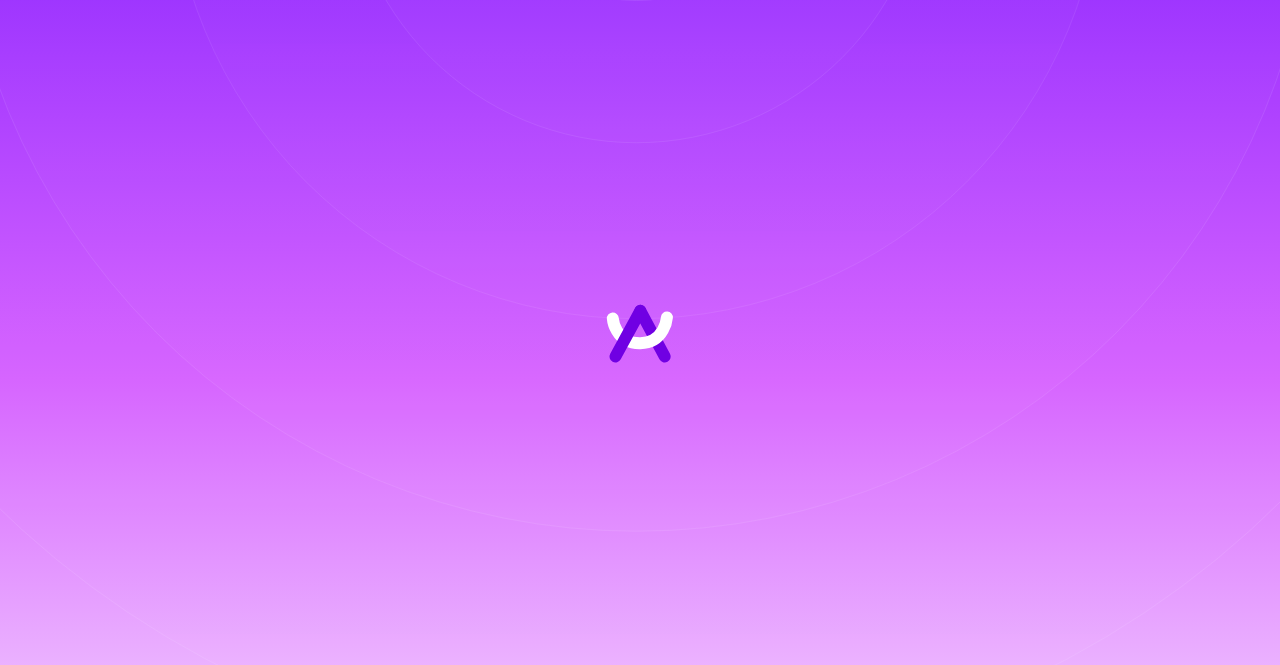 scroll, scrollTop: 0, scrollLeft: 0, axis: both 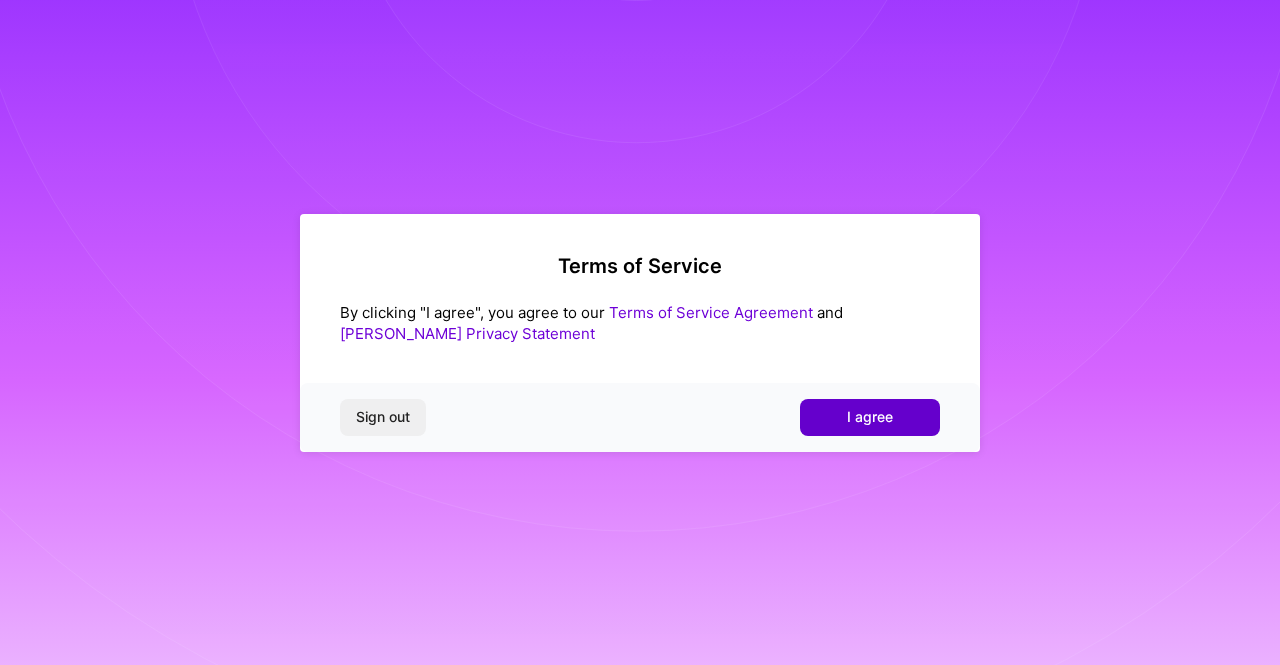 click on "I agree" at bounding box center [870, 417] 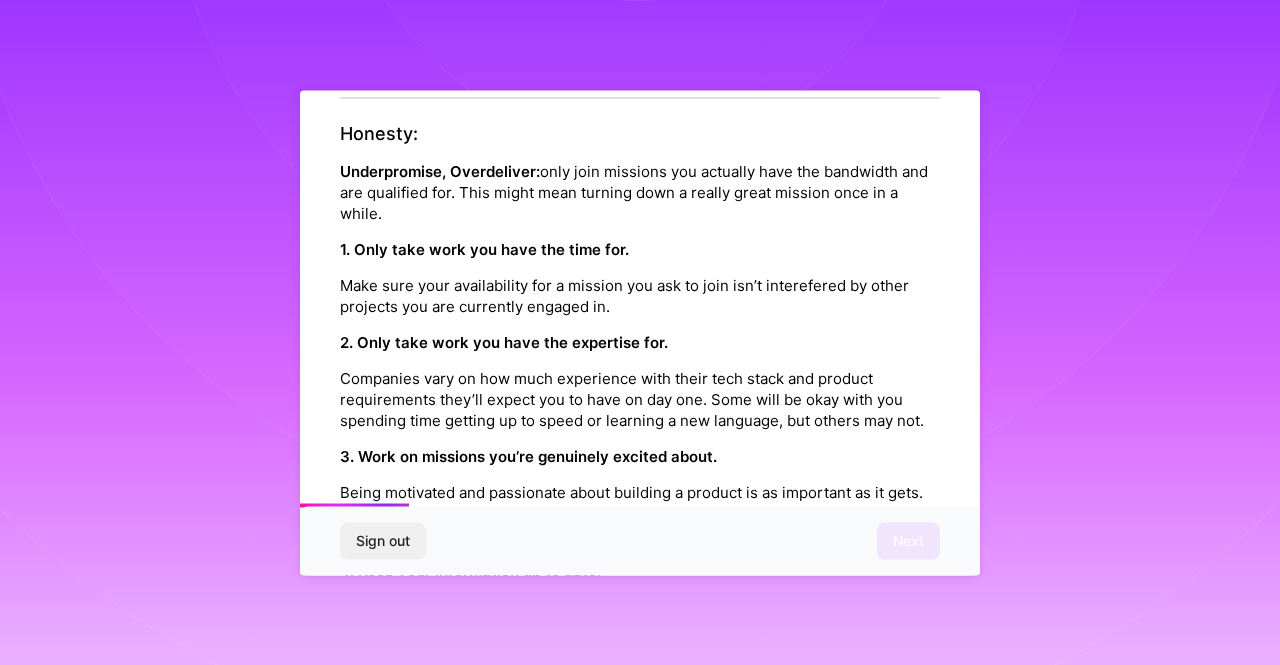 scroll, scrollTop: 380, scrollLeft: 0, axis: vertical 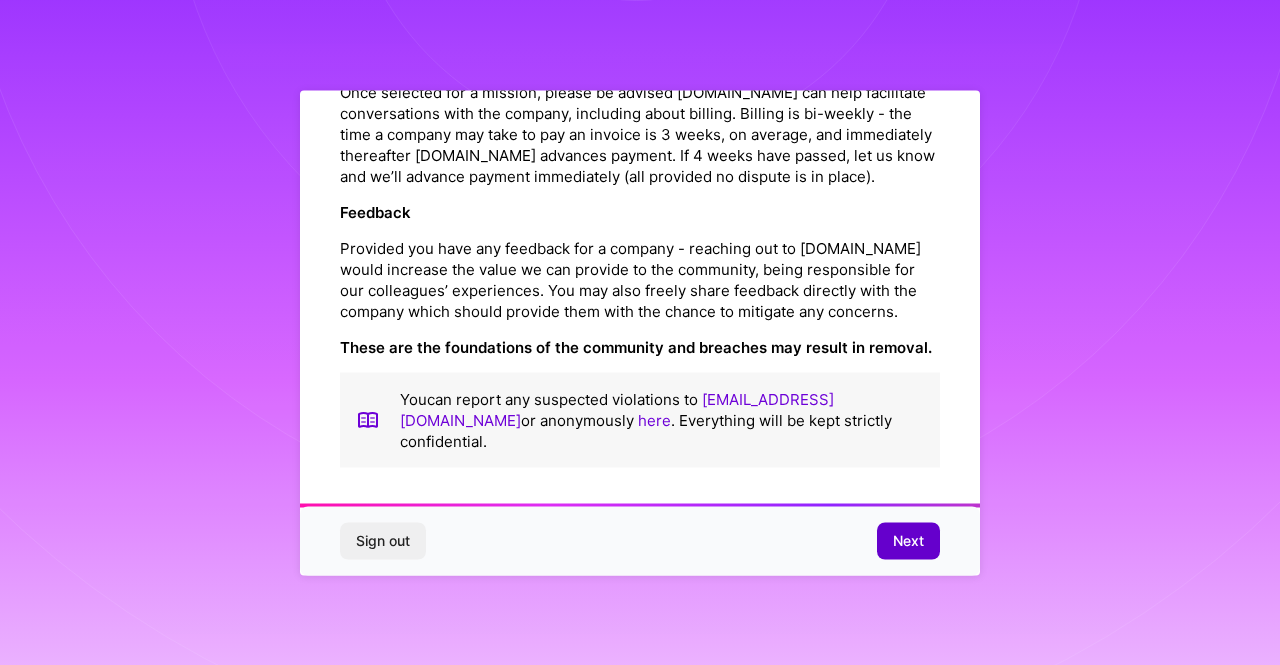 click on "Next" at bounding box center [908, 541] 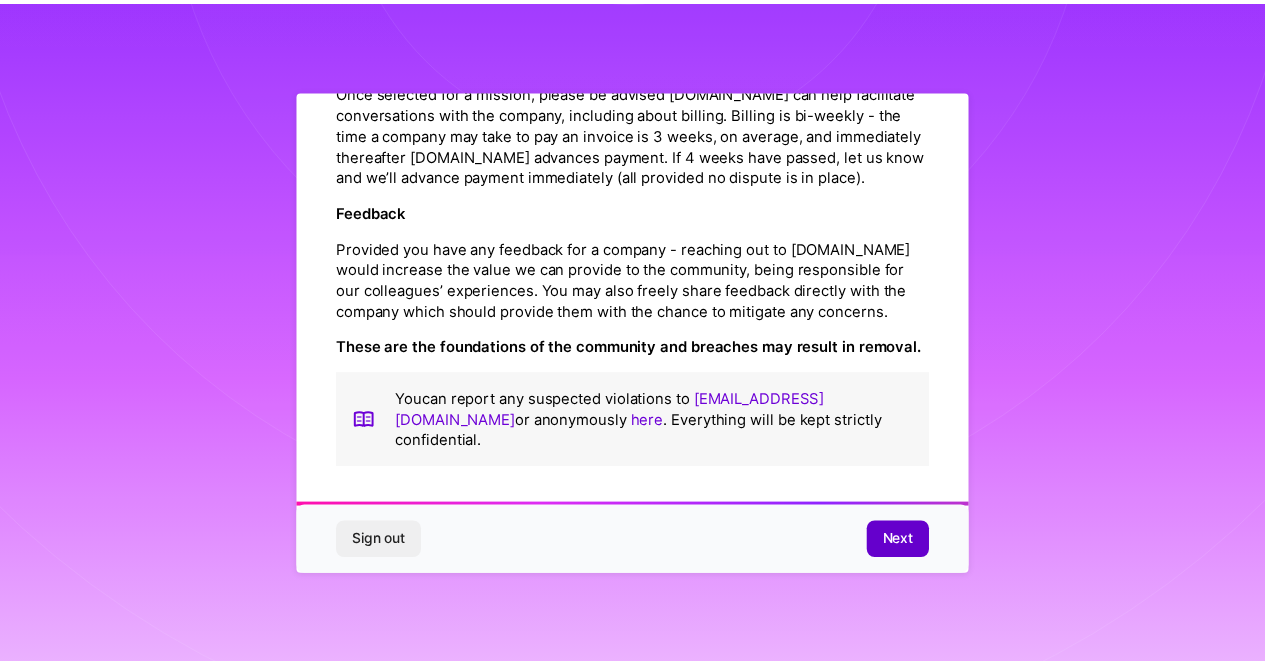scroll, scrollTop: 54, scrollLeft: 0, axis: vertical 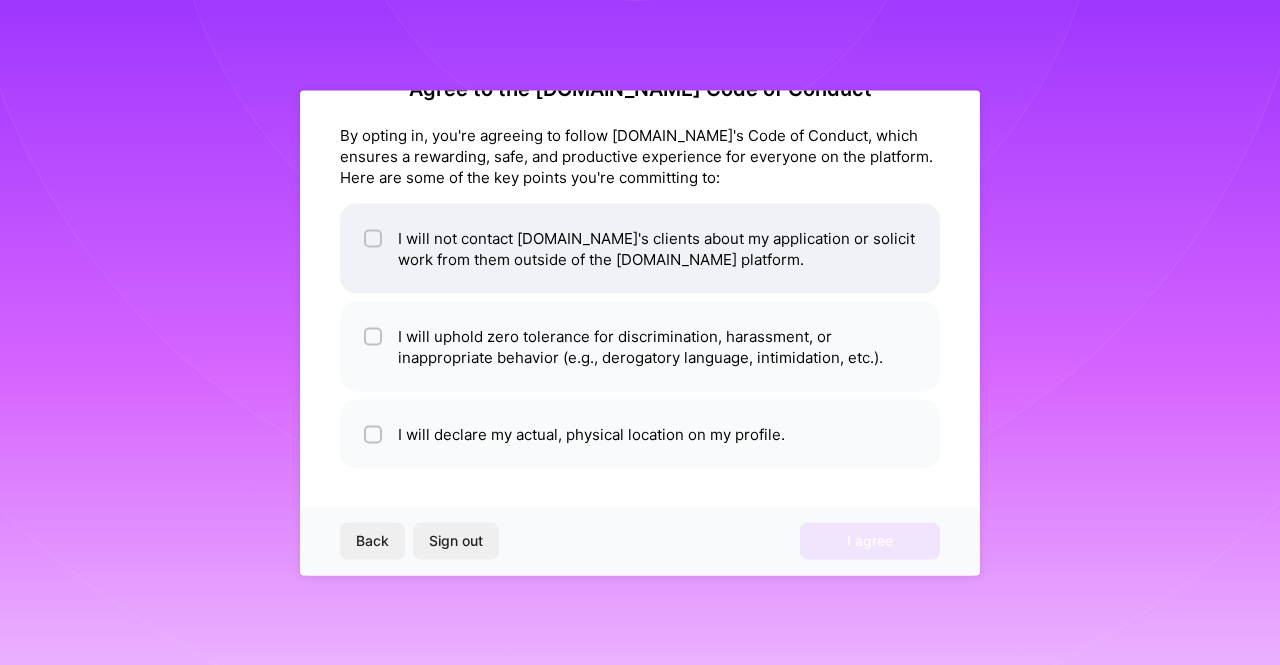 click at bounding box center (375, 239) 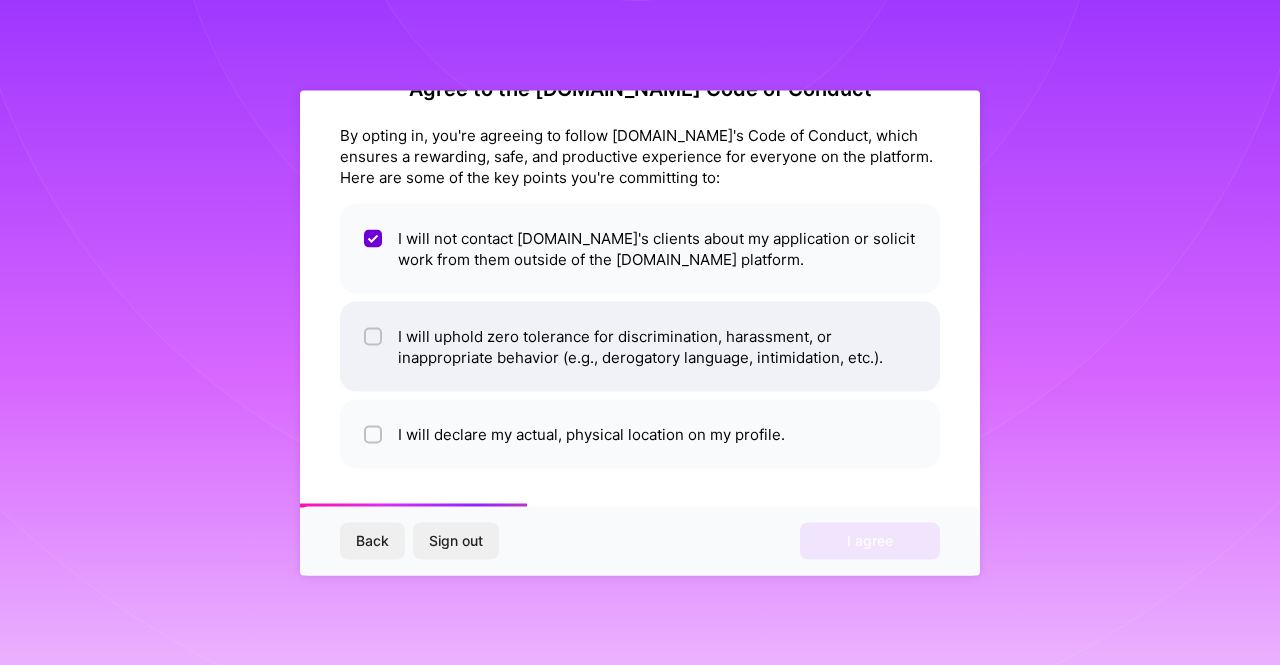 click on "I will uphold zero tolerance for discrimination, harassment, or inappropriate behavior (e.g., derogatory language, intimidation, etc.)." at bounding box center (640, 346) 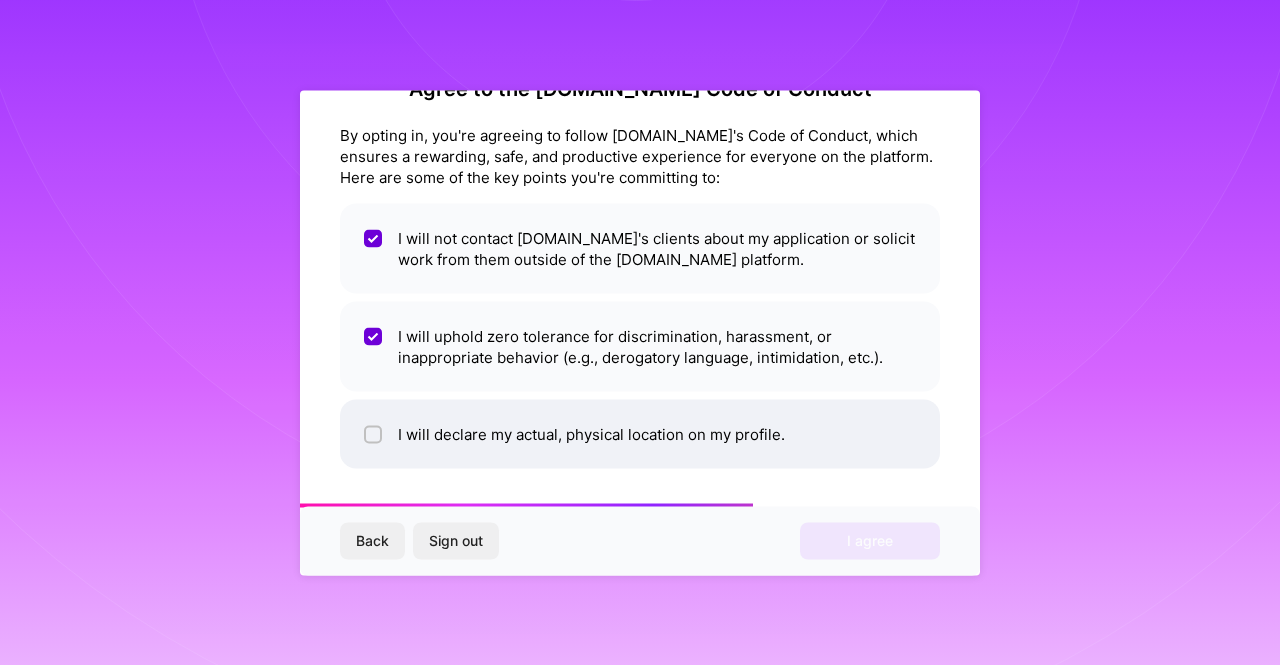 click on "I will declare my actual, physical location on my profile." at bounding box center [640, 433] 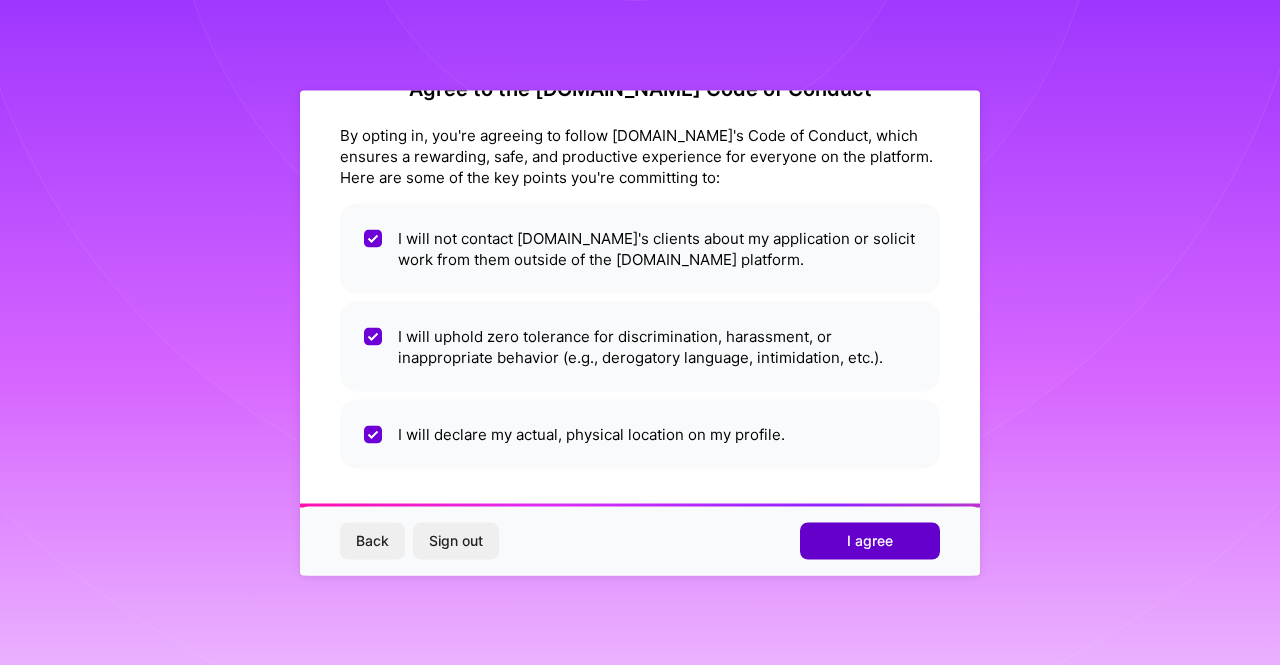 click on "I agree" at bounding box center (870, 541) 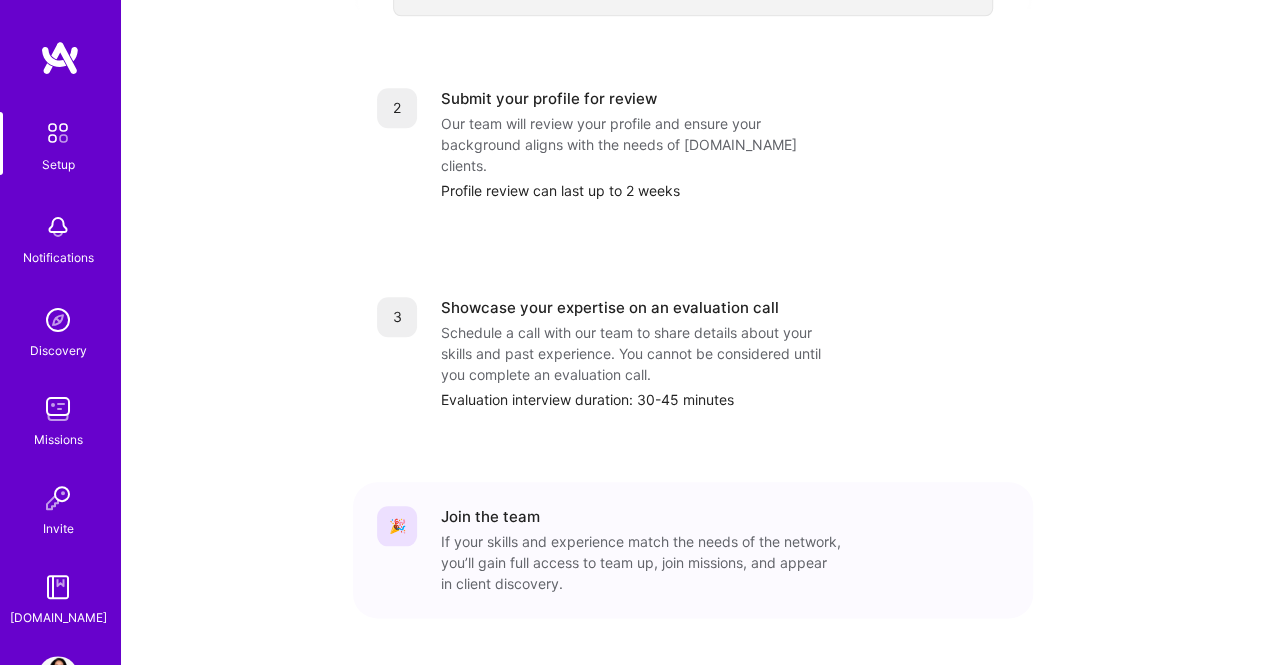 scroll, scrollTop: 853, scrollLeft: 0, axis: vertical 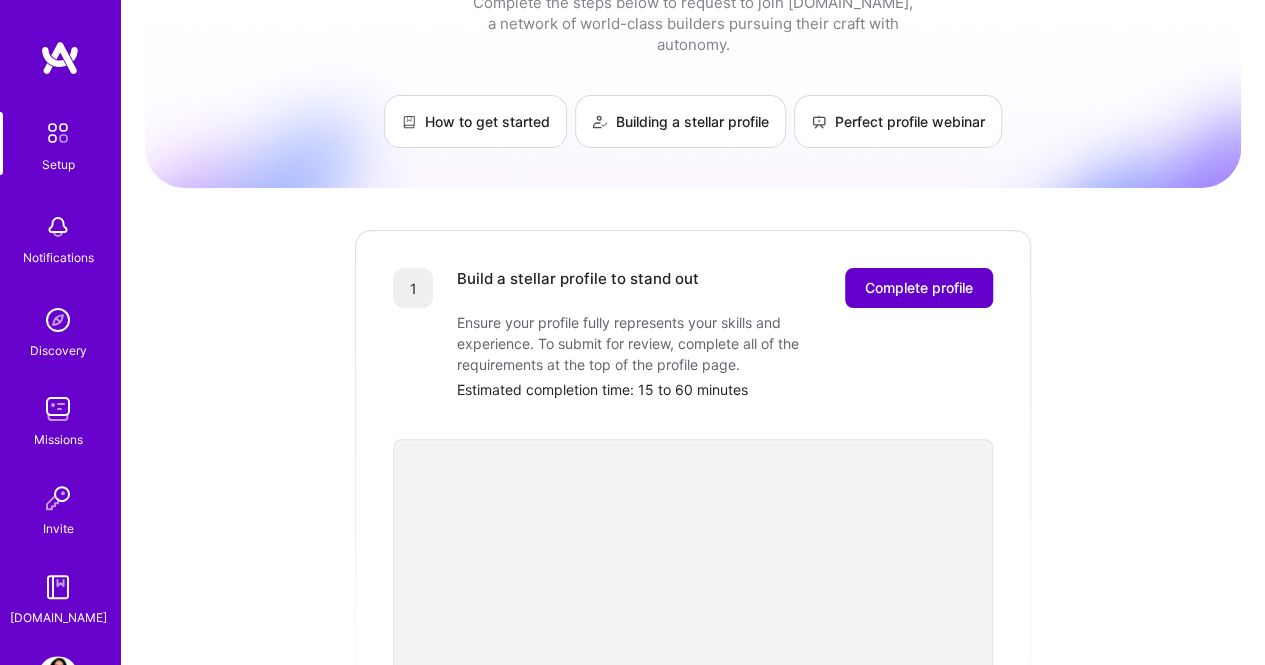 click on "Complete profile" at bounding box center (919, 288) 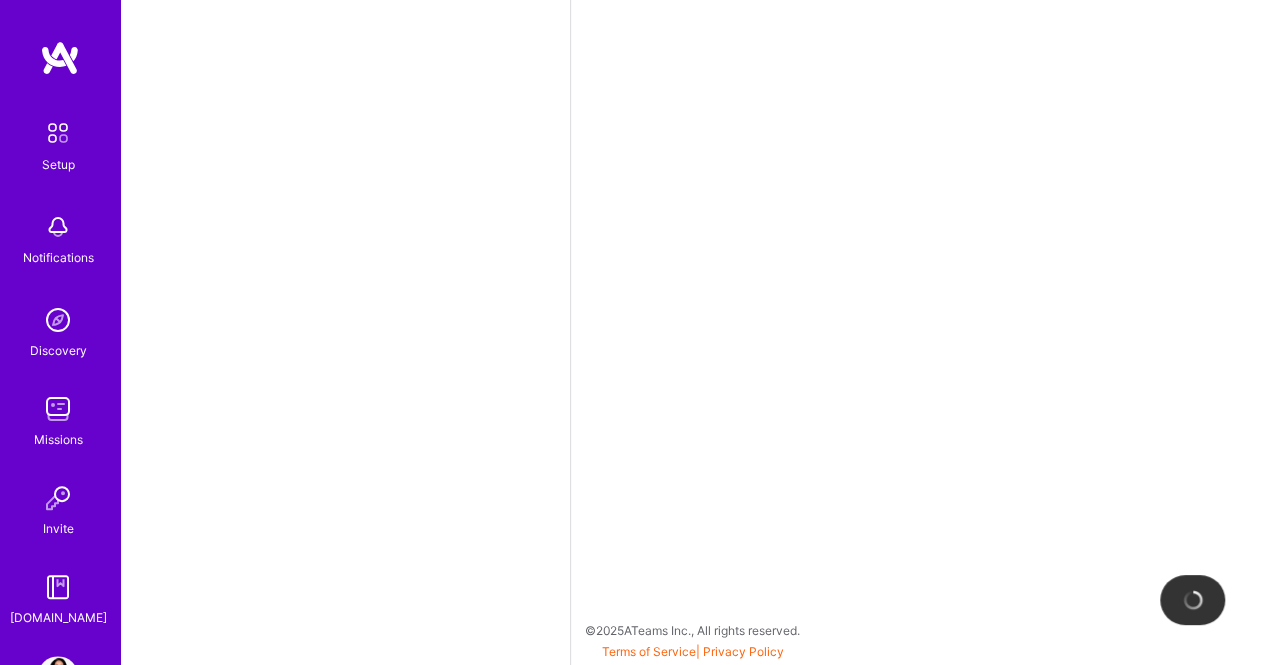 scroll, scrollTop: 0, scrollLeft: 0, axis: both 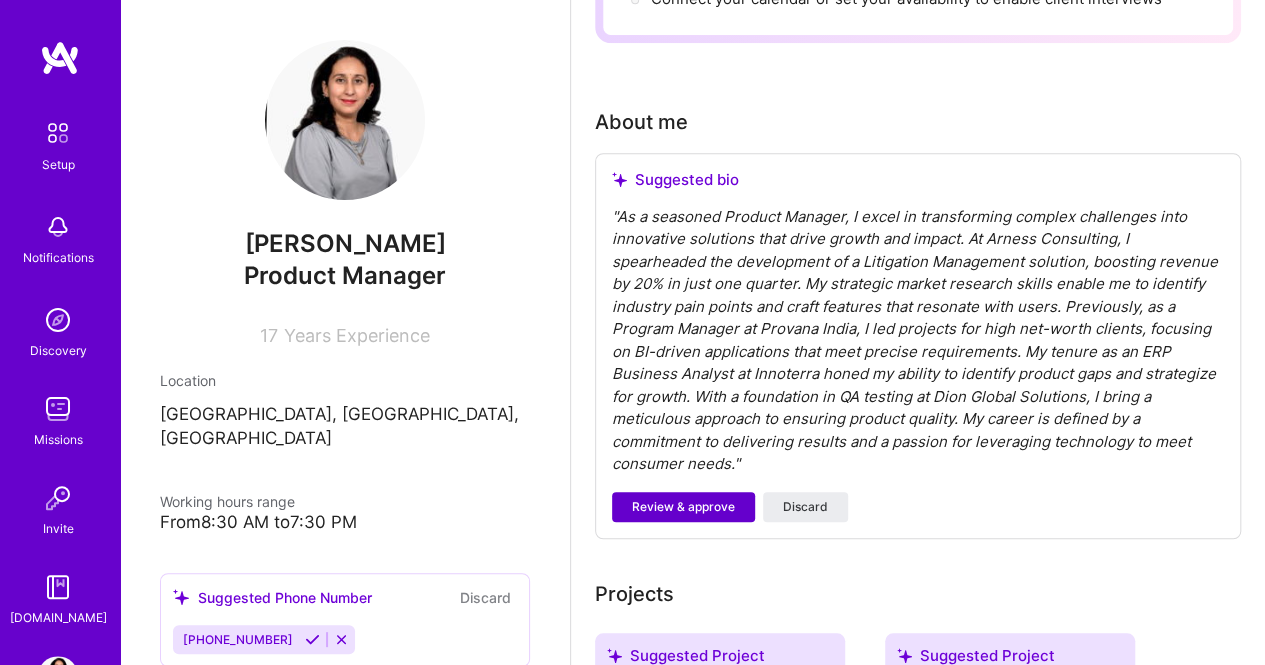 click on "Review & approve" at bounding box center (683, 507) 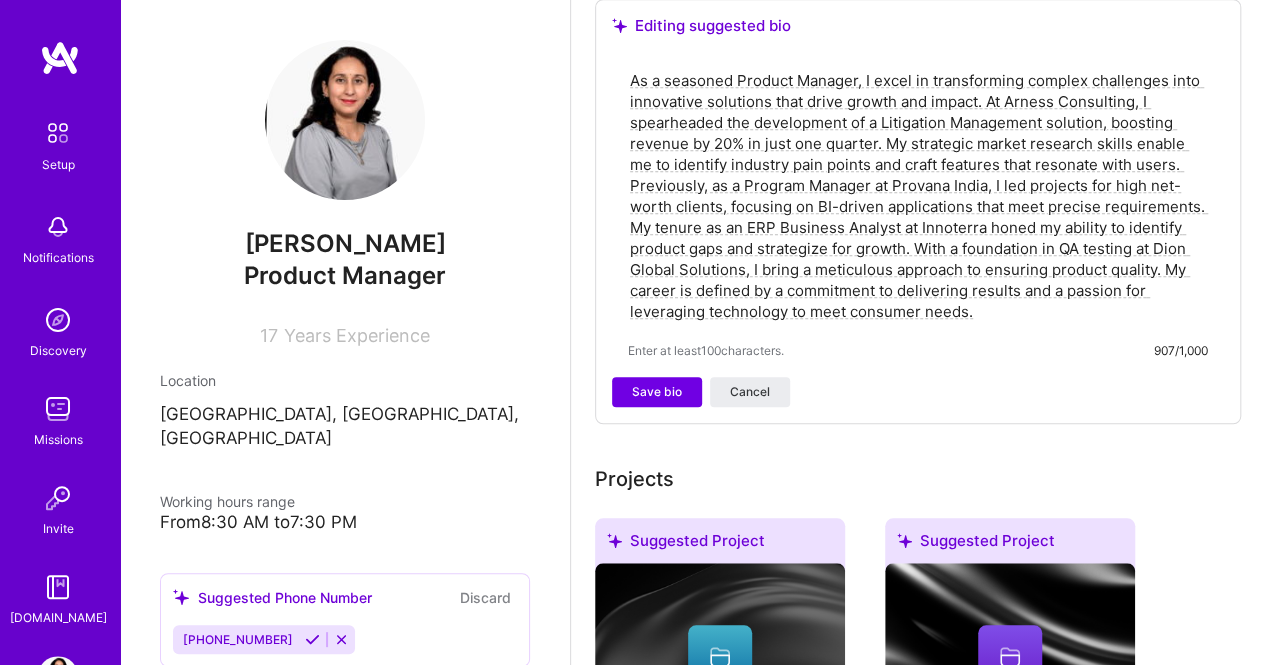 scroll, scrollTop: 681, scrollLeft: 0, axis: vertical 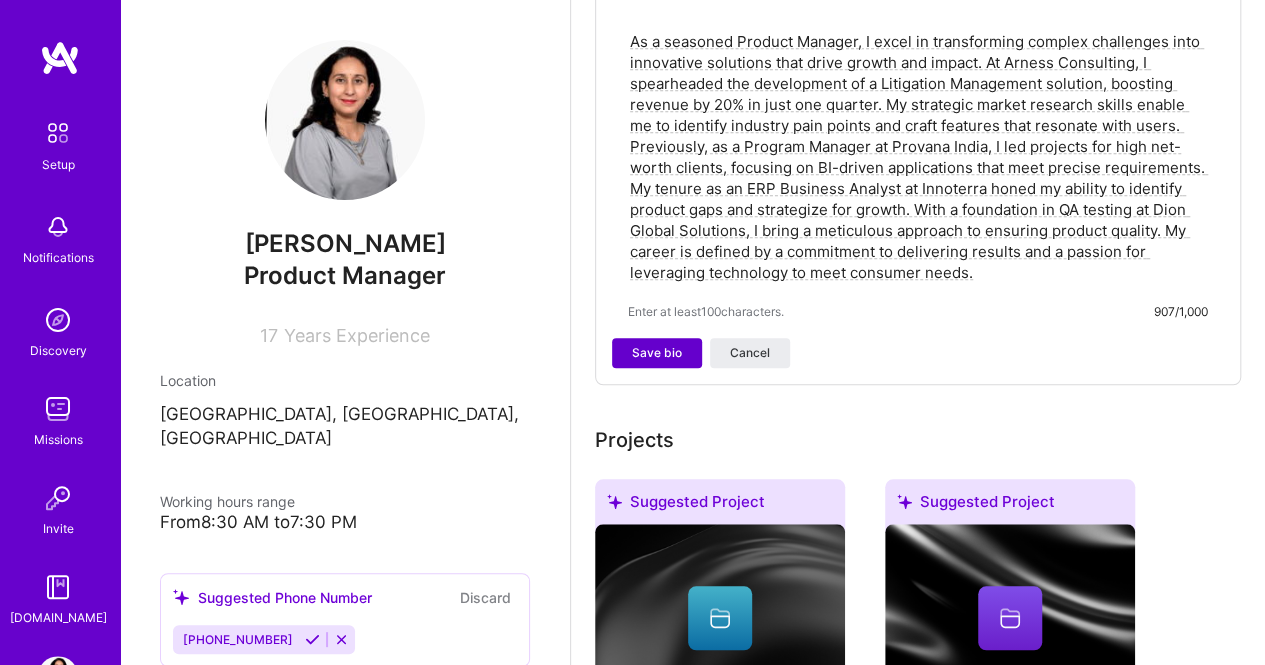 click on "Save bio" at bounding box center [657, 353] 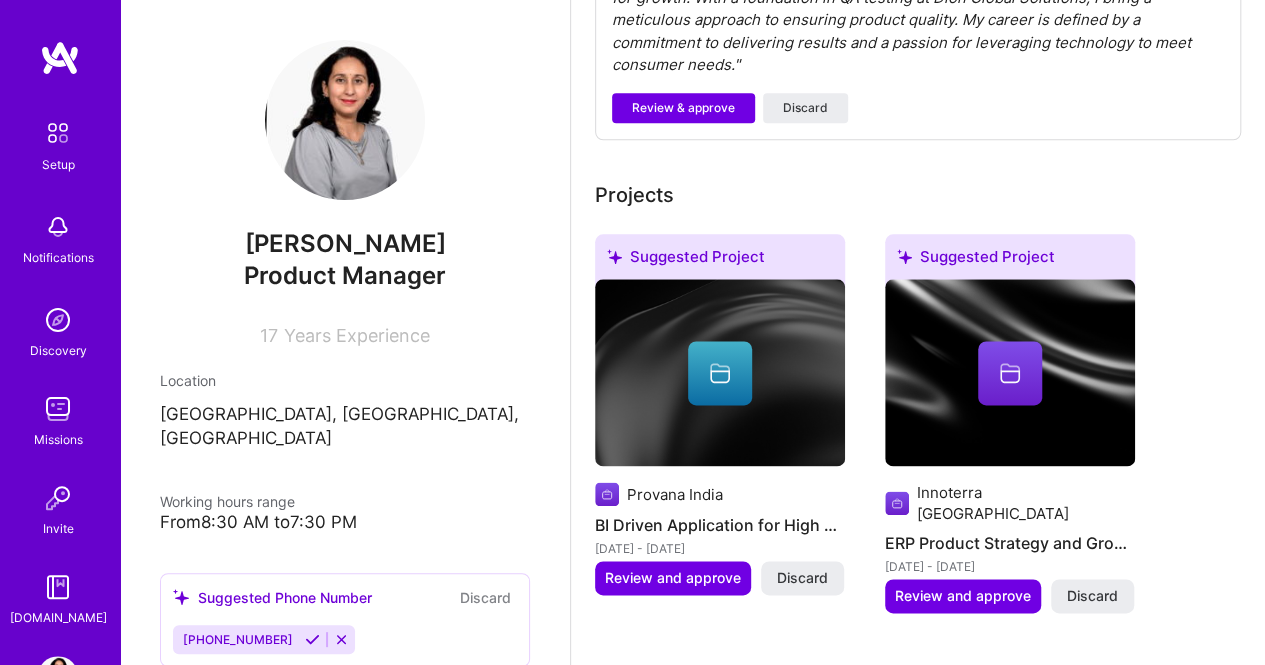 scroll, scrollTop: 1308, scrollLeft: 0, axis: vertical 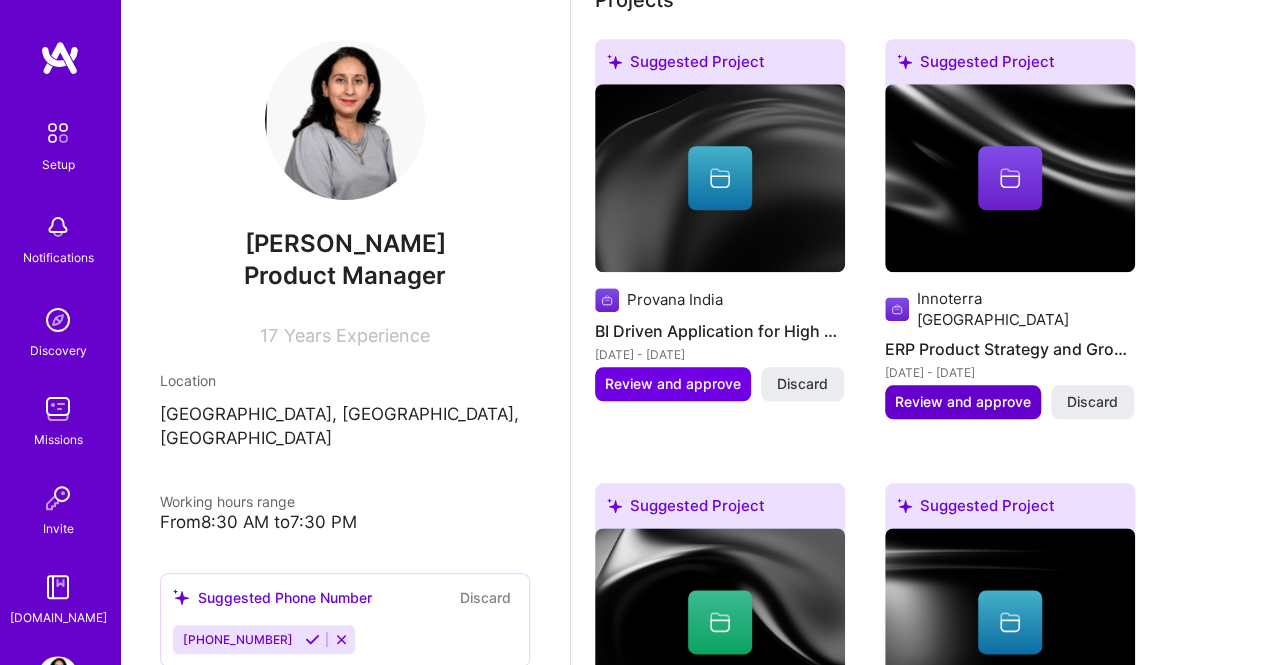 click on "Review and approve" at bounding box center (963, 402) 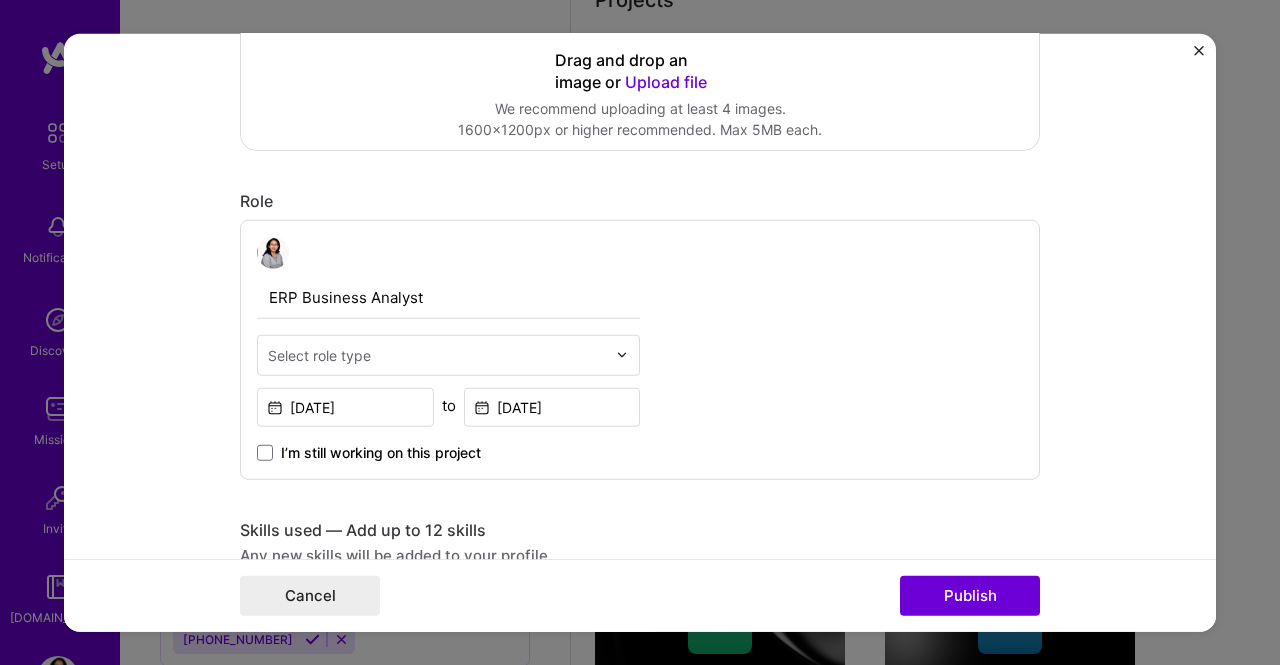 scroll, scrollTop: 669, scrollLeft: 0, axis: vertical 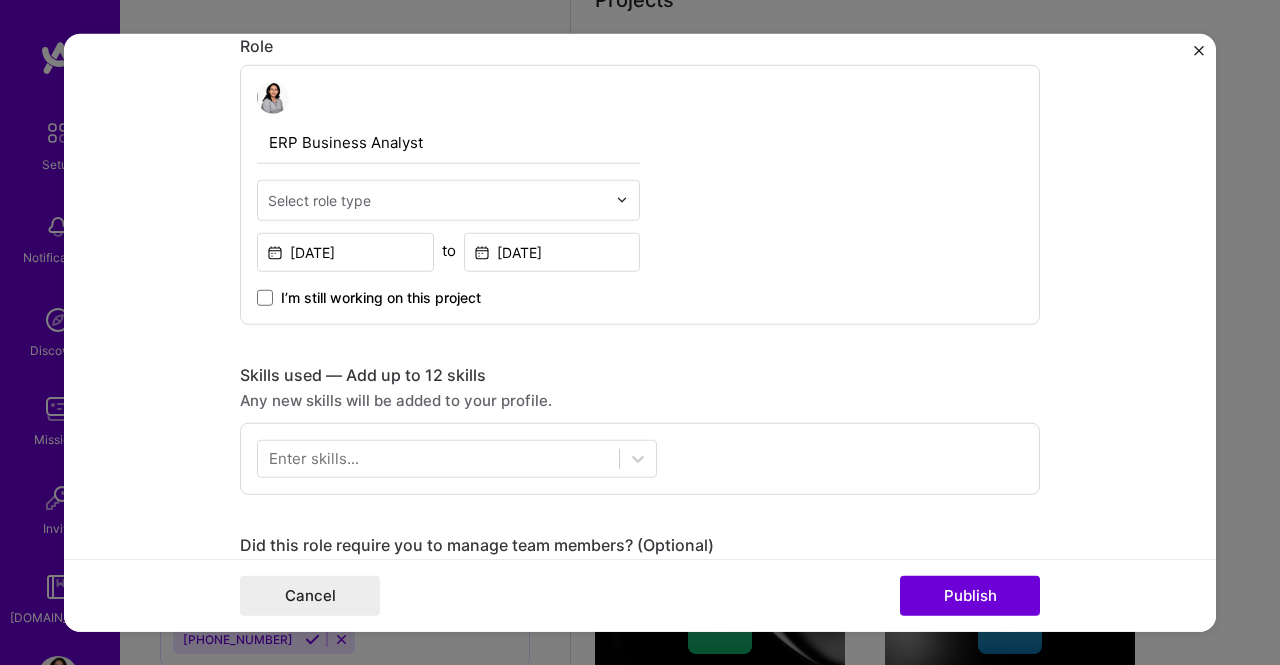 click at bounding box center [437, 199] 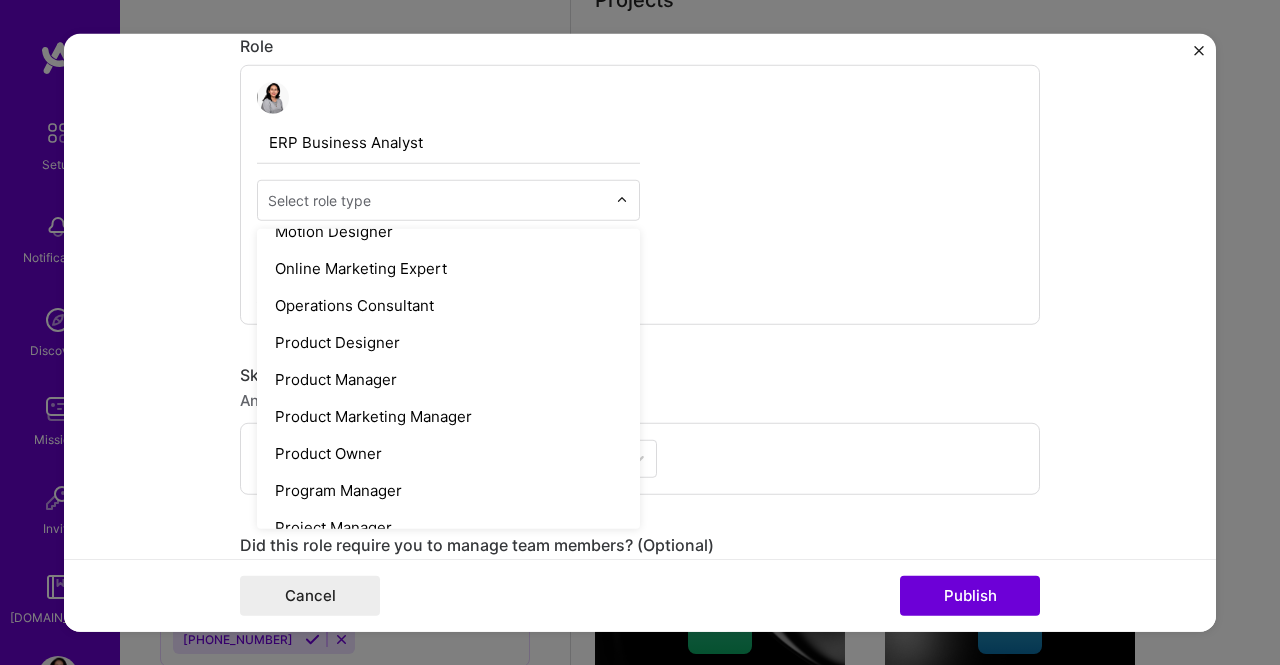 scroll, scrollTop: 1669, scrollLeft: 0, axis: vertical 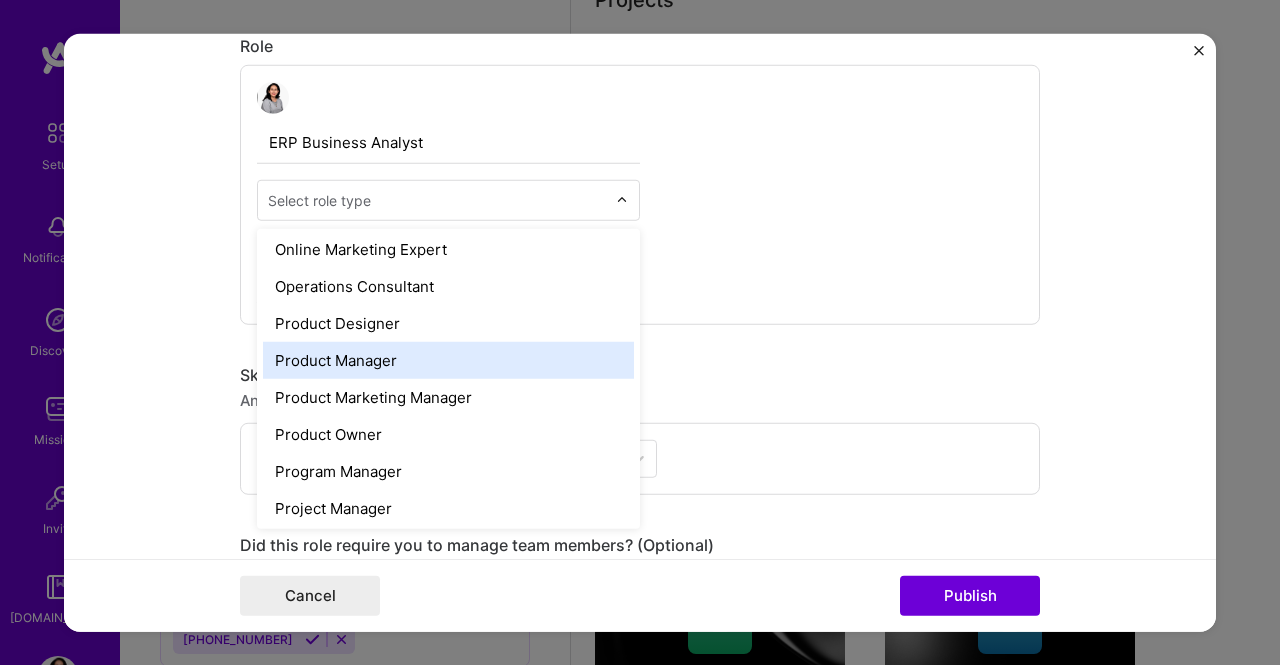click on "Product Manager" at bounding box center (448, 359) 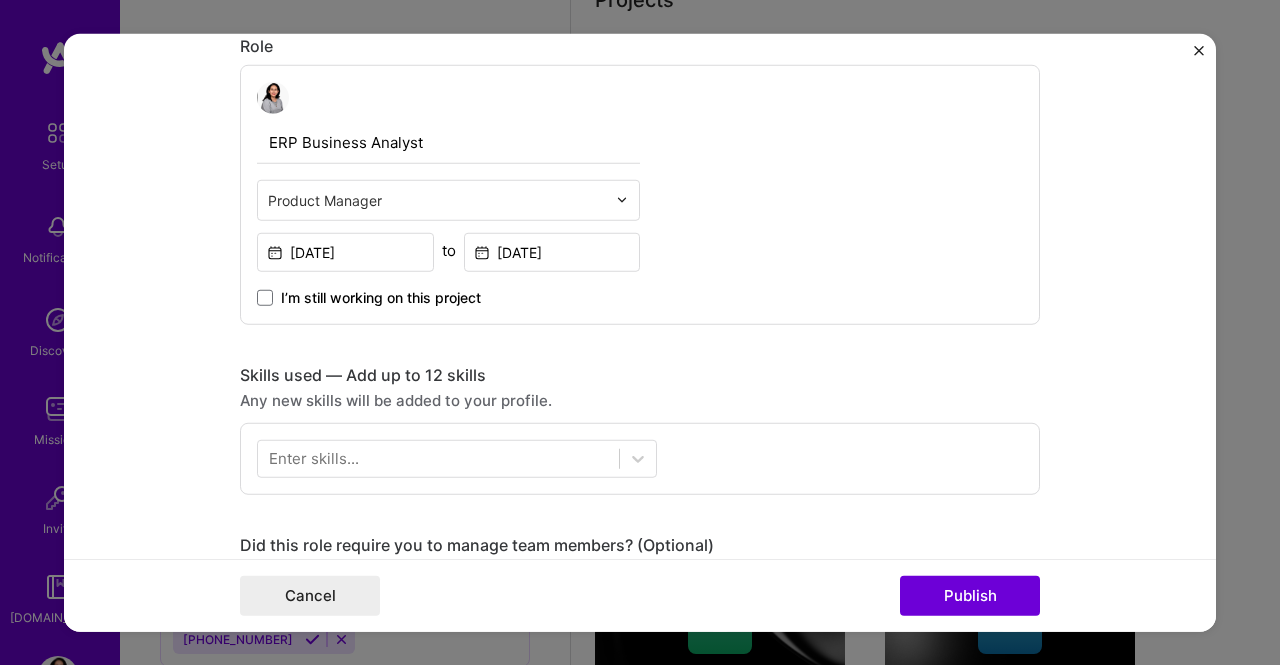 drag, startPoint x: 1223, startPoint y: 284, endPoint x: 1226, endPoint y: 309, distance: 25.179358 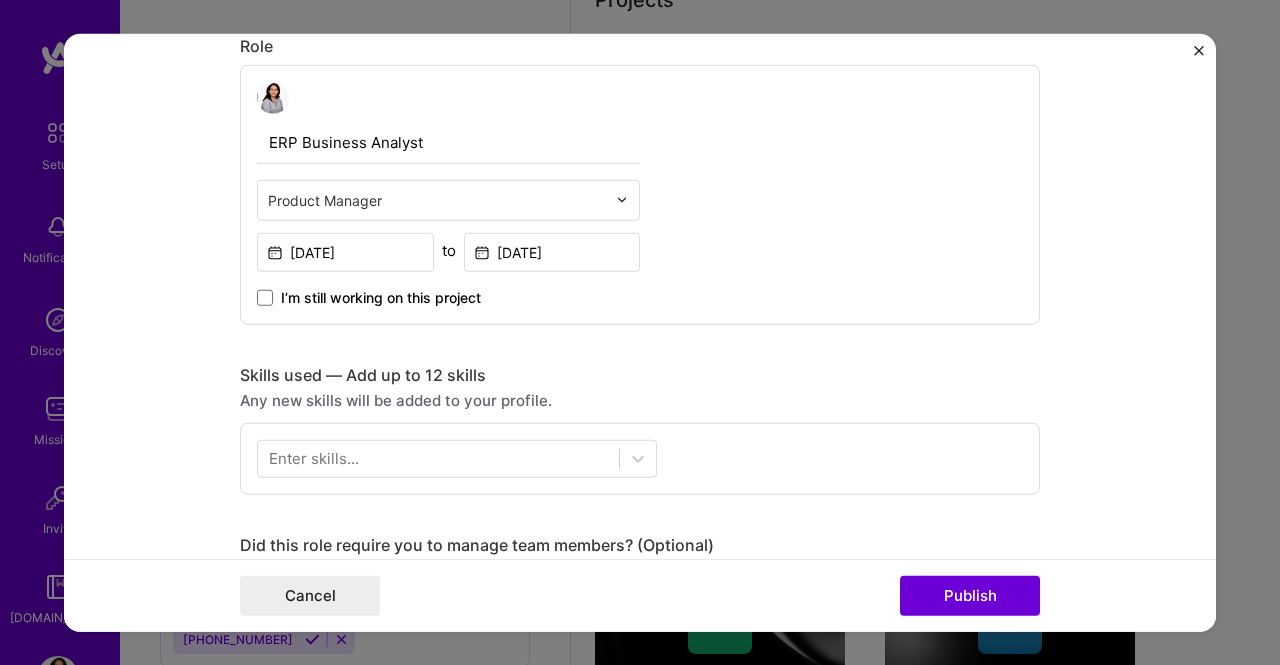 click on "Editing suggested project This project is suggested based on your LinkedIn, resume or [DOMAIN_NAME] activity. Project title ERP Product Strategy and Growth Company Innoterra [GEOGRAPHIC_DATA]
Project industry Industry 2 Project Link (Optional)
Drag and drop an image or   Upload file Upload file We recommend uploading at least 4 images. 1600x1200px or higher recommended. Max 5MB each. Role ERP Business Analyst Product Manager [DATE]
to [DATE]
I’m still working on this project Skills used — Add up to 12 skills Any new skills will be added to your profile. Enter skills... Did this role require you to manage team members? (Optional) Yes, I managed — team members. Were you involved from inception to launch (0  ->  1)? (Optional) Zero to one is creation and development of a unique product from the ground up. I was involved in zero to one with this project Add metrics (Optional) Project details" at bounding box center (640, 332) 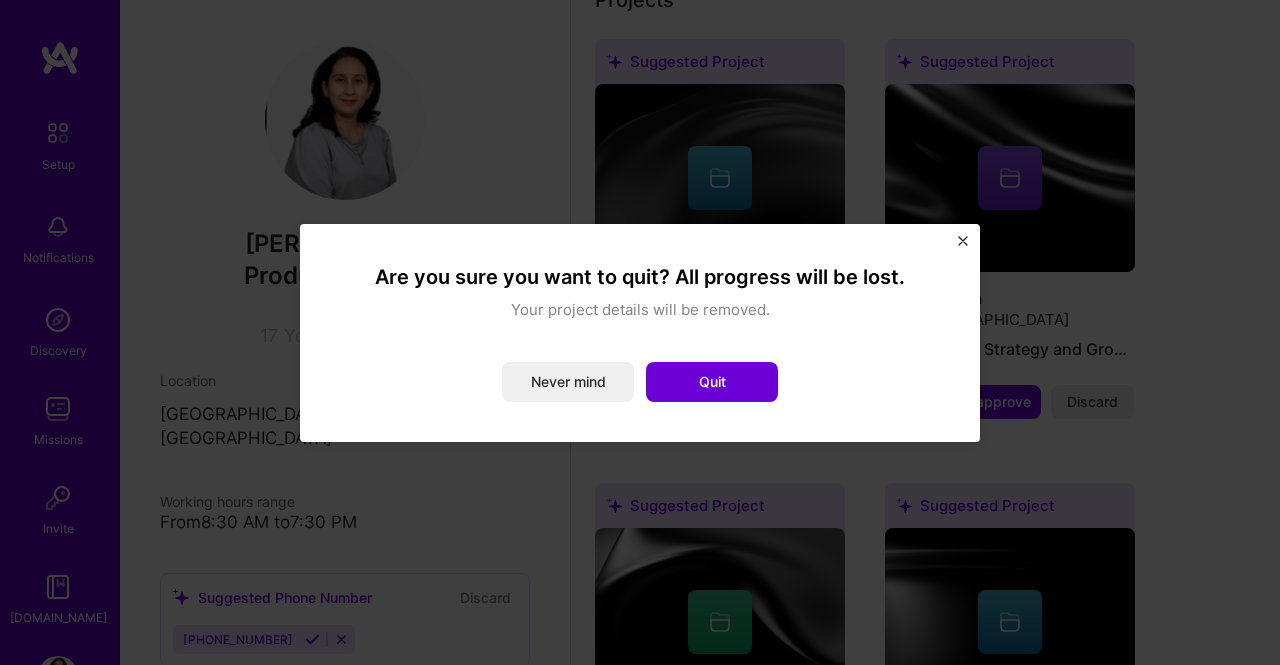 click at bounding box center [963, 241] 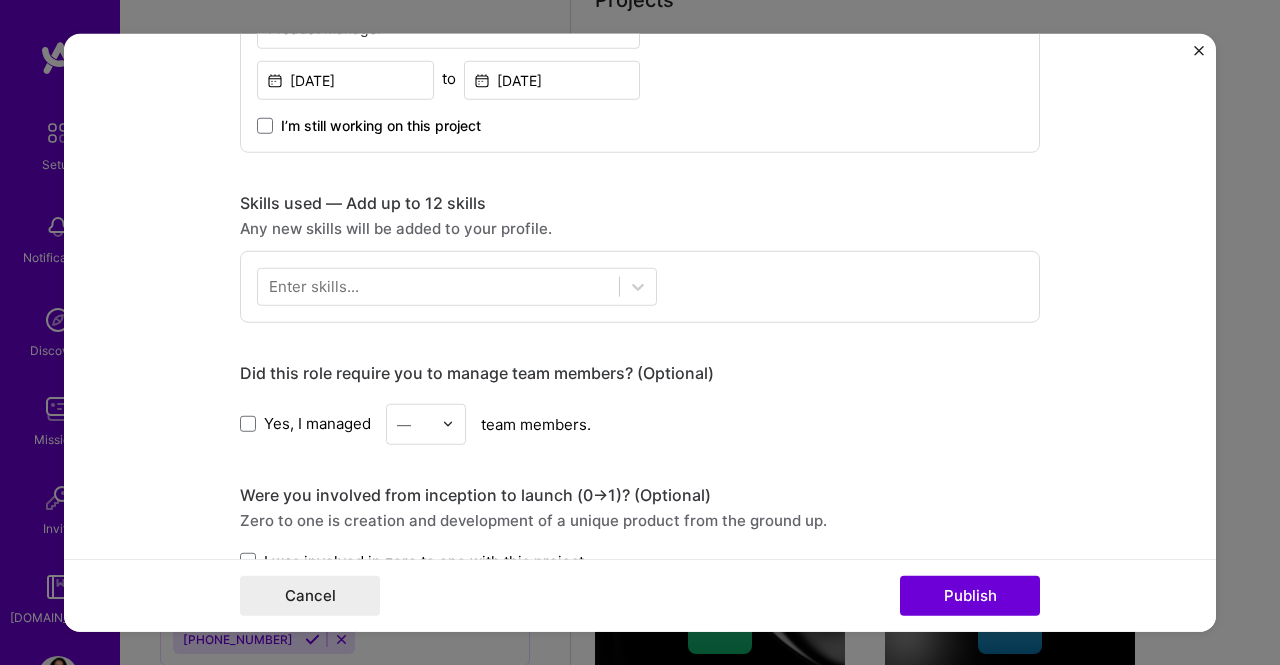 scroll, scrollTop: 883, scrollLeft: 0, axis: vertical 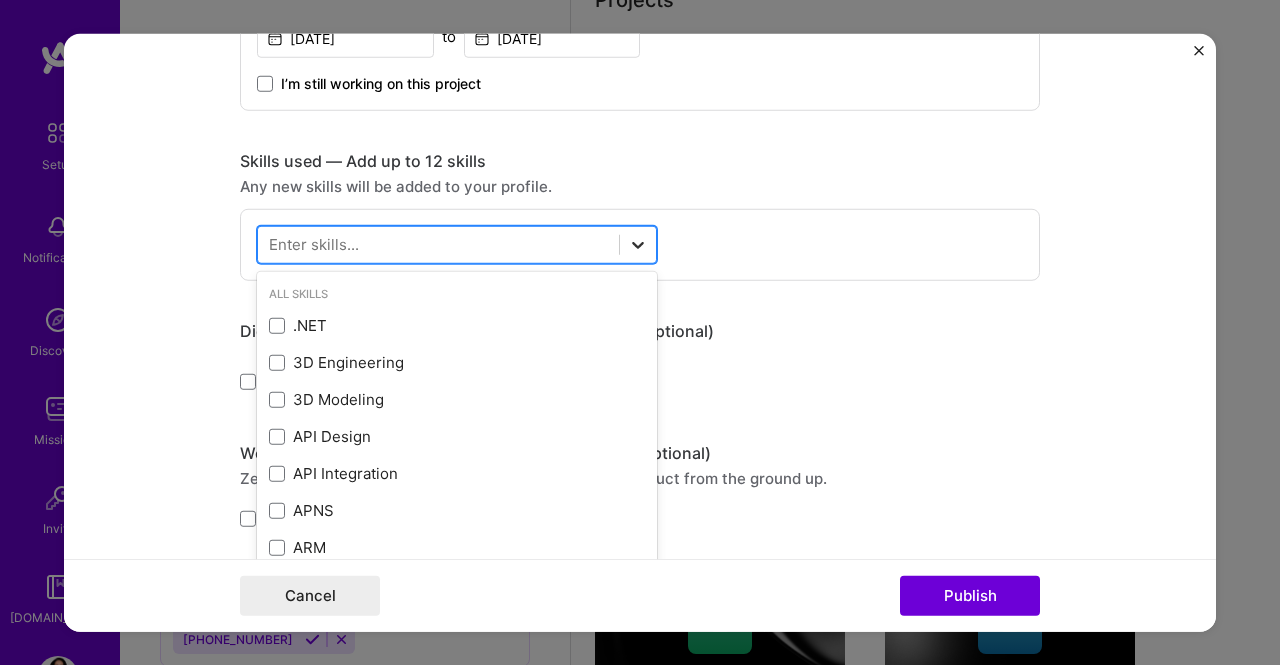 click 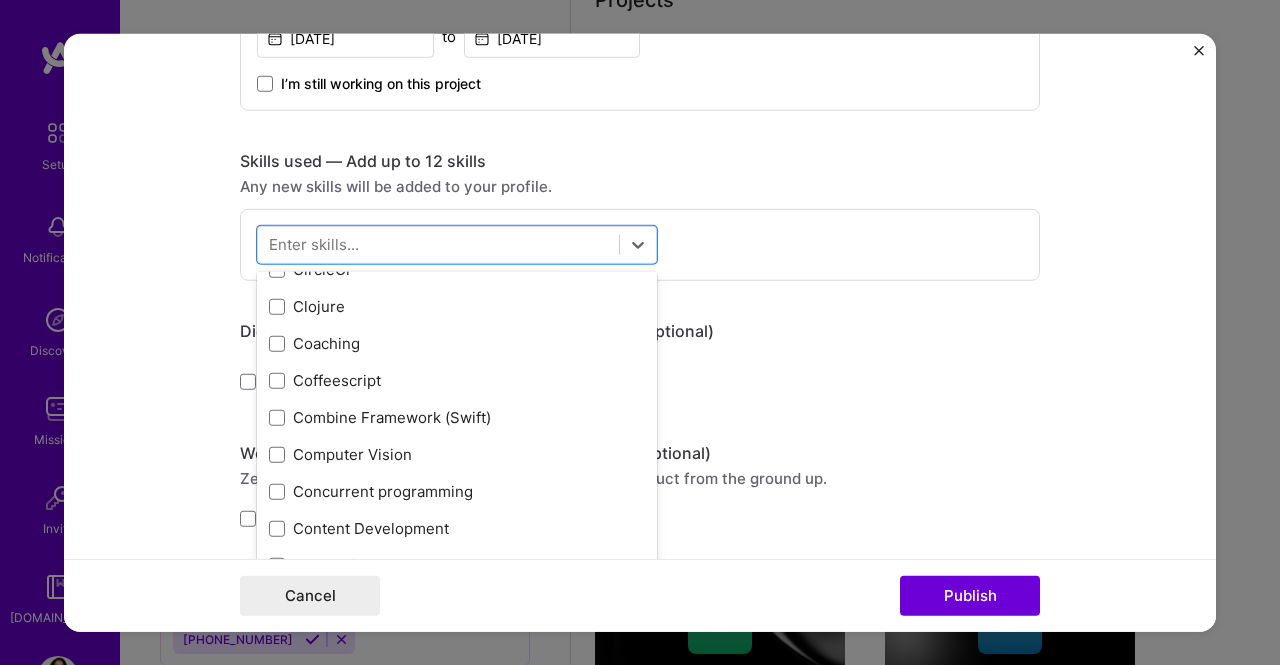 scroll, scrollTop: 2684, scrollLeft: 0, axis: vertical 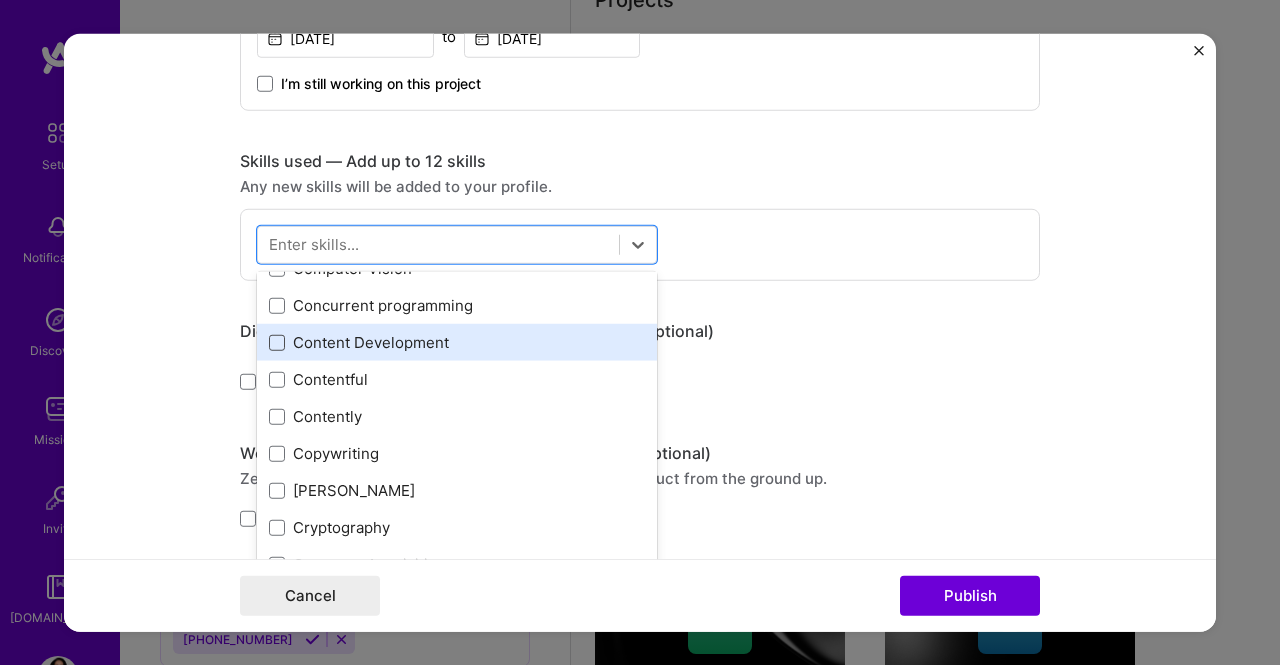 click at bounding box center [277, 343] 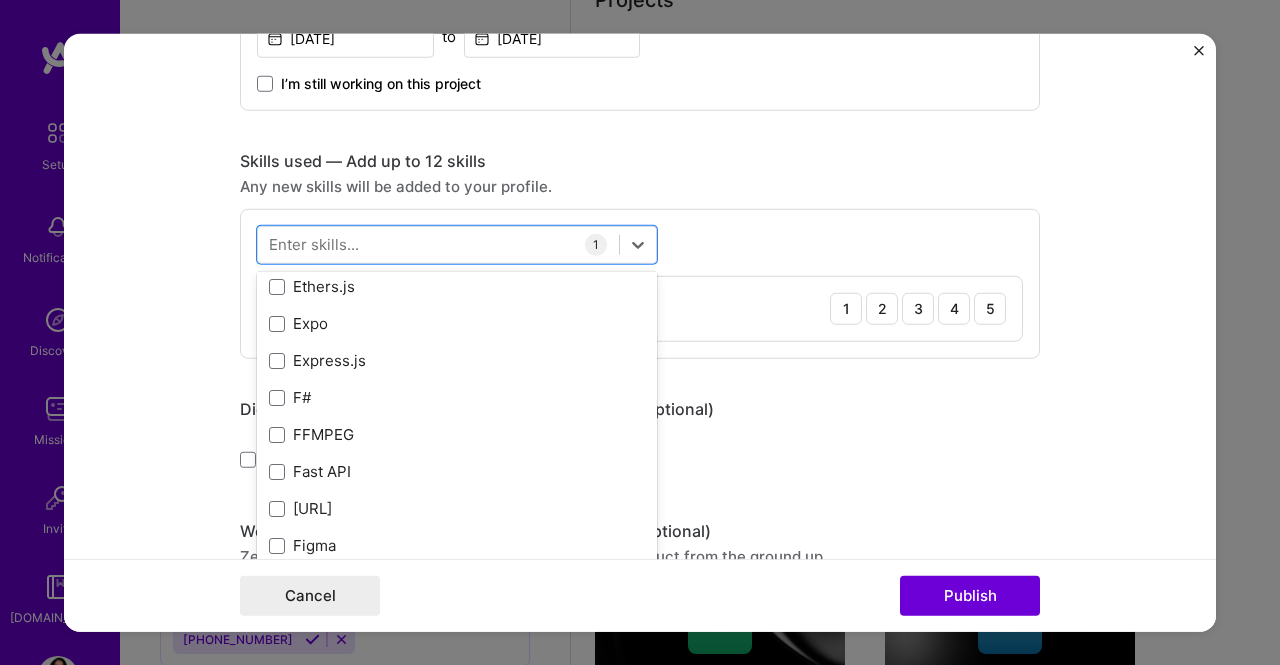 scroll, scrollTop: 4664, scrollLeft: 0, axis: vertical 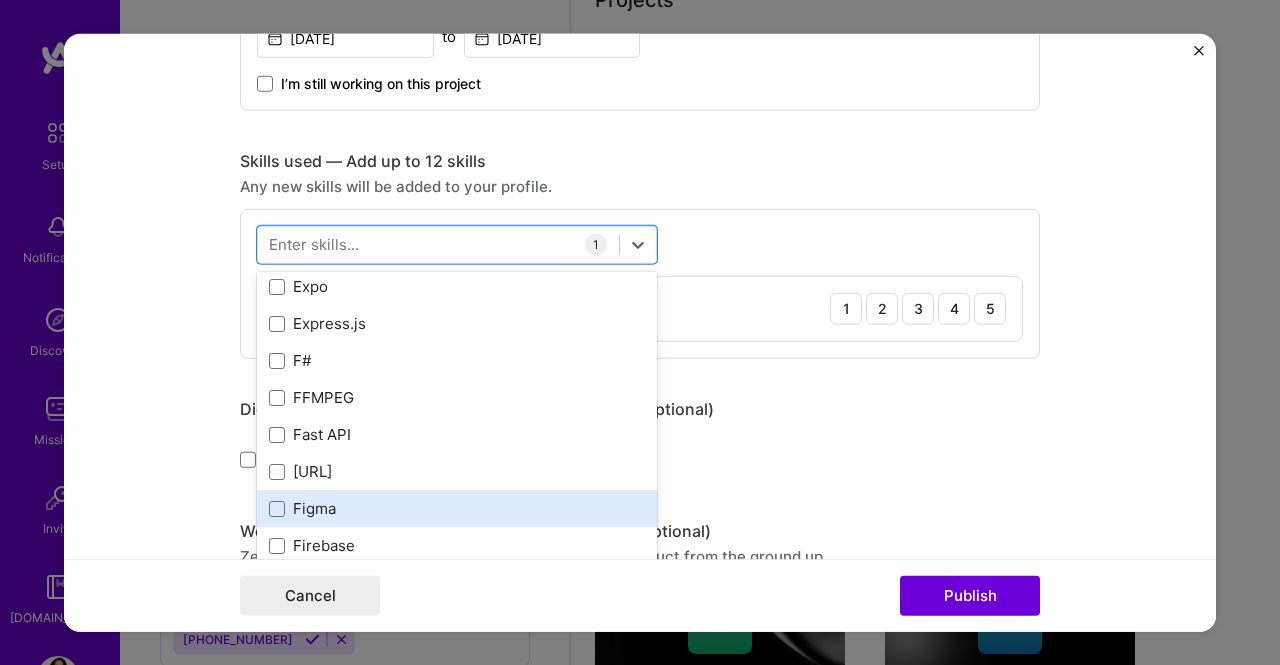click on "Figma" at bounding box center (457, 508) 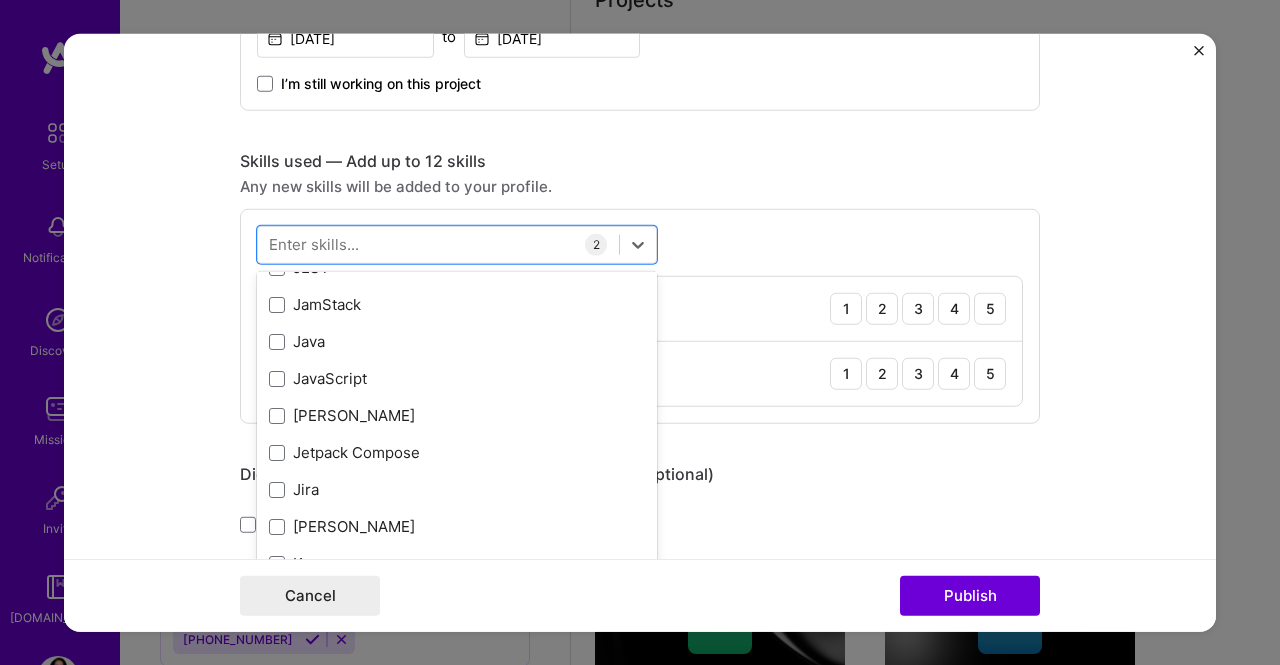 scroll, scrollTop: 6422, scrollLeft: 0, axis: vertical 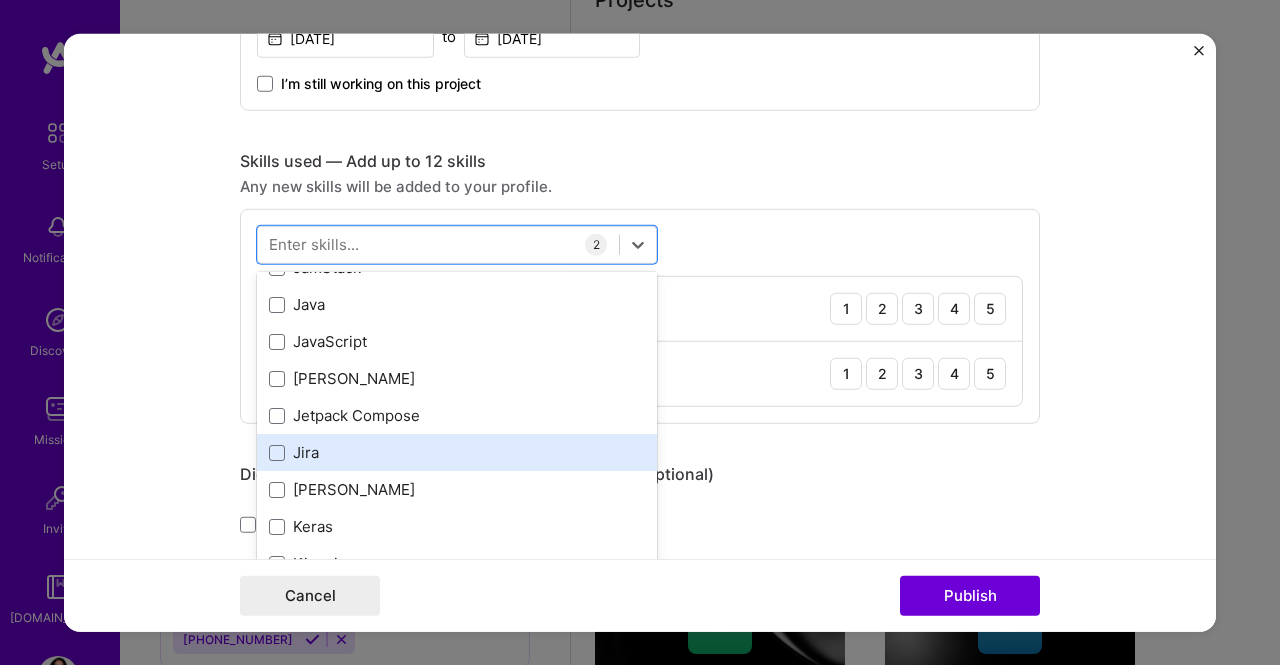 click on "Jira" at bounding box center (457, 452) 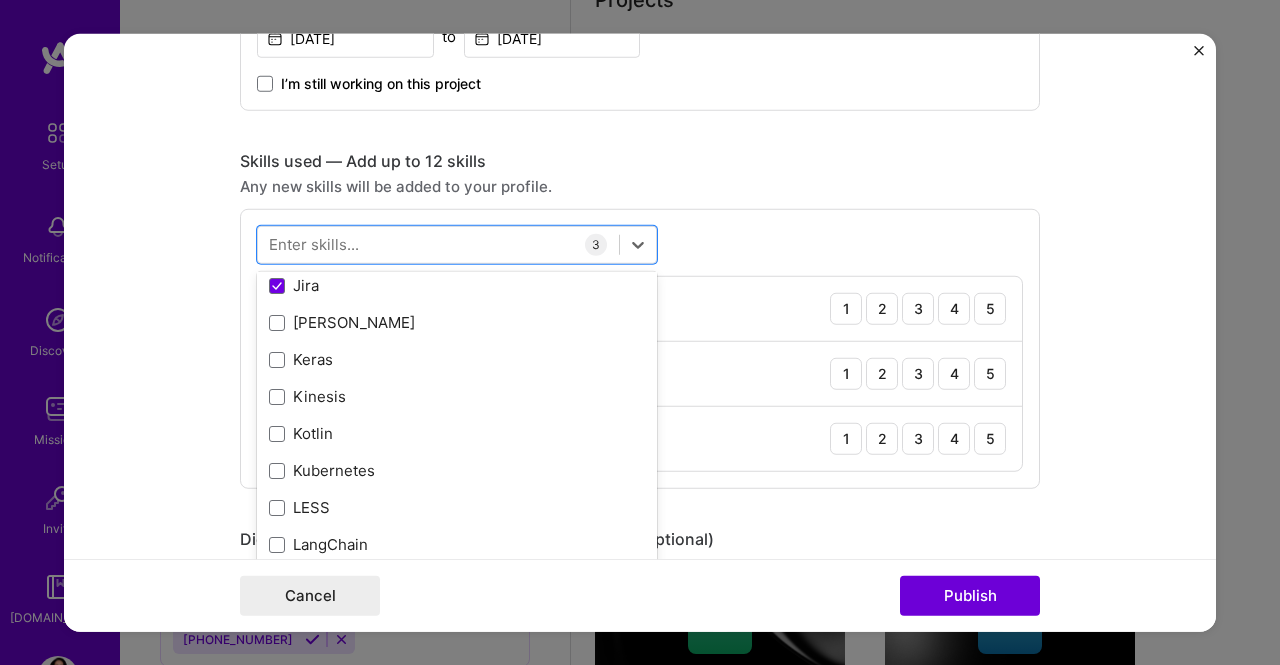 scroll, scrollTop: 6626, scrollLeft: 0, axis: vertical 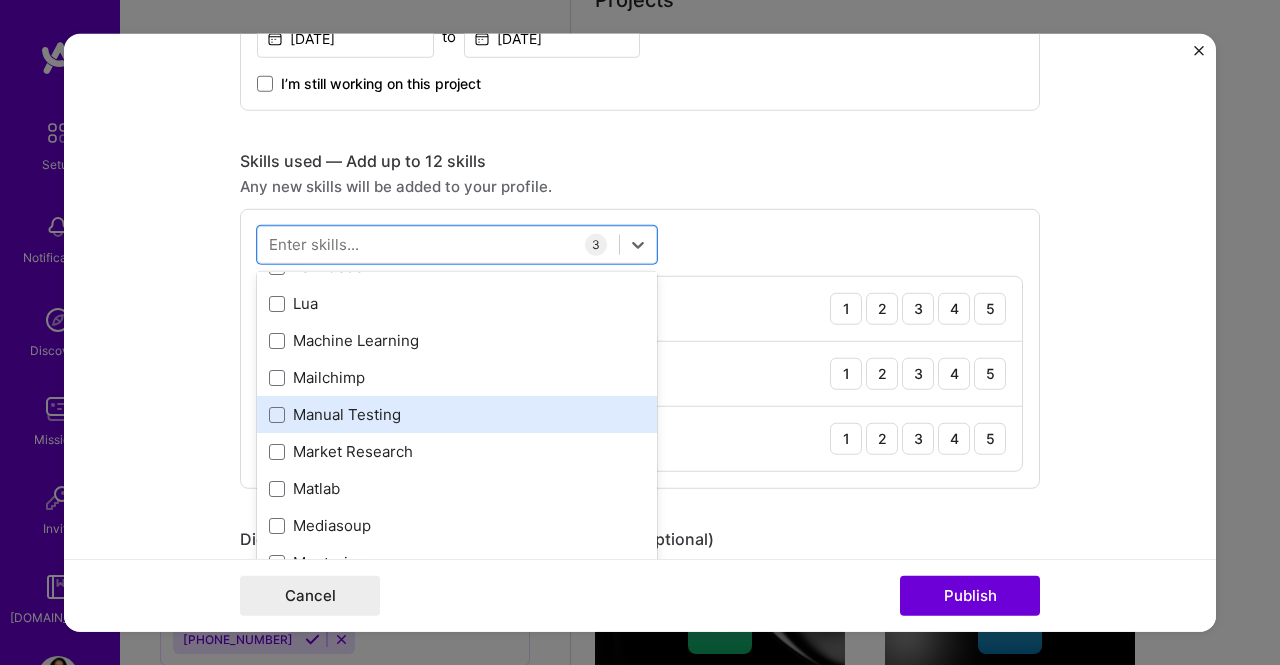 click on "Manual Testing" at bounding box center (457, 414) 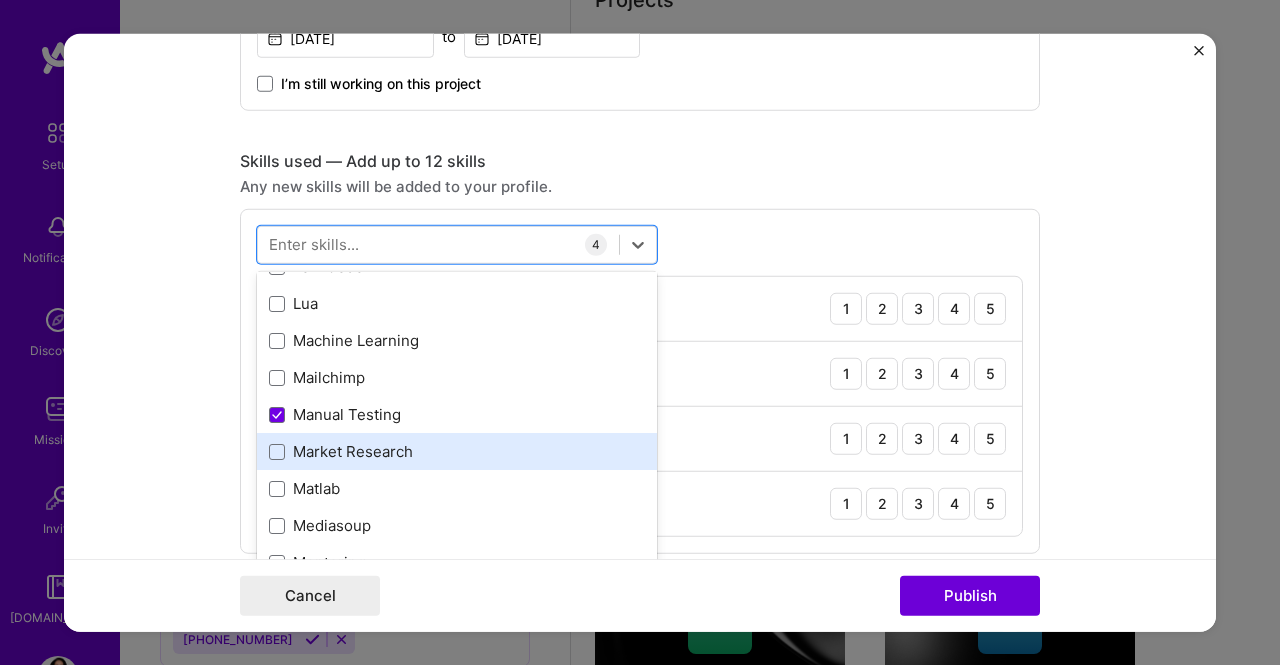 click on "Market Research" at bounding box center (457, 451) 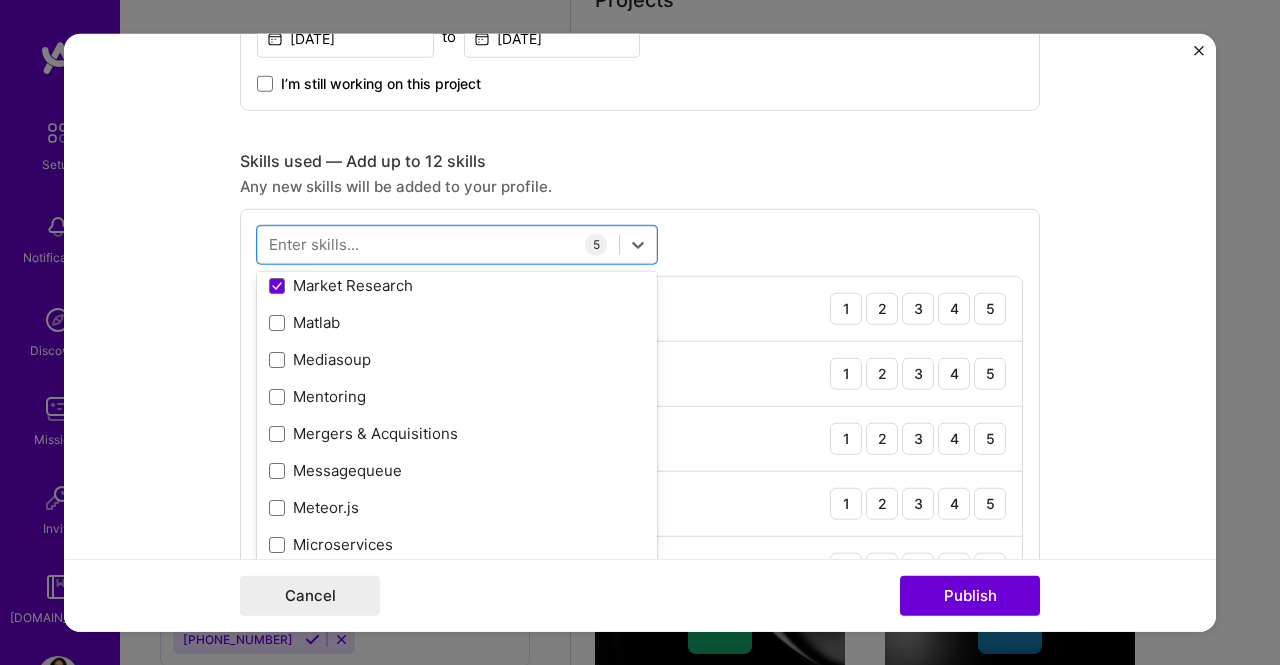 scroll, scrollTop: 7440, scrollLeft: 0, axis: vertical 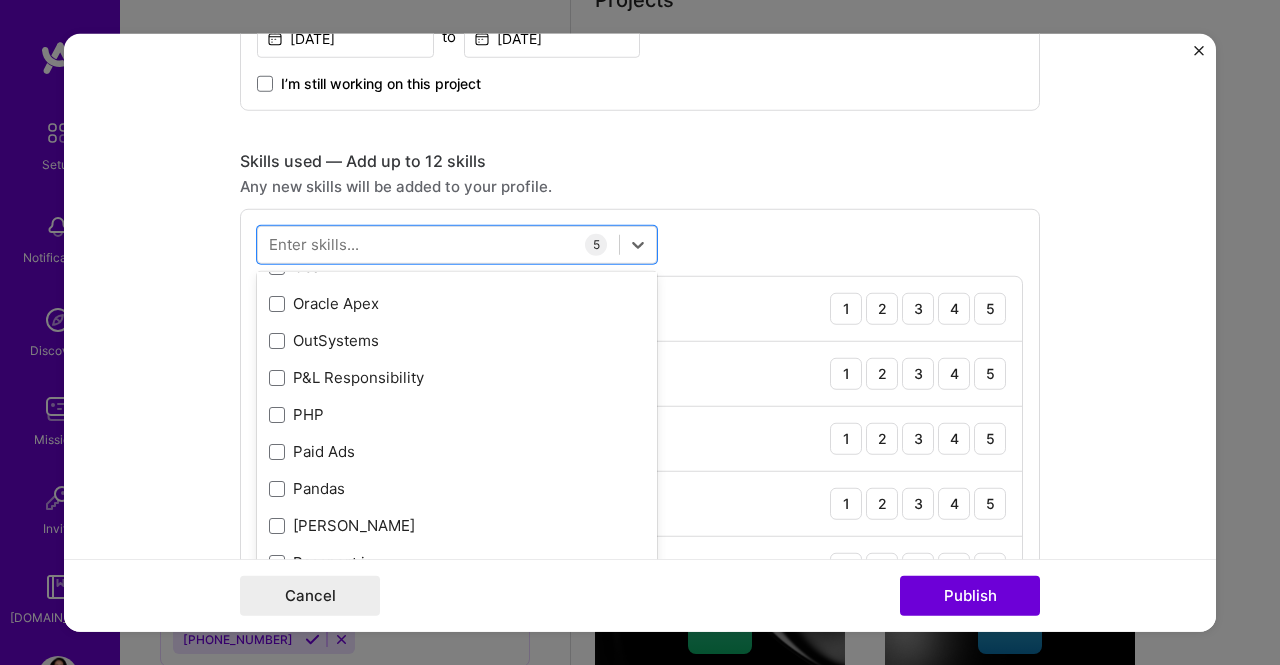 click on "All Skills .NET 3D Engineering 3D Modeling API Design API Integration APNS ARM [DOMAIN_NAME] AWS AWS Aurora AWS BETA AWS CDK AWS CloudFormation AWS Lambda AWS Neptune AWS RDS Ada Adobe Creative Cloud Adobe Experience Manager Affiliate Marketing Agile Agora Airflow Airtable Algorithm Design Amazon Athena Amplitude Analytics Android Angular Angular.js Ansible Apache [PERSON_NAME] Apex (Salesforce) Apollo App Clip (iOS) ArangoDB Artifactory Artificial Intelligence (AI) Assembly [DOMAIN_NAME] [PERSON_NAME] Authentication Automated Testing Azure BLE (Bluetooth) Babylon.js Backbone.js Backlog Prioritization BigQuery Blockchain / Crypto Blog Bloomreach Bootstrap JS Boto3 Brand Strategy C C# C++ CI/CD CMS COBOL CSS CUDA Capacitor [PERSON_NAME] CircleCl Clojure Coaching Coffeescript Combine Framework (Swift) Computer Vision Concurrent programming Content Development Contentful Contently Copywriting [PERSON_NAME] Cryptography Customer Acquisition Cypress D3.[PERSON_NAME] (engineering) DMX Protocol Dart Data Analysis Data Architecture Data Management DataDog F#" at bounding box center (457, 421) 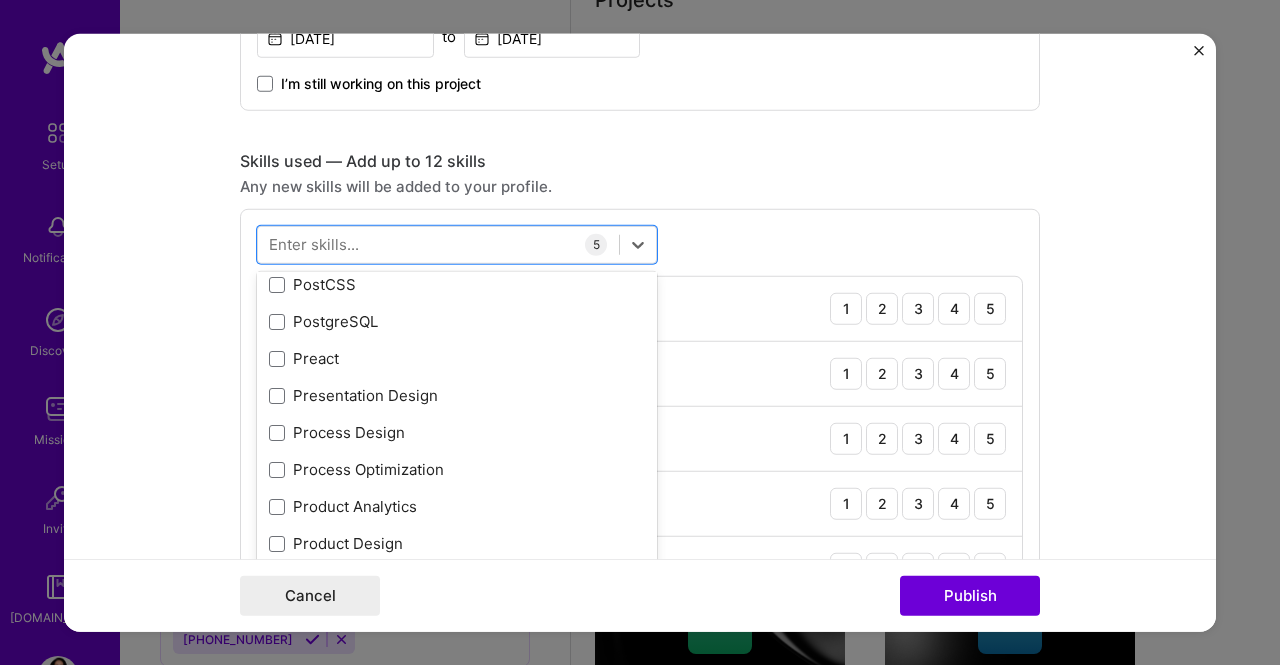 scroll, scrollTop: 9069, scrollLeft: 0, axis: vertical 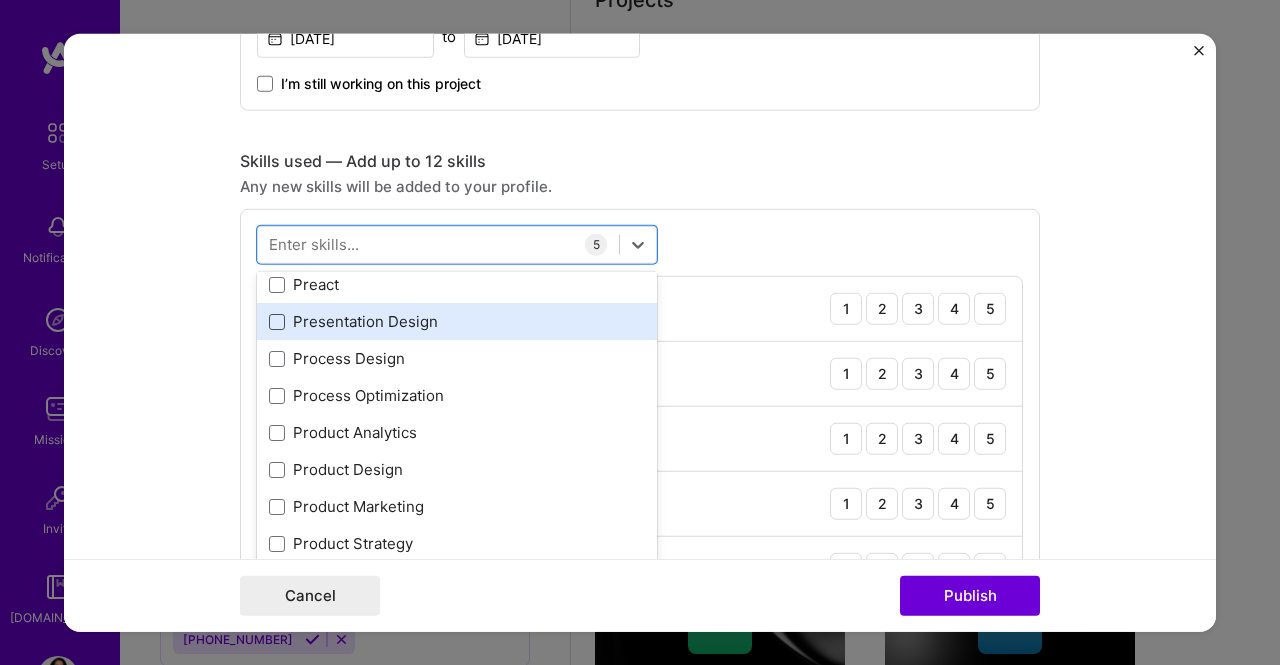 click at bounding box center (277, 322) 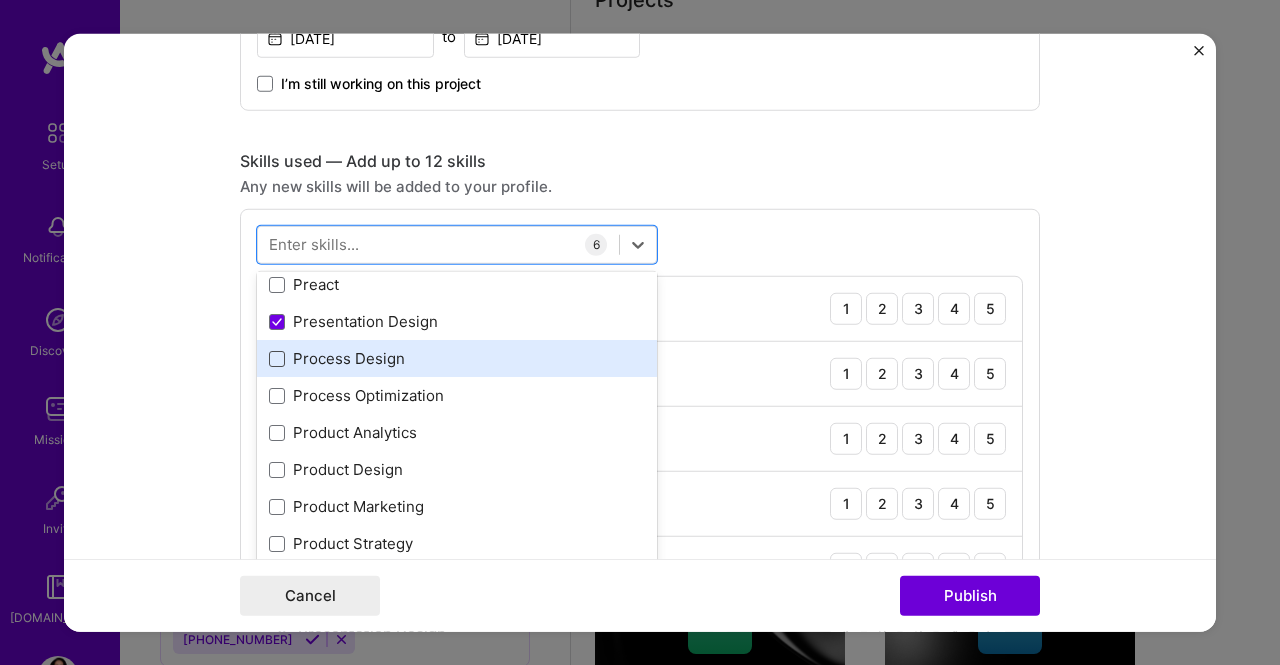 click at bounding box center [277, 359] 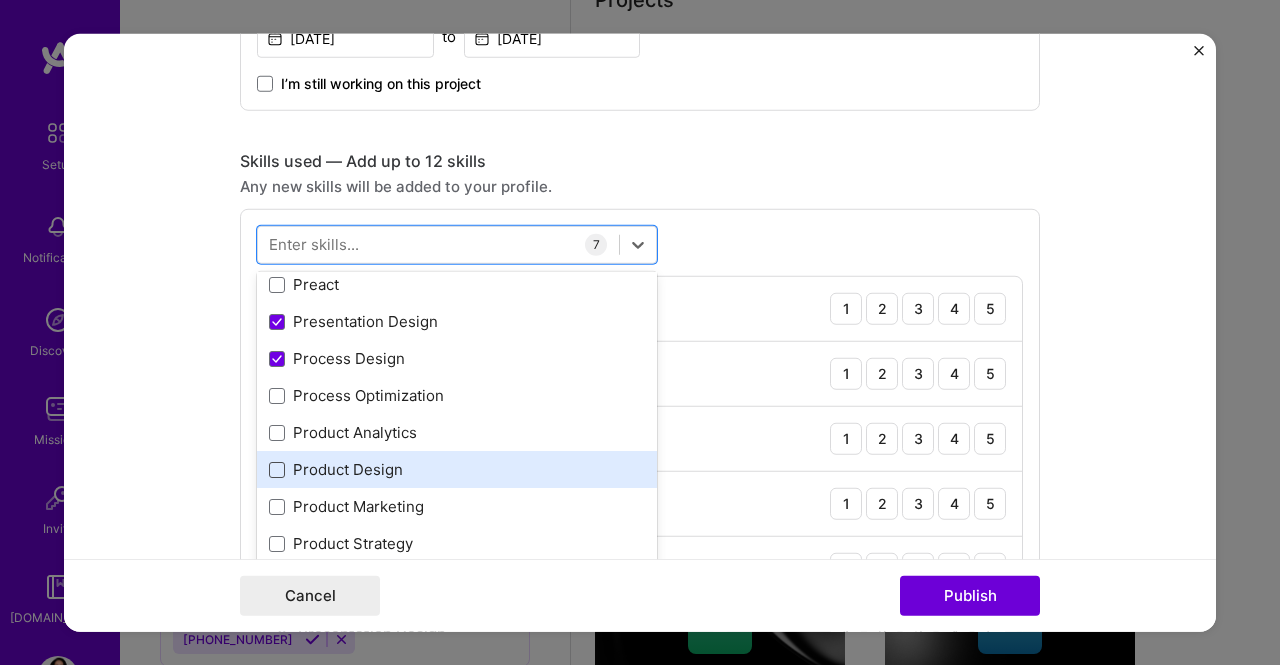click at bounding box center [277, 470] 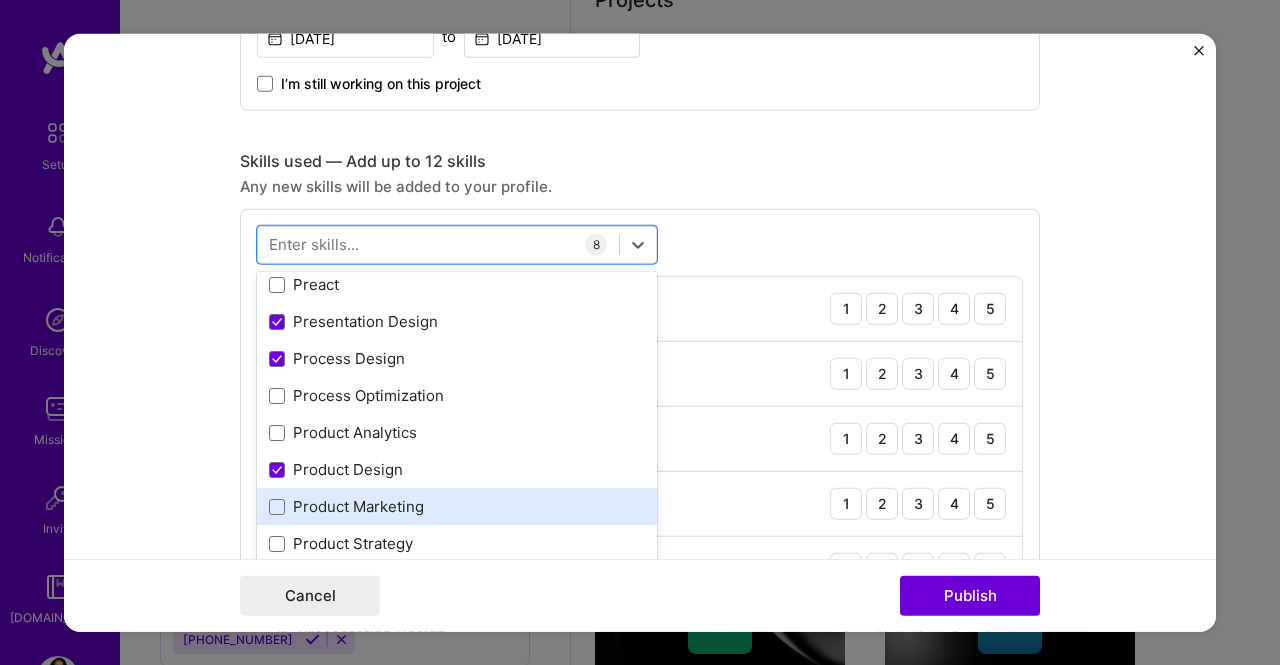 click on "Product Marketing" at bounding box center (457, 506) 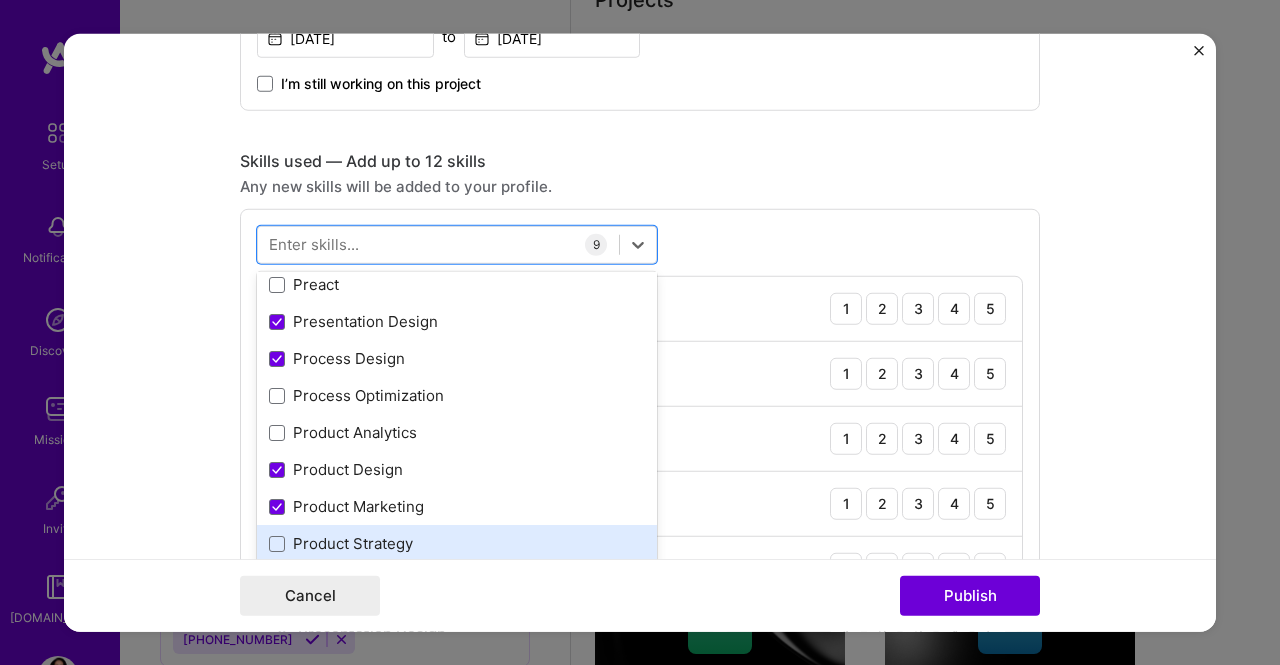 click on "Product Strategy" at bounding box center [457, 543] 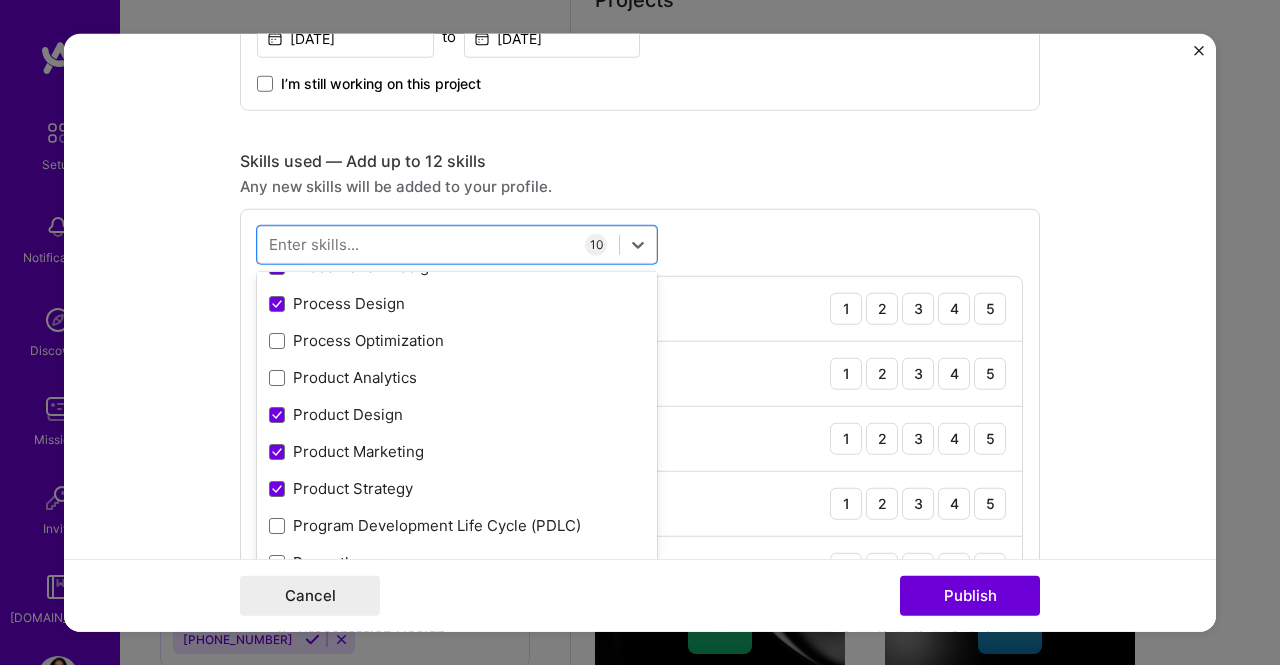 scroll, scrollTop: 9236, scrollLeft: 0, axis: vertical 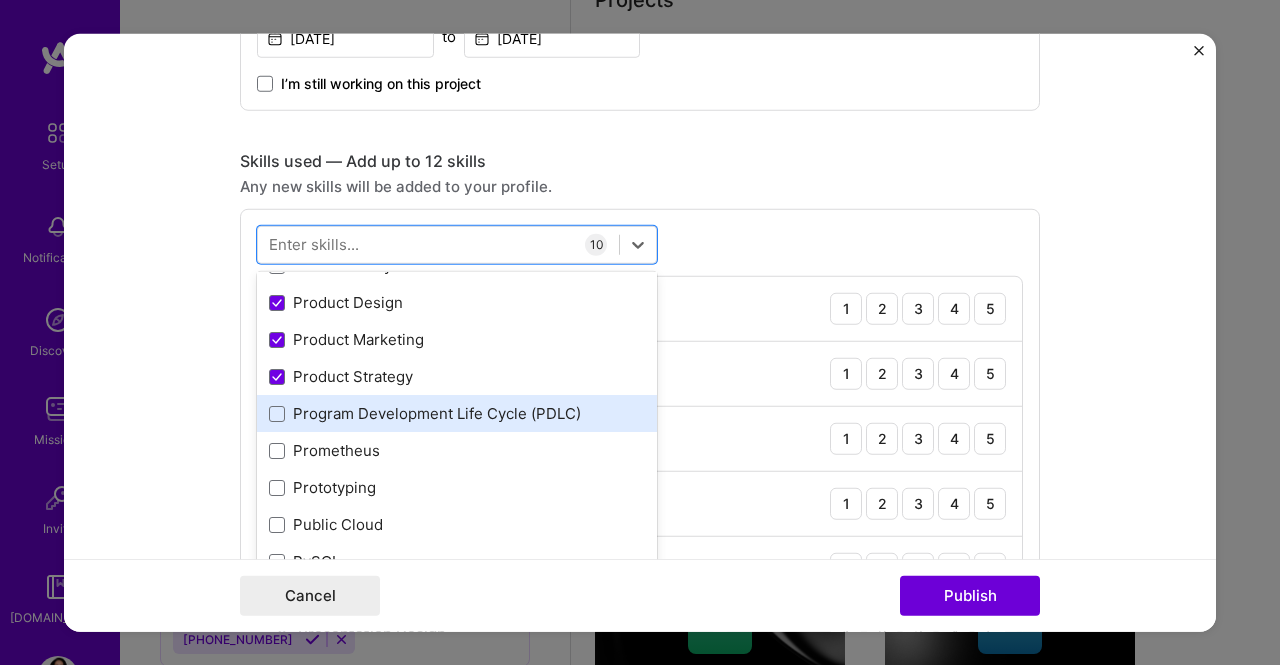 click on "Program Development Life Cycle (PDLC)" at bounding box center [457, 413] 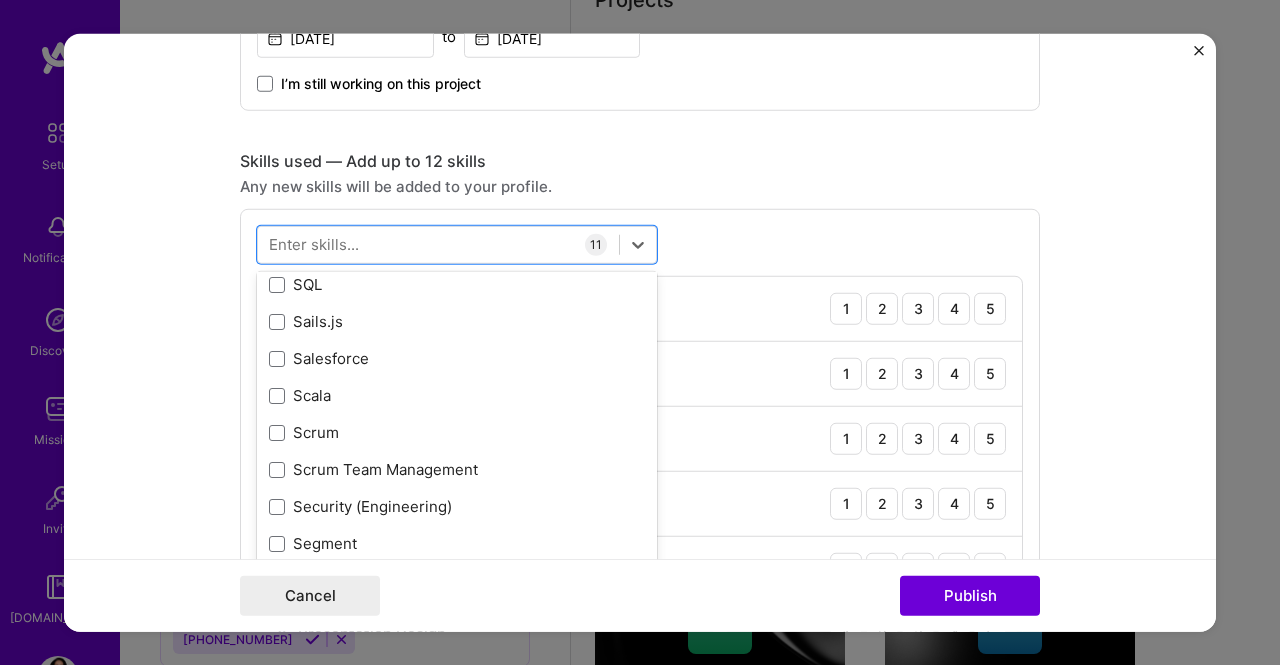 scroll, scrollTop: 10772, scrollLeft: 0, axis: vertical 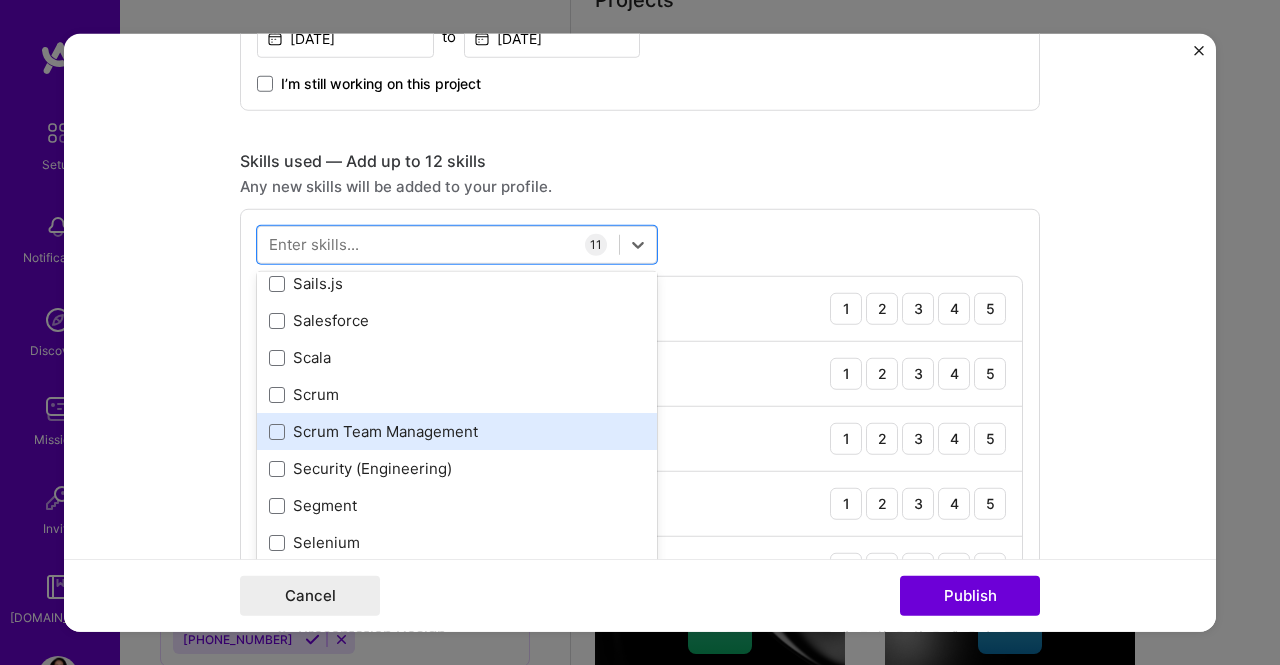 click on "Scrum Team Management" at bounding box center (457, 431) 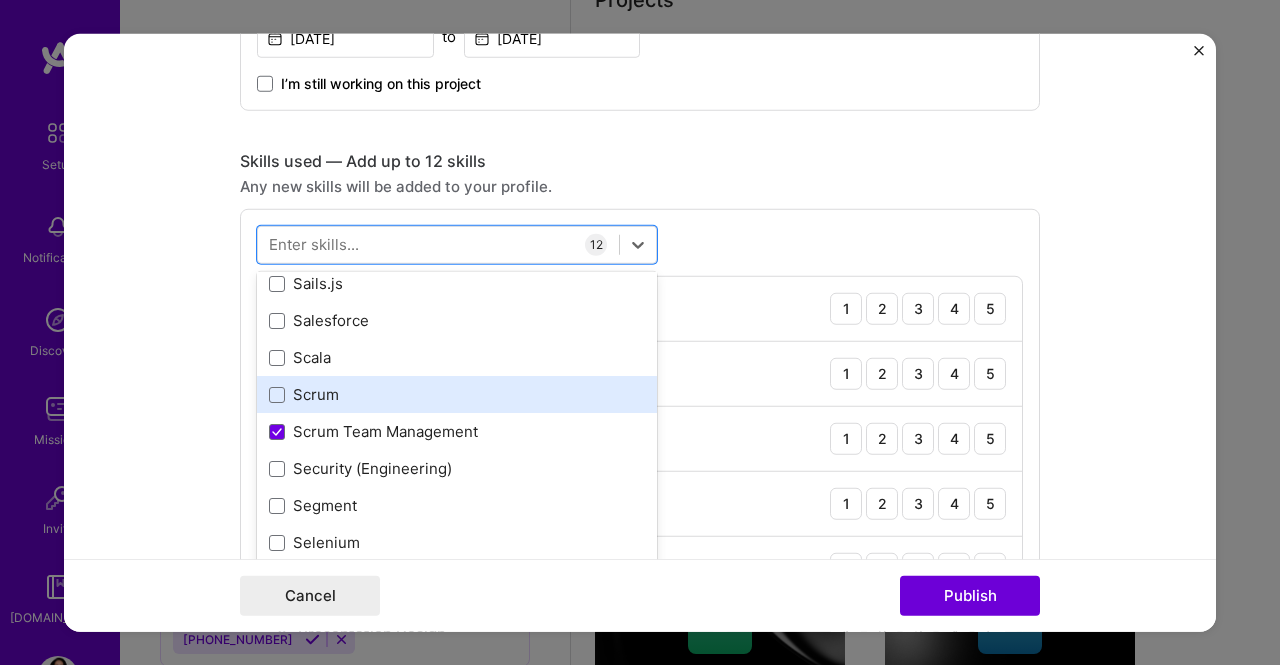 click on "Scrum" at bounding box center (457, 394) 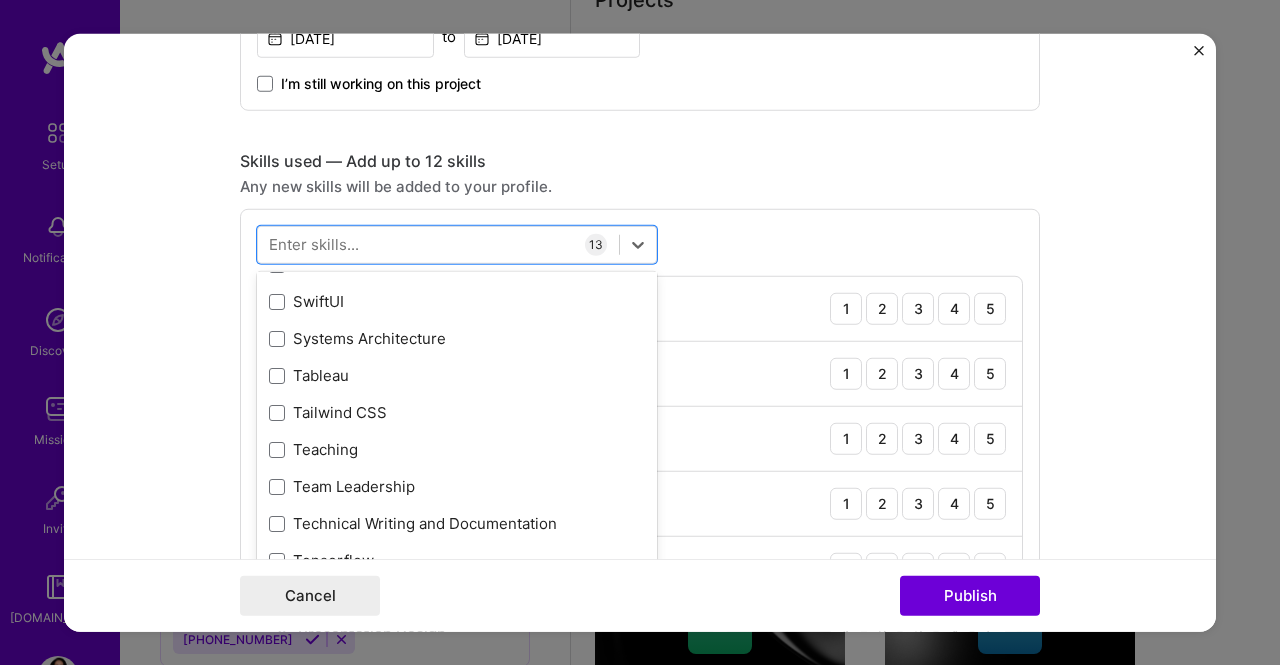 scroll, scrollTop: 12049, scrollLeft: 0, axis: vertical 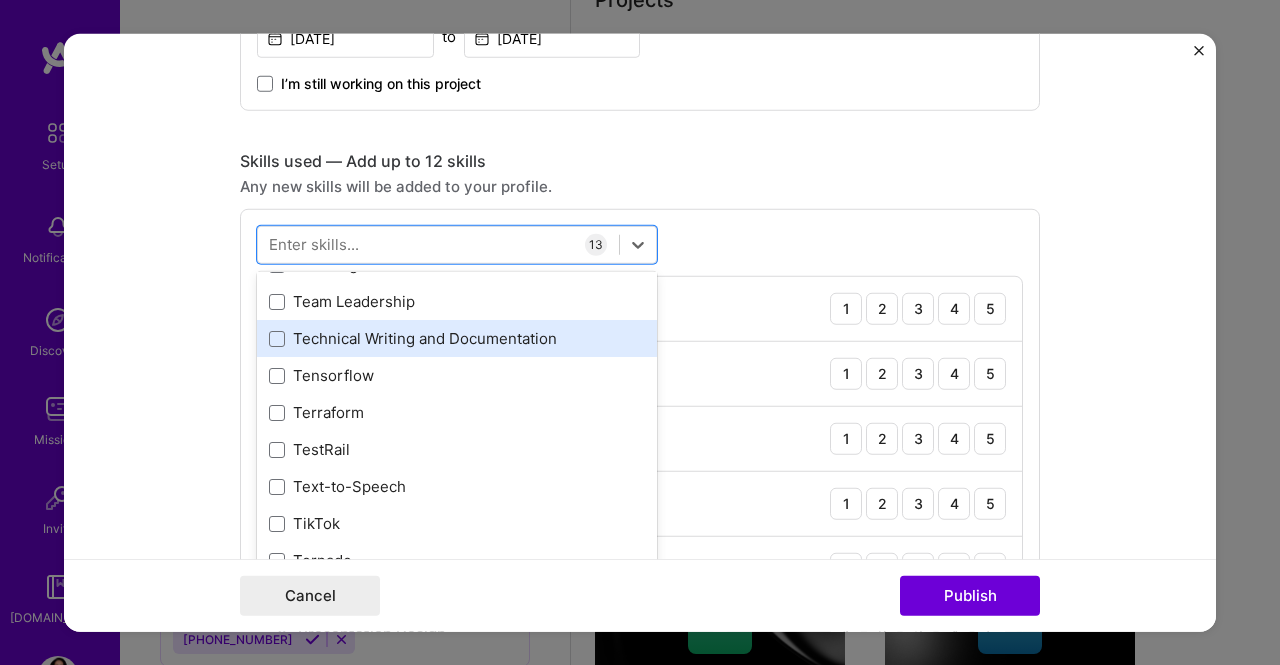 click on "Technical Writing and Documentation" at bounding box center (457, 338) 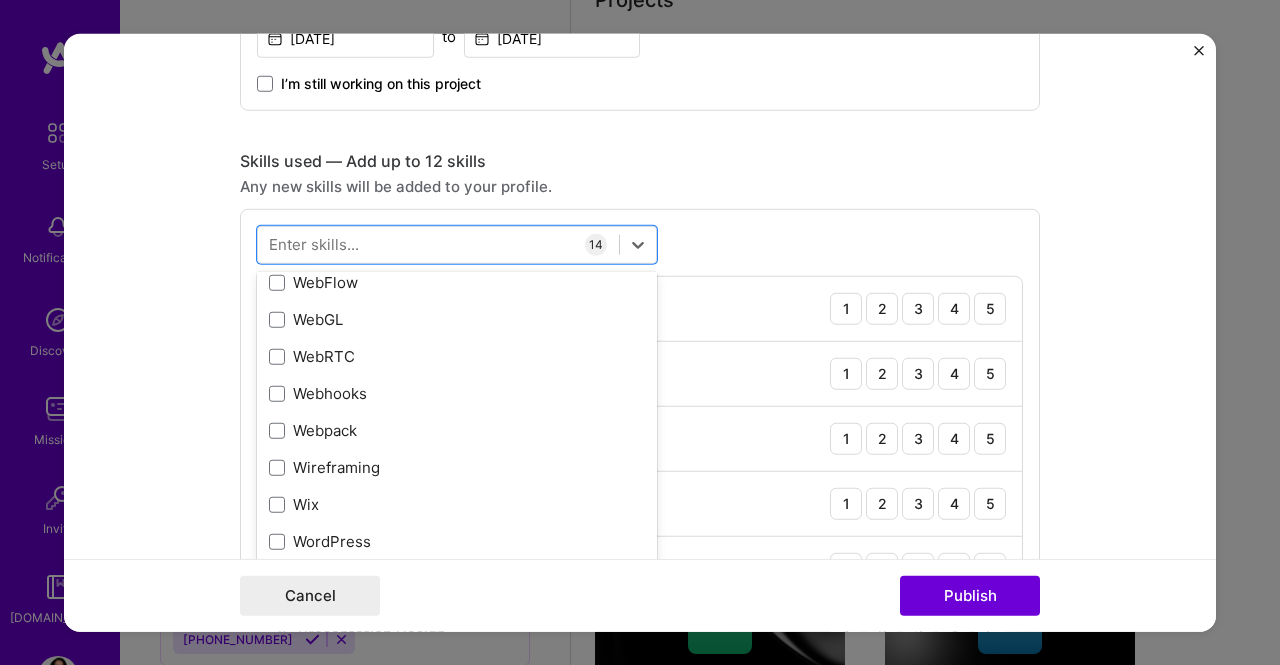 scroll, scrollTop: 13289, scrollLeft: 0, axis: vertical 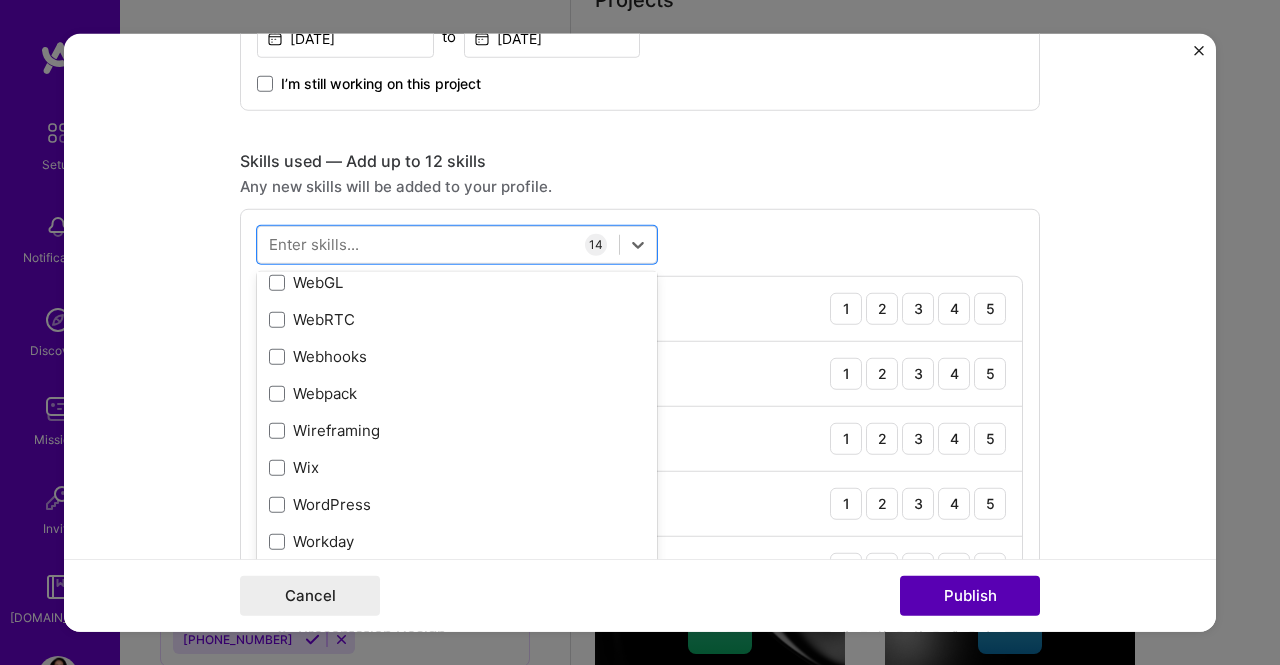 click on "Publish" at bounding box center [970, 596] 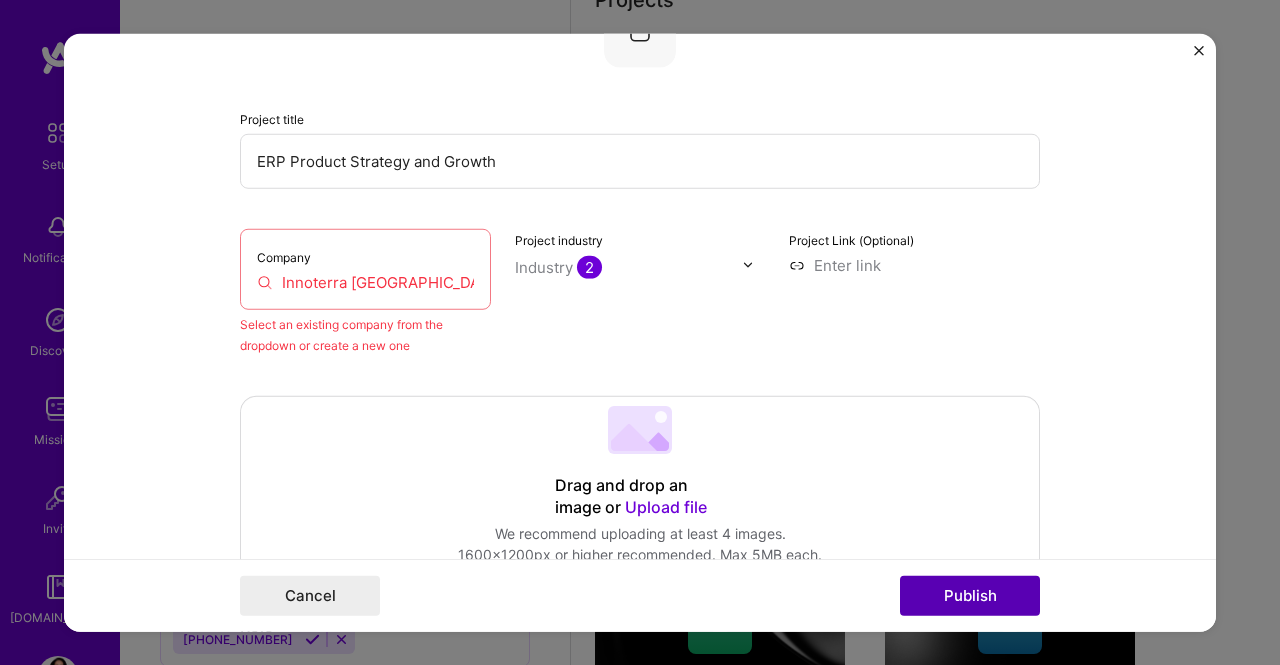 scroll, scrollTop: 131, scrollLeft: 0, axis: vertical 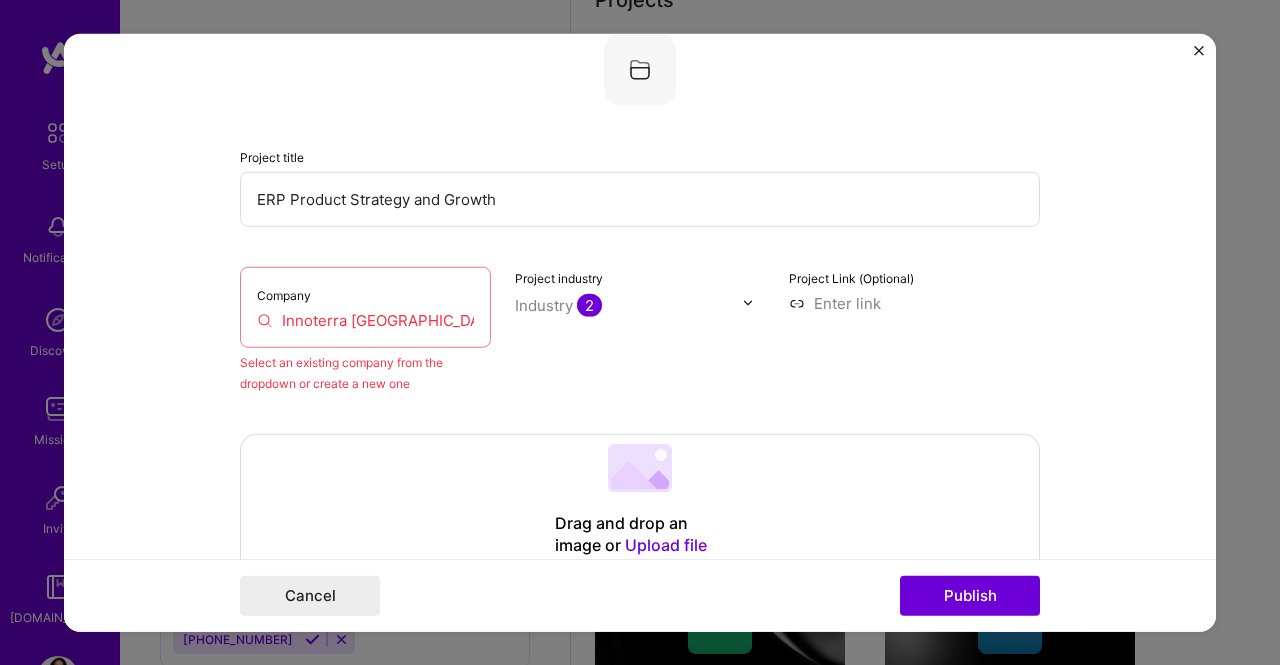 click on "Company" at bounding box center [284, 294] 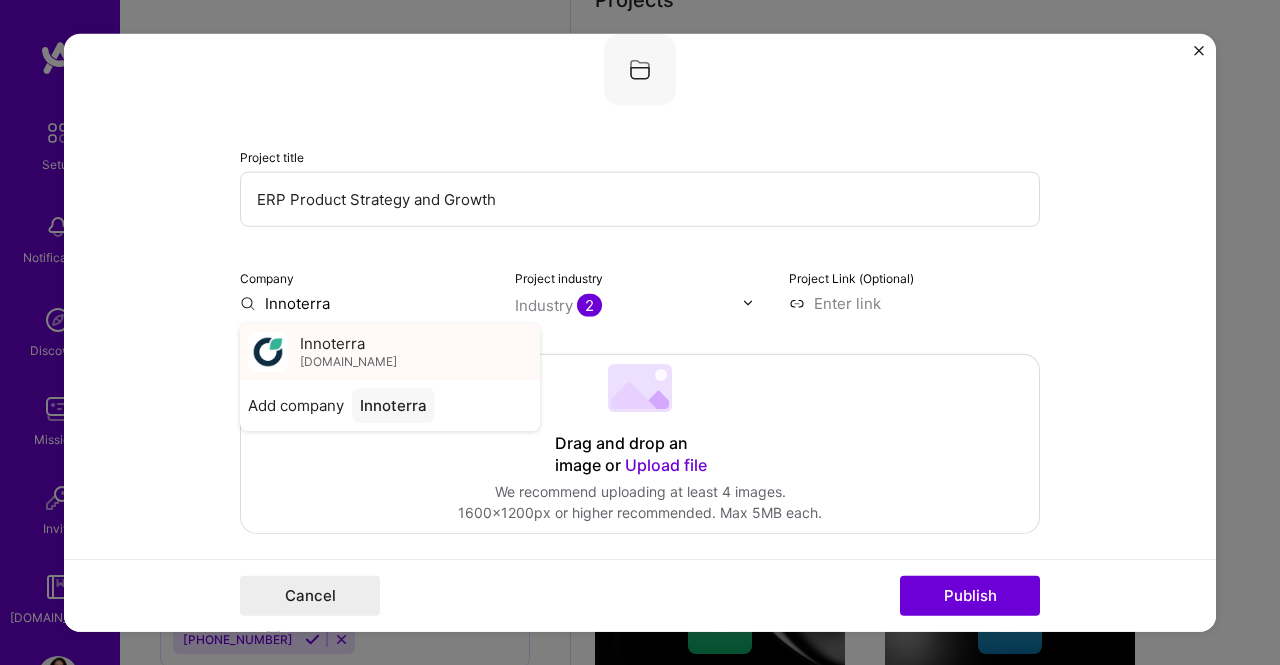 type on "Innoterra" 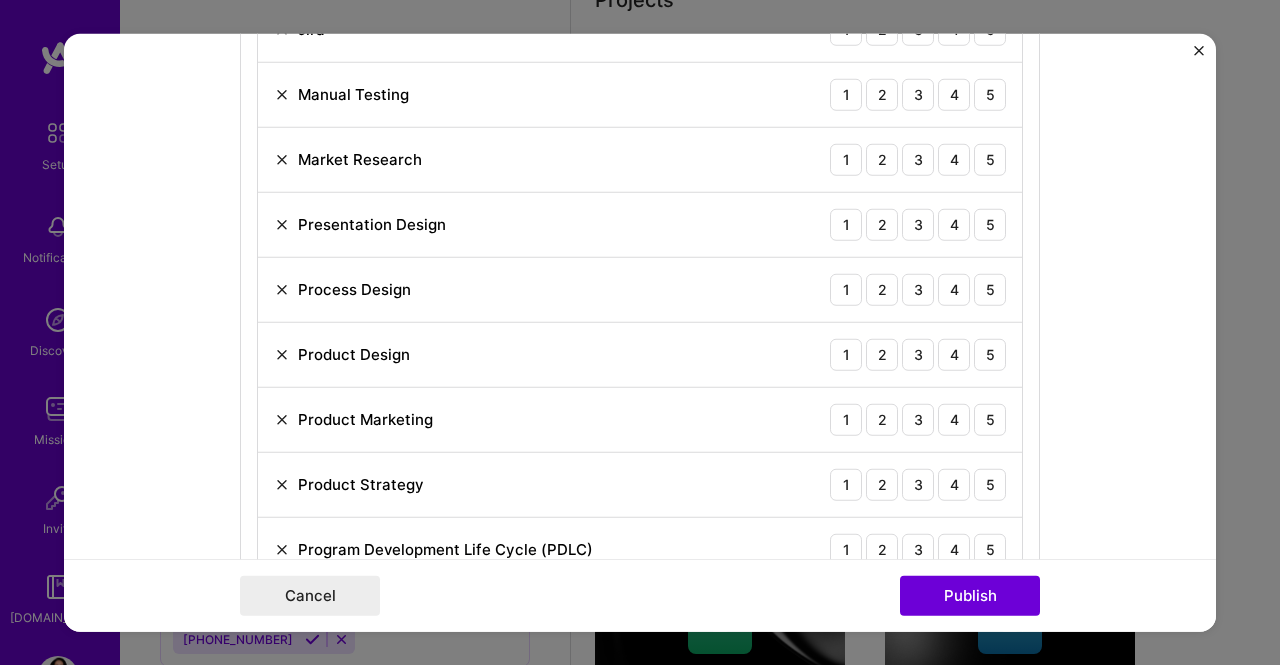 scroll, scrollTop: 1312, scrollLeft: 0, axis: vertical 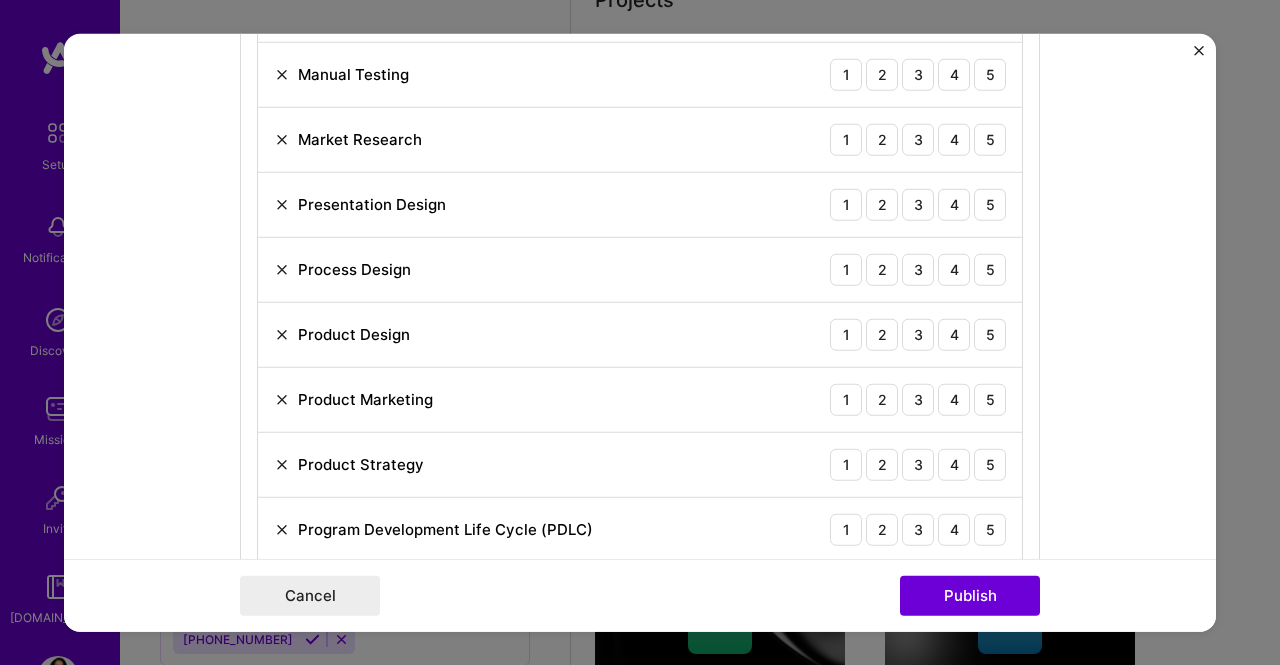 click at bounding box center [282, 529] 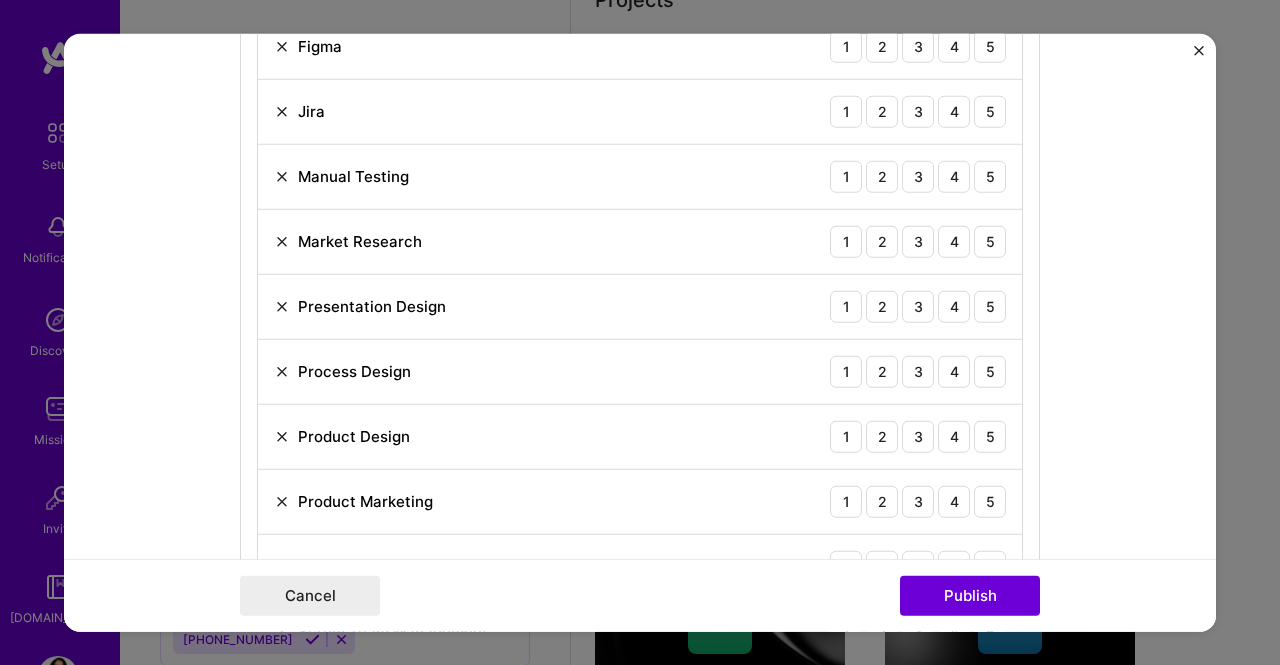 scroll, scrollTop: 1221, scrollLeft: 0, axis: vertical 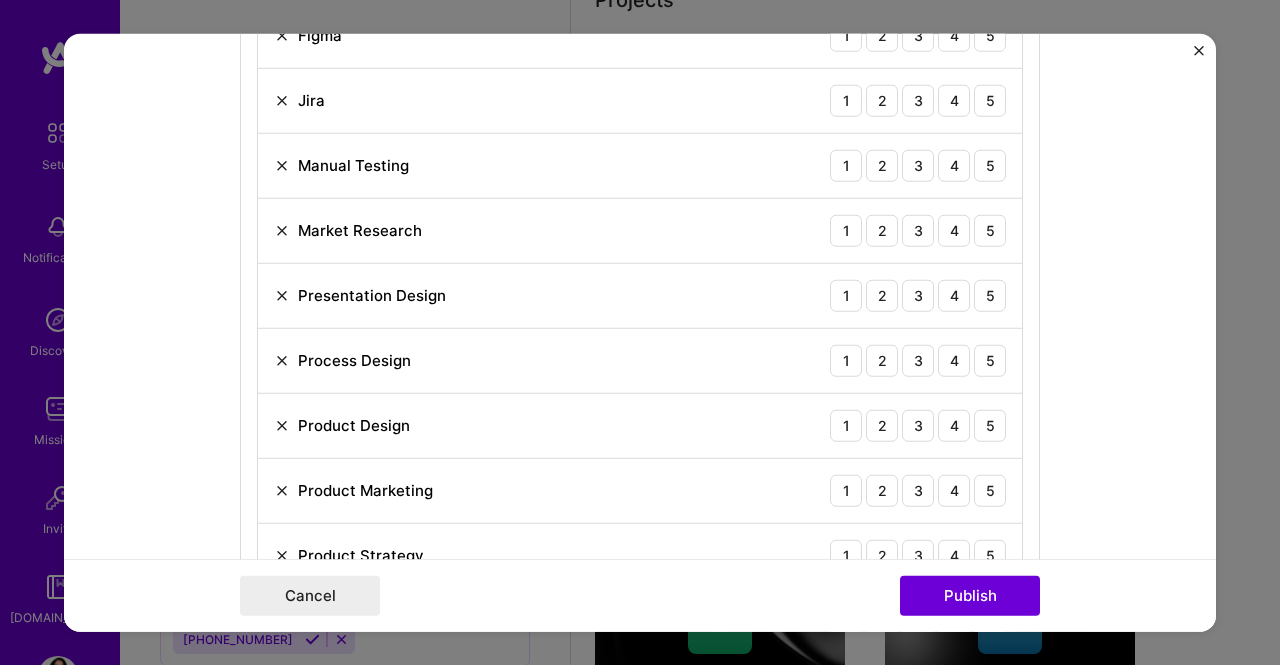 click on "Process Design" at bounding box center [342, 360] 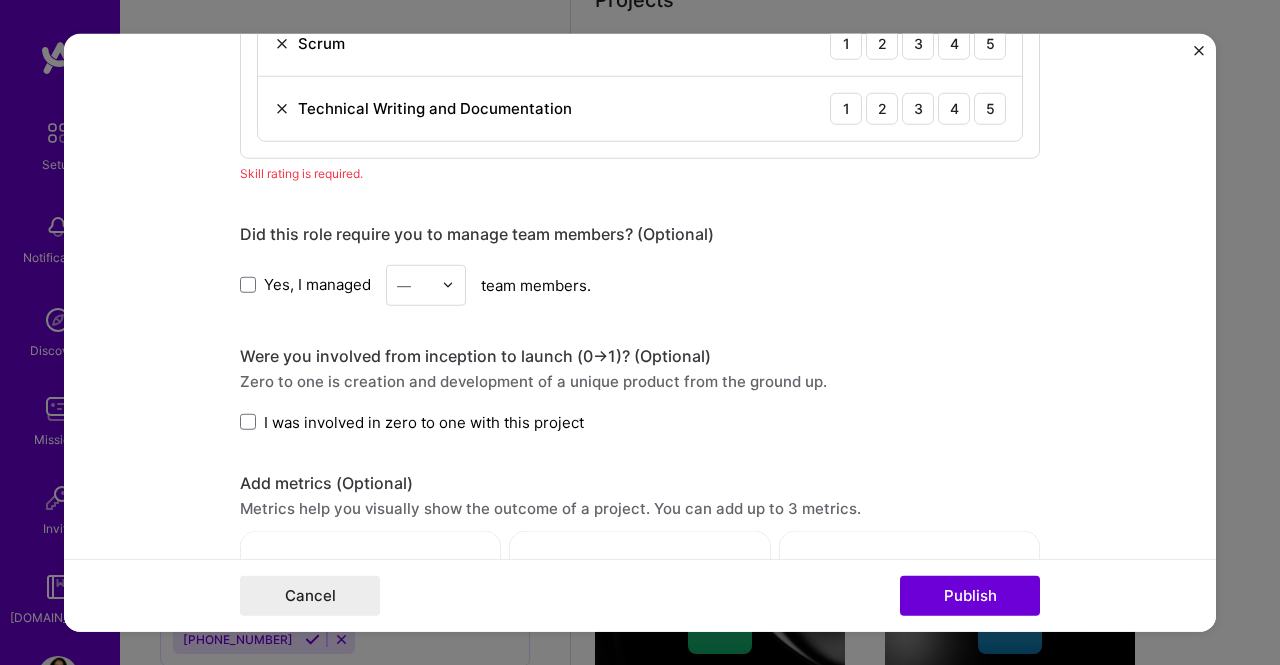 scroll, scrollTop: 1794, scrollLeft: 0, axis: vertical 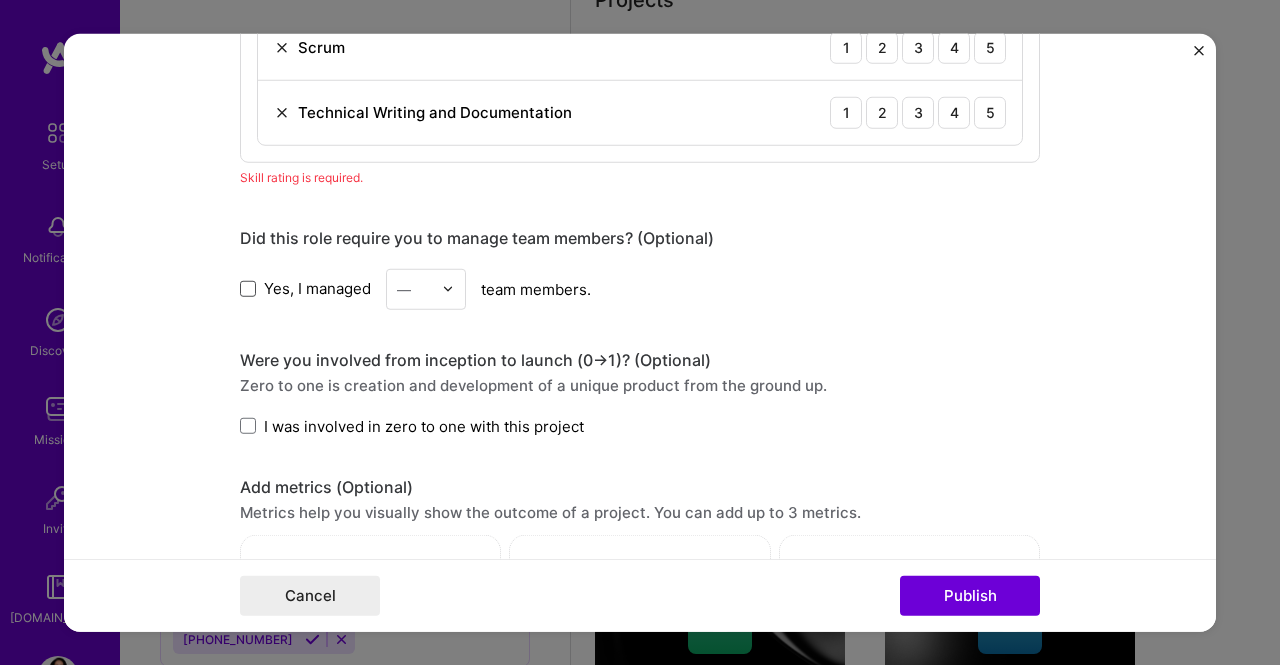 click at bounding box center [248, 289] 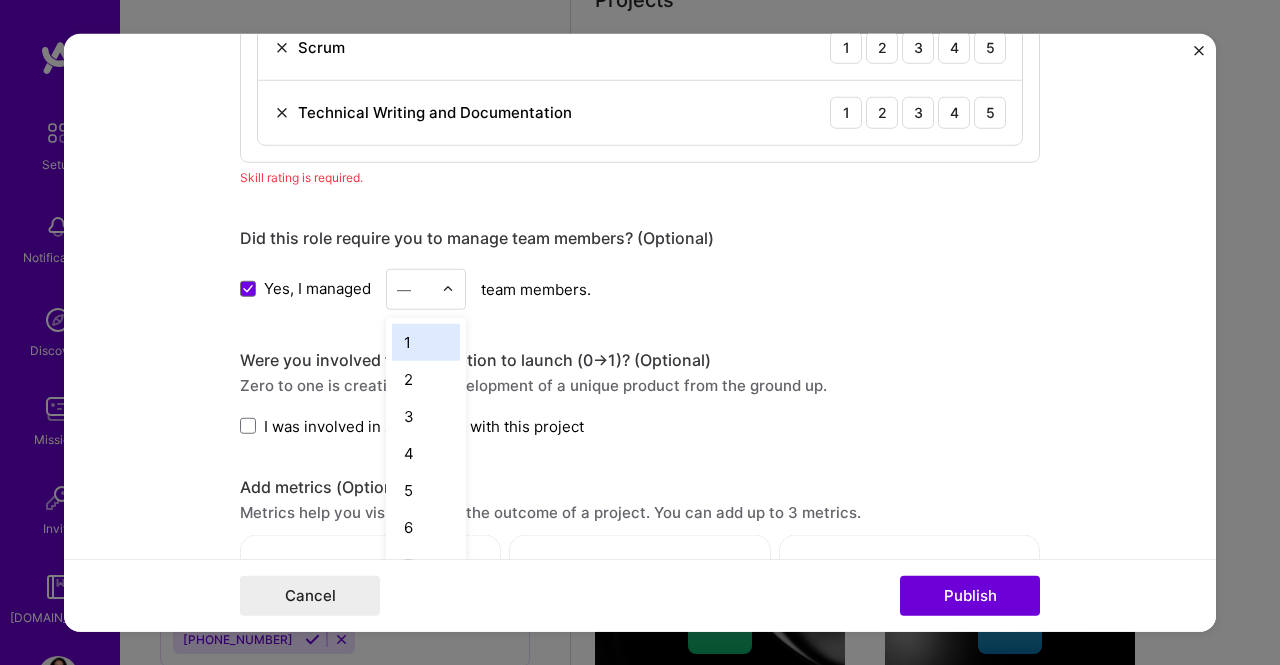 click on "—" at bounding box center (414, 288) 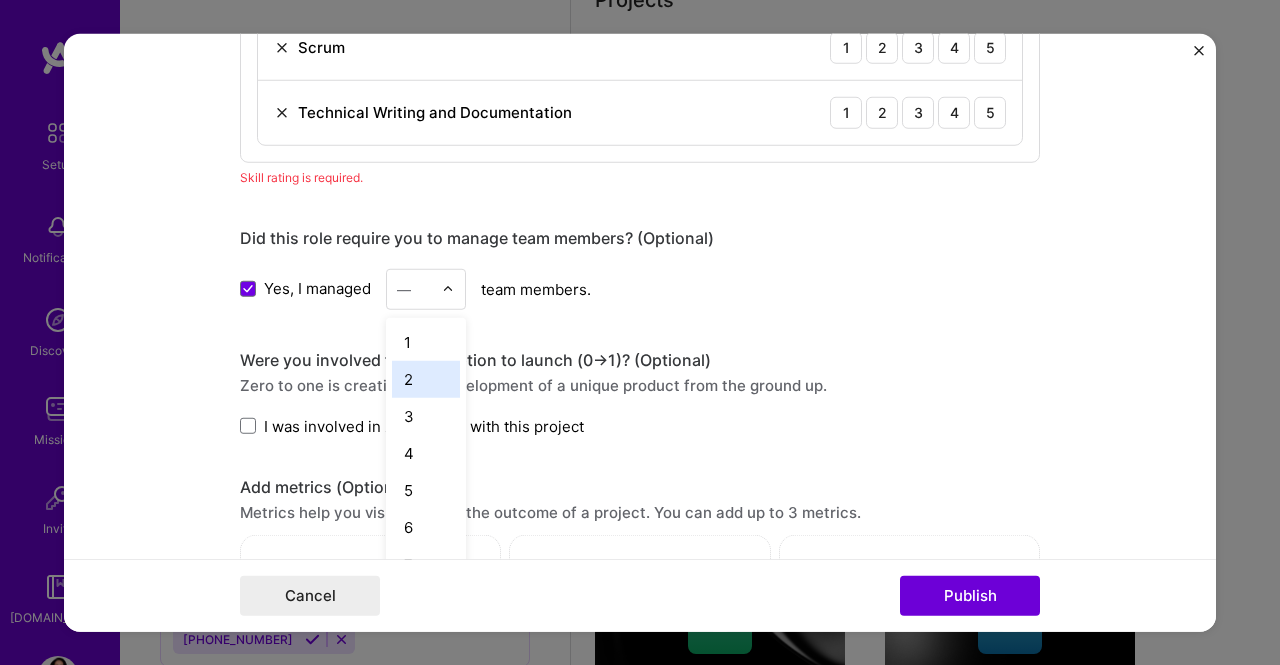click on "2" at bounding box center (426, 378) 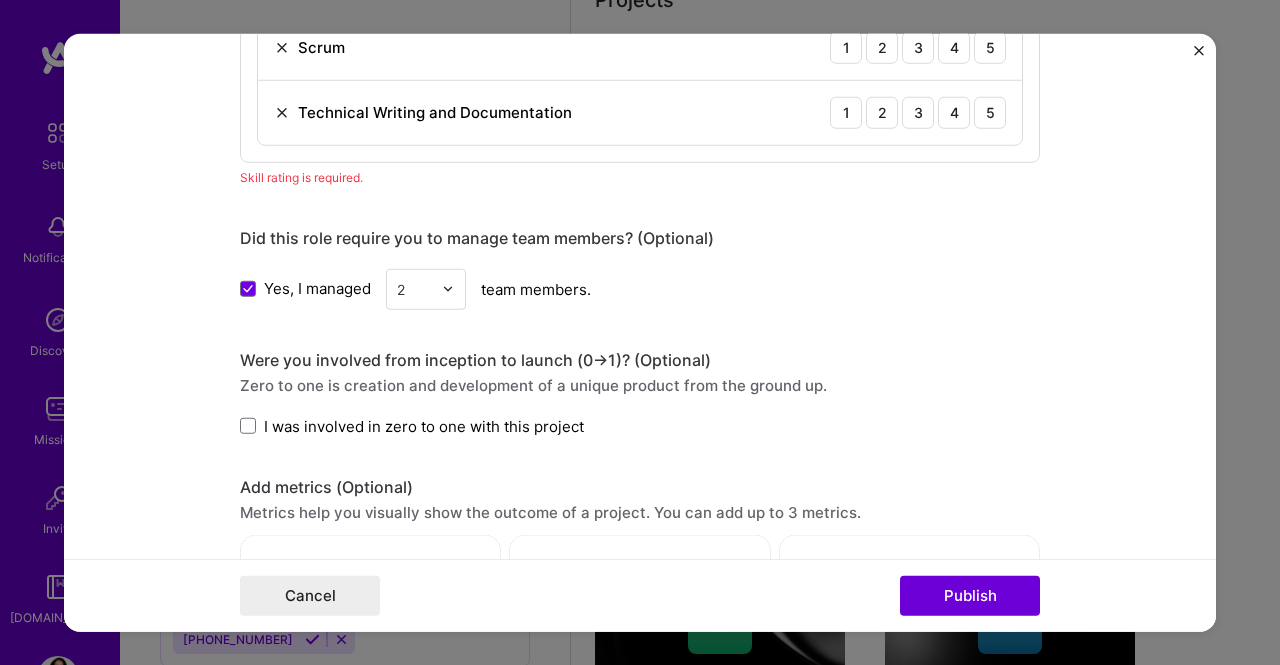 click on "Were you involved from inception to launch (0  ->  1)? (Optional)" at bounding box center [640, 359] 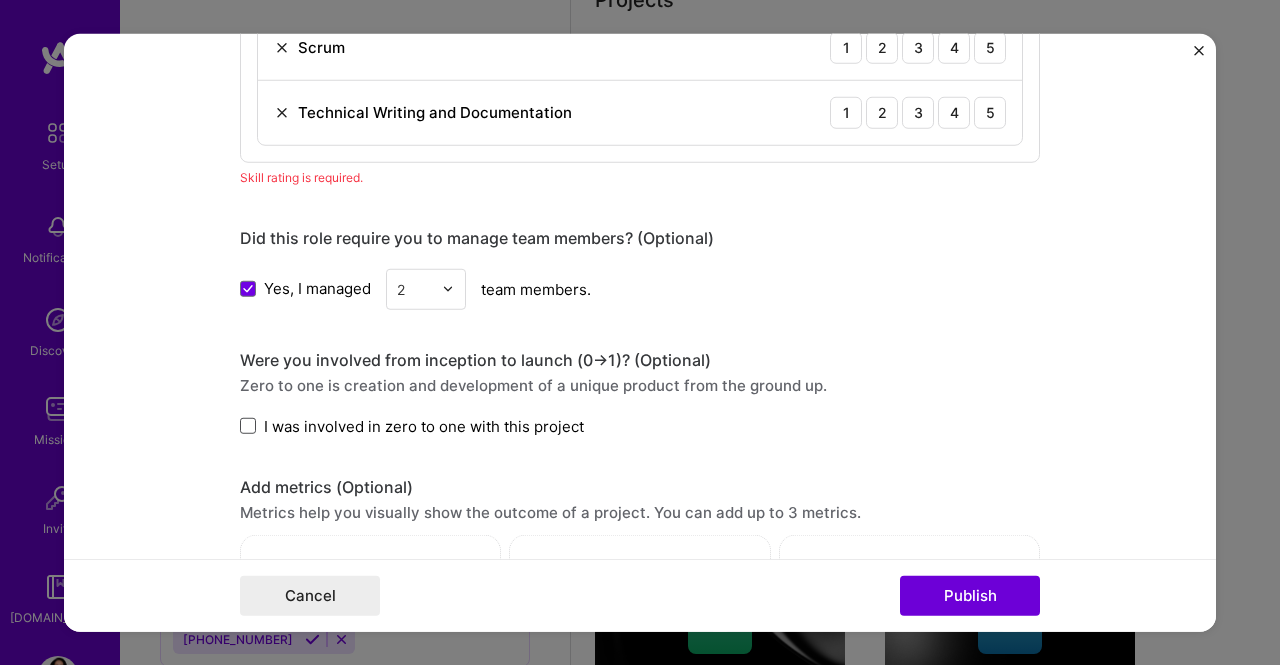 click at bounding box center (248, 426) 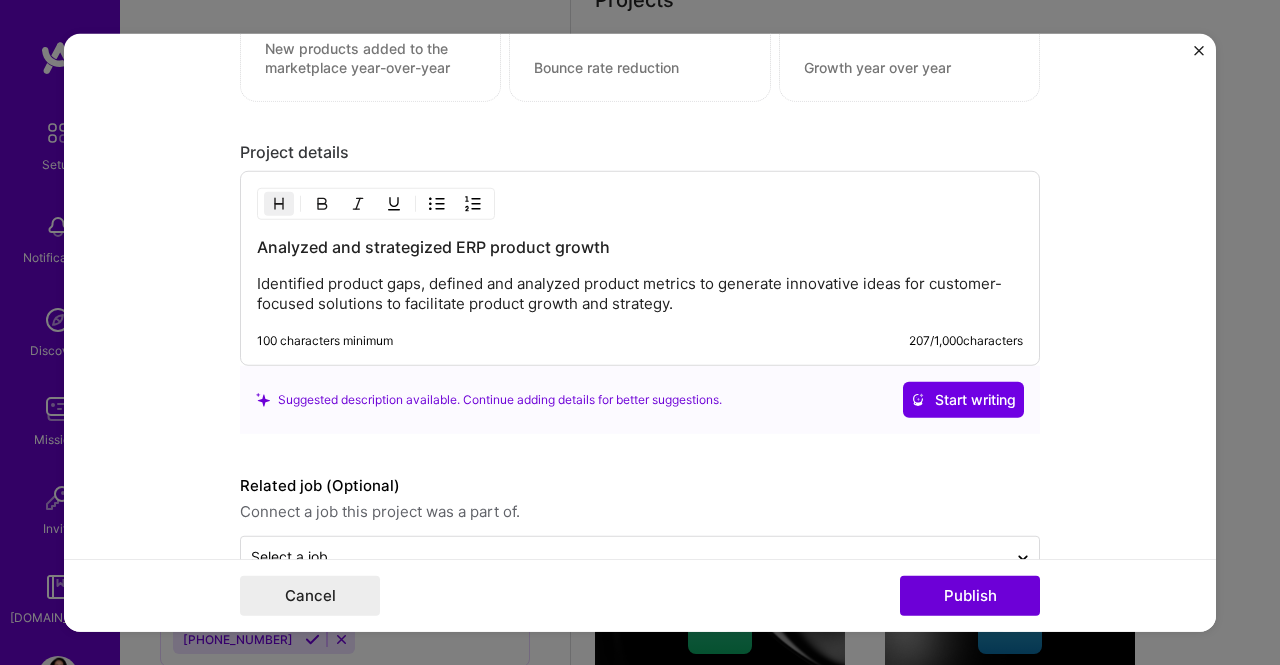 scroll, scrollTop: 2392, scrollLeft: 0, axis: vertical 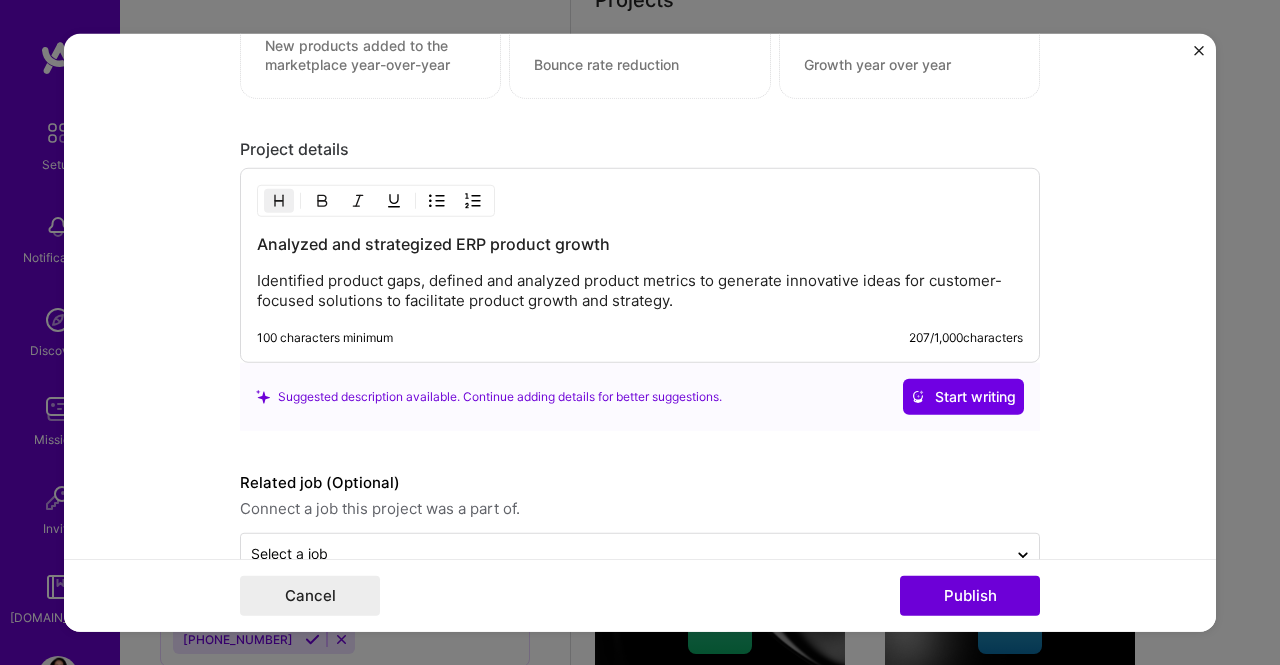 drag, startPoint x: 1218, startPoint y: 513, endPoint x: 1222, endPoint y: 582, distance: 69.115845 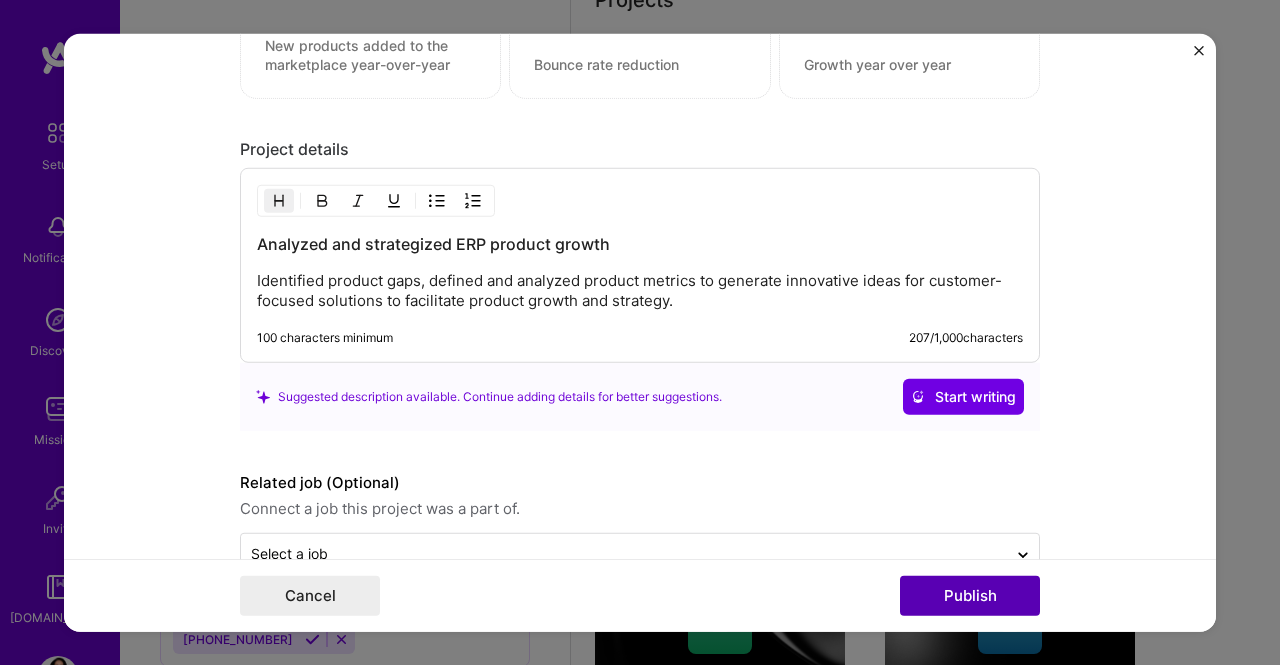 click on "Publish" at bounding box center [970, 596] 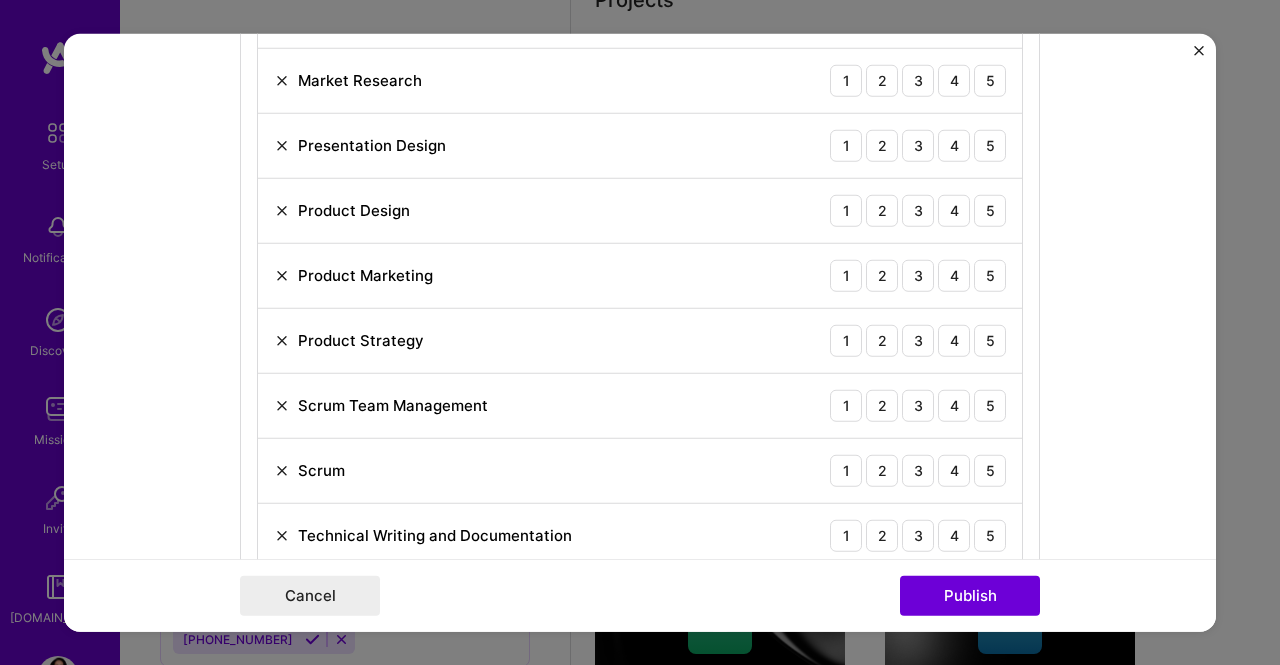 scroll, scrollTop: 998, scrollLeft: 0, axis: vertical 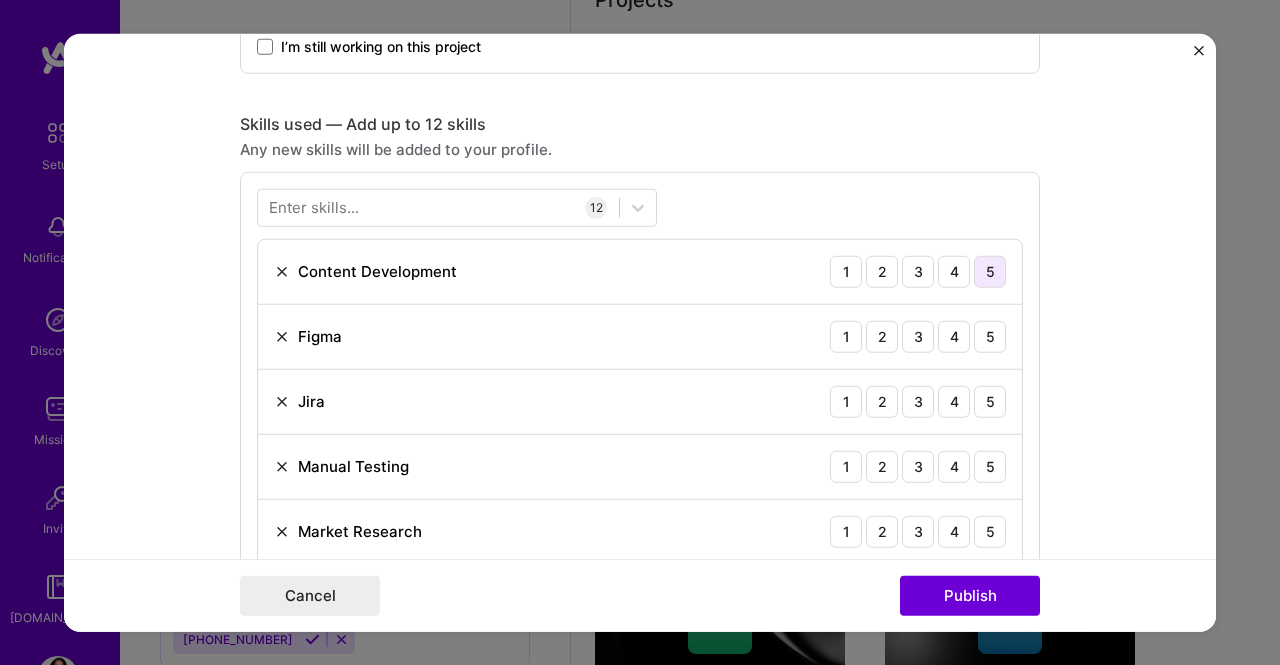 click on "5" at bounding box center (990, 271) 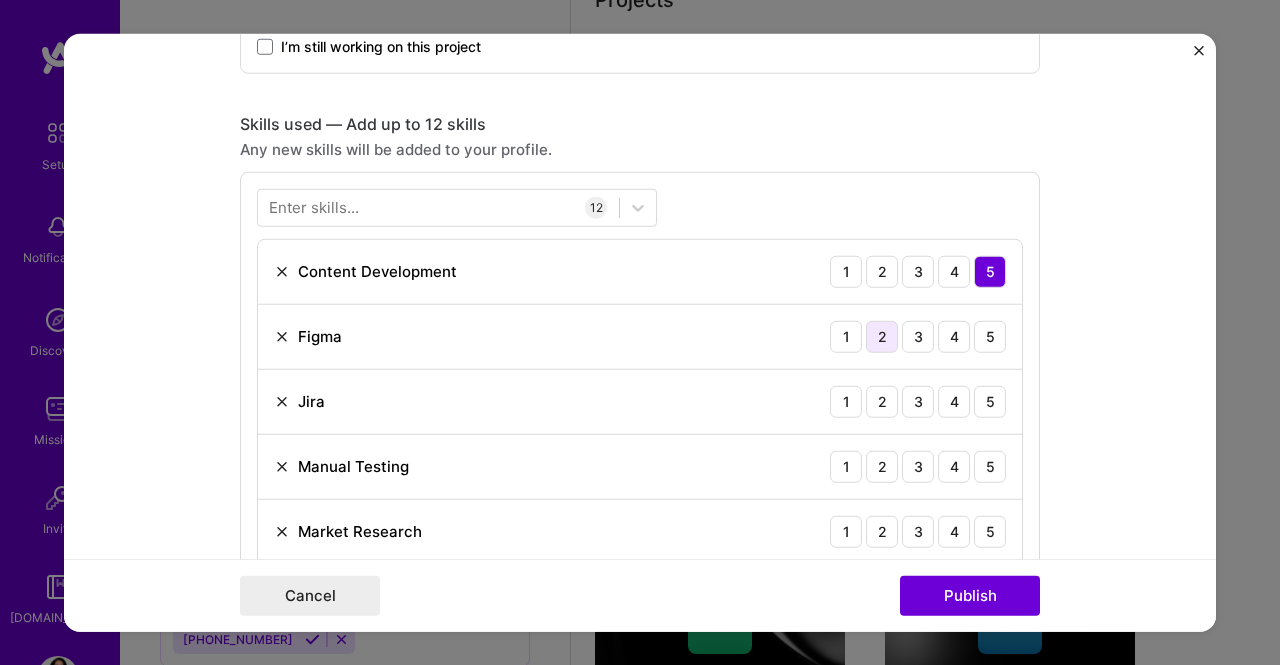 click on "2" at bounding box center [882, 336] 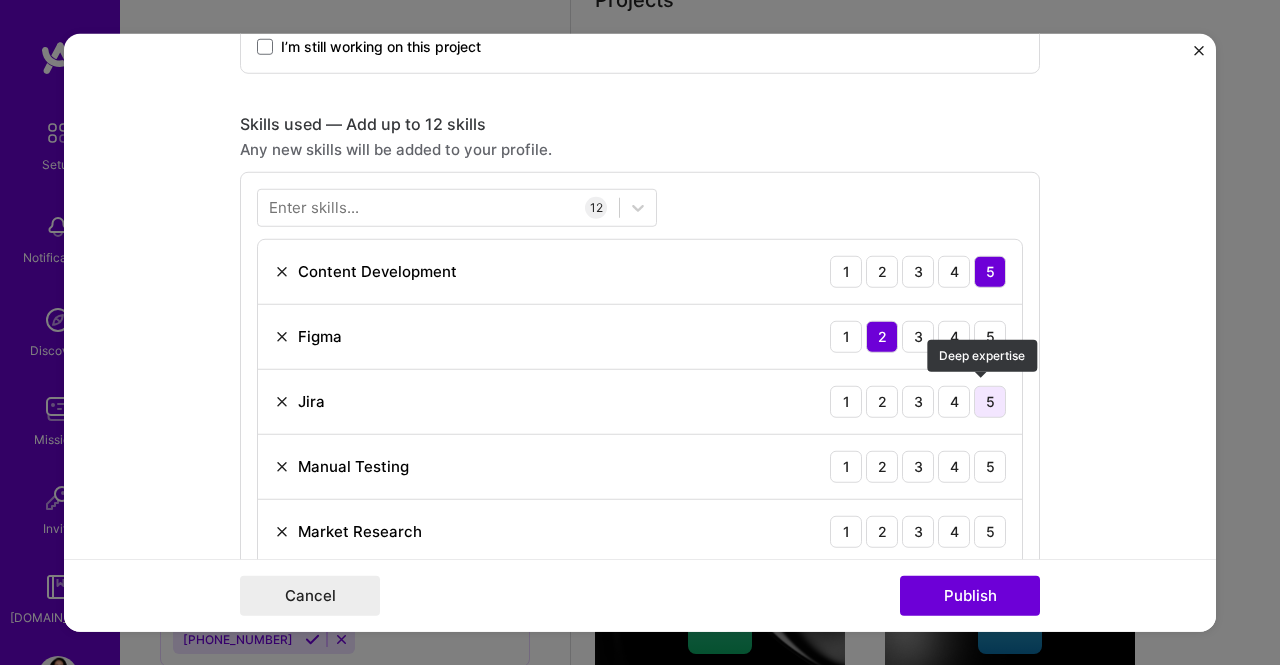 click on "5" at bounding box center [990, 401] 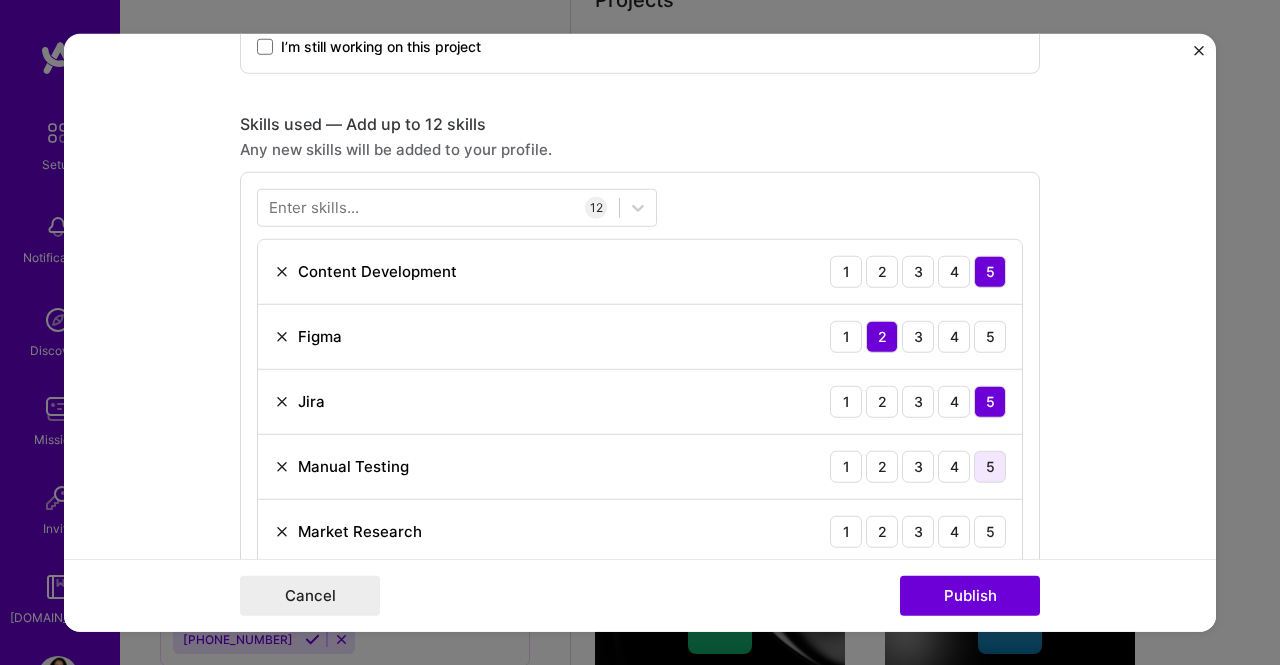 click on "5" at bounding box center (990, 466) 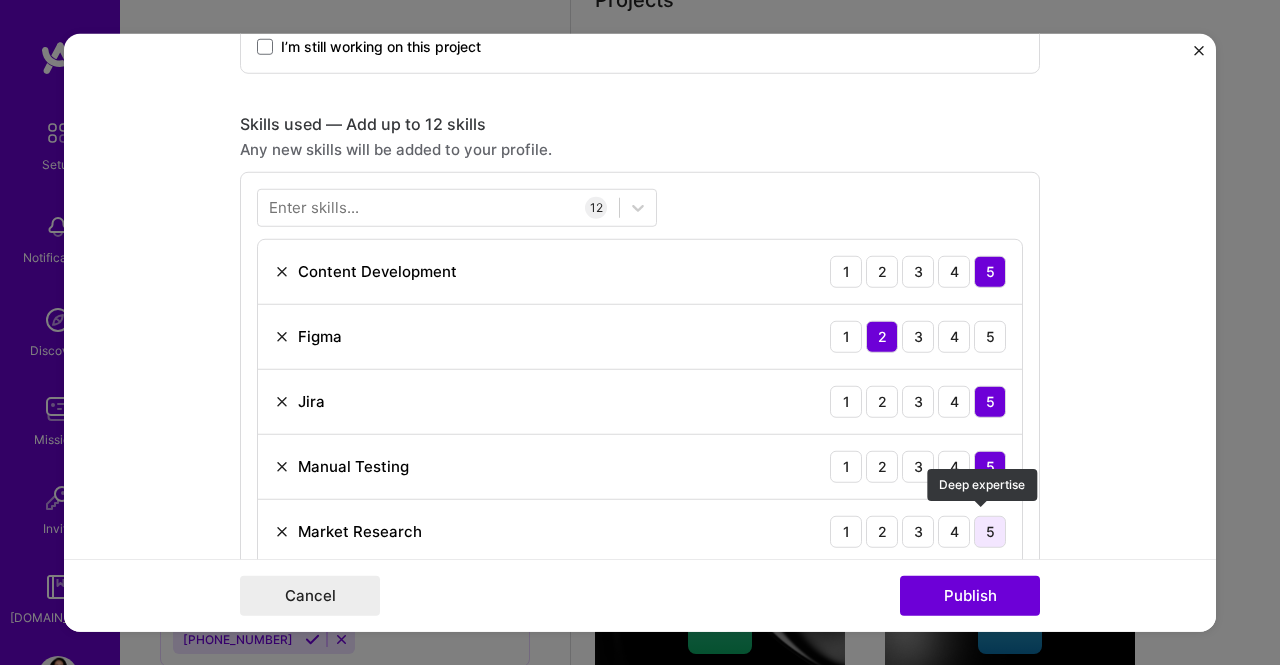 click on "5" at bounding box center (990, 531) 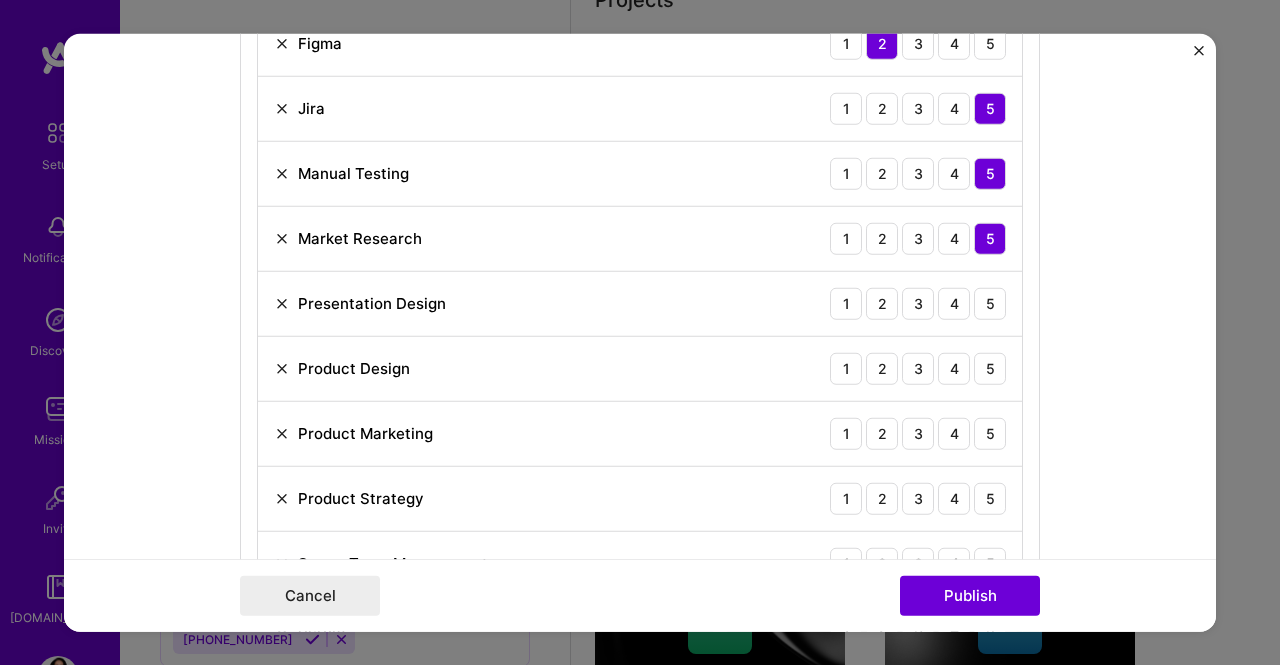 scroll, scrollTop: 1224, scrollLeft: 0, axis: vertical 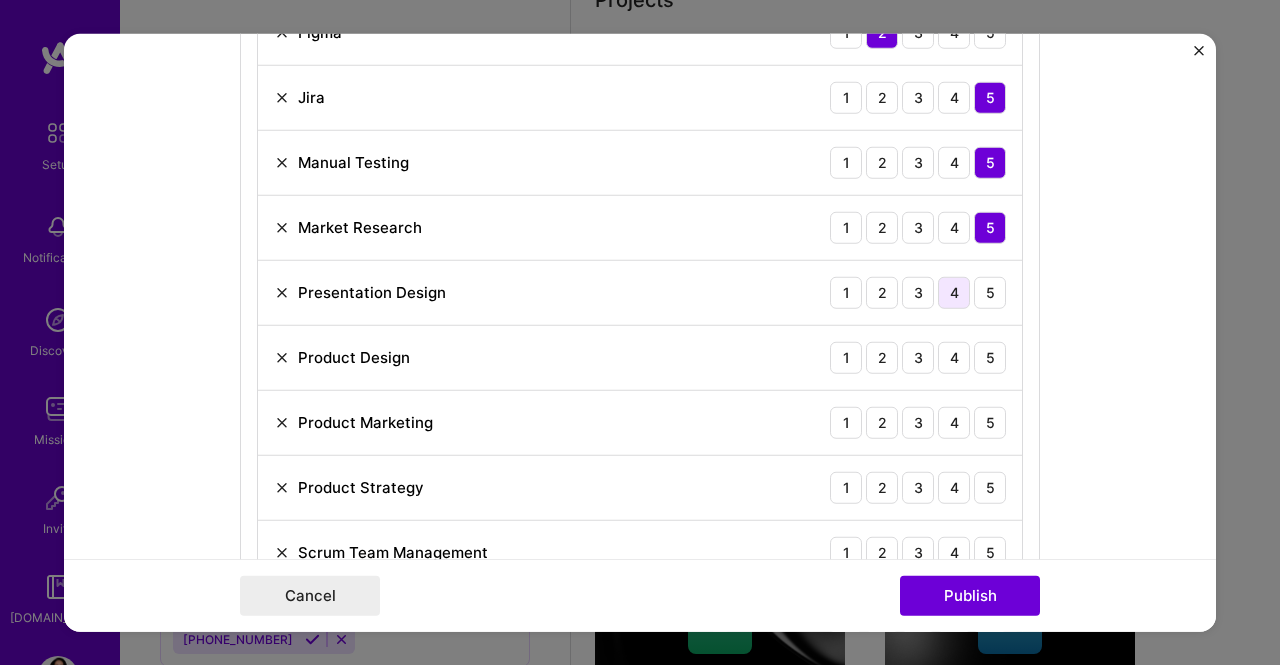 click on "4" at bounding box center (954, 292) 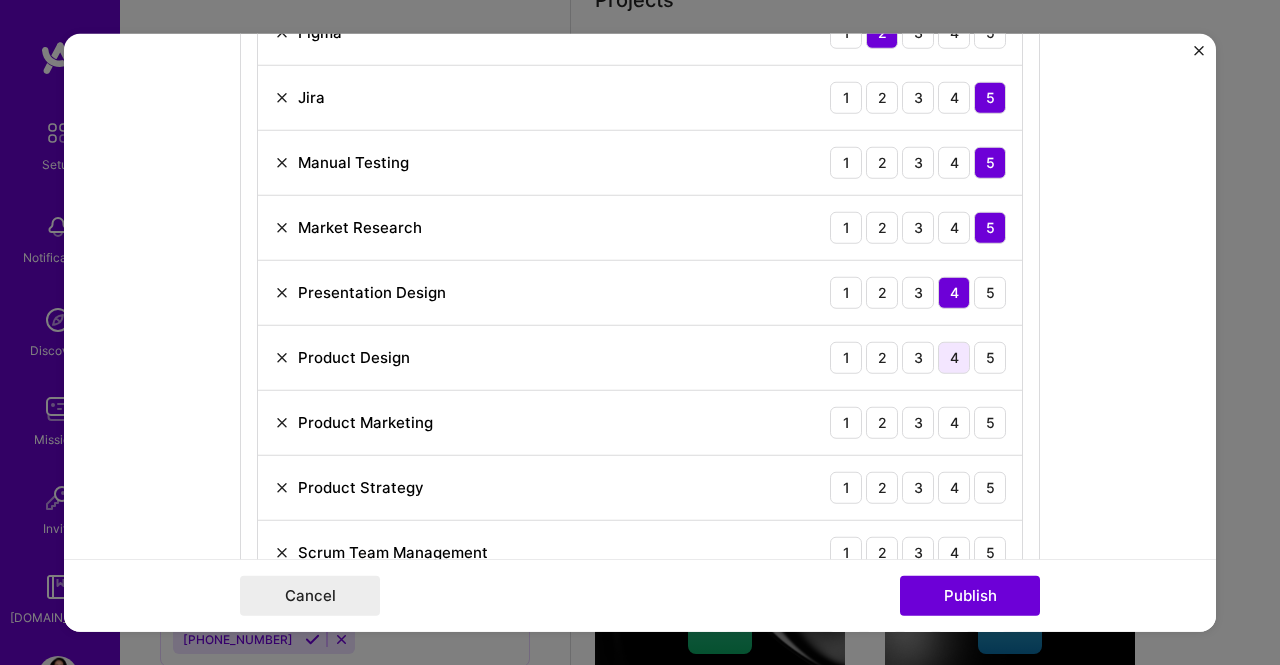 click on "4" at bounding box center (954, 357) 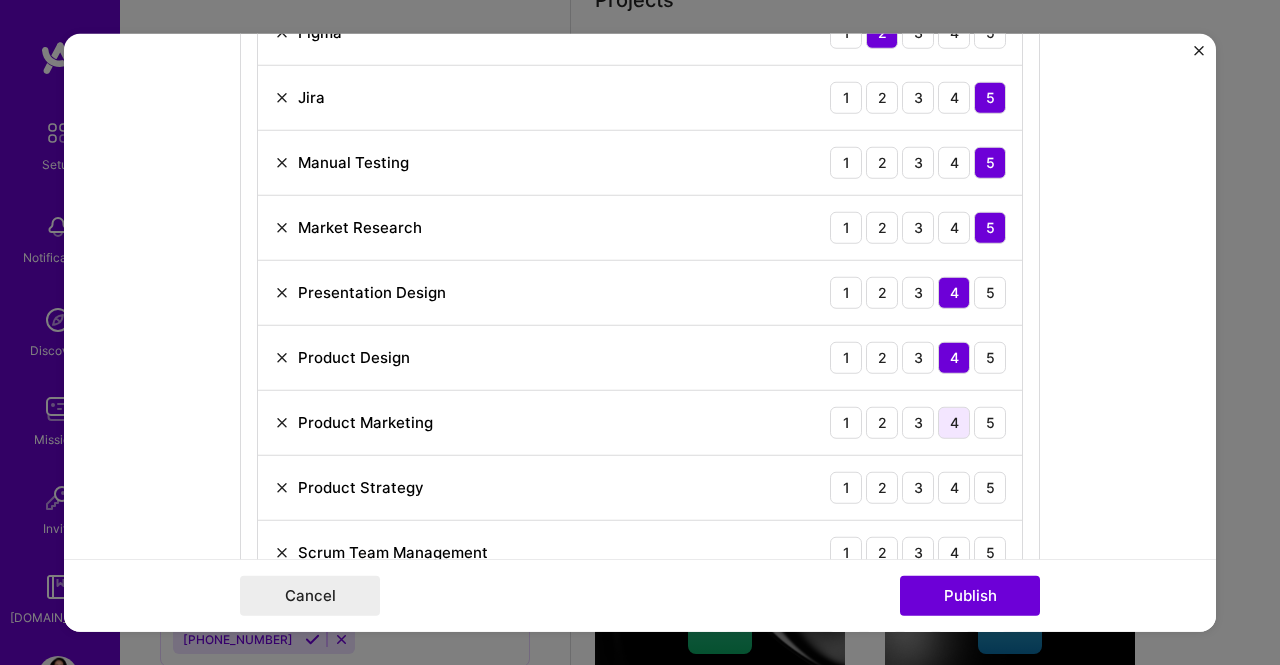 click on "4" at bounding box center (954, 422) 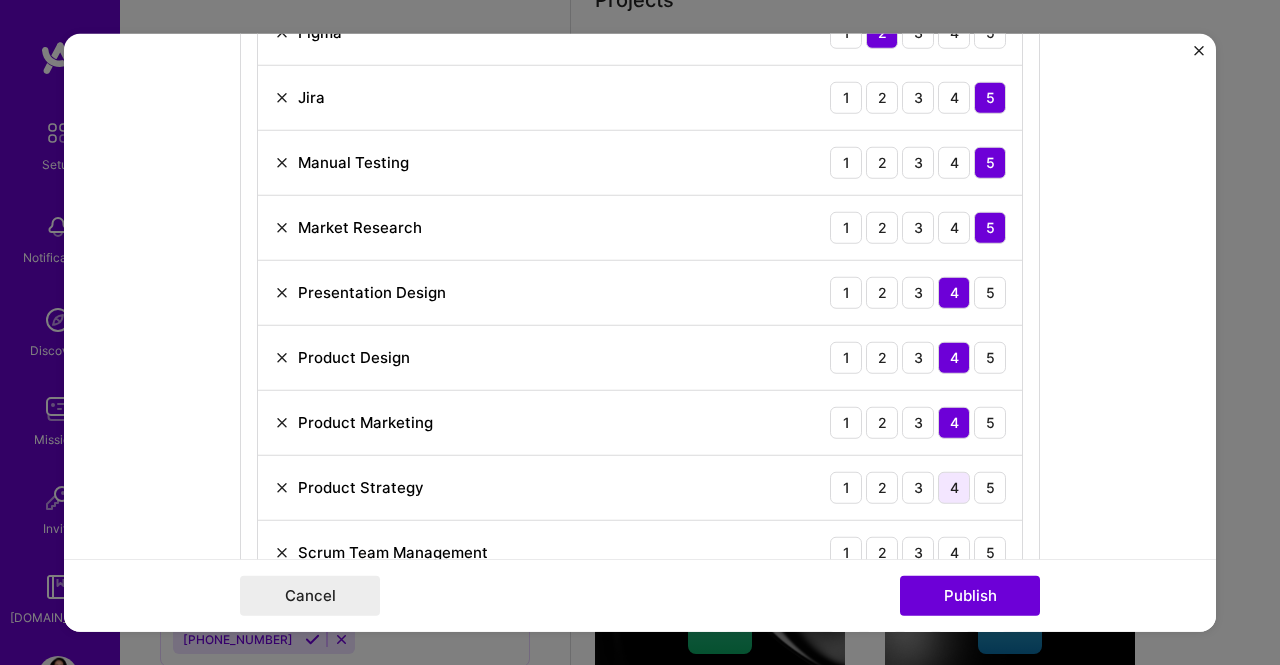 click on "4" at bounding box center (954, 487) 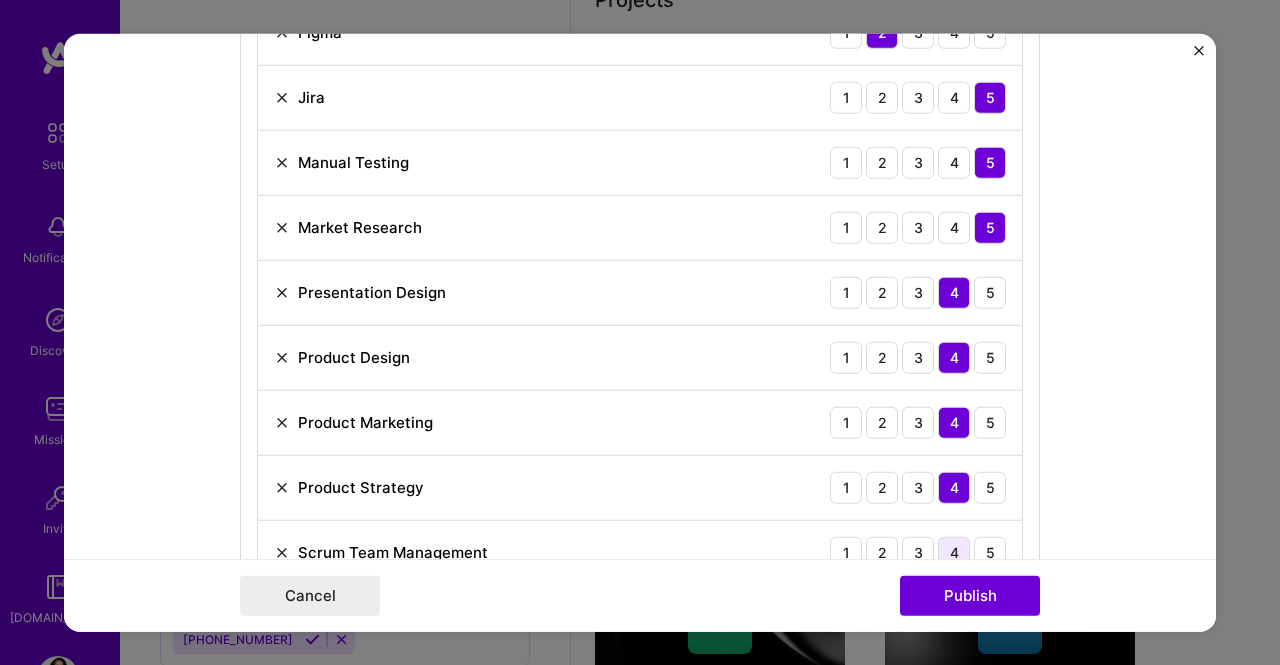 click on "4" at bounding box center [954, 552] 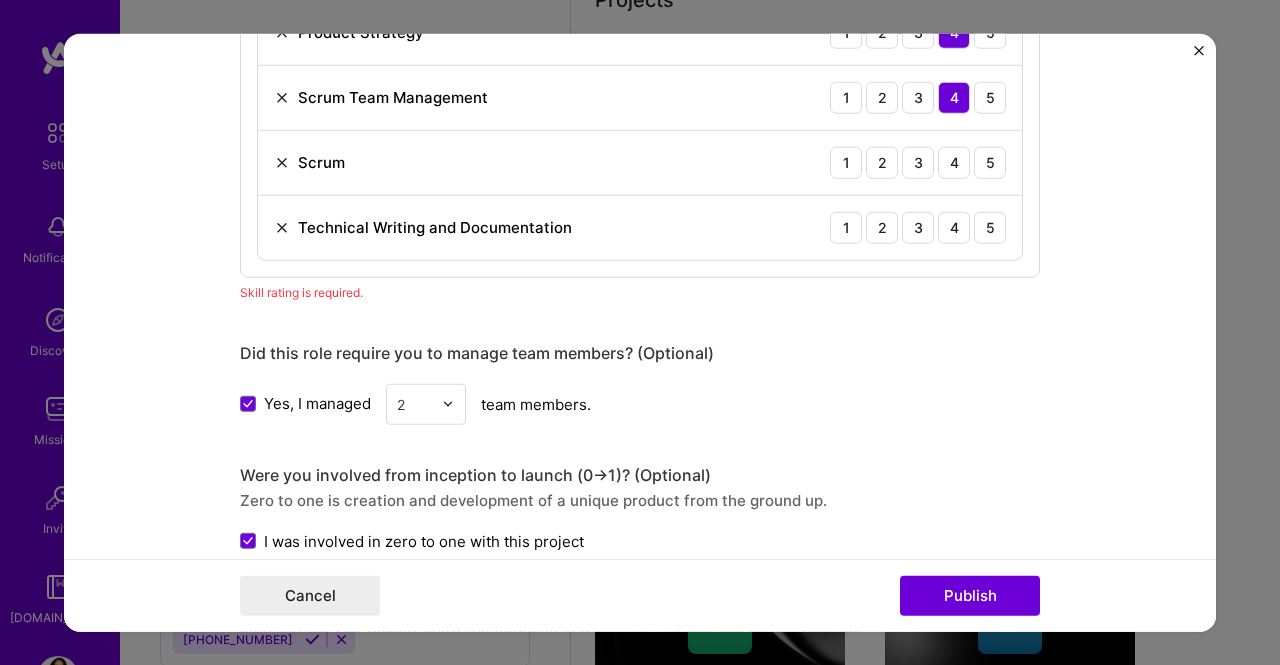 scroll, scrollTop: 1675, scrollLeft: 0, axis: vertical 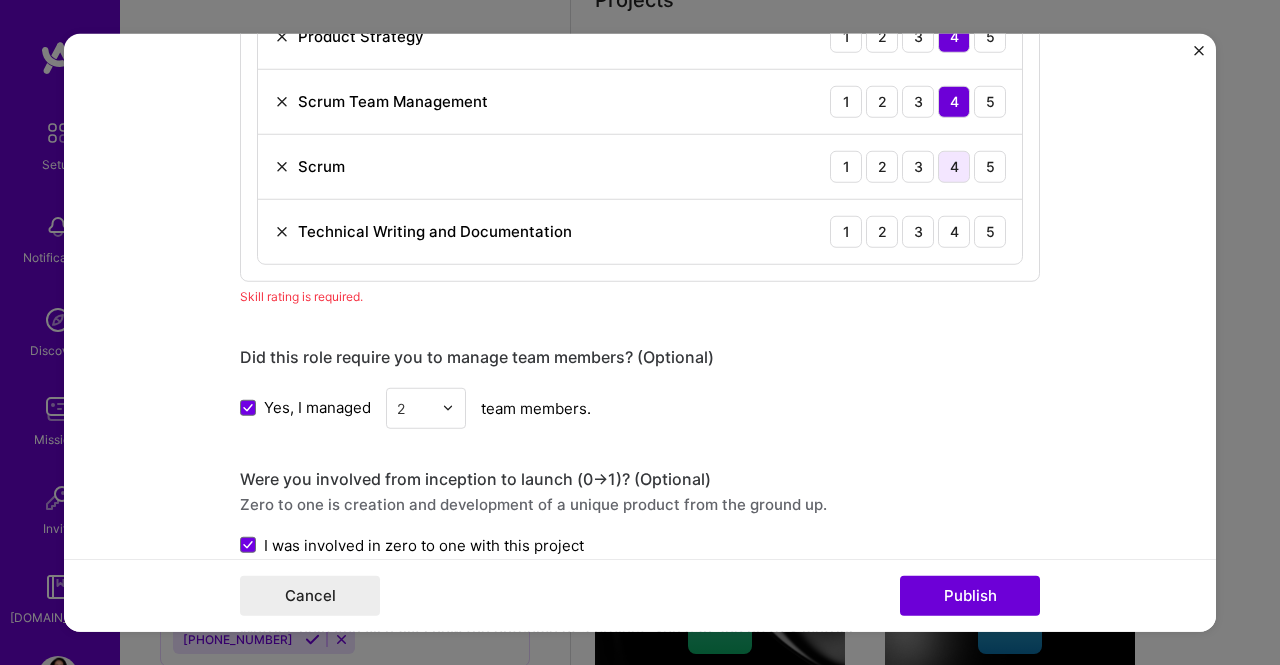 click on "4" at bounding box center (954, 166) 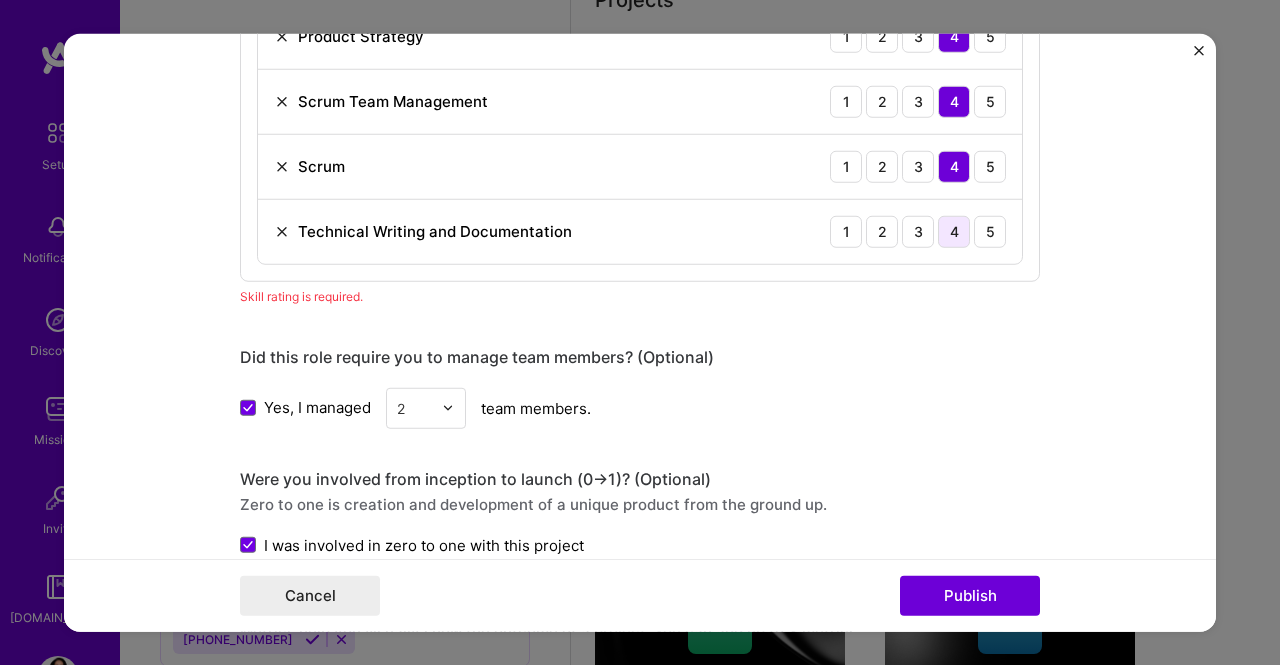 click on "4" at bounding box center (954, 231) 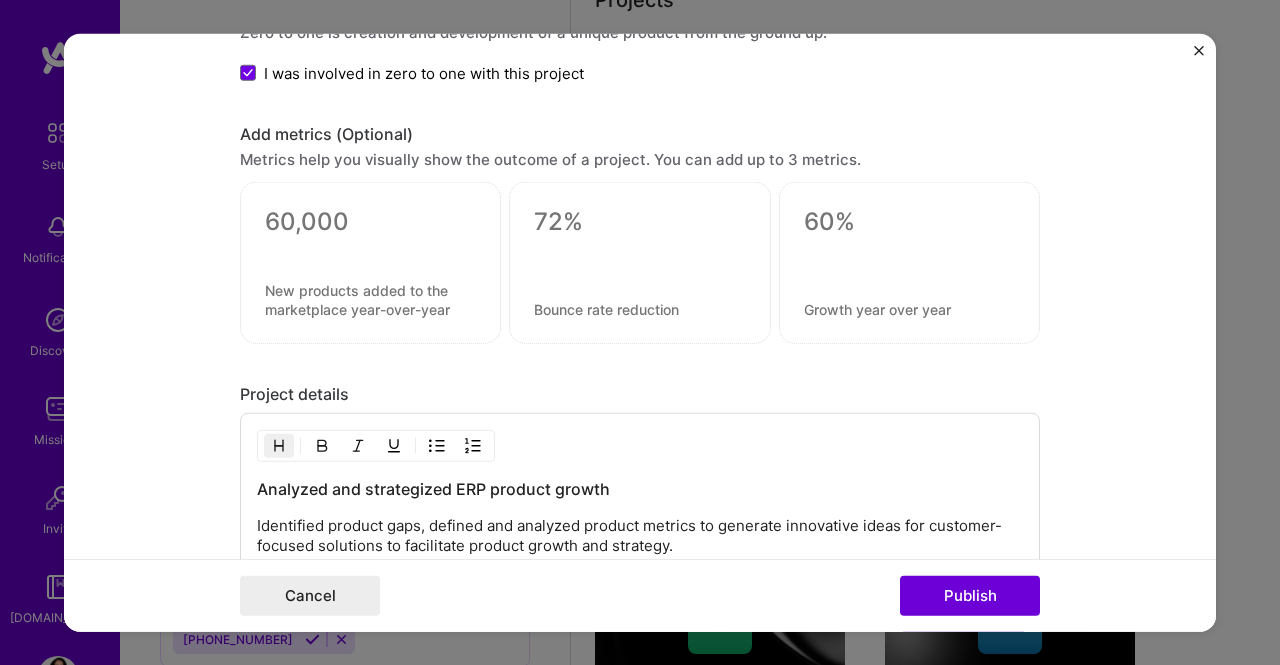 scroll, scrollTop: 2133, scrollLeft: 0, axis: vertical 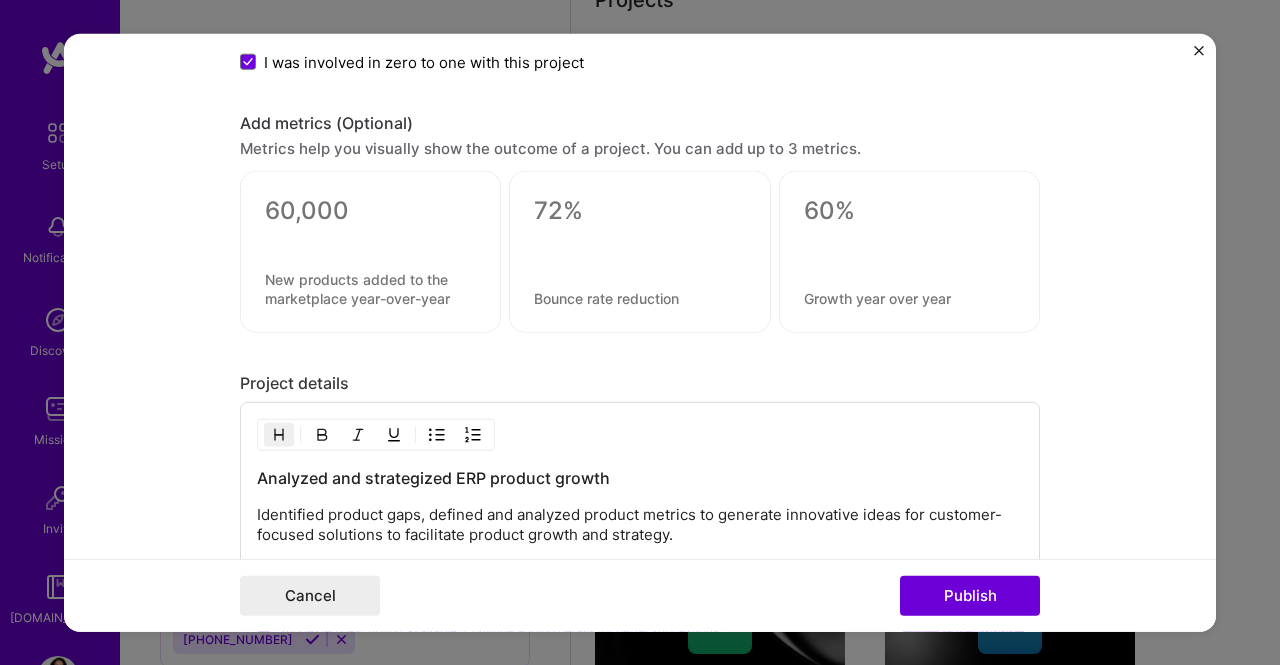 click on "Cancel Publish" at bounding box center (640, 595) 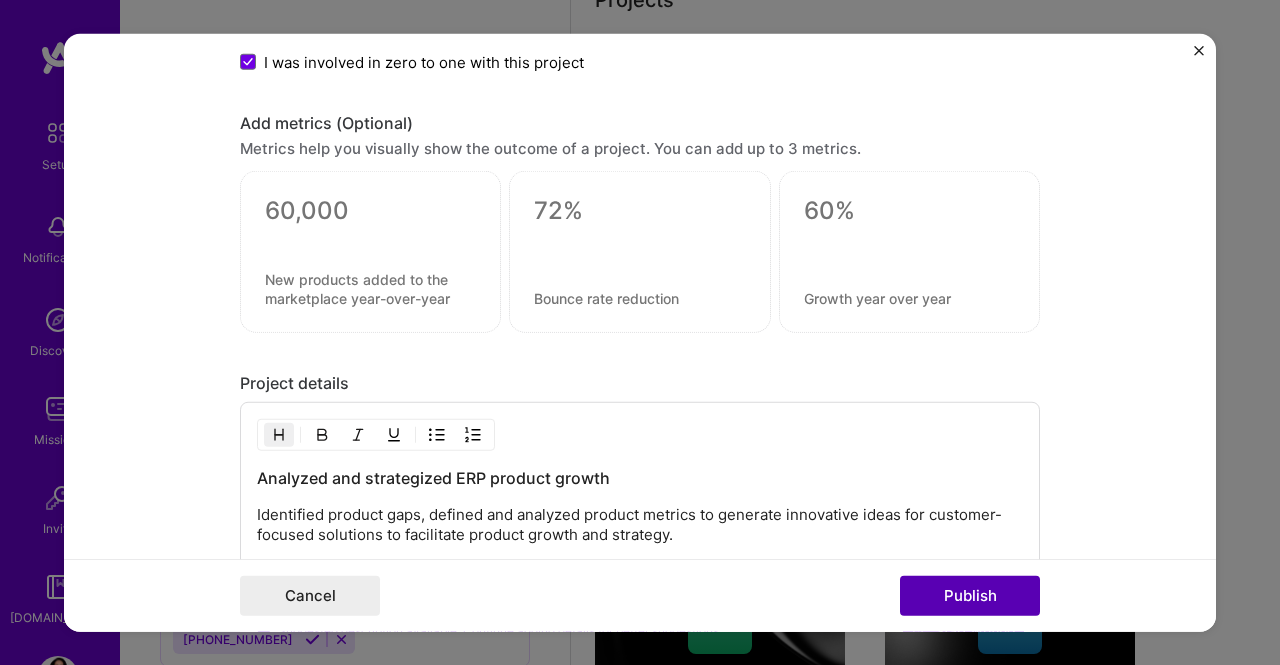 click on "Publish" at bounding box center (970, 596) 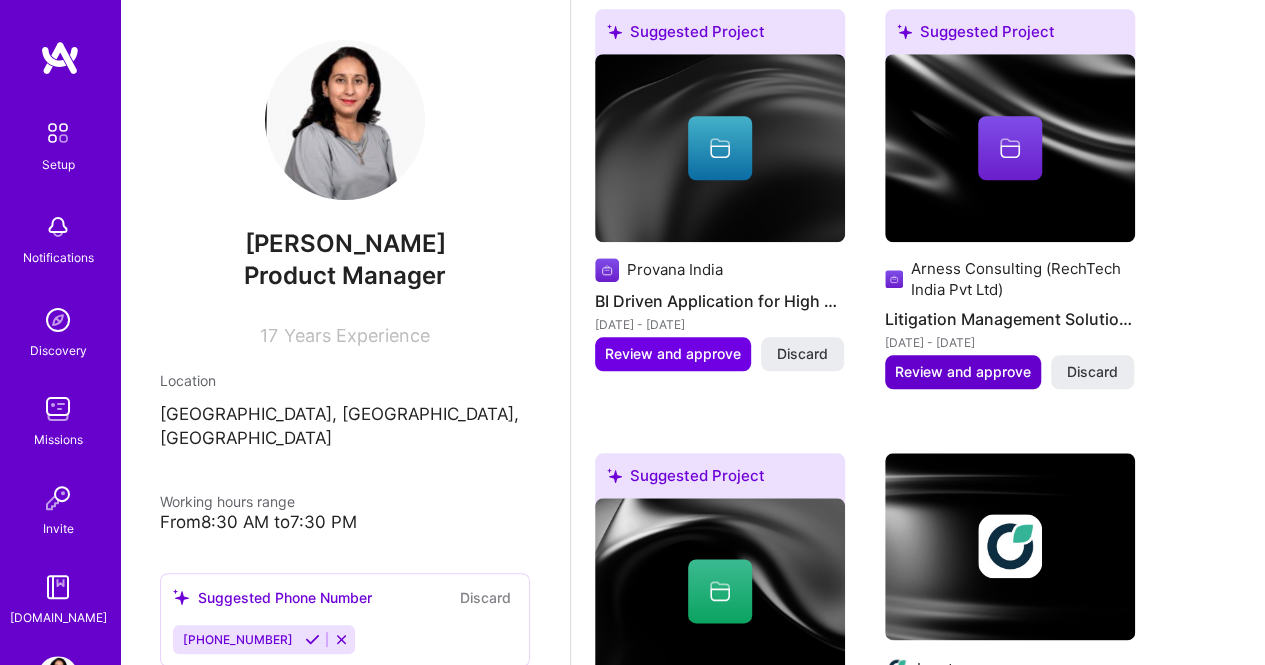 click on "Review and approve" at bounding box center [963, 372] 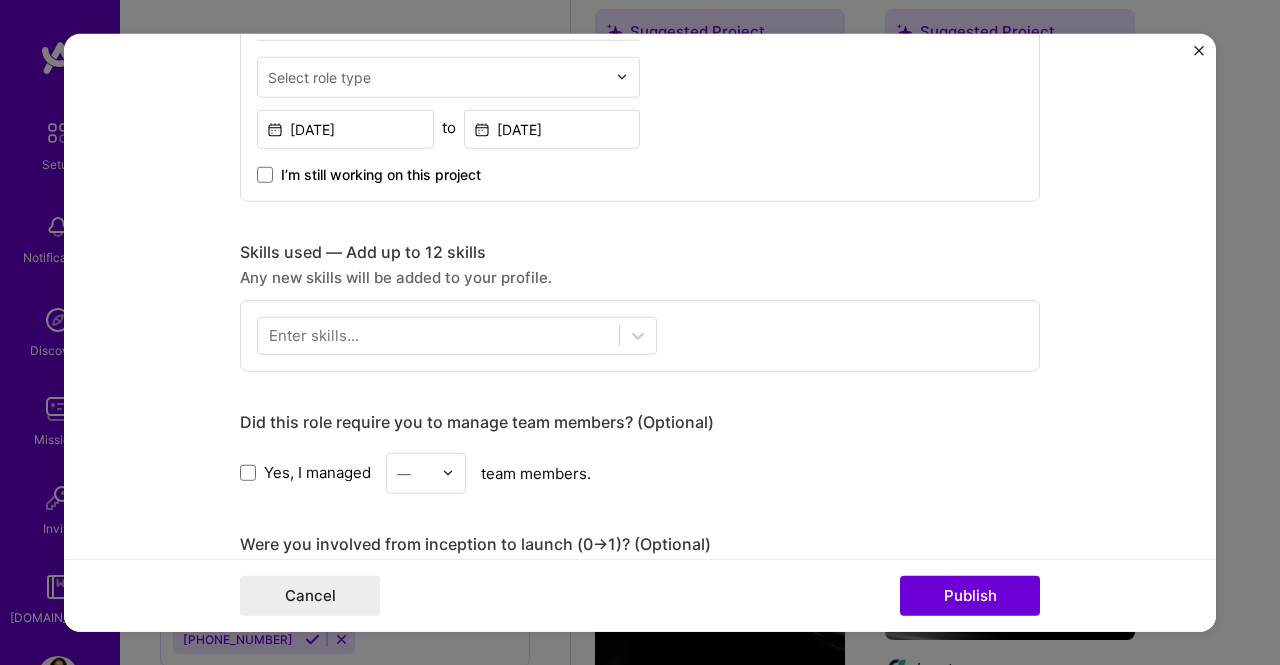 scroll, scrollTop: 884, scrollLeft: 0, axis: vertical 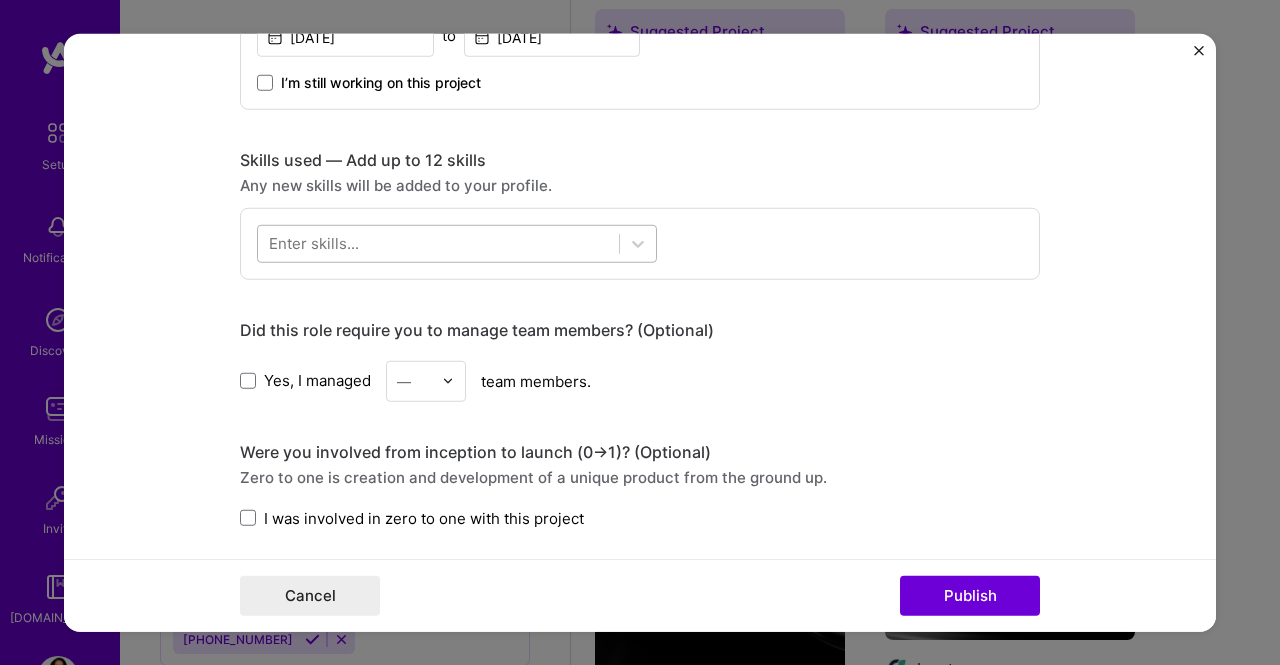 click at bounding box center (438, 243) 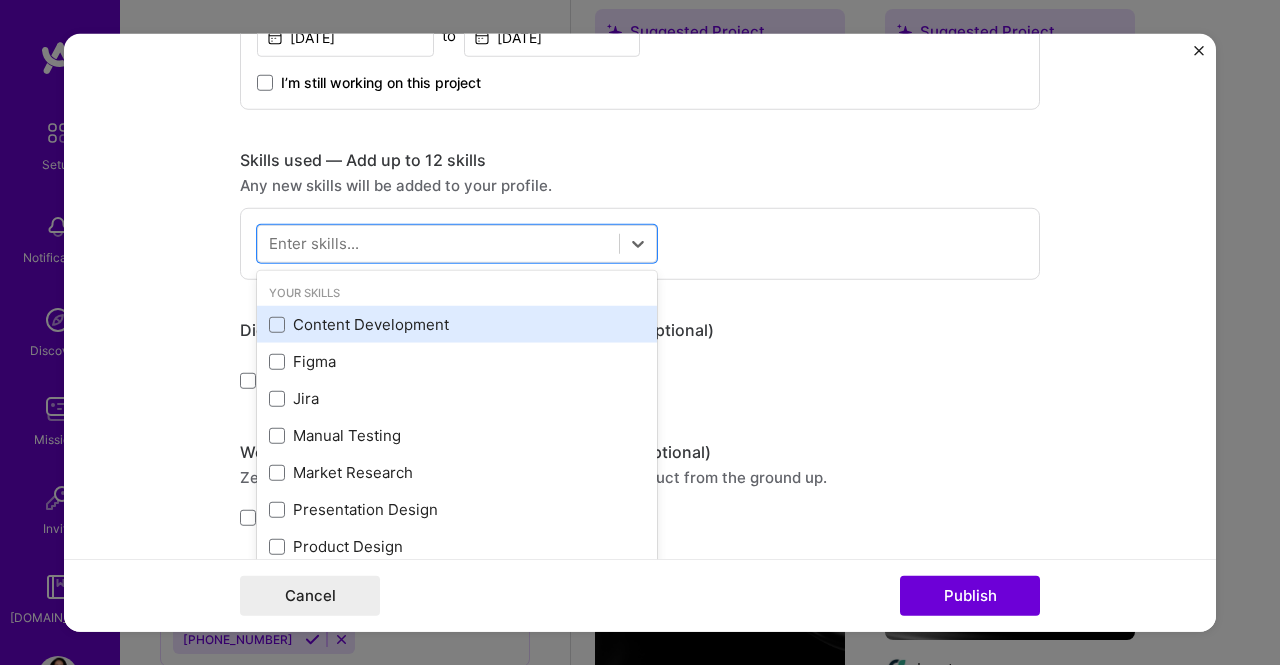 click on "Content Development" at bounding box center (457, 324) 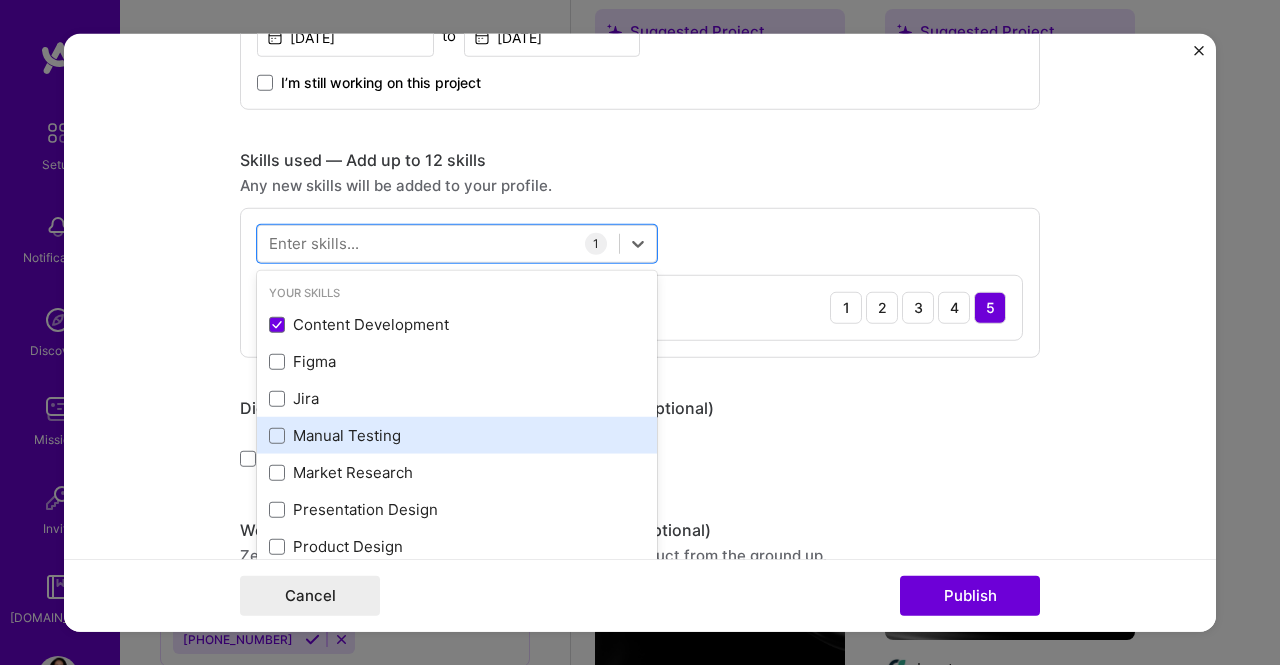 click on "Manual Testing" at bounding box center (457, 435) 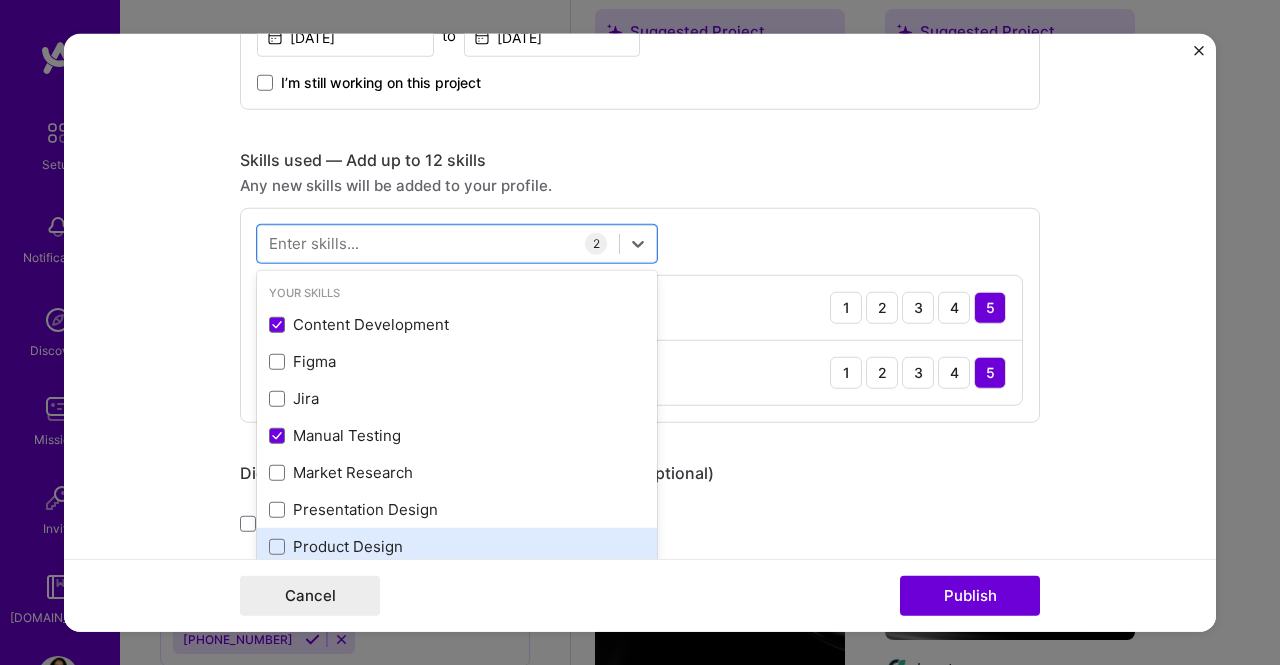 click on "Product Design" at bounding box center (457, 546) 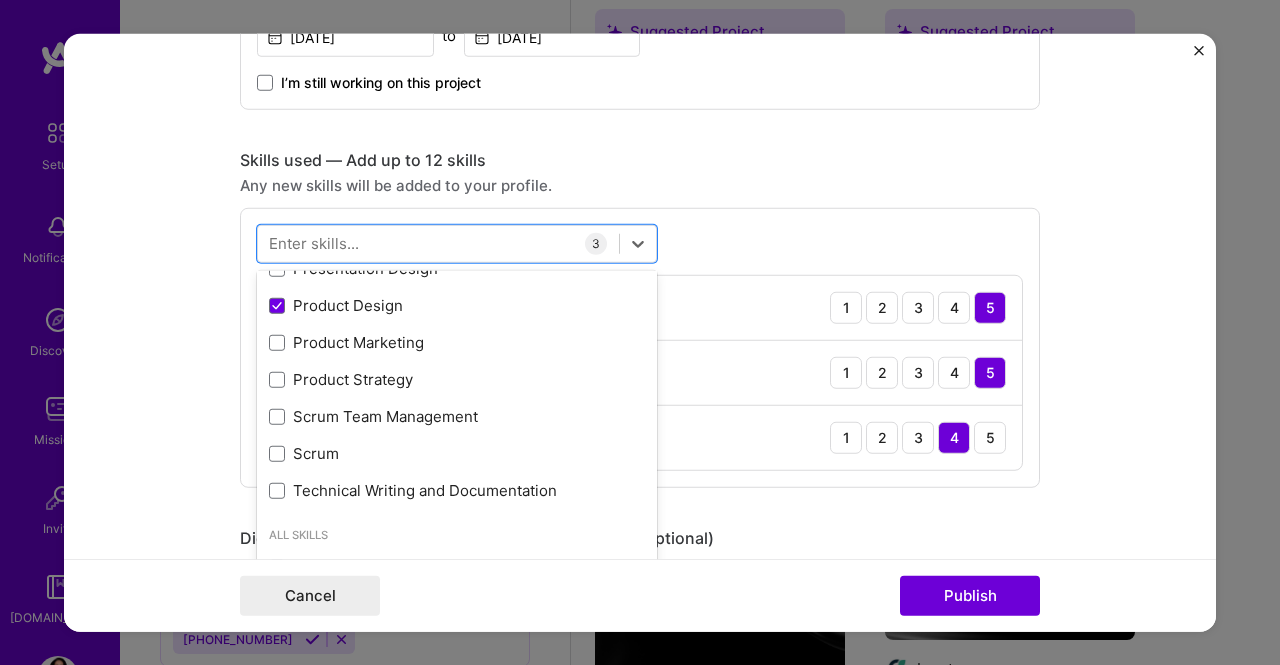 scroll, scrollTop: 167, scrollLeft: 0, axis: vertical 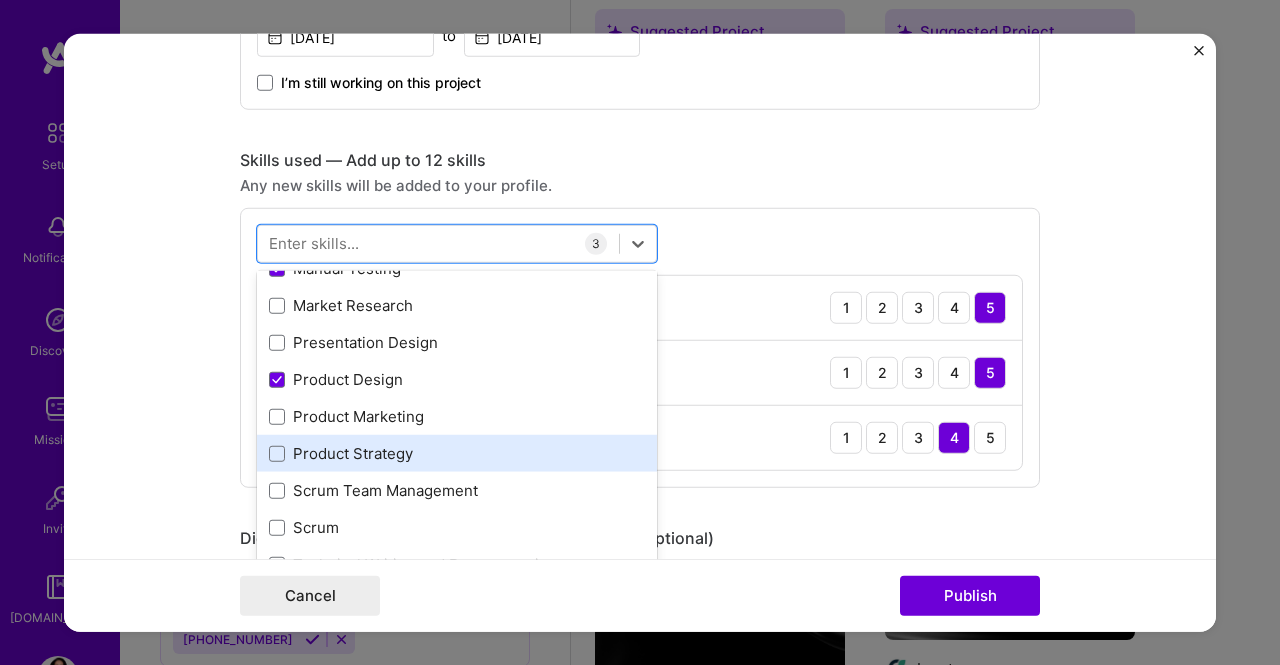 click on "Product Strategy" at bounding box center (457, 453) 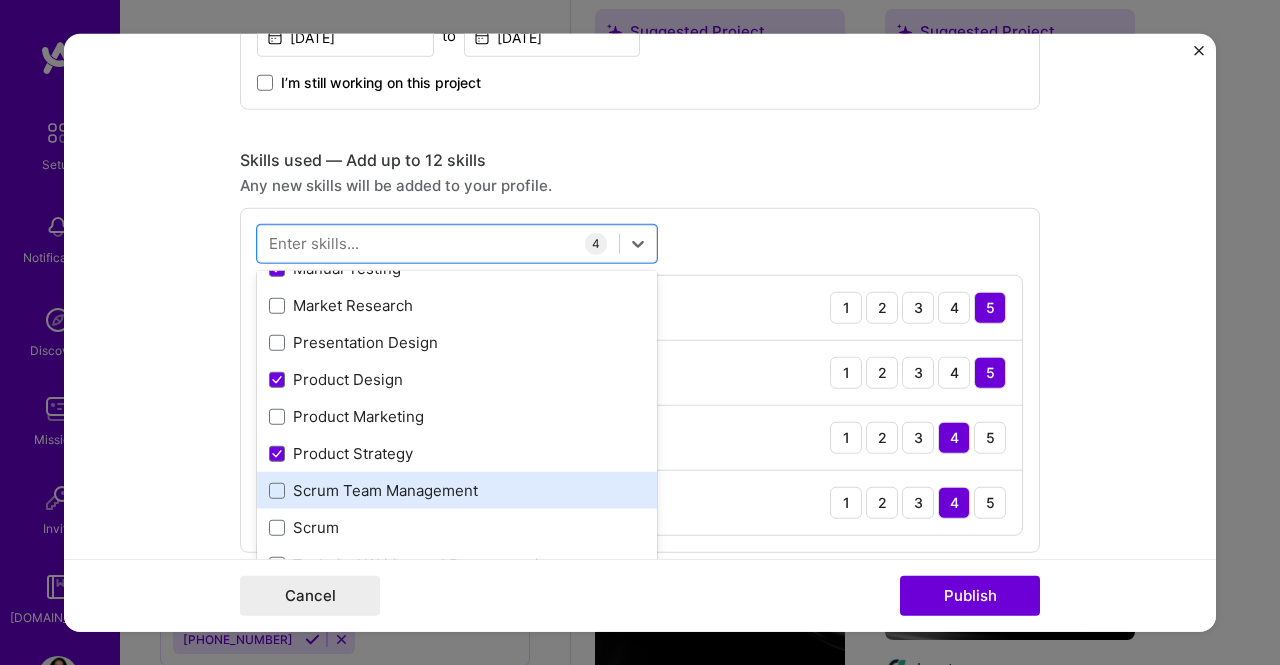 click on "Scrum Team Management" at bounding box center [457, 490] 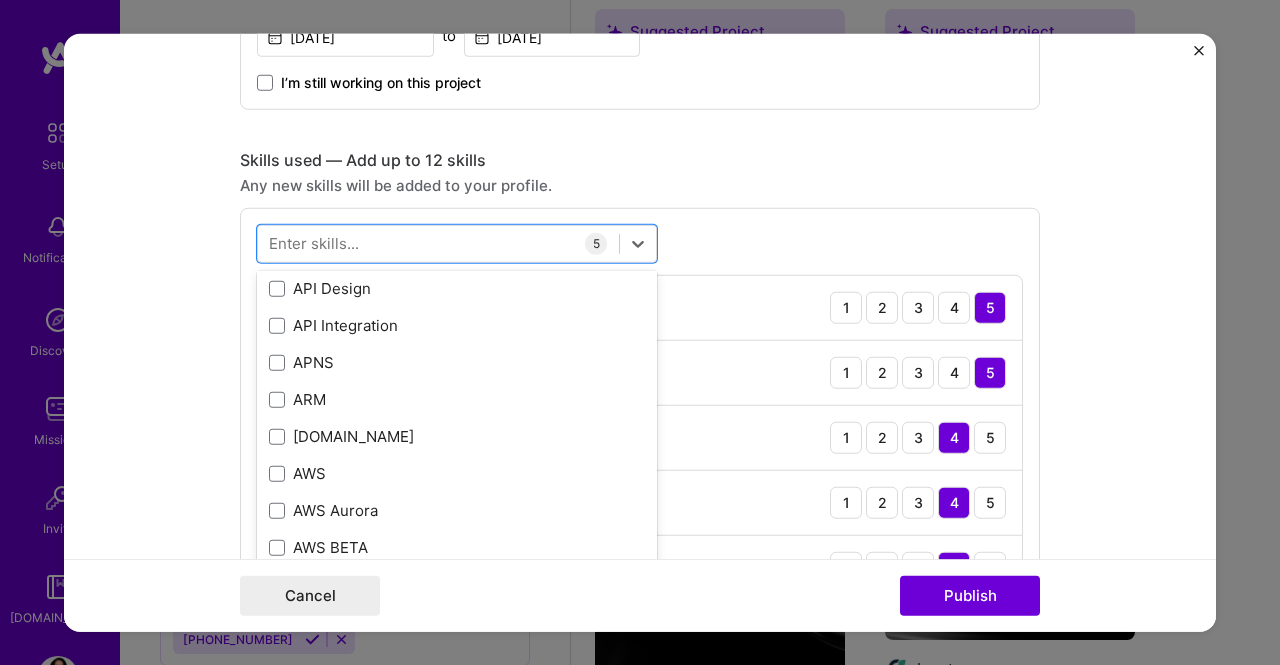 scroll, scrollTop: 668, scrollLeft: 0, axis: vertical 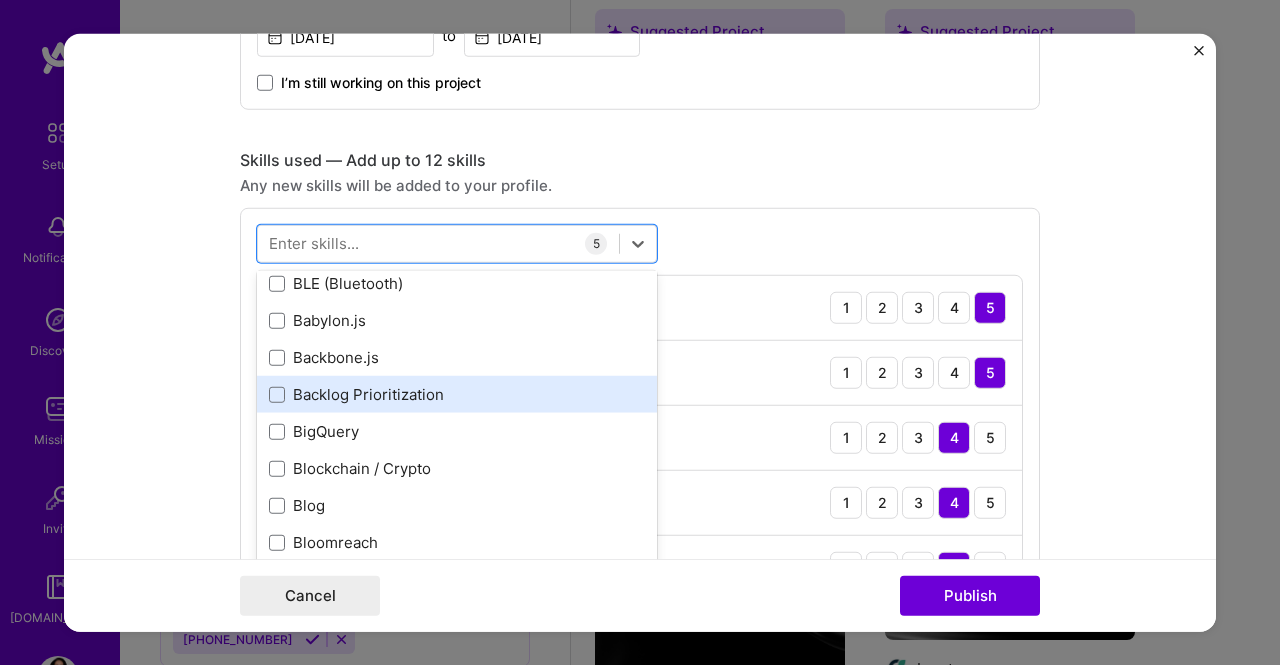 click on "Backlog Prioritization" at bounding box center [457, 394] 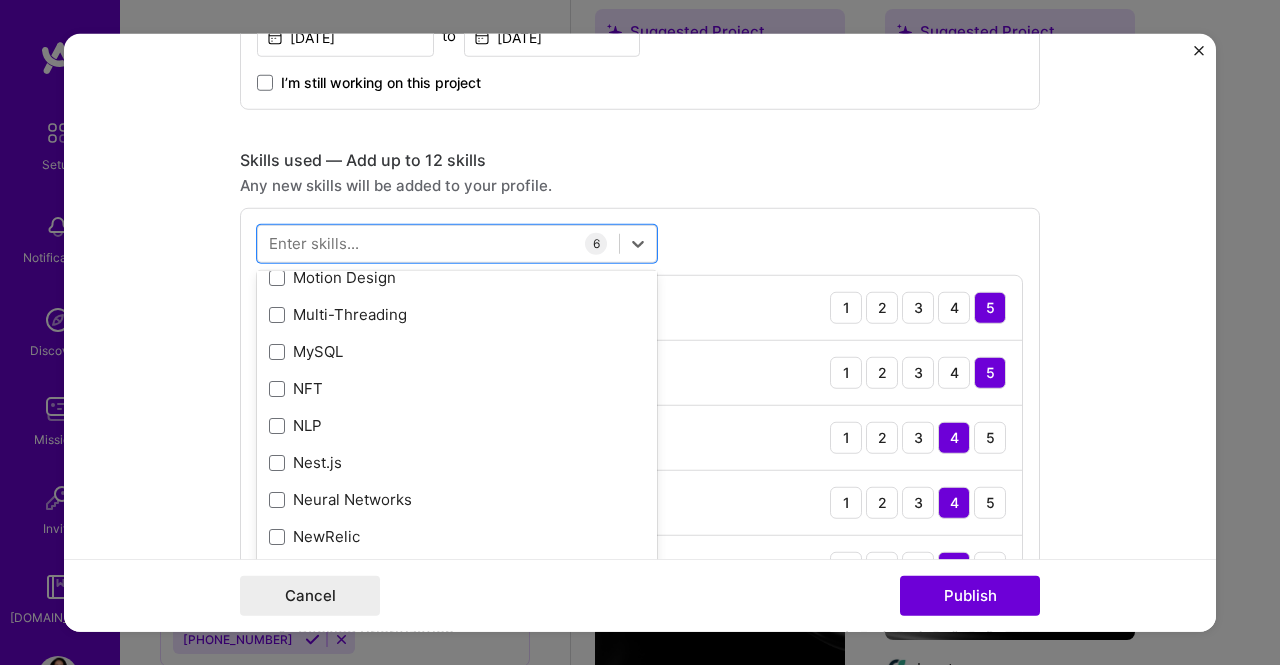 scroll, scrollTop: 8450, scrollLeft: 0, axis: vertical 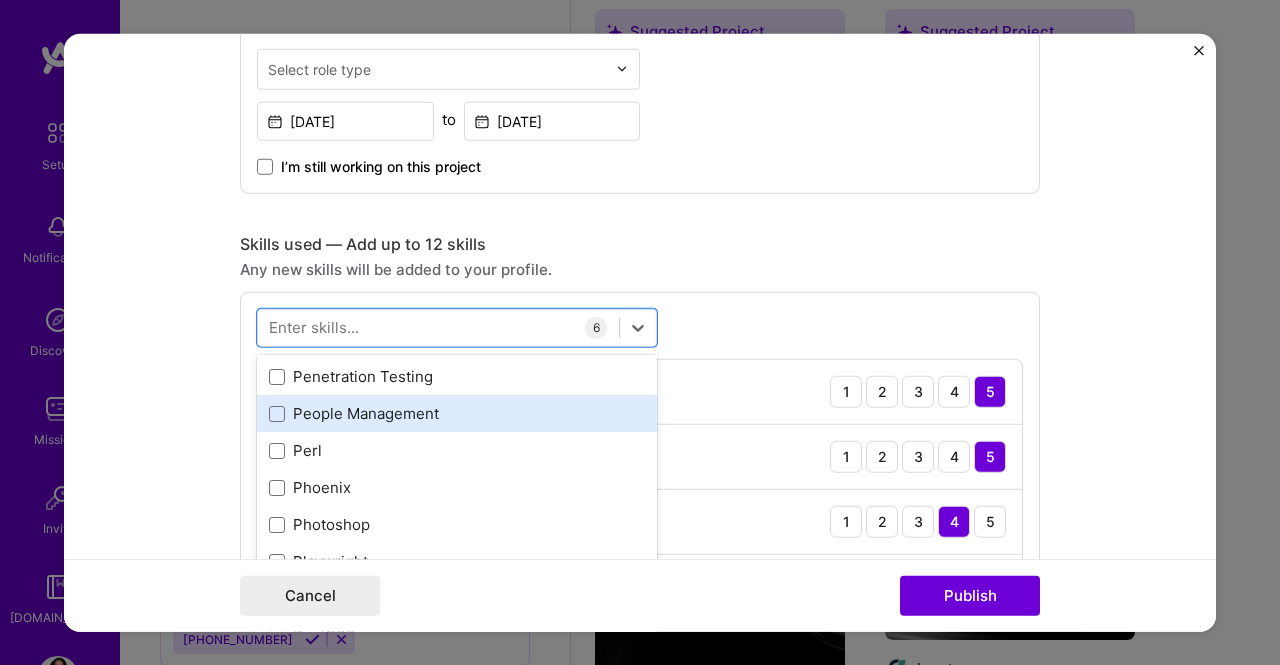 click on "People Management" at bounding box center [457, 413] 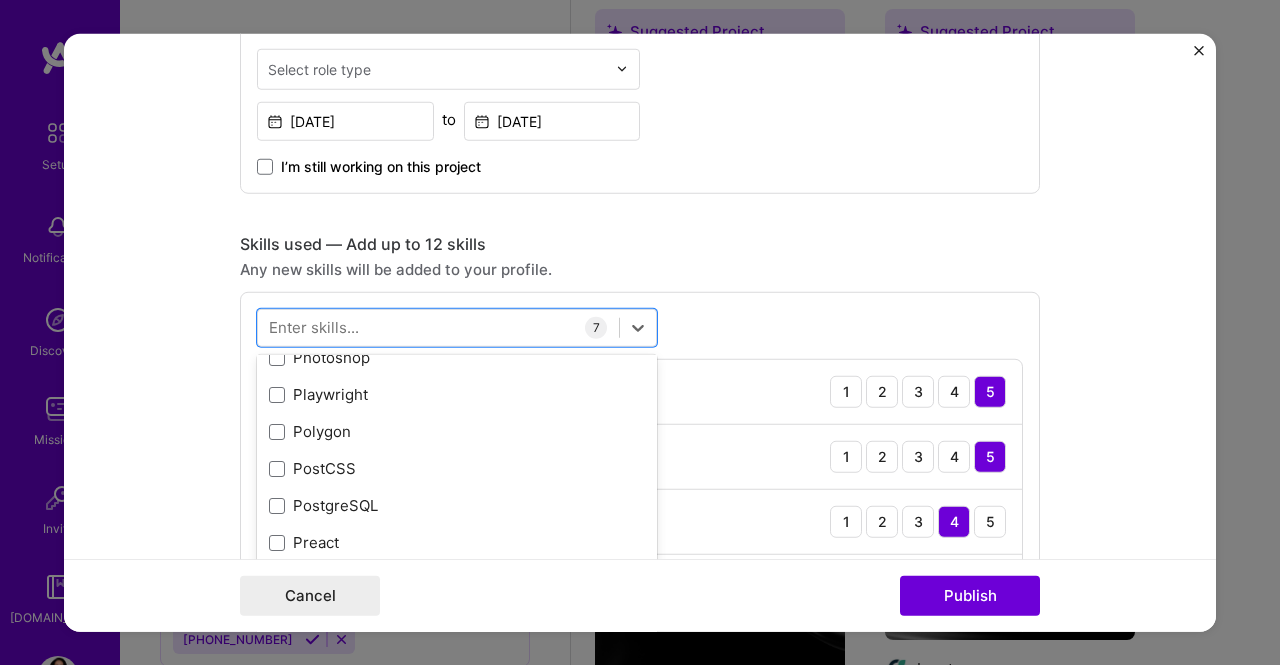 scroll, scrollTop: 9304, scrollLeft: 0, axis: vertical 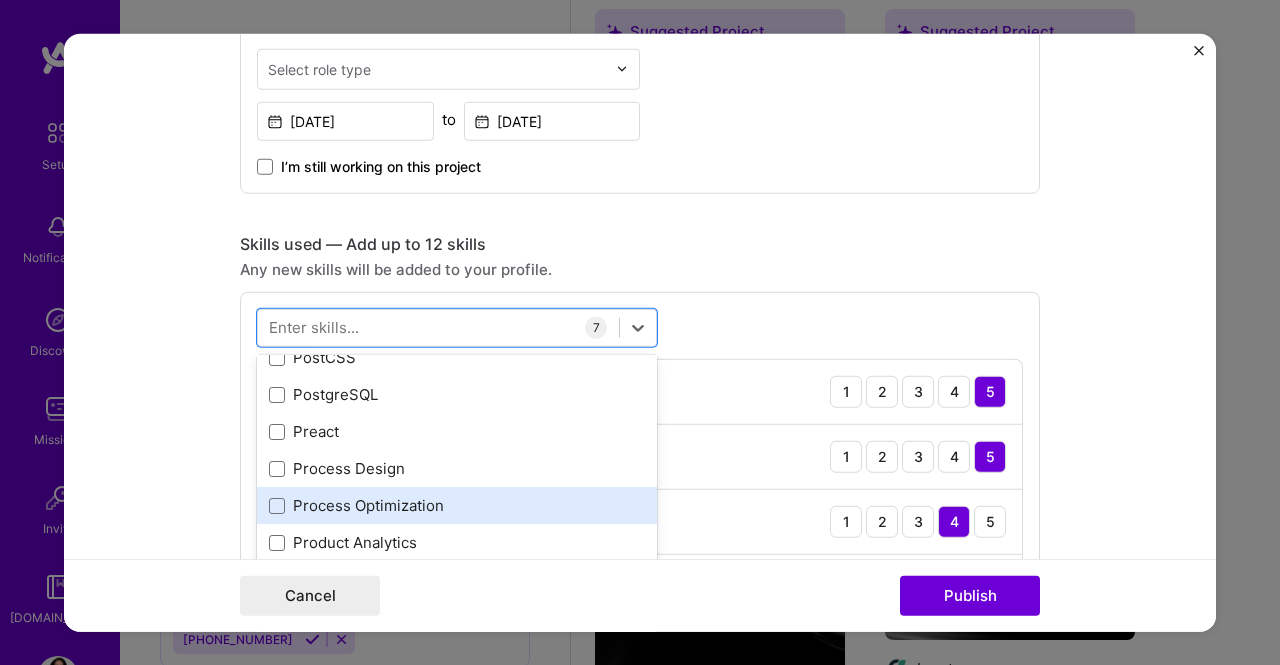 click on "Process Optimization" at bounding box center [457, 505] 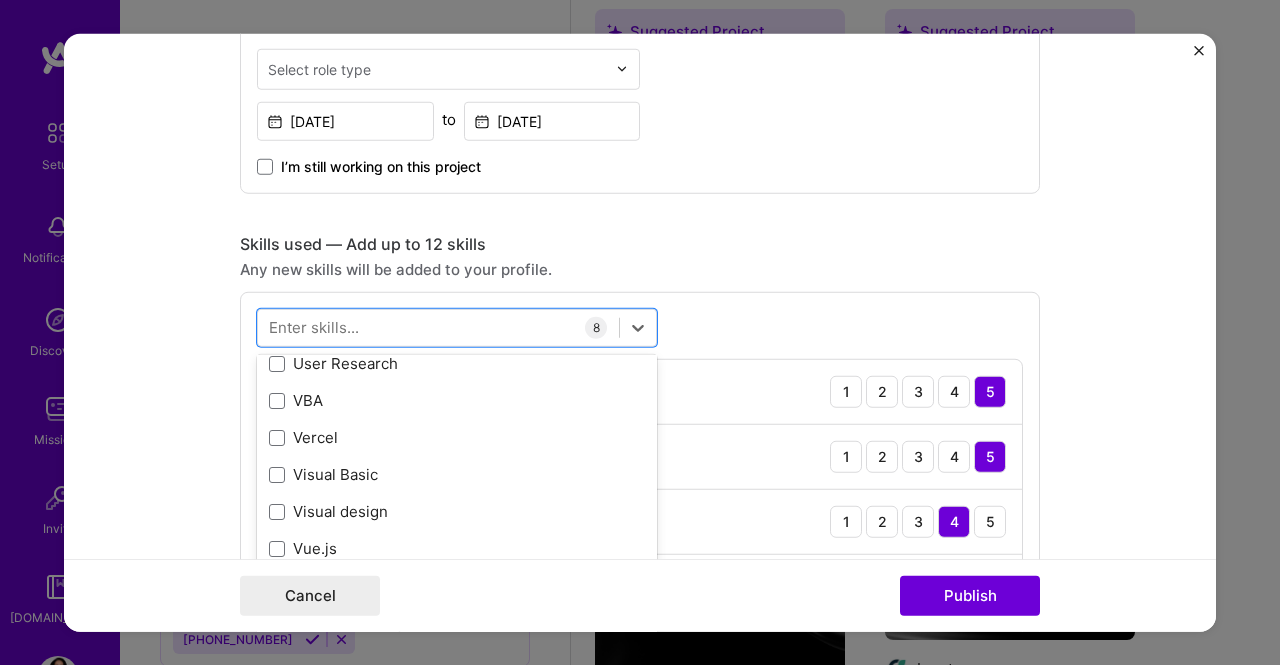 scroll, scrollTop: 12998, scrollLeft: 0, axis: vertical 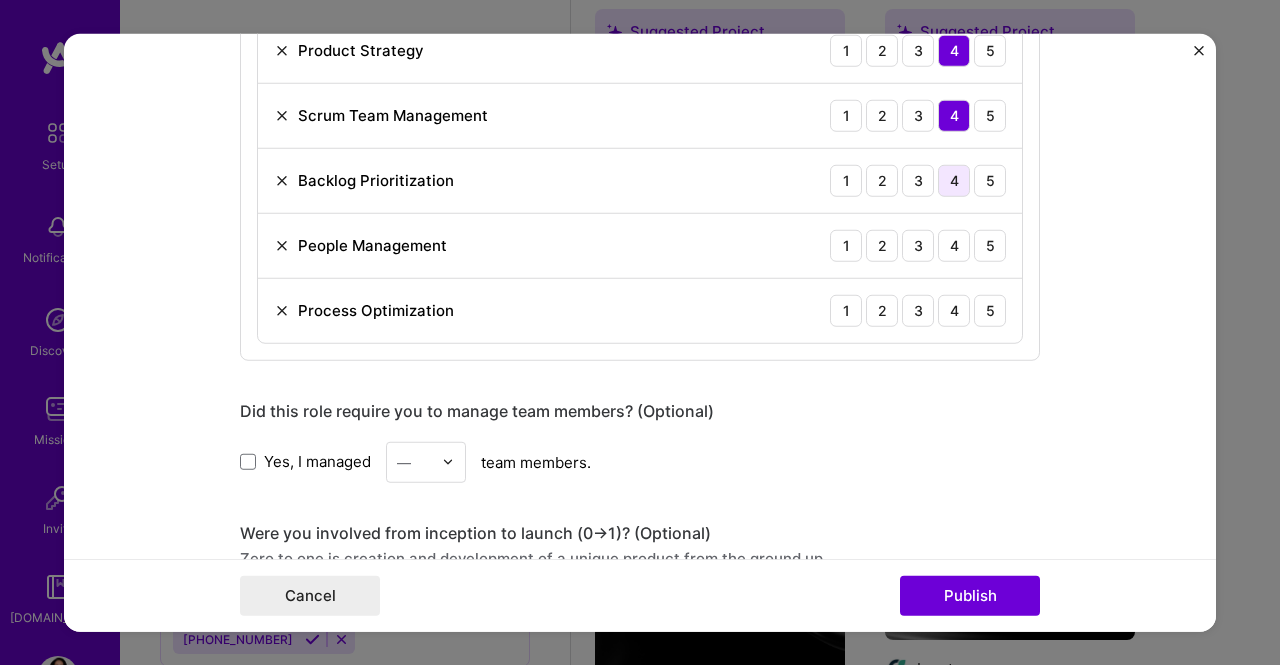 click on "4" at bounding box center (954, 180) 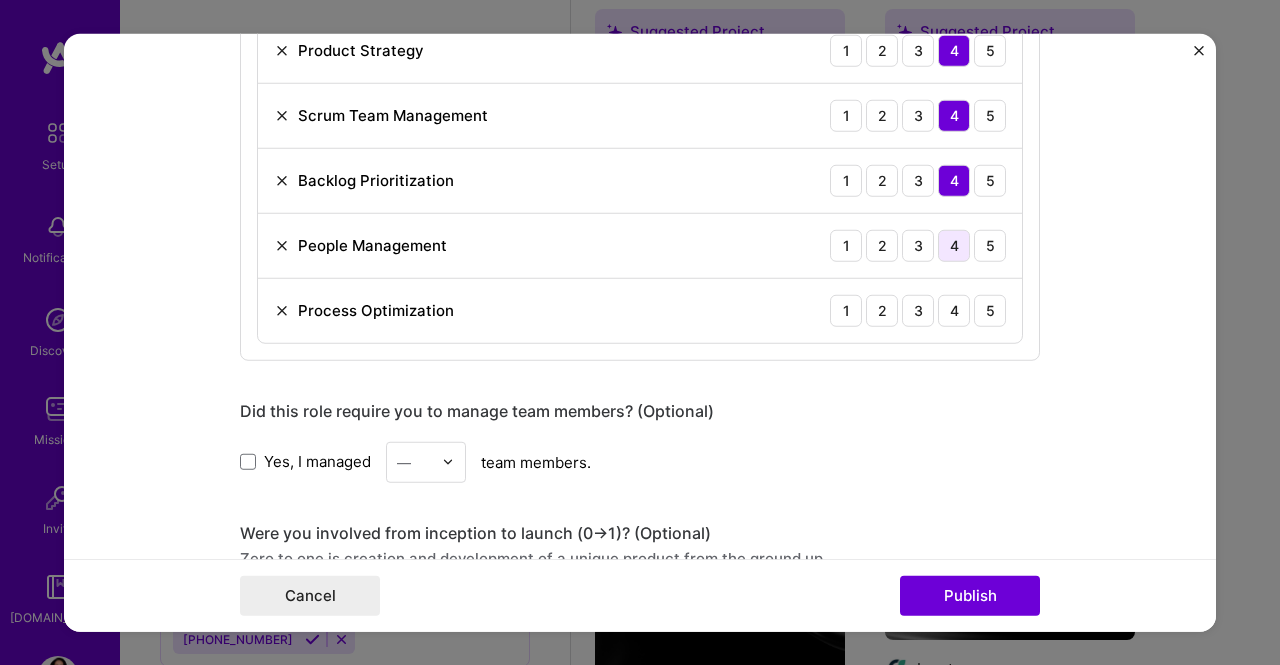click on "4" at bounding box center (954, 245) 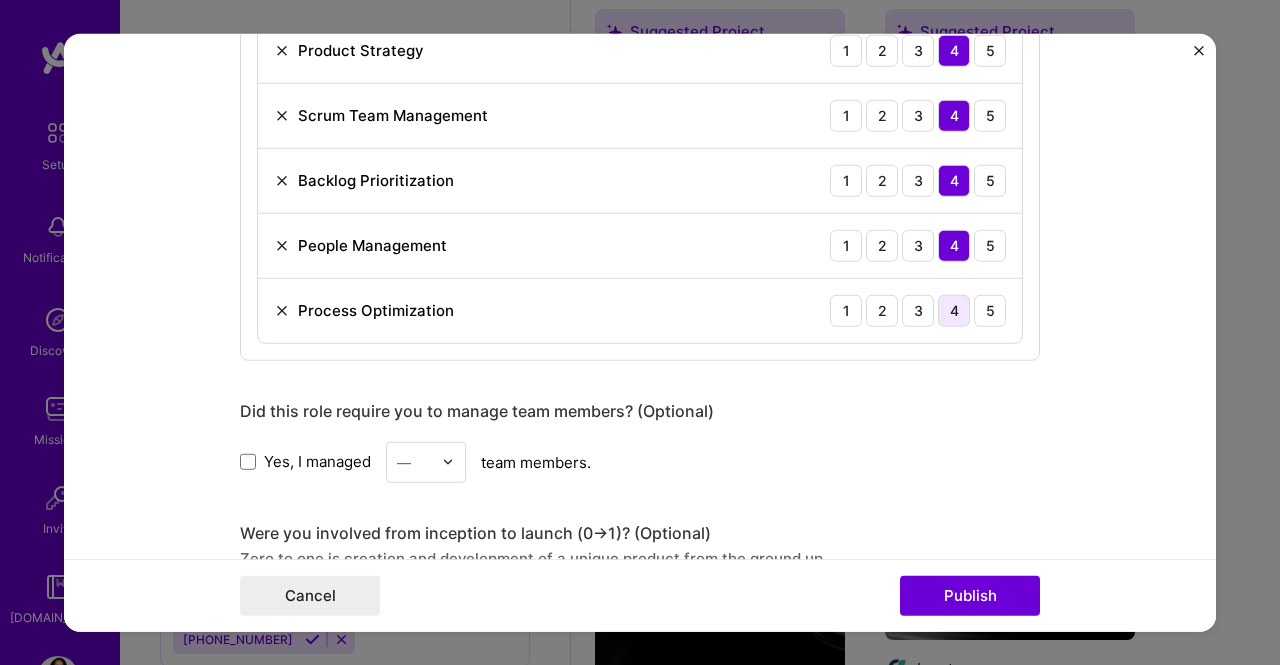 click on "4" at bounding box center (954, 310) 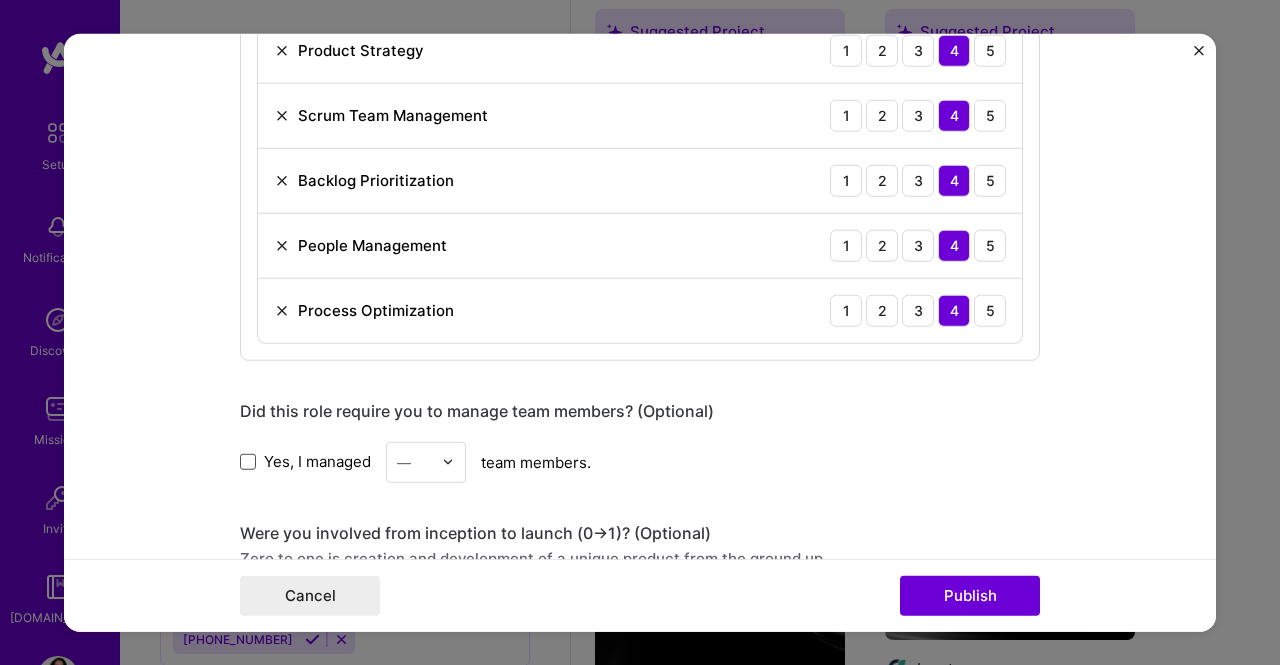 click at bounding box center (248, 462) 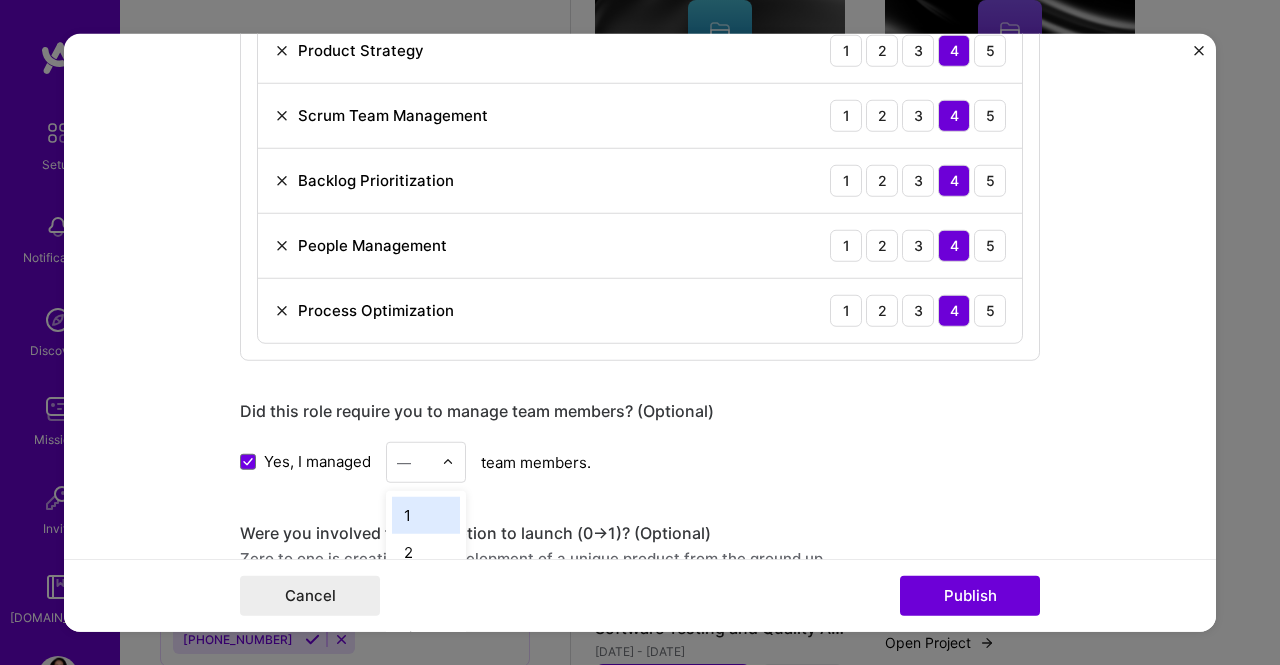 click at bounding box center [453, 461] 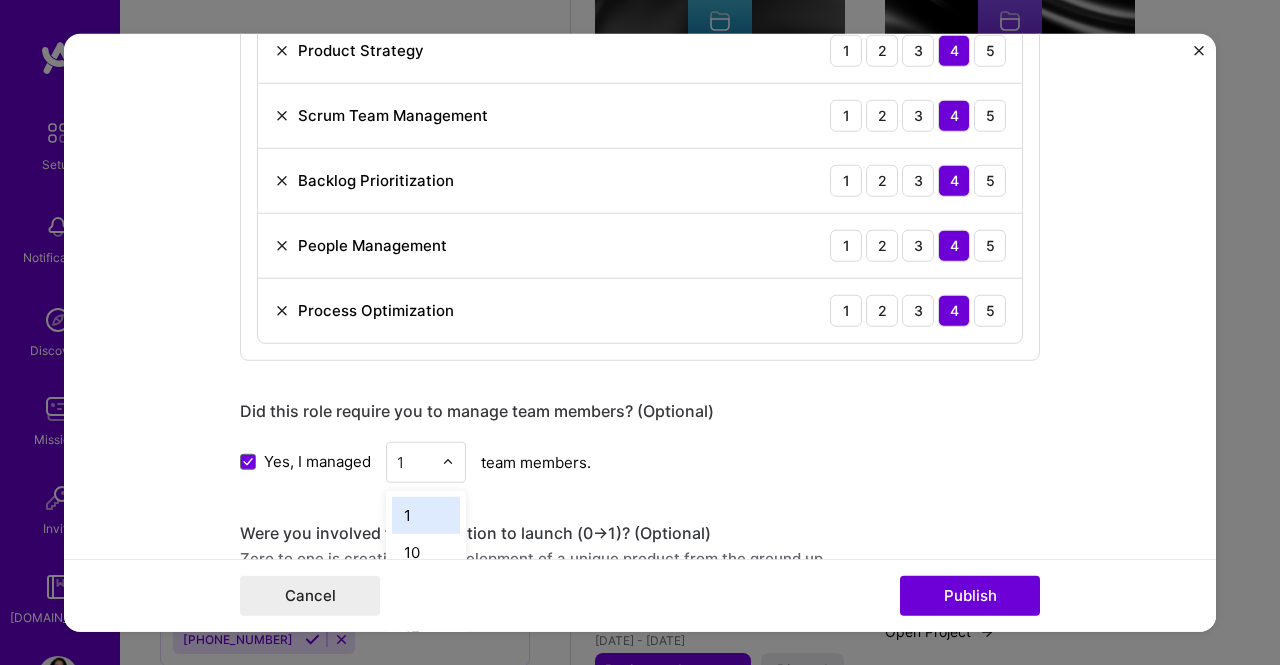 type on "15" 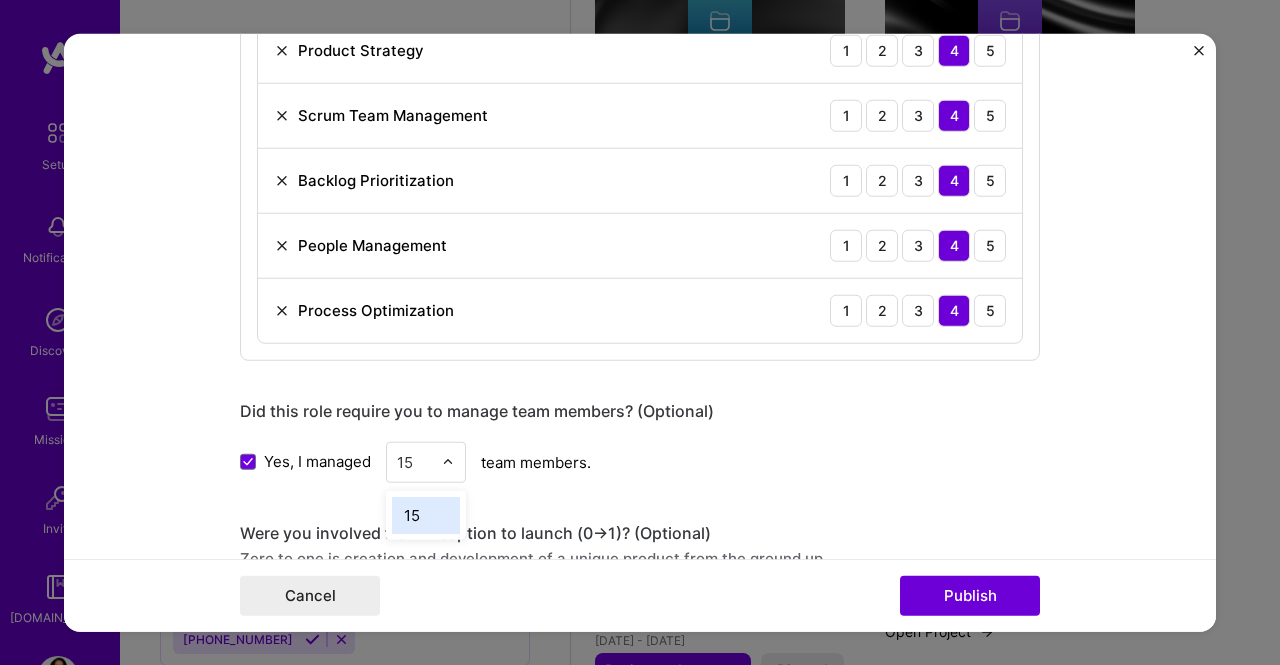 click on "15" at bounding box center [426, 514] 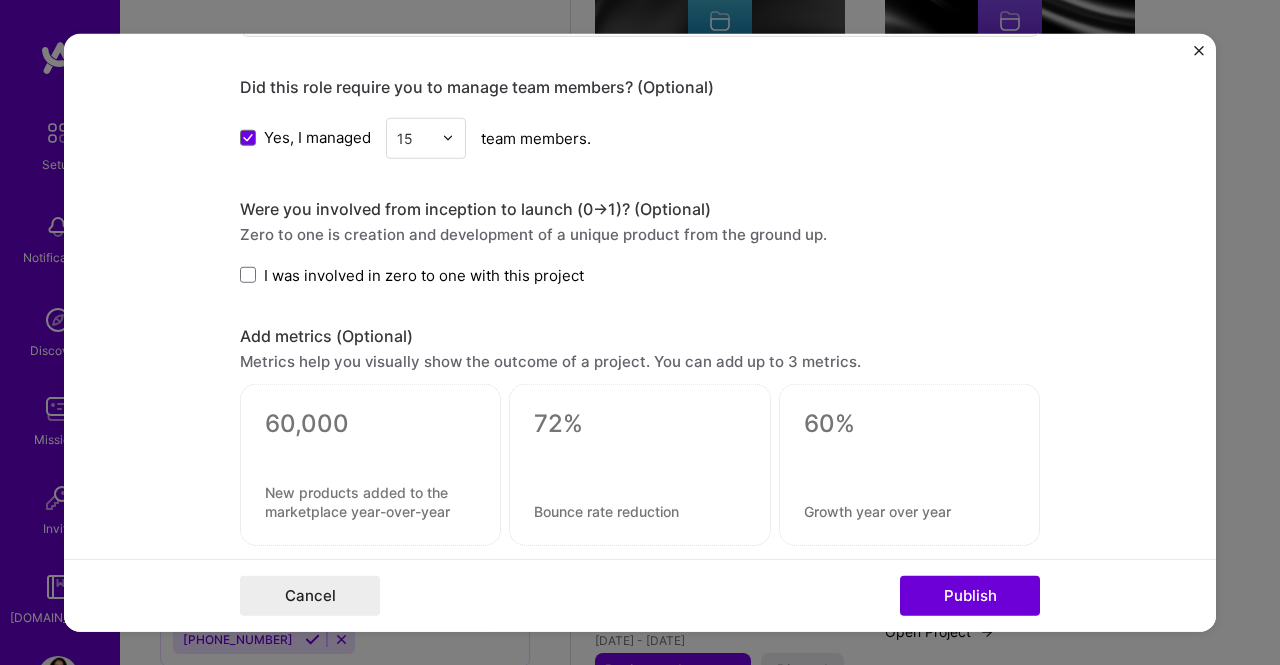 scroll, scrollTop: 1663, scrollLeft: 0, axis: vertical 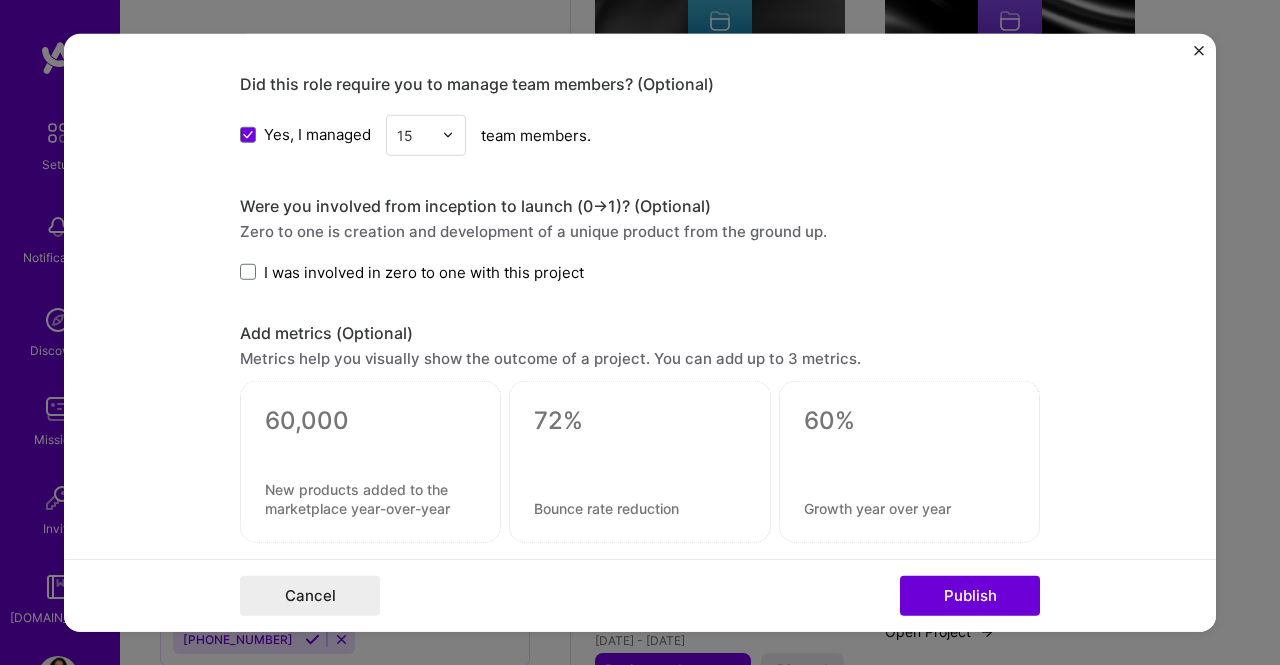 click on "I was involved in zero to one with this project" at bounding box center (424, 271) 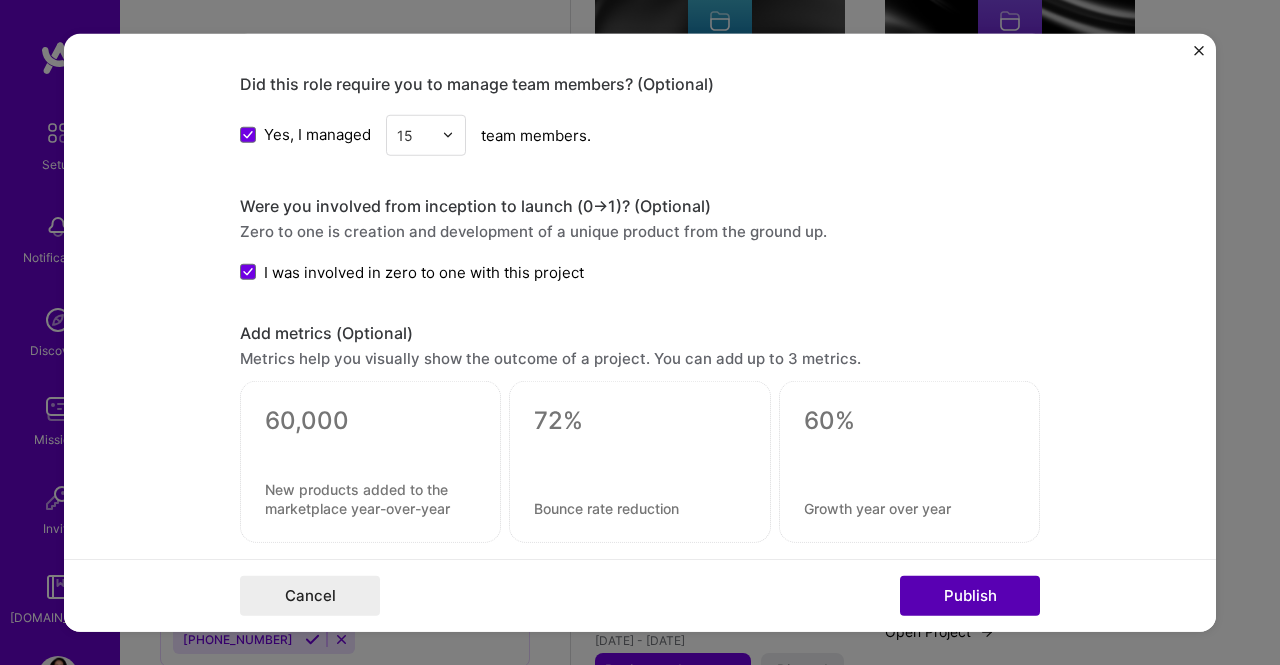 click on "Publish" at bounding box center [970, 596] 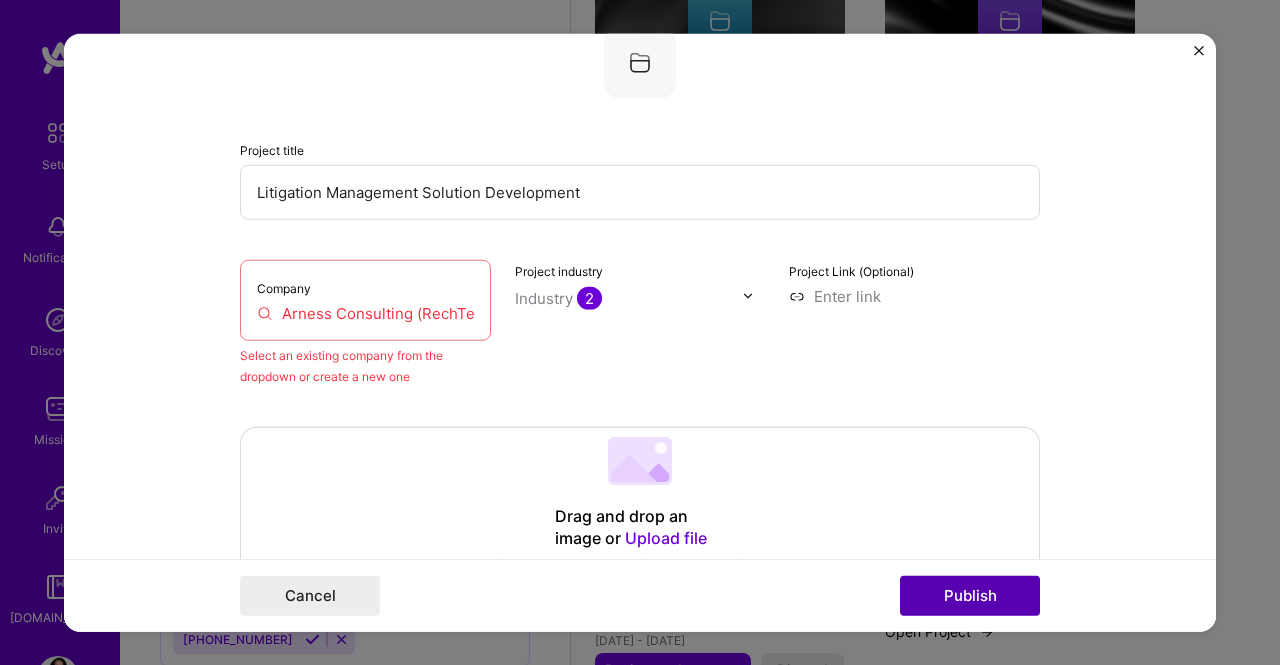 scroll, scrollTop: 131, scrollLeft: 0, axis: vertical 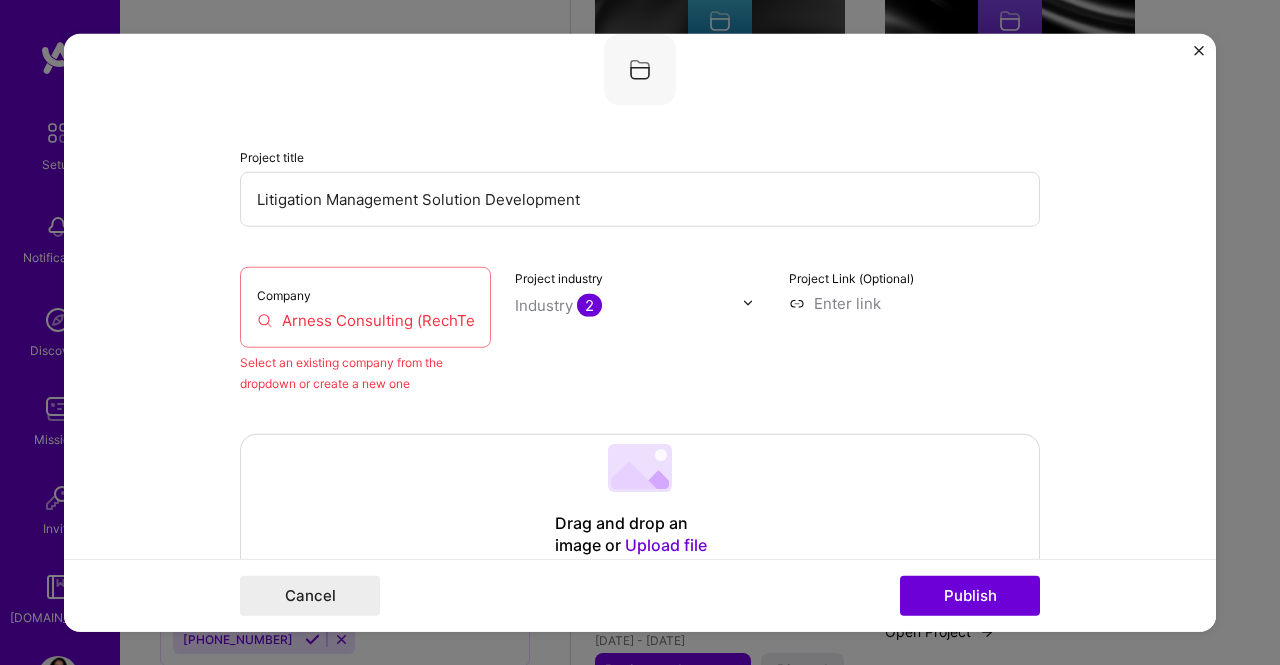 click on "Company Arness Consulting (RechTech India Pvt Ltd)" at bounding box center (365, 306) 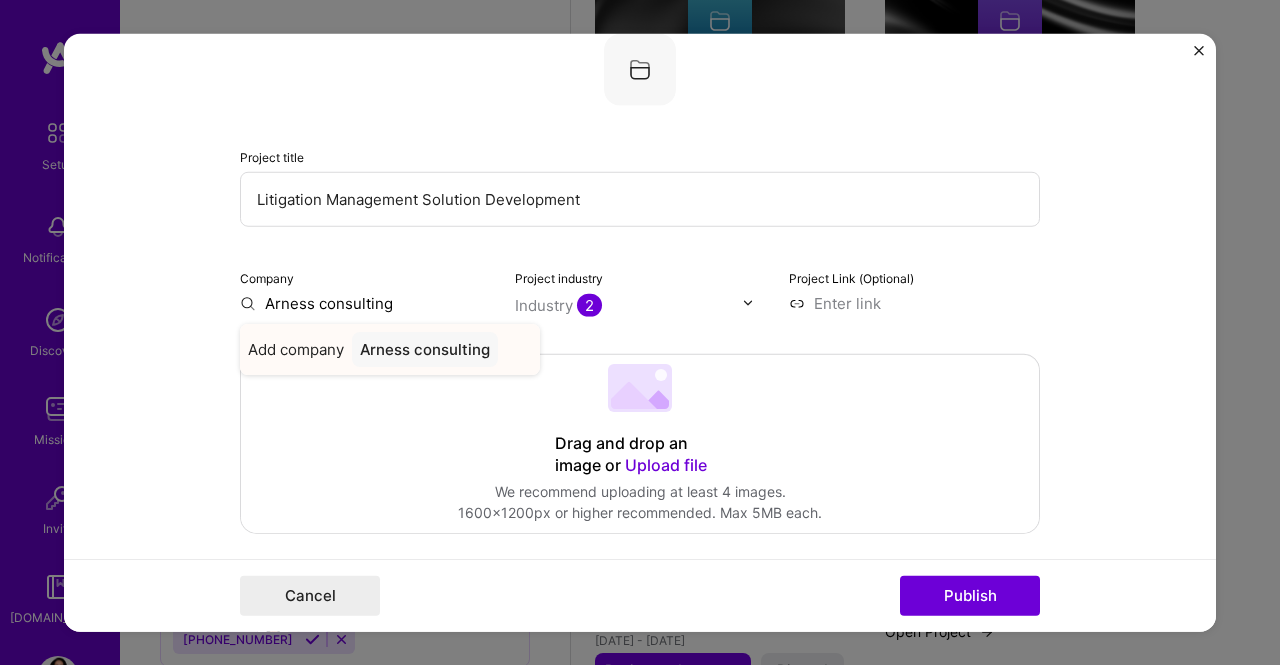 type on "Arness consulting" 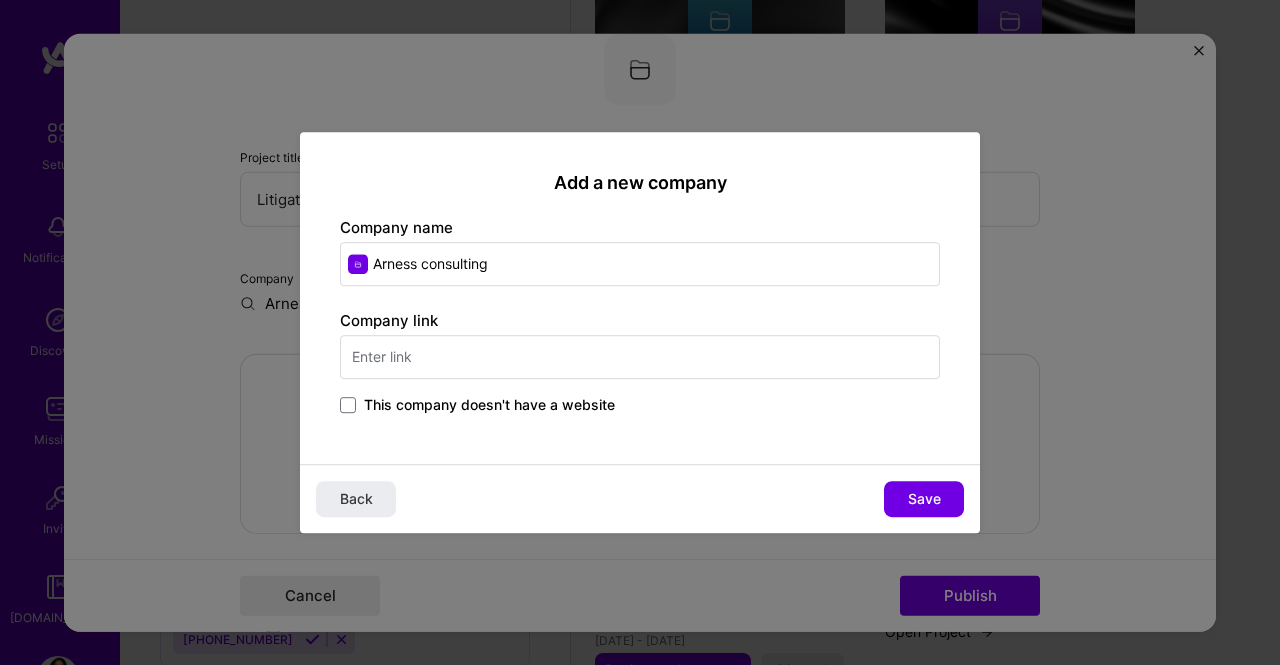 click at bounding box center (640, 357) 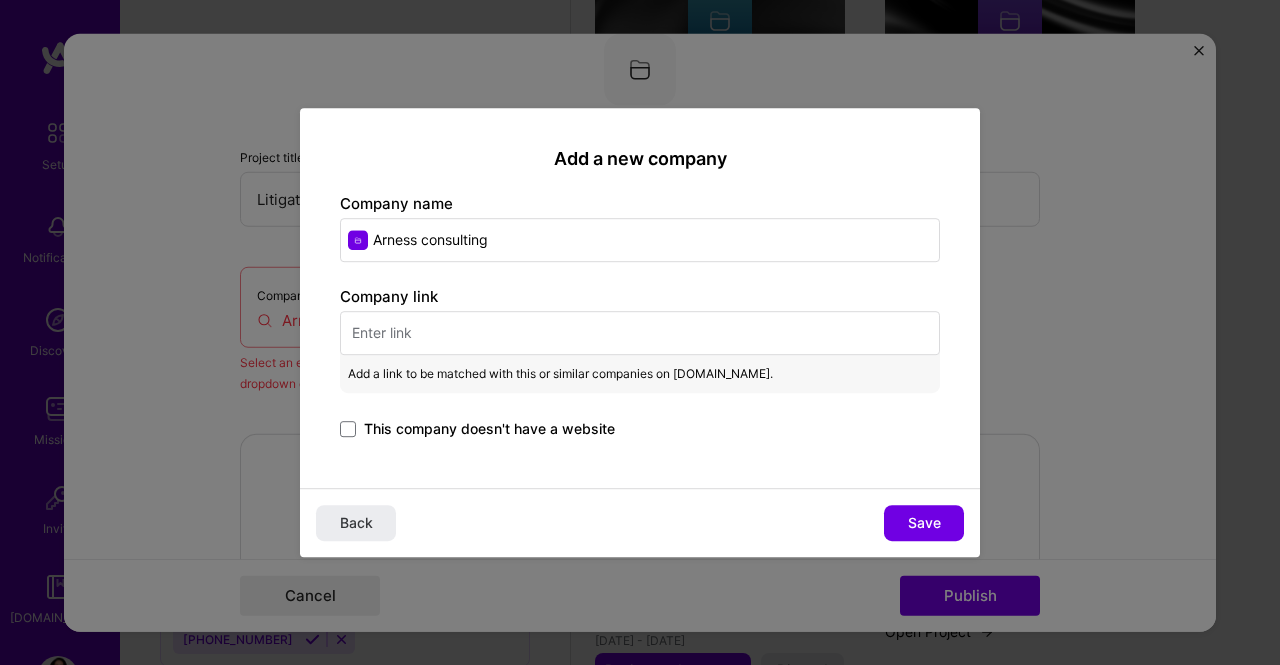 paste on "[URL][DOMAIN_NAME]" 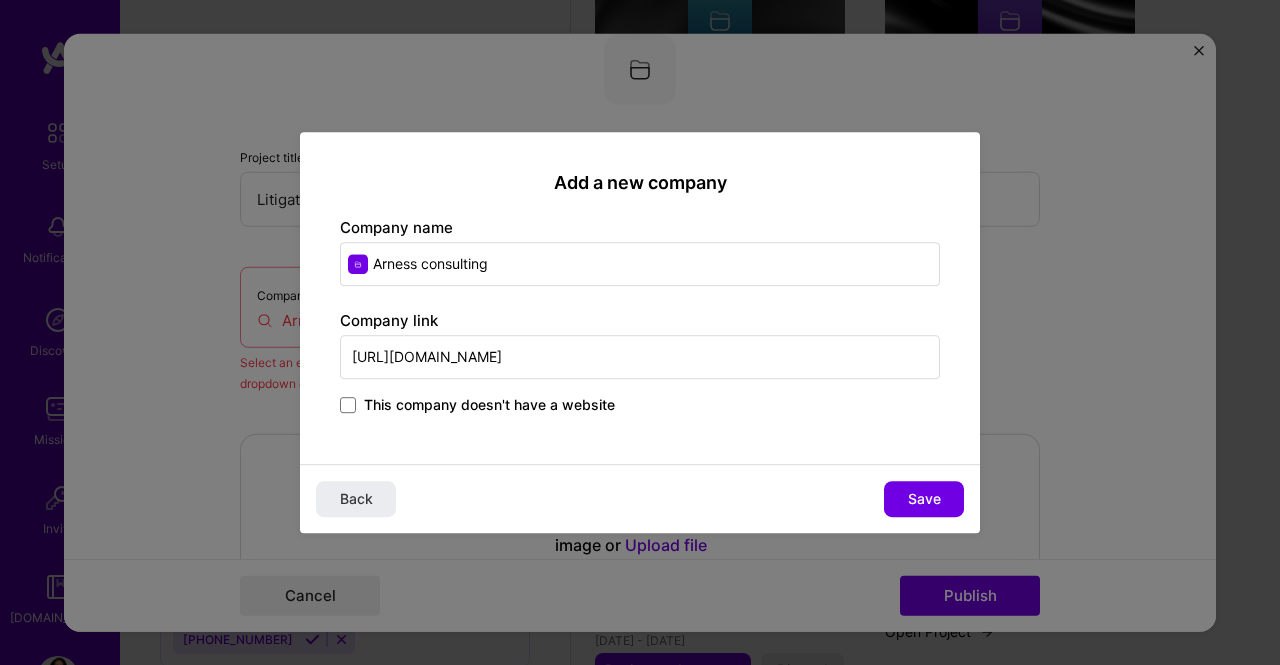 type on "[URL][DOMAIN_NAME]" 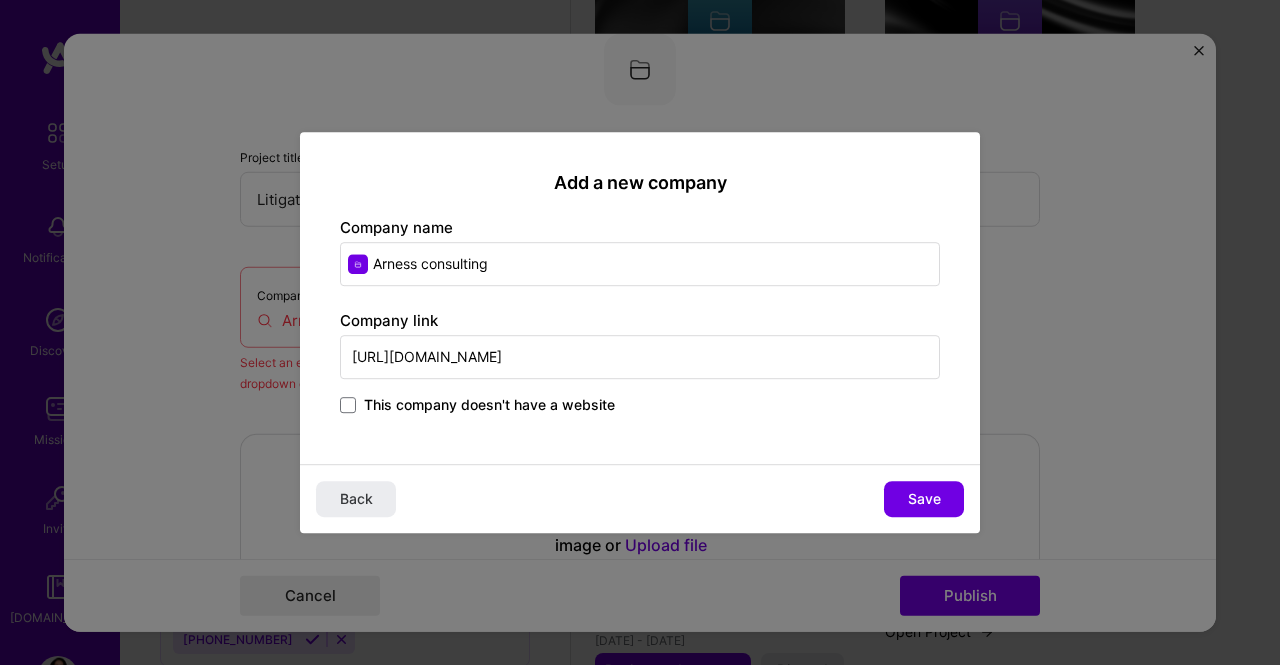 drag, startPoint x: 522, startPoint y: 273, endPoint x: 372, endPoint y: 255, distance: 151.07614 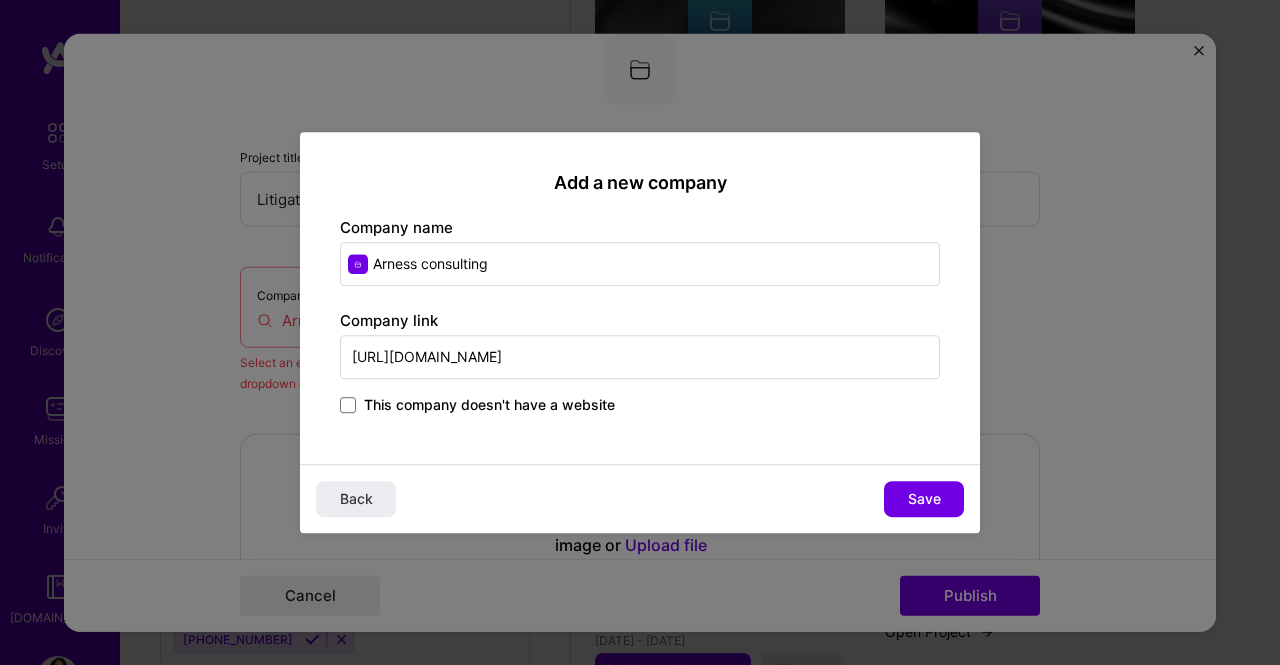 click on "Arness consulting" at bounding box center (640, 264) 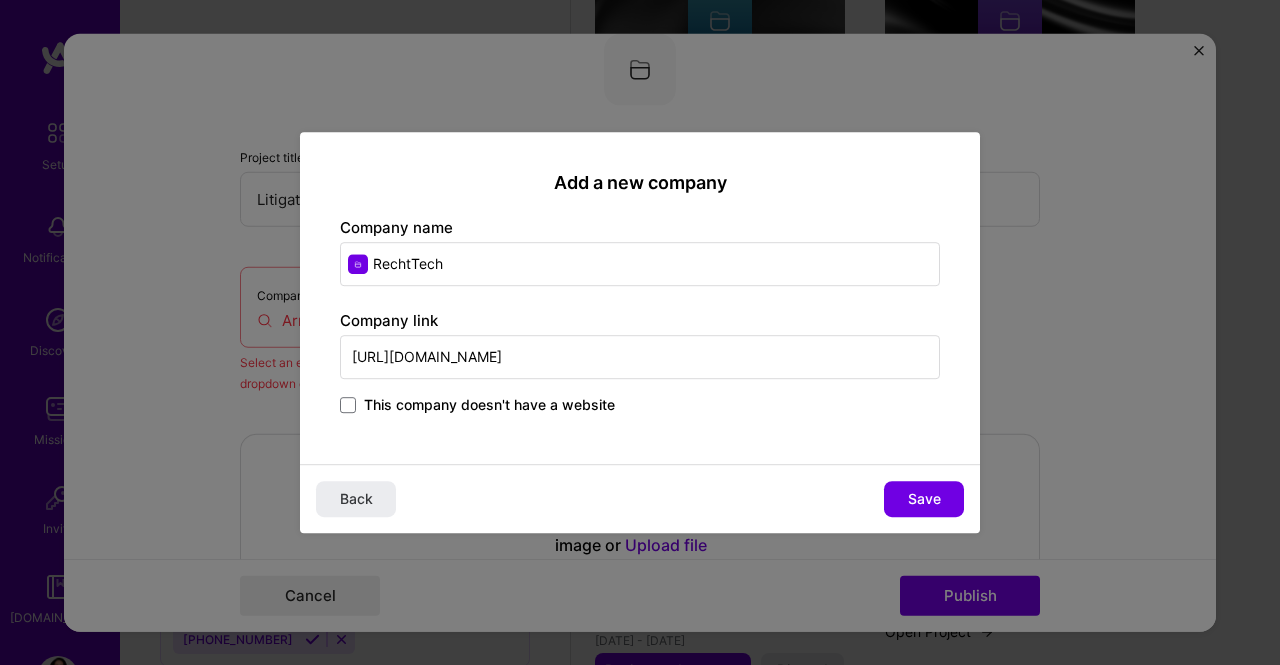 type on "RechtTech" 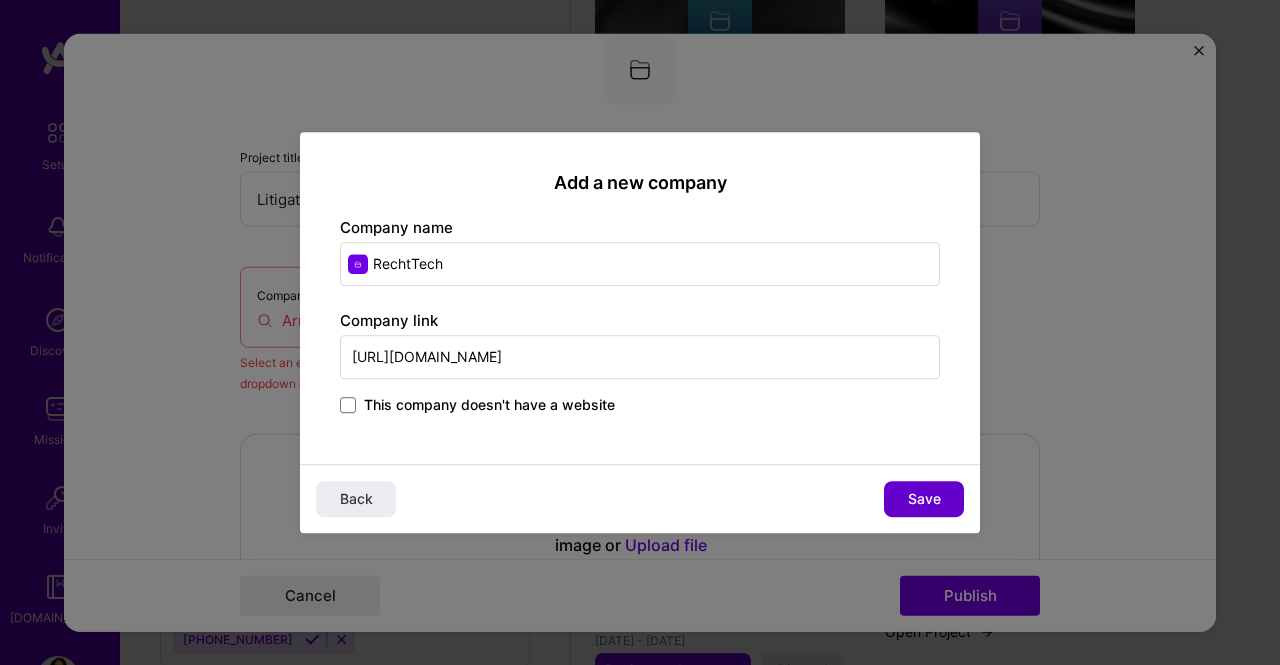 click on "Save" at bounding box center [924, 499] 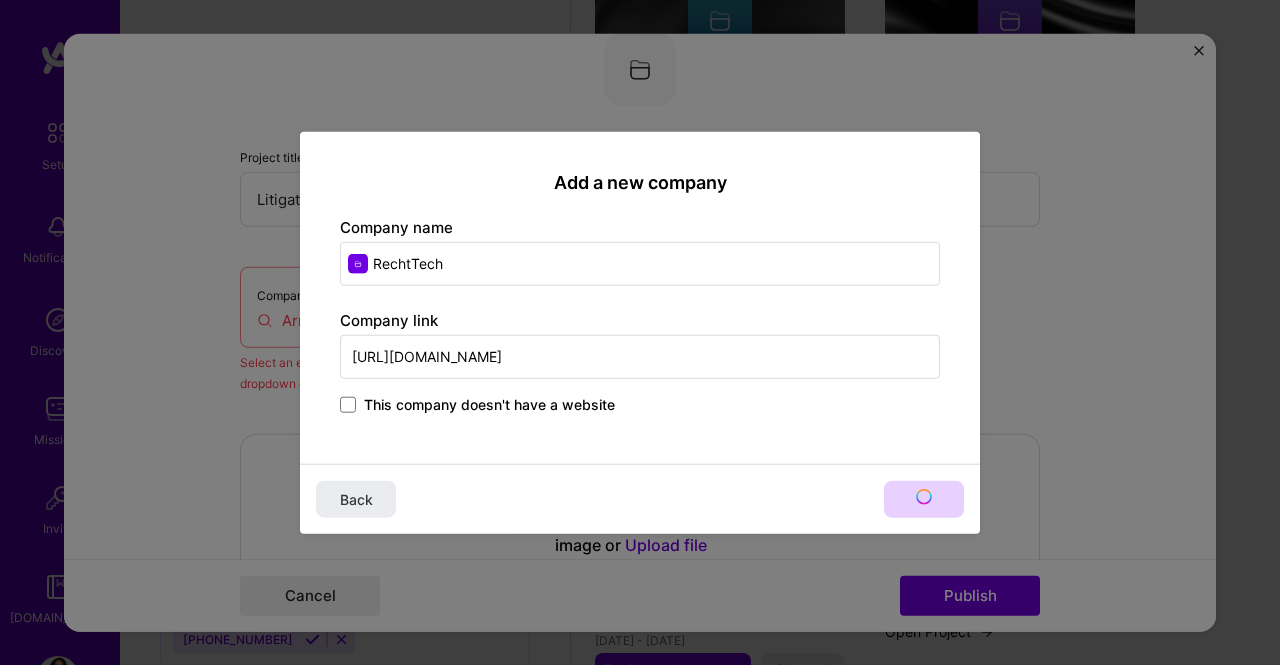 type on "RechtTech" 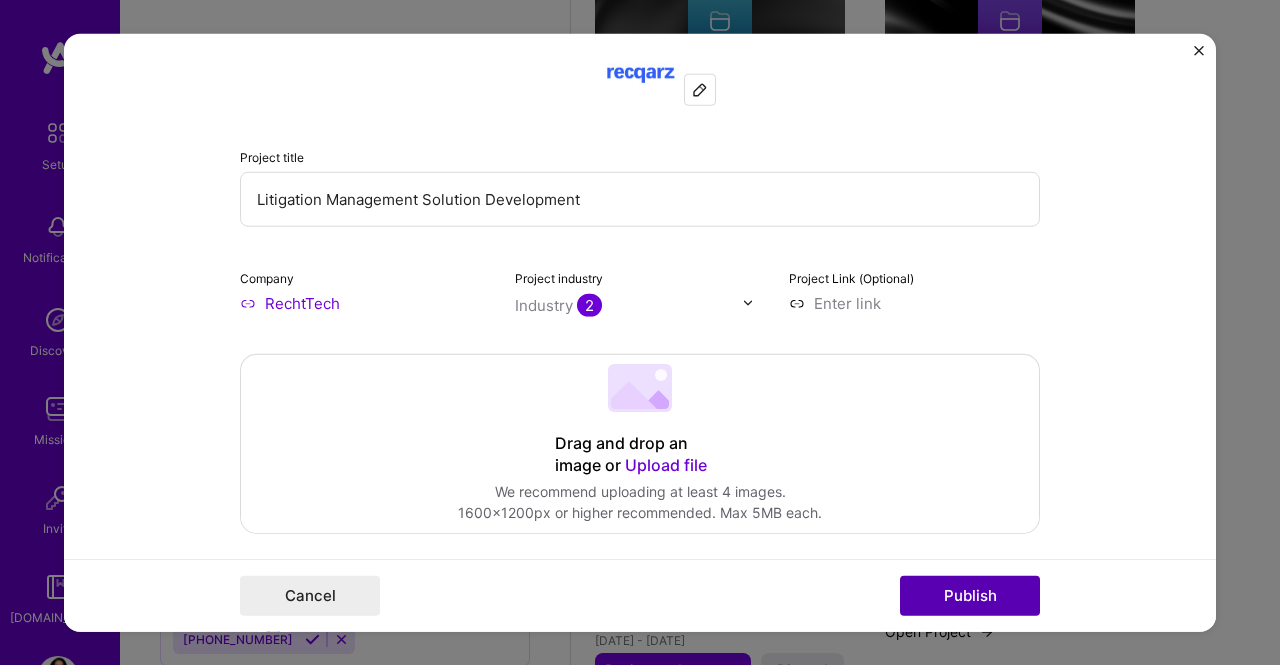 click on "Publish" at bounding box center [970, 596] 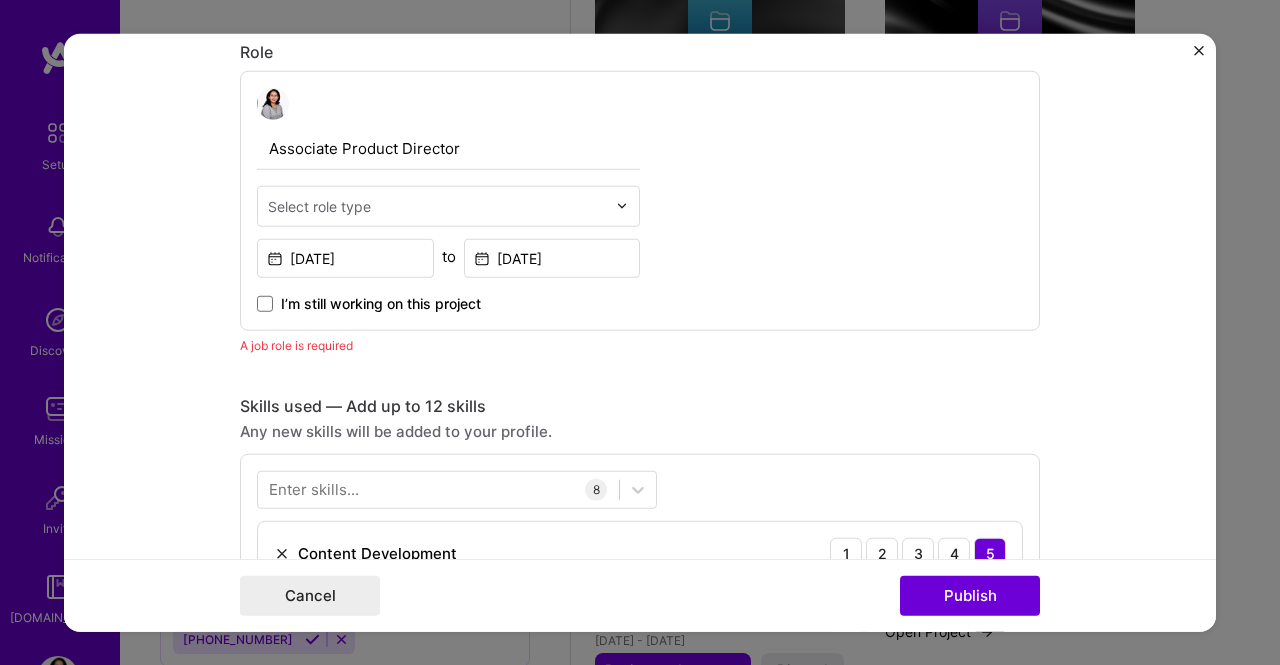 scroll, scrollTop: 671, scrollLeft: 0, axis: vertical 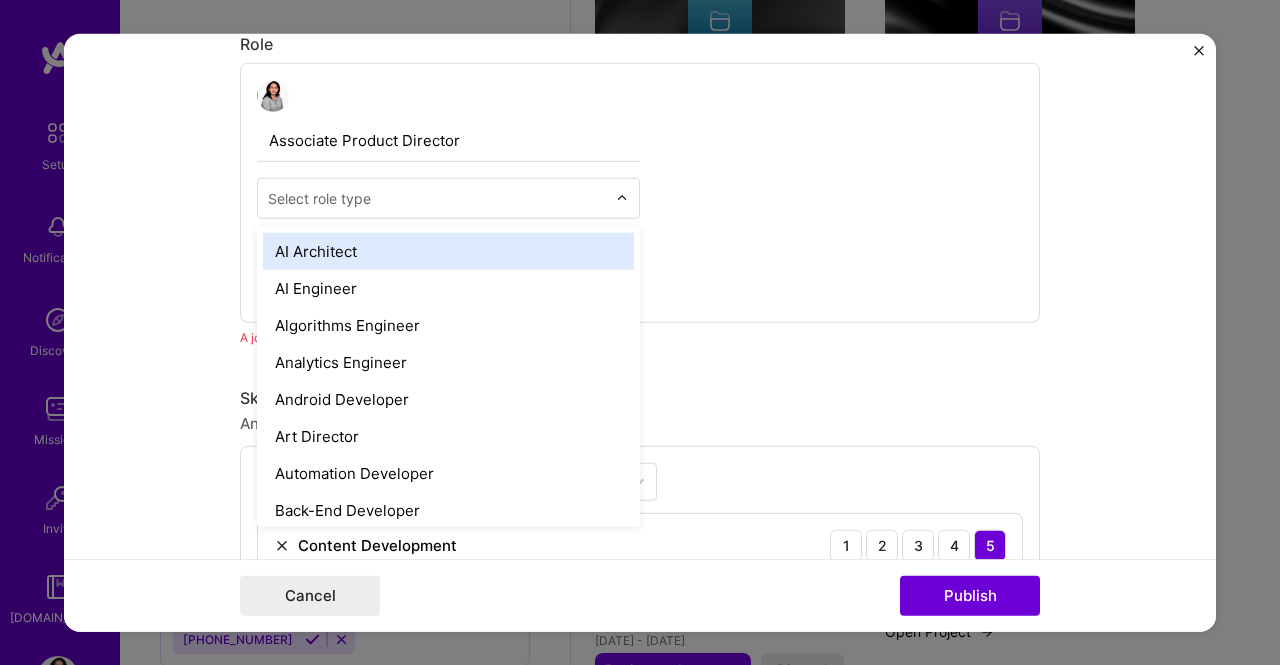 click at bounding box center (437, 197) 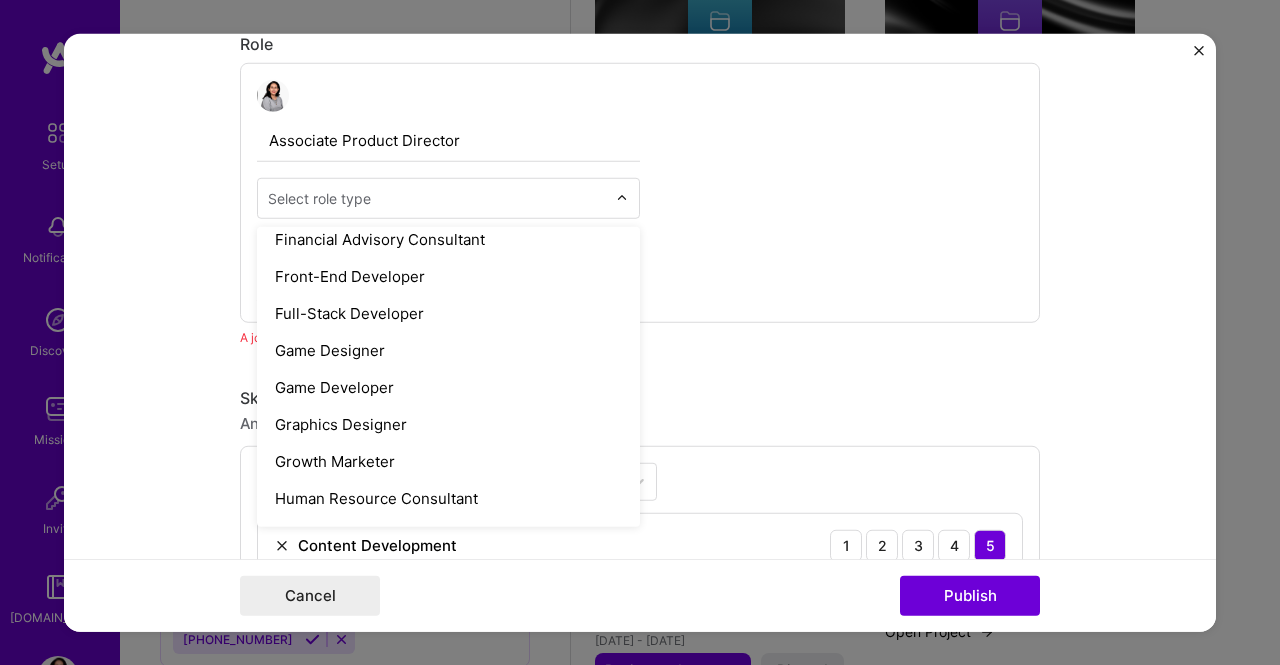 scroll, scrollTop: 1310, scrollLeft: 0, axis: vertical 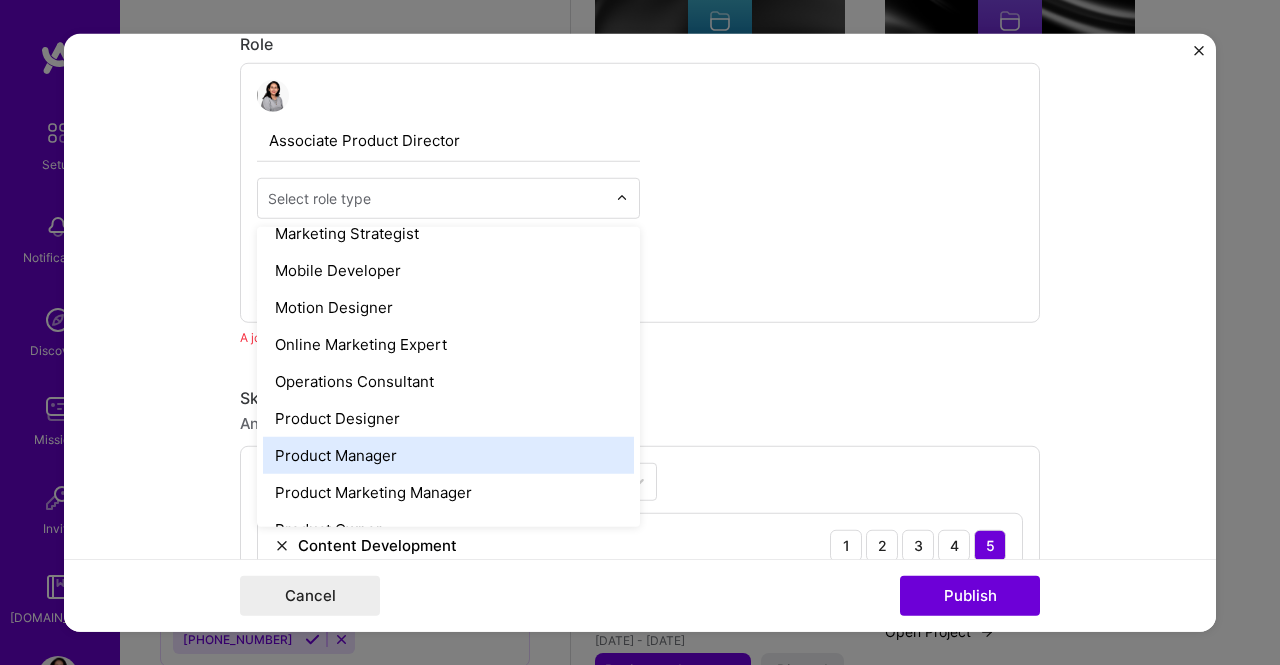 click on "Product Manager" at bounding box center (448, 454) 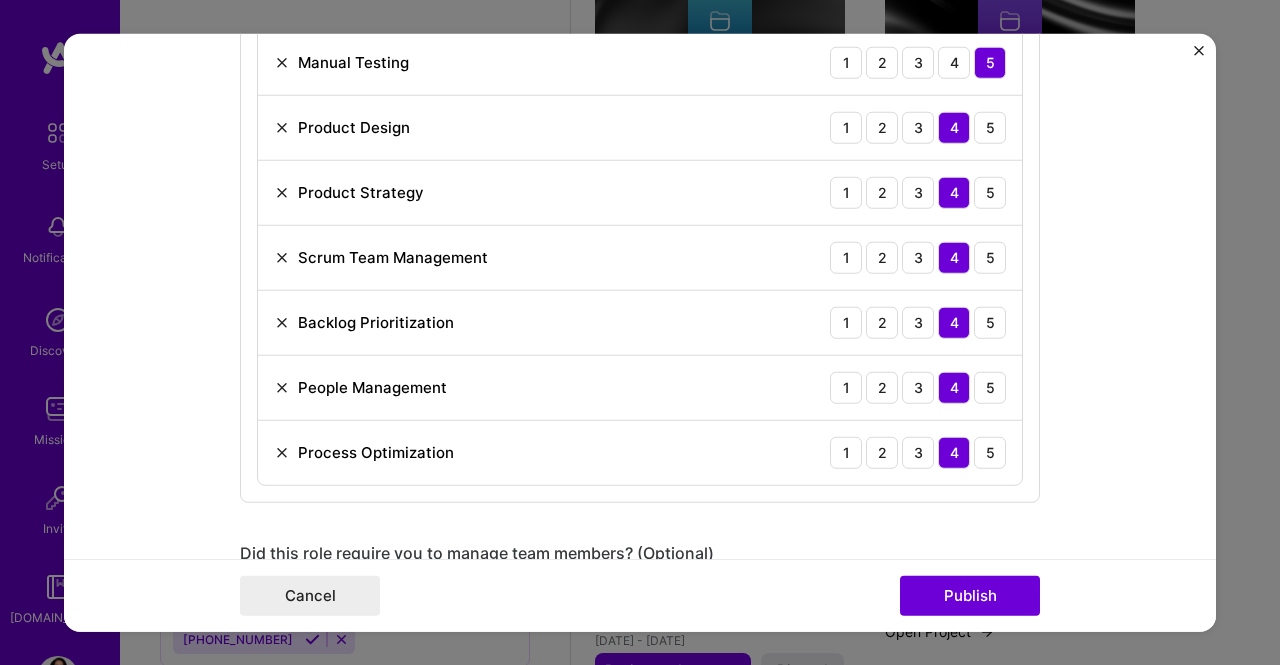 scroll, scrollTop: 1714, scrollLeft: 0, axis: vertical 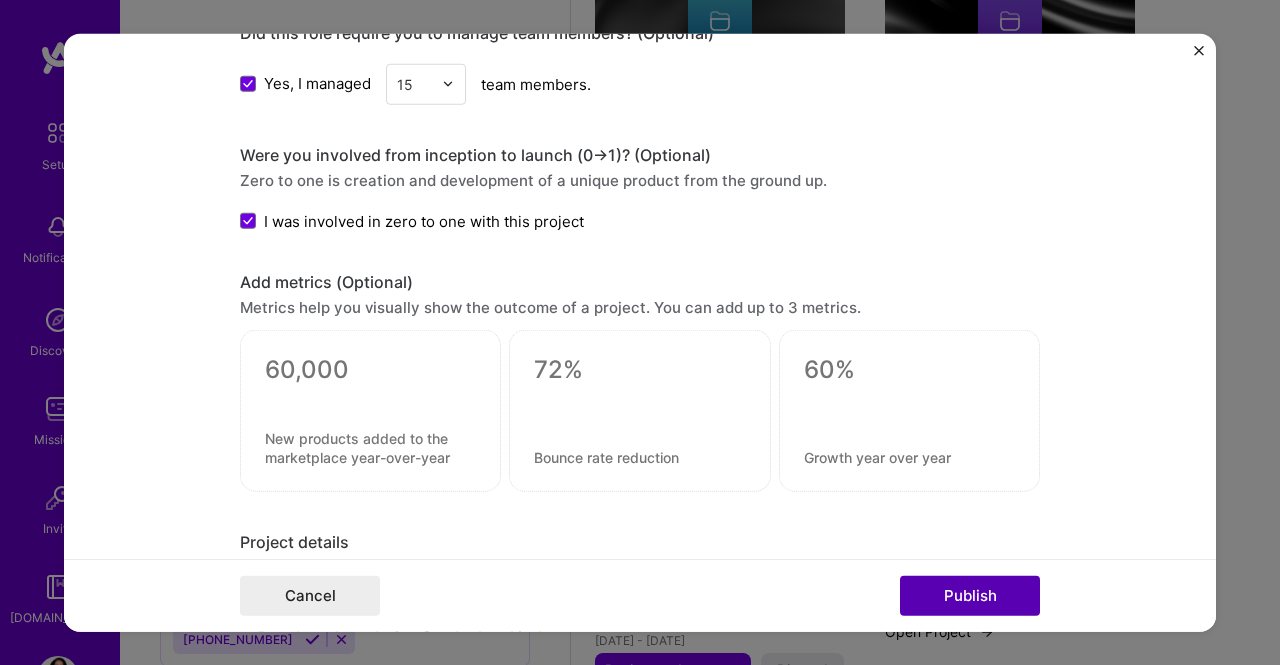 click on "Publish" at bounding box center (970, 596) 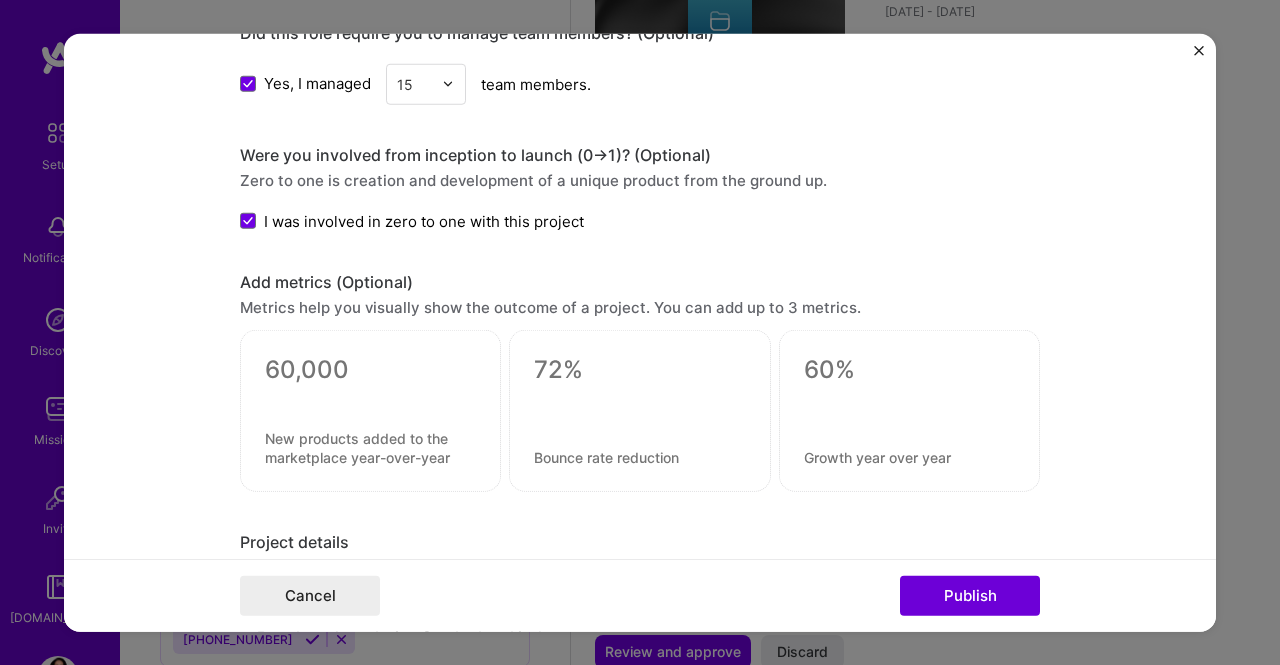 type 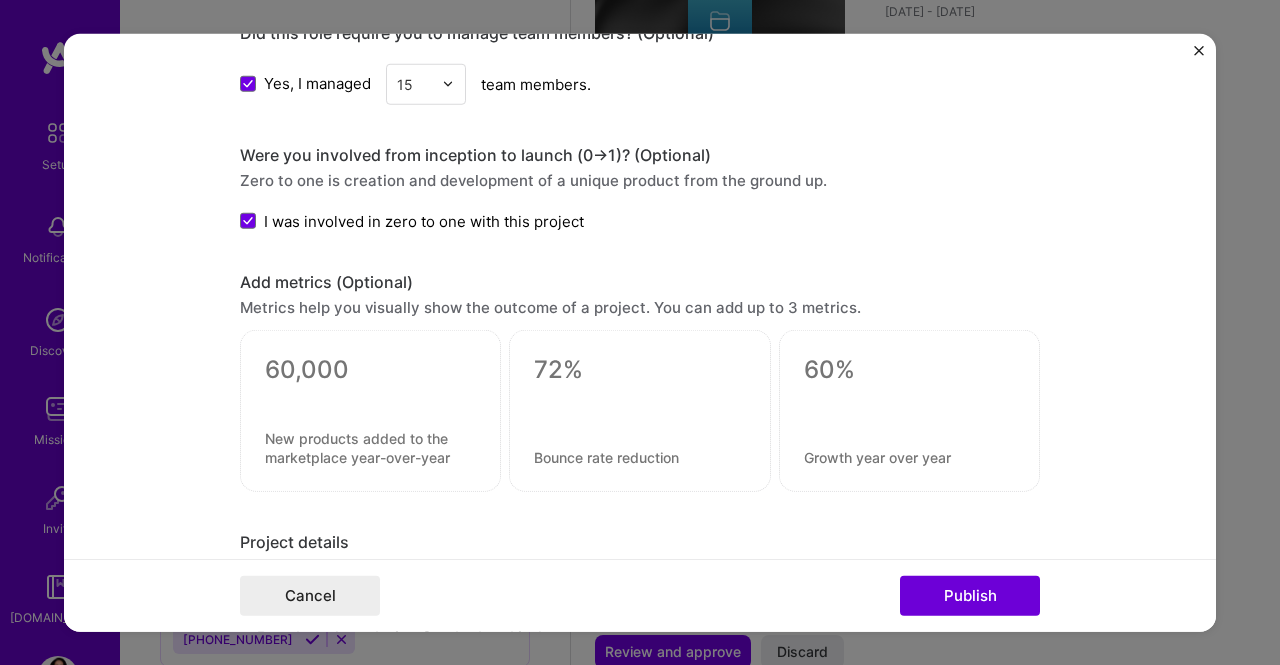 type 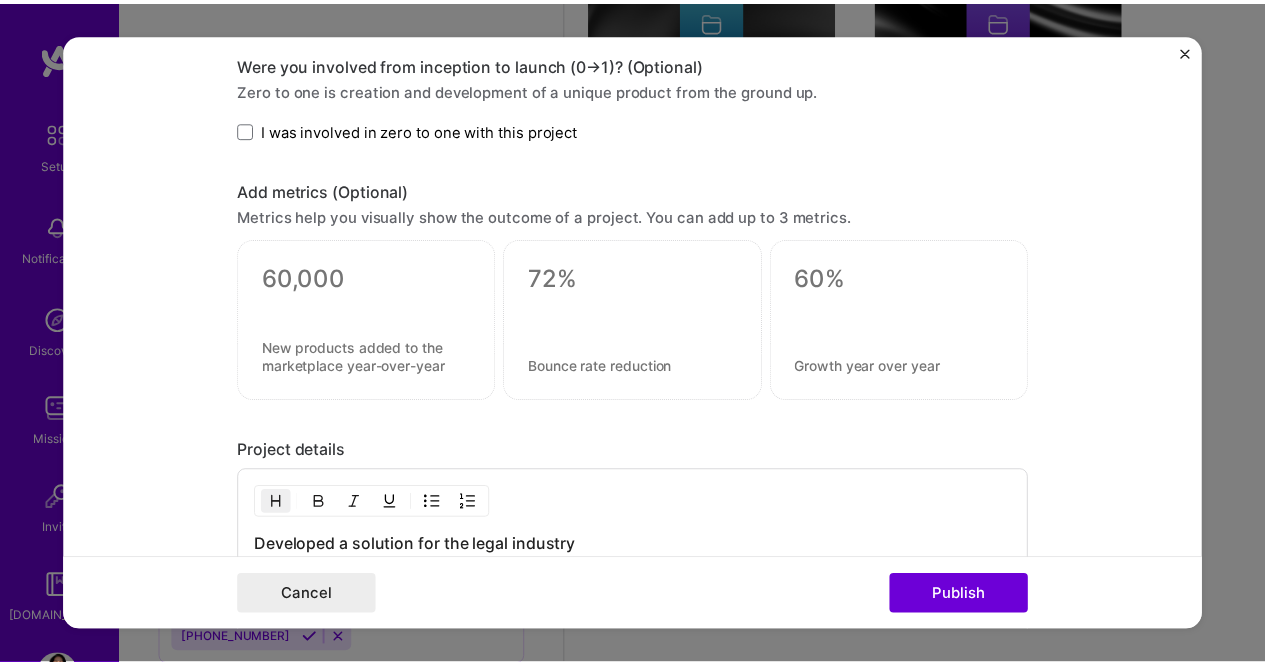 scroll, scrollTop: 1622, scrollLeft: 0, axis: vertical 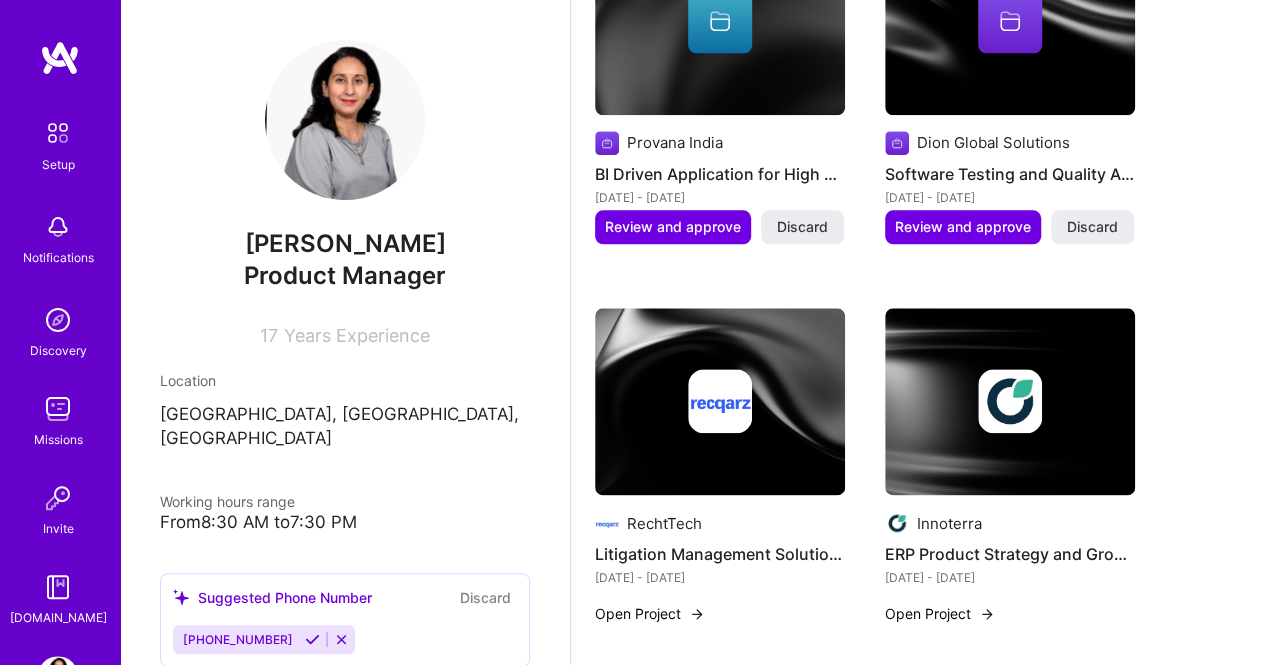 click on "Suggested Project
Provana India BI Driven Application for High Net-Worth Clients [DATE] - [DATE] Review and approve Discard Suggested Project
Dion Global Solutions Software Testing and Quality Assurance [DATE] - [DATE] Review and approve Discard RechtTech Litigation Management Solution Development [DATE] - [DATE] Open Project   Innoterra ERP Product Strategy and Growth [DATE] - [DATE] Open Project" at bounding box center (918, 265) 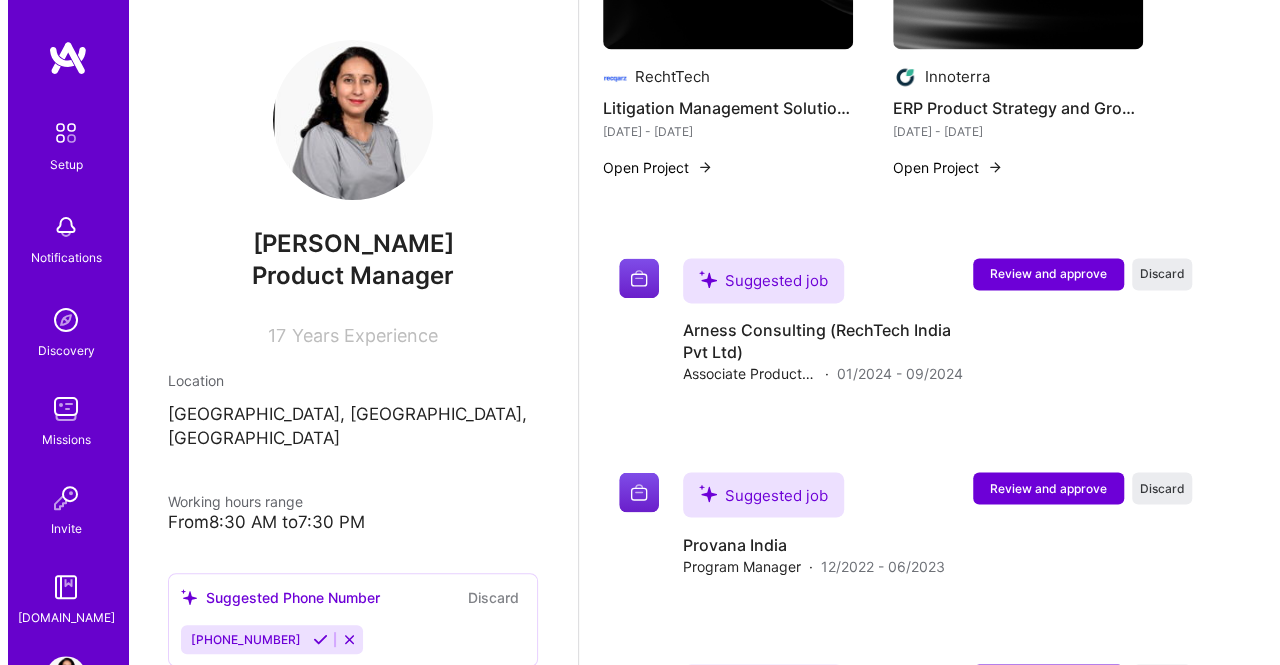 scroll, scrollTop: 1386, scrollLeft: 0, axis: vertical 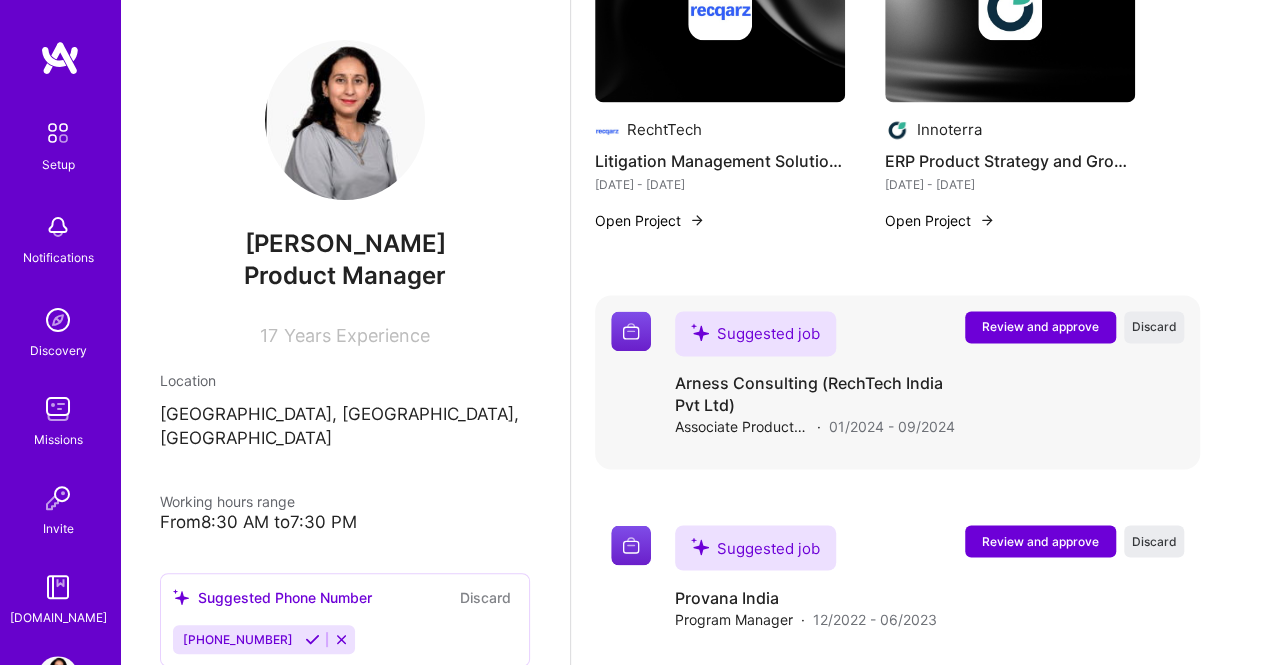 click on "Review and approve" at bounding box center (1040, 326) 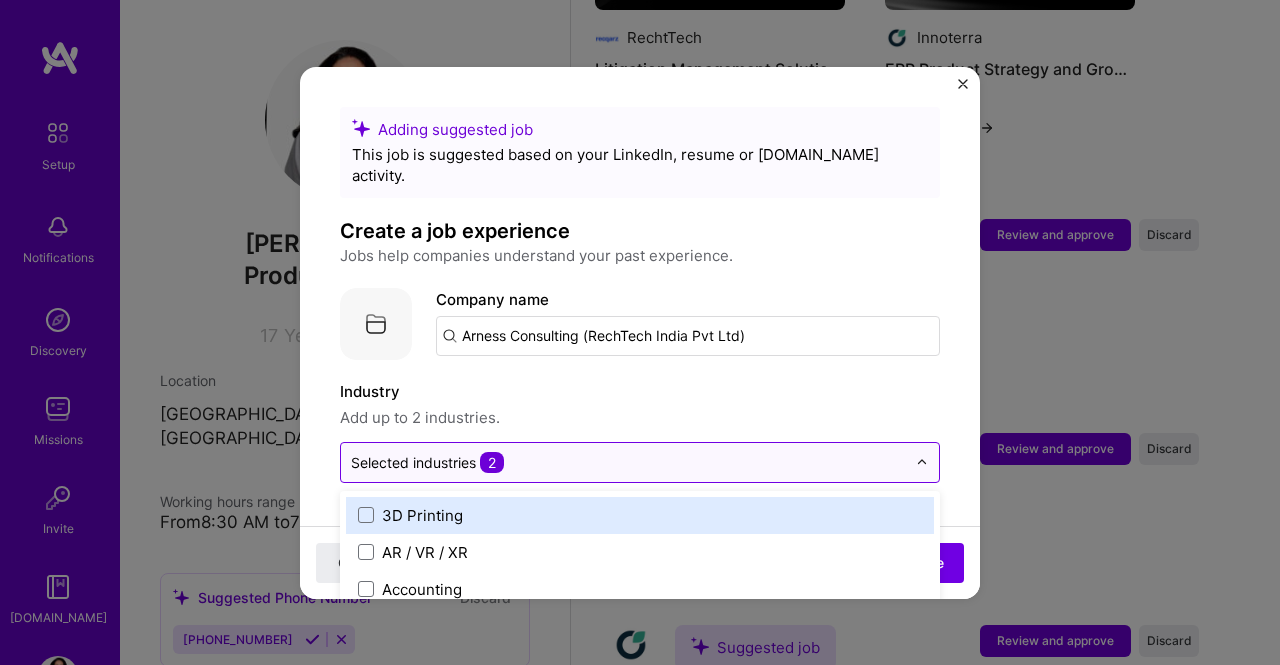 click at bounding box center [922, 462] 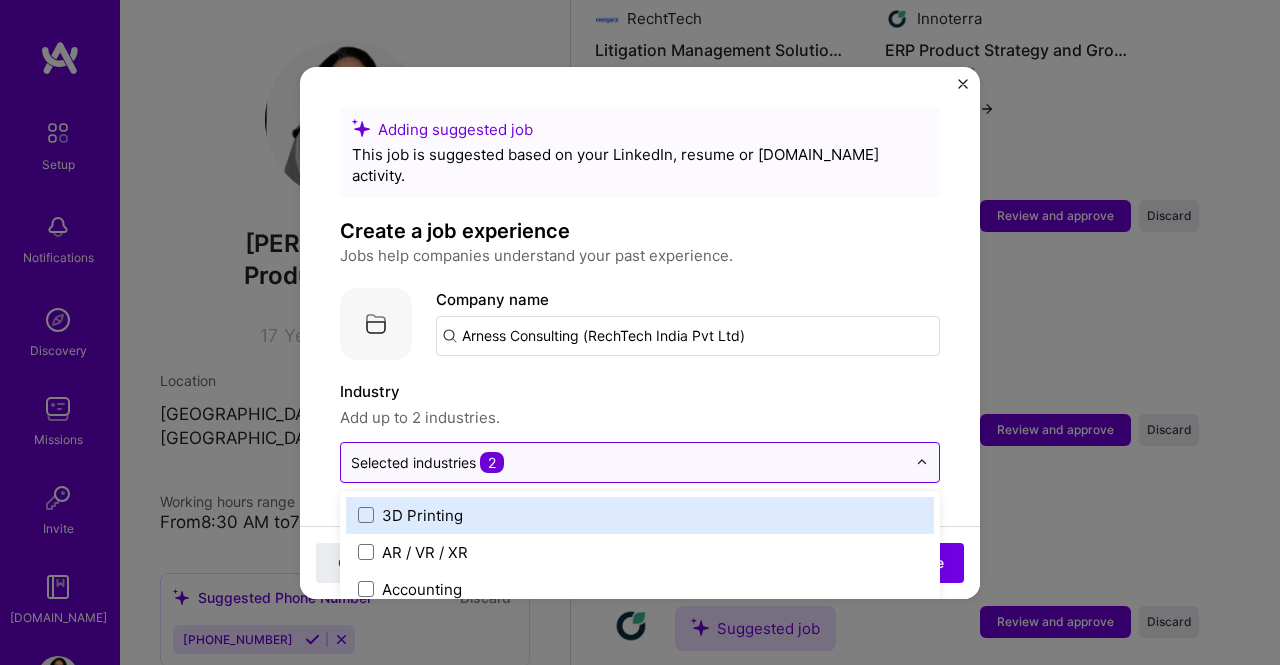 scroll, scrollTop: 1498, scrollLeft: 0, axis: vertical 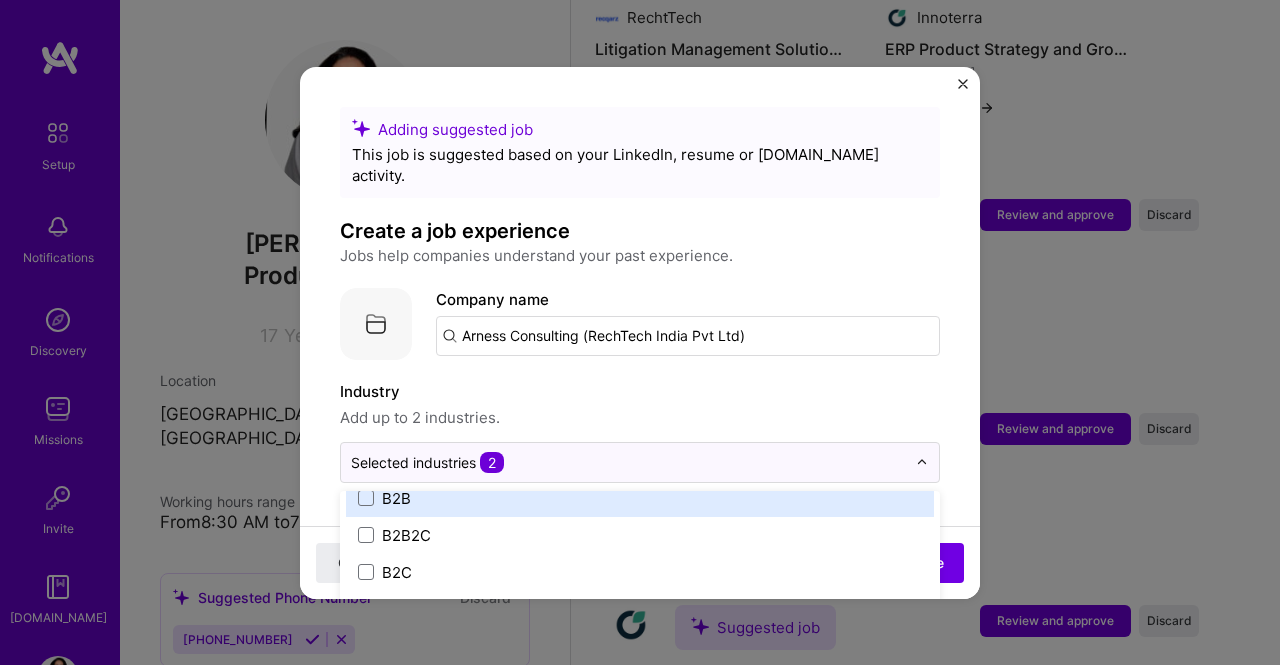 click on "B2B" at bounding box center [640, 498] 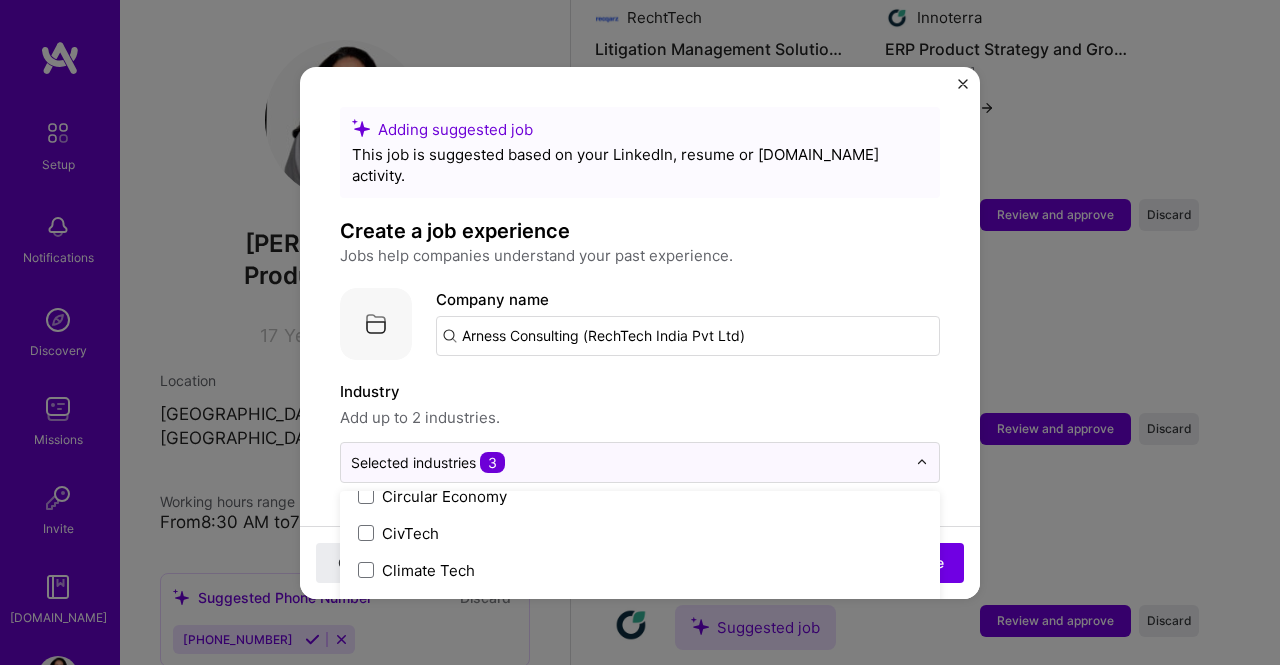 scroll, scrollTop: 1052, scrollLeft: 0, axis: vertical 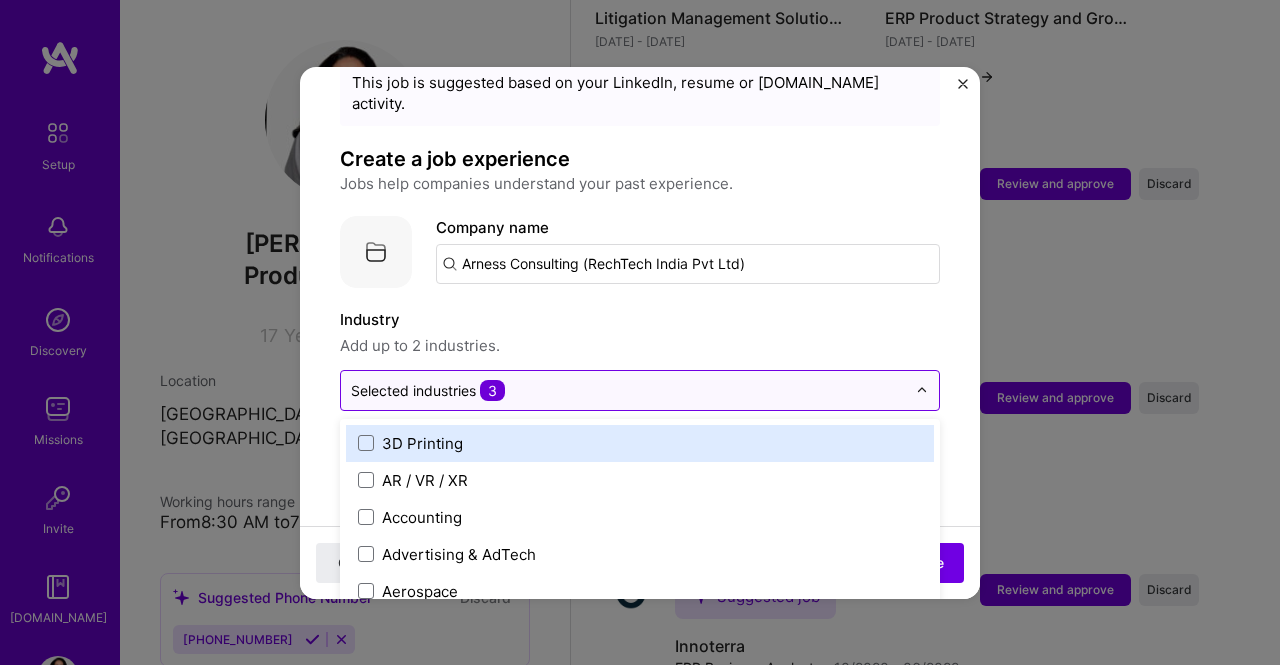 click at bounding box center [628, 390] 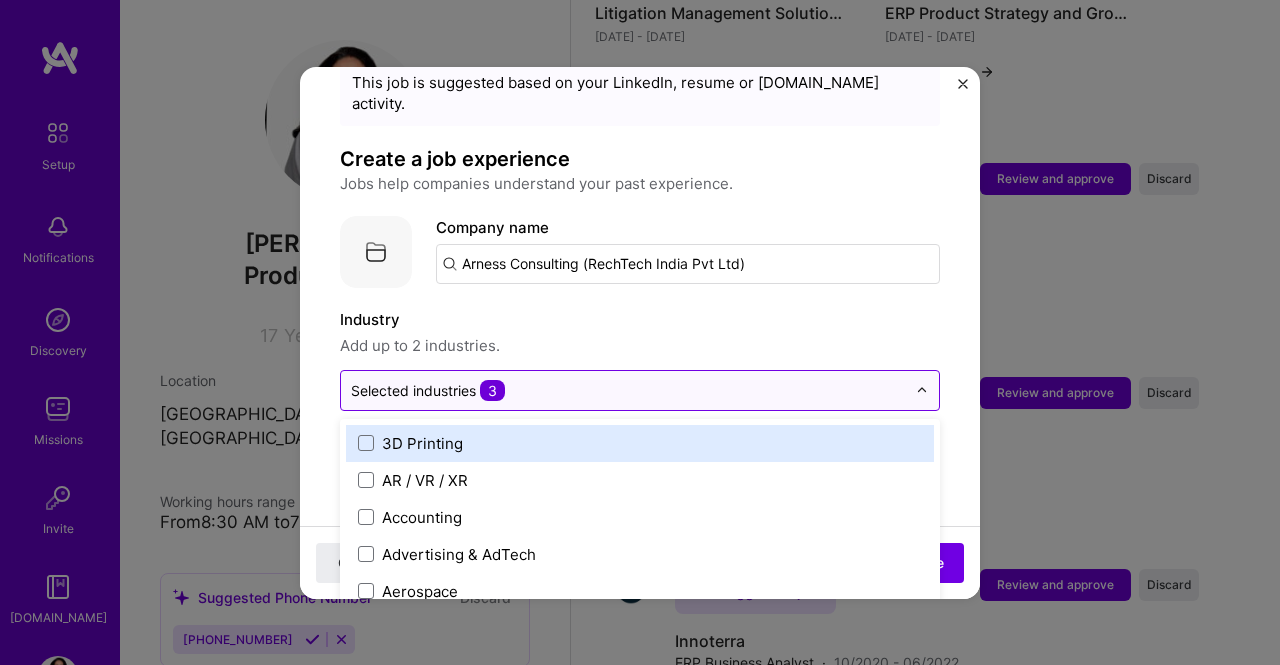 scroll, scrollTop: 1537, scrollLeft: 0, axis: vertical 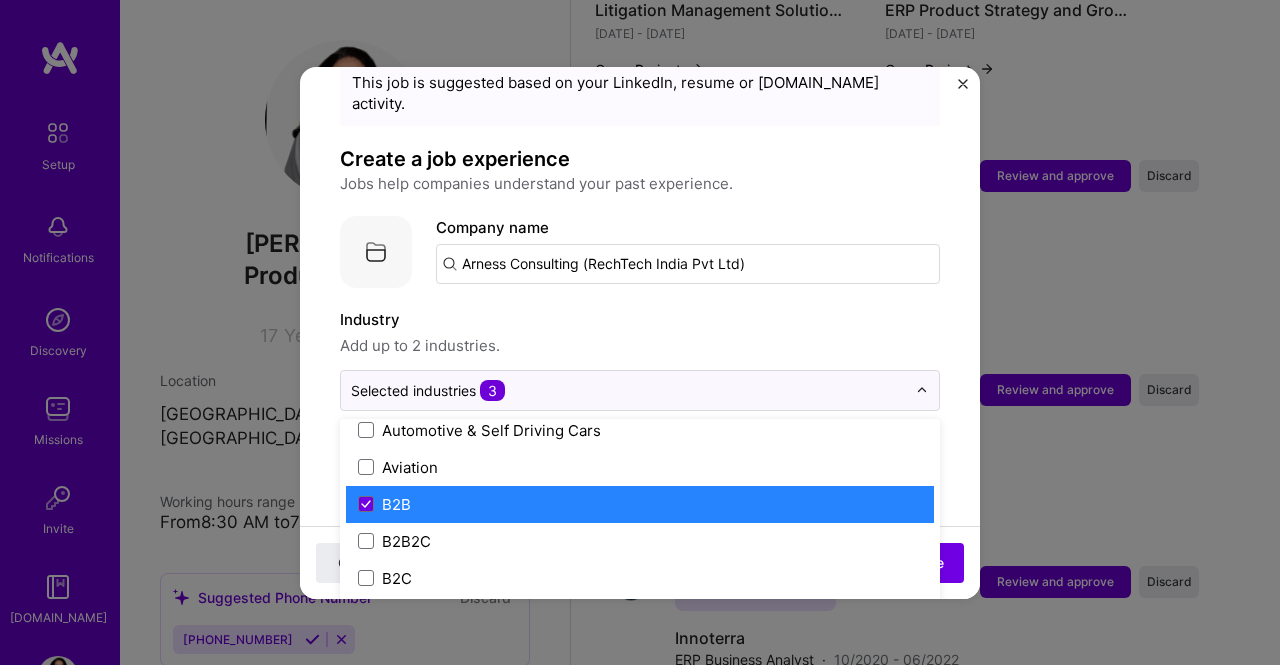 click on "B2B" at bounding box center [640, 504] 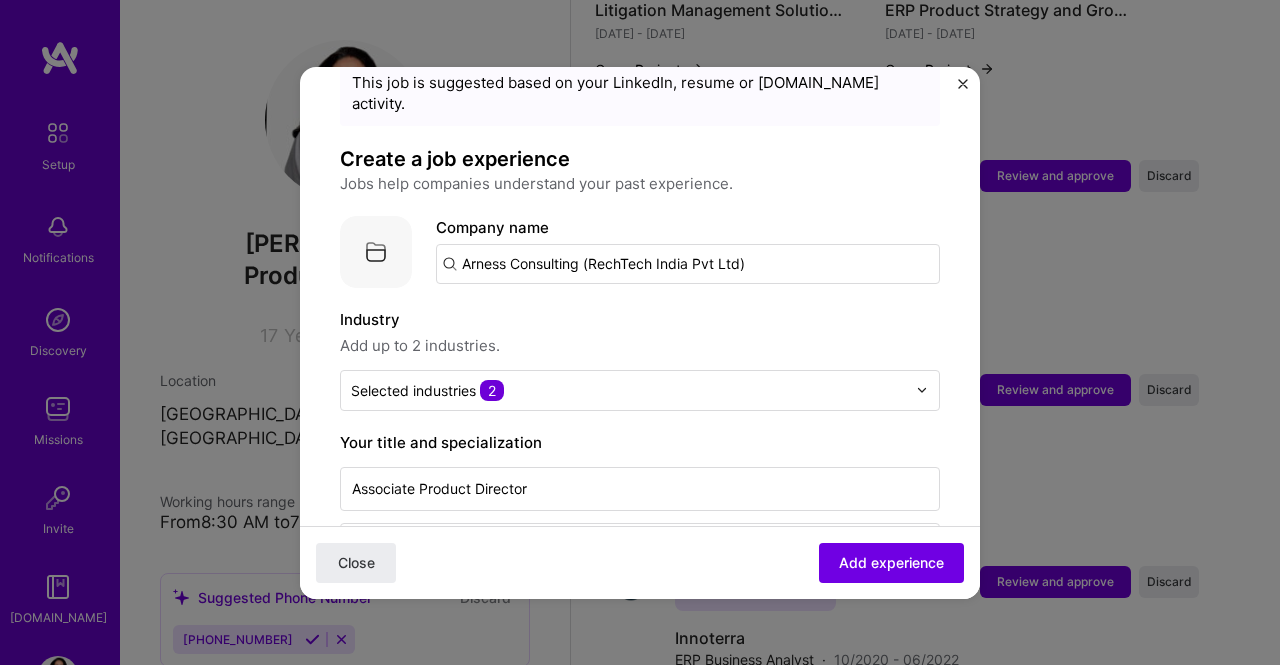 click on "Adding suggested job This job is suggested based on your LinkedIn, resume or [DOMAIN_NAME] activity. Create a job experience Jobs help companies understand your past experience. Company logo Company name Arness Consulting (RechTech India Pvt Ltd)
Industry Add up to 2 industries. Selected industries 2 Your title and specialization Associate Product Director Select specialization Duration [DATE]
to [DATE]
I still work here Skills used — Add up to 12 skills Any new skills will be added to your profile. Enter skills... 2 Market Research 1 2 3 4 5 Scrum Team Management 1 2 3 4 5 Description Spearheaded the development of Litigation management solution which increased the revenue by 20% in the first quarter of 2024. Conducted market research to identify the pain points of legal industry. 100 characters minimum 199 / 2,000  characters Did this role require you to manage team members? (Optional) 0 >" at bounding box center [640, 840] 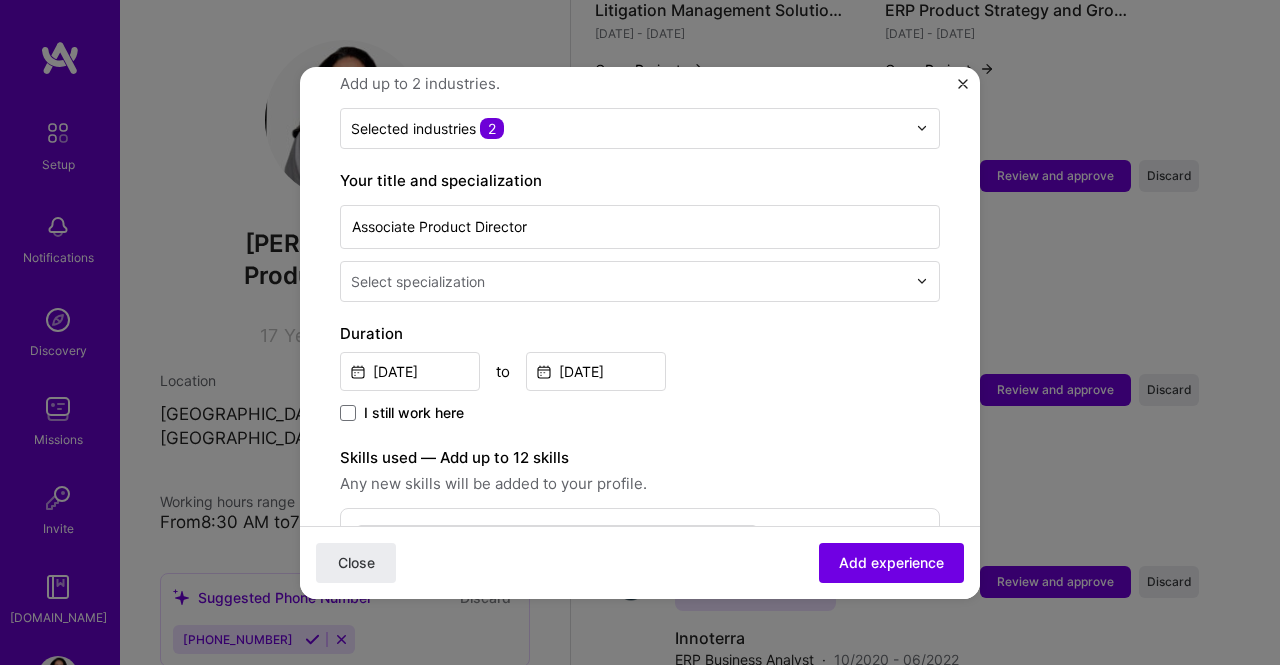 scroll, scrollTop: 352, scrollLeft: 0, axis: vertical 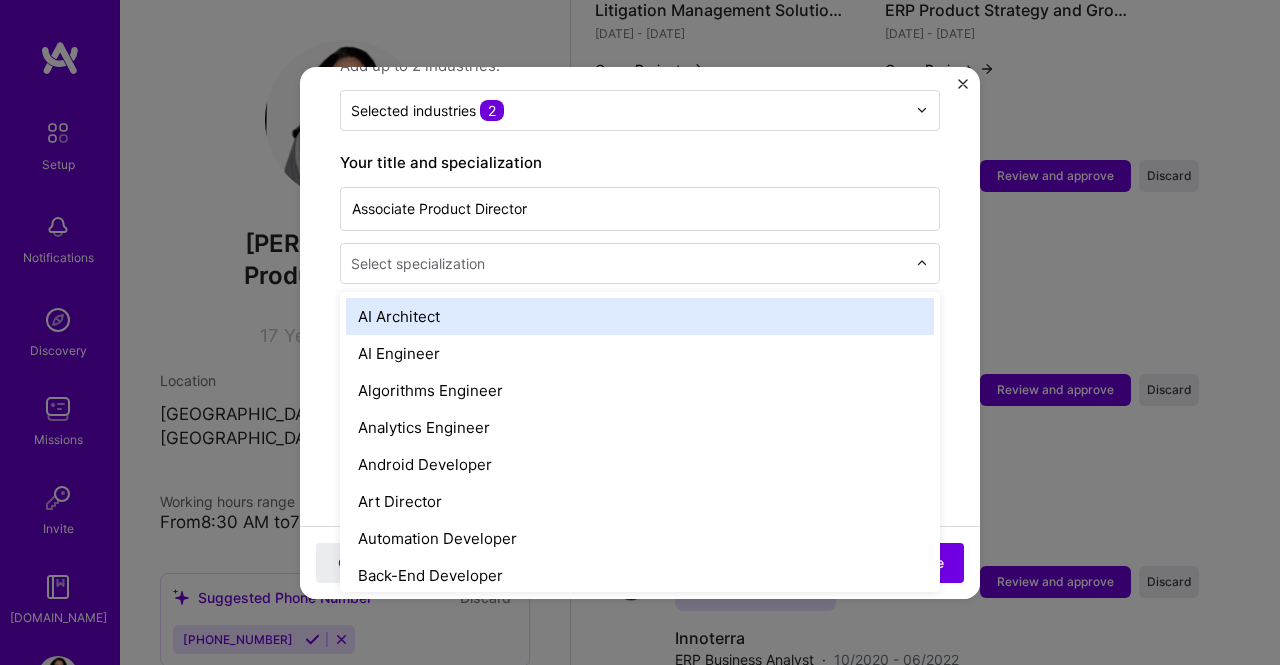 click at bounding box center (630, 263) 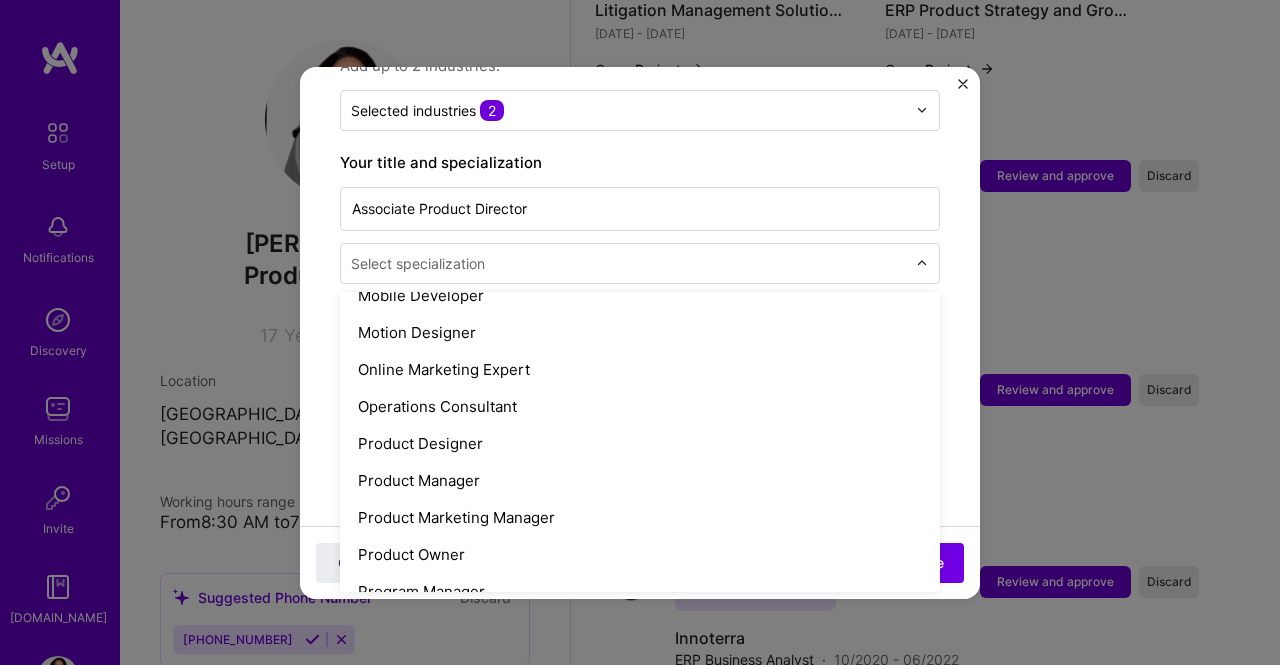scroll, scrollTop: 1624, scrollLeft: 0, axis: vertical 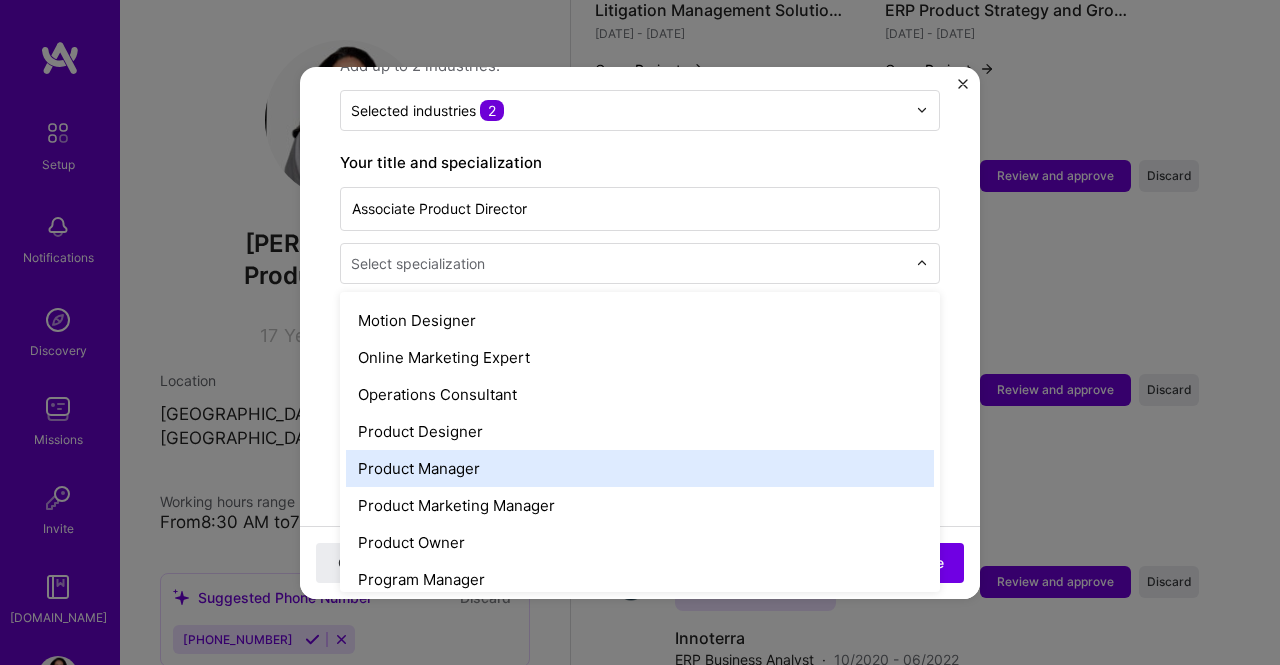 click on "Product Manager" at bounding box center (640, 468) 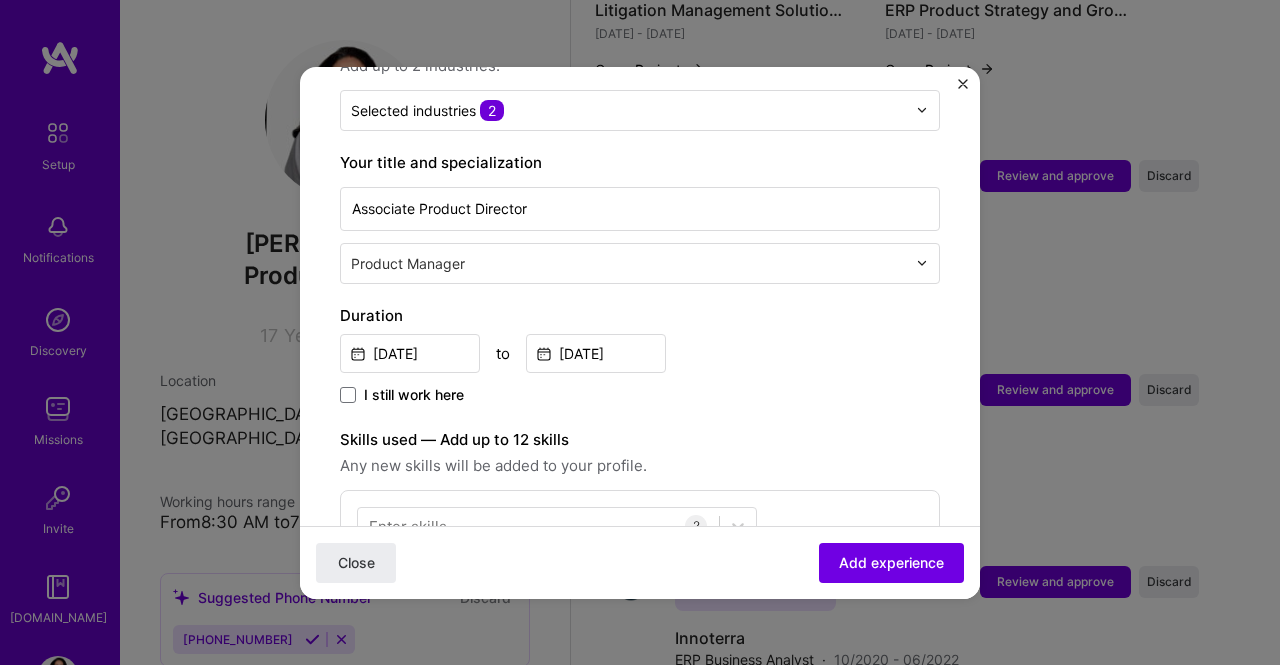 scroll, scrollTop: 818, scrollLeft: 0, axis: vertical 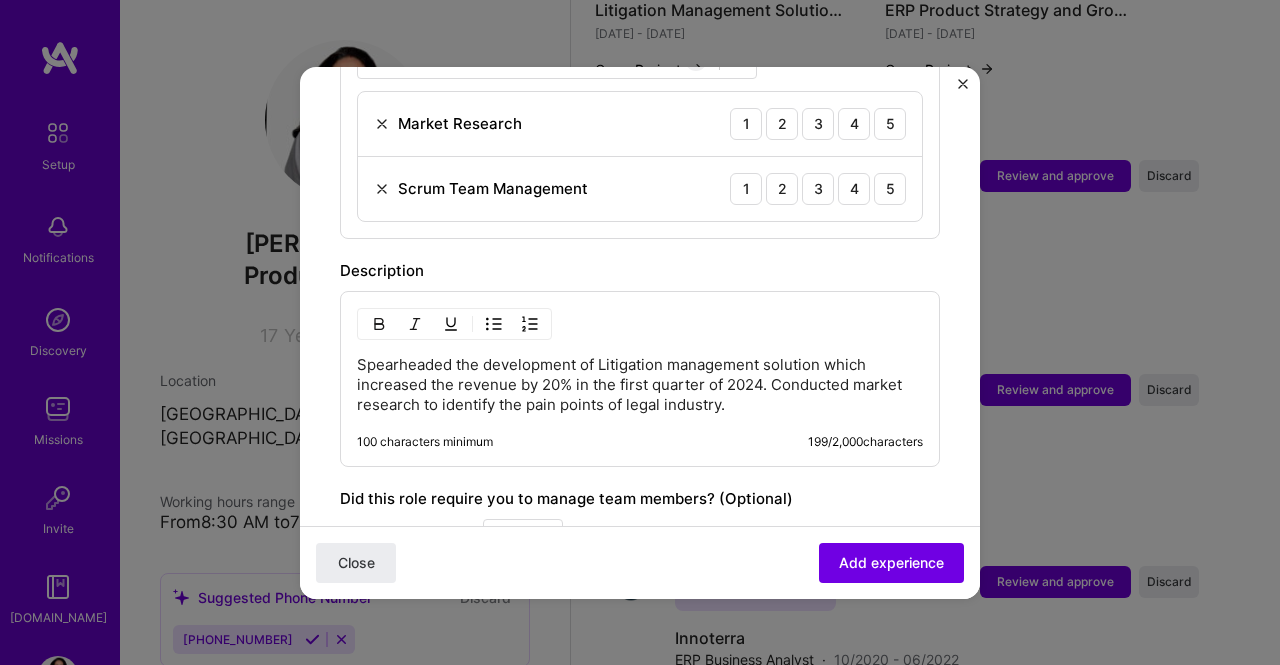 click at bounding box center (348, 539) 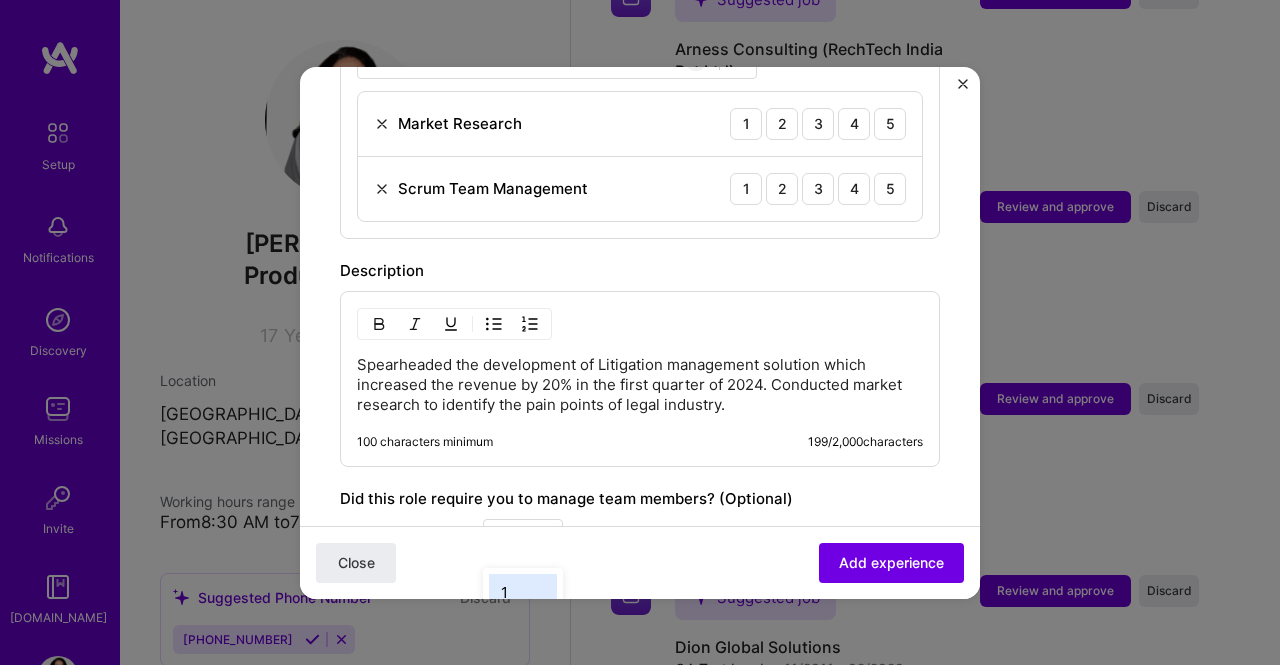 scroll, scrollTop: 1720, scrollLeft: 0, axis: vertical 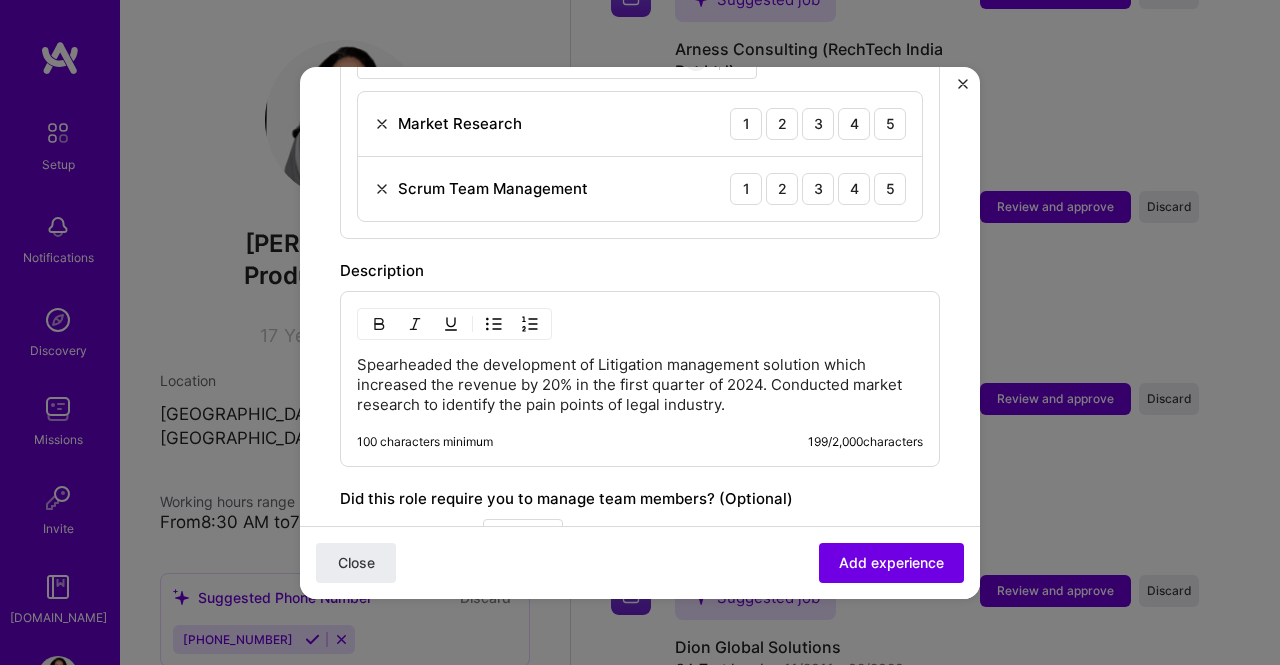 click at bounding box center (545, 539) 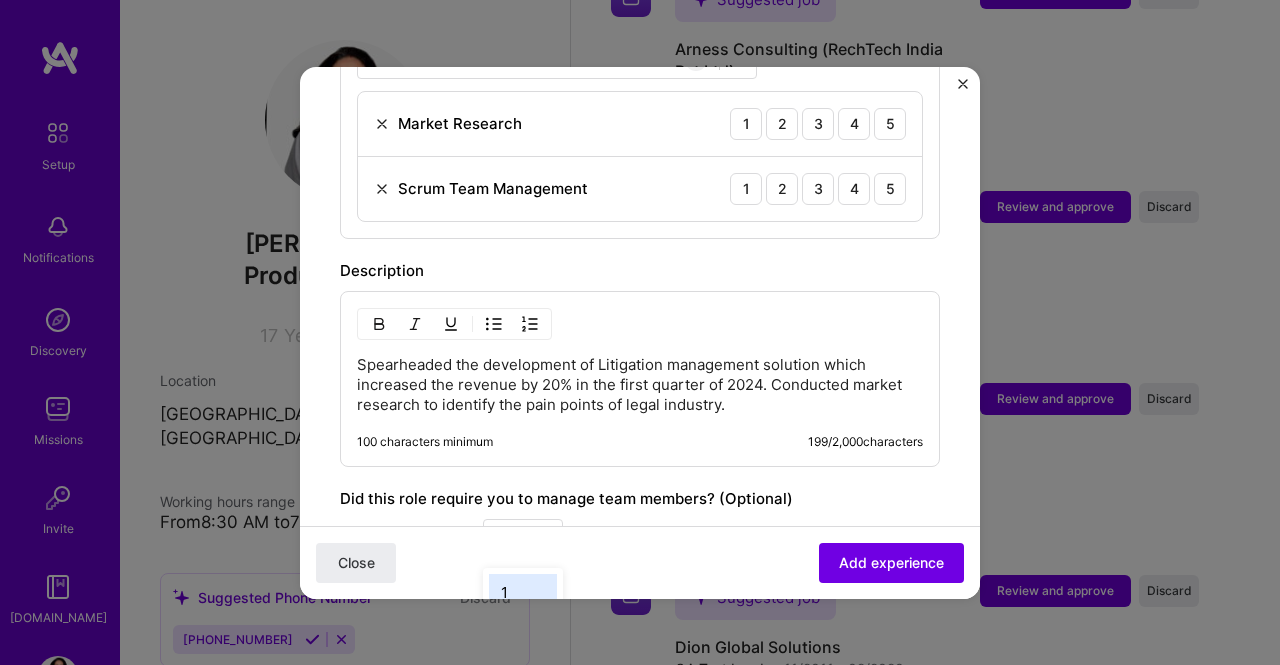 scroll, scrollTop: 1813, scrollLeft: 0, axis: vertical 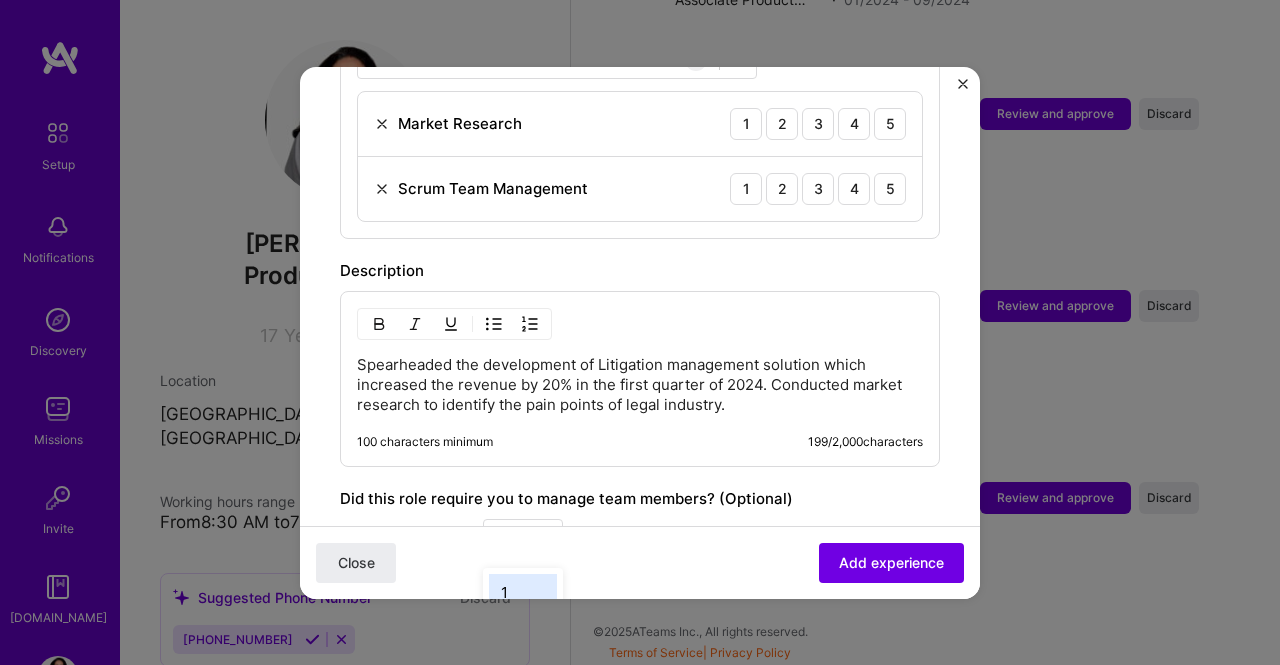 type on "15" 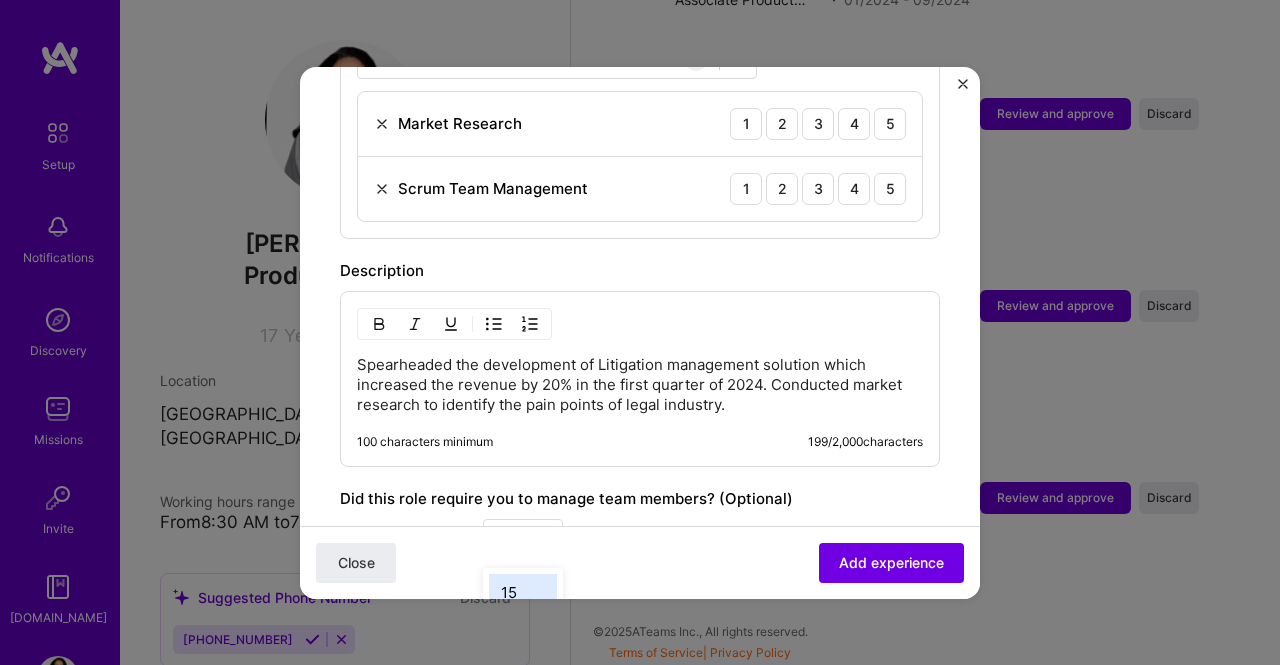 click on "15" at bounding box center (523, 592) 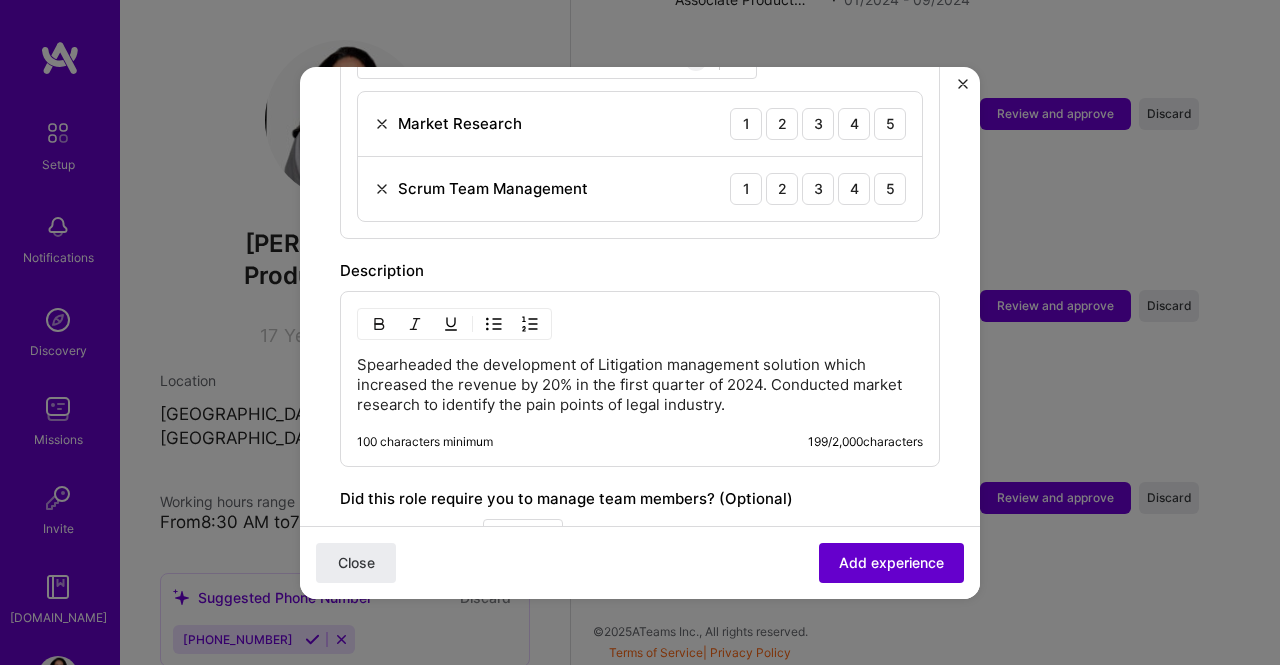 click on "Add experience" at bounding box center [891, 562] 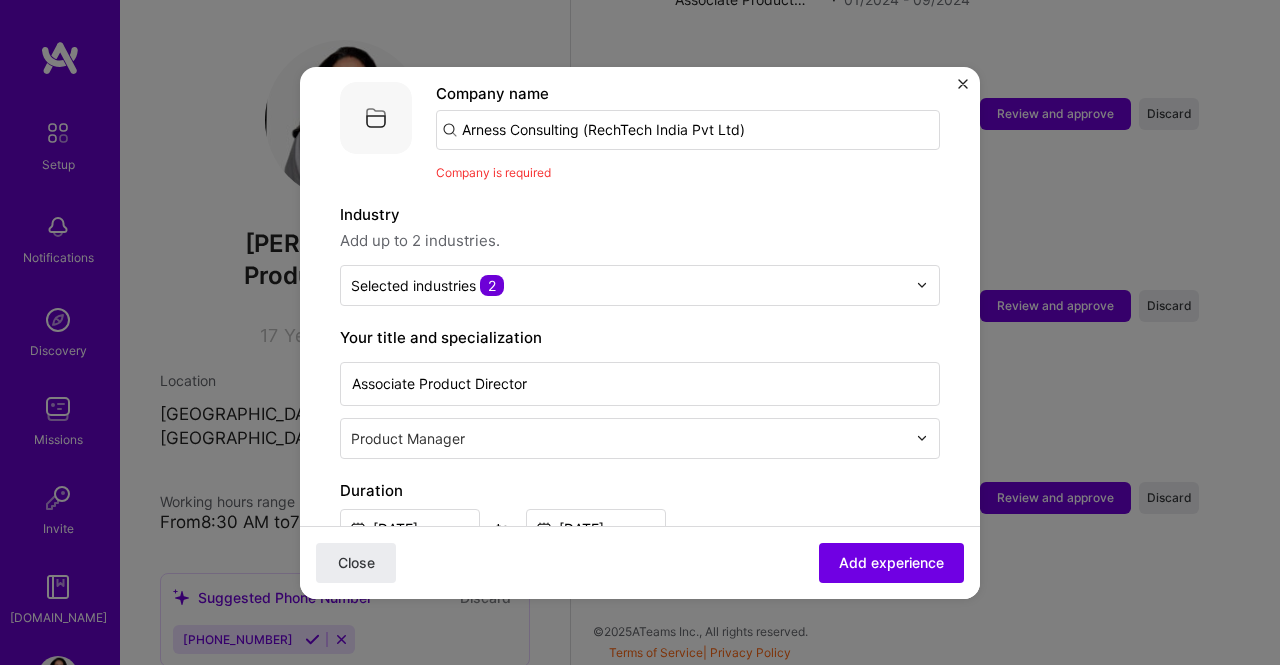 scroll, scrollTop: 200, scrollLeft: 0, axis: vertical 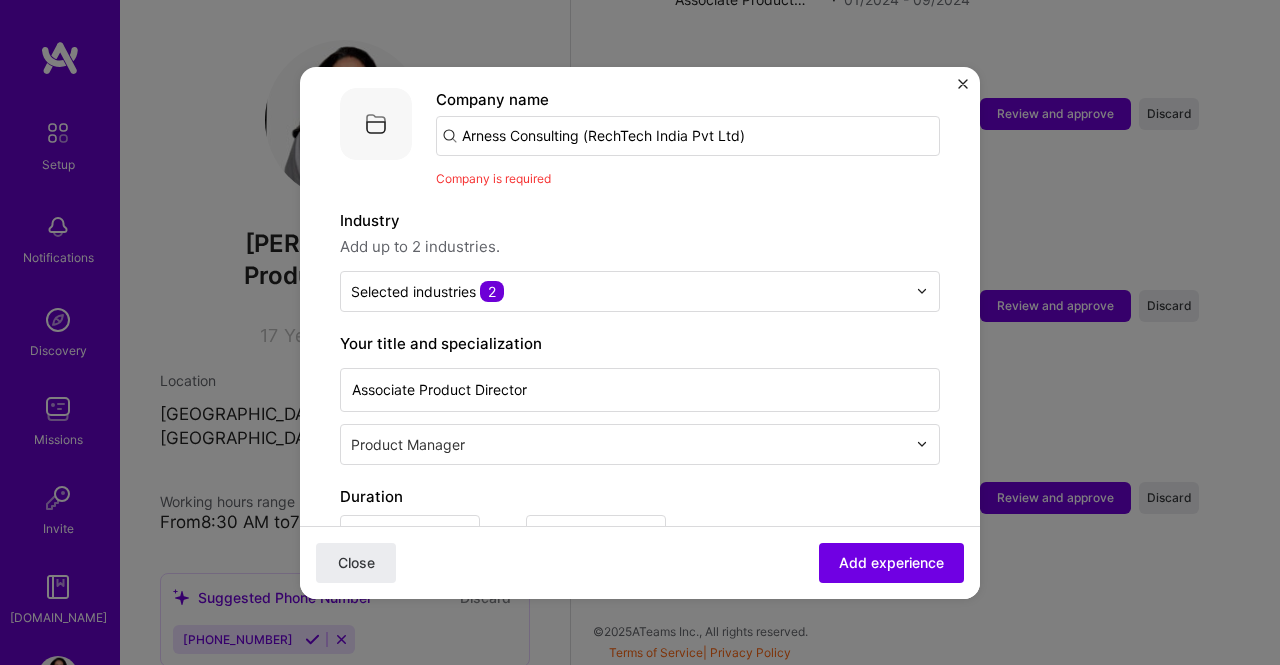 click on "Arness Consulting (RechTech India Pvt Ltd)" at bounding box center [688, 136] 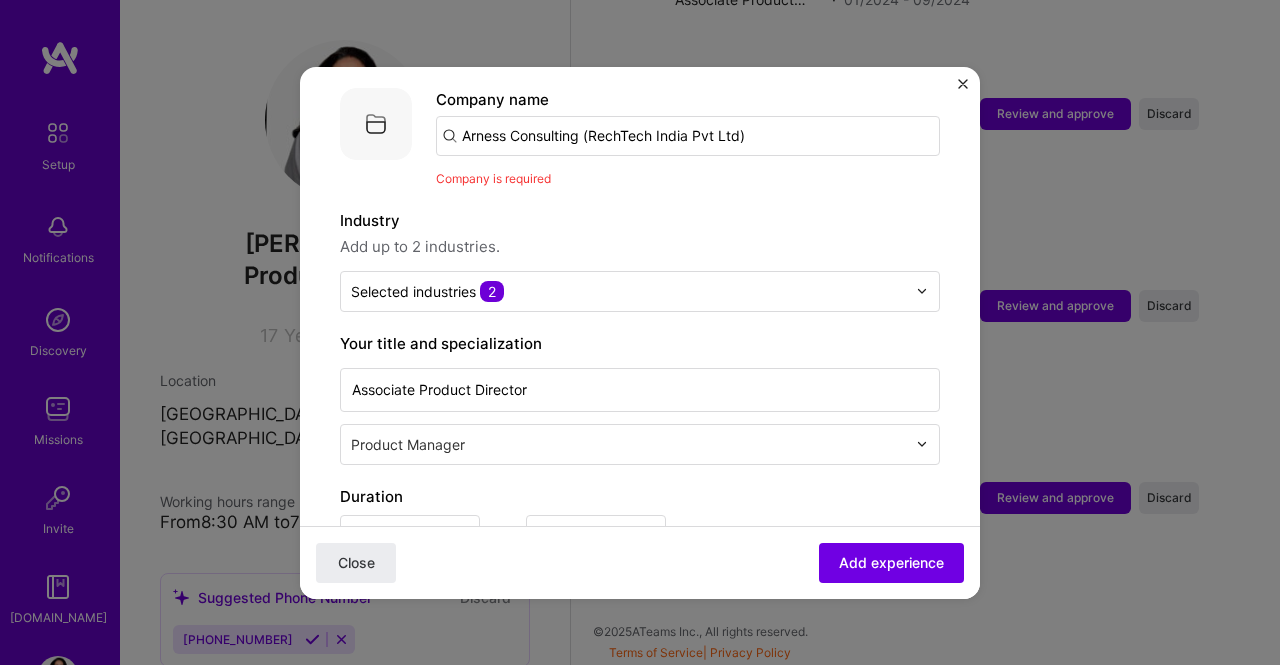 drag, startPoint x: 801, startPoint y: 114, endPoint x: 582, endPoint y: 124, distance: 219.2282 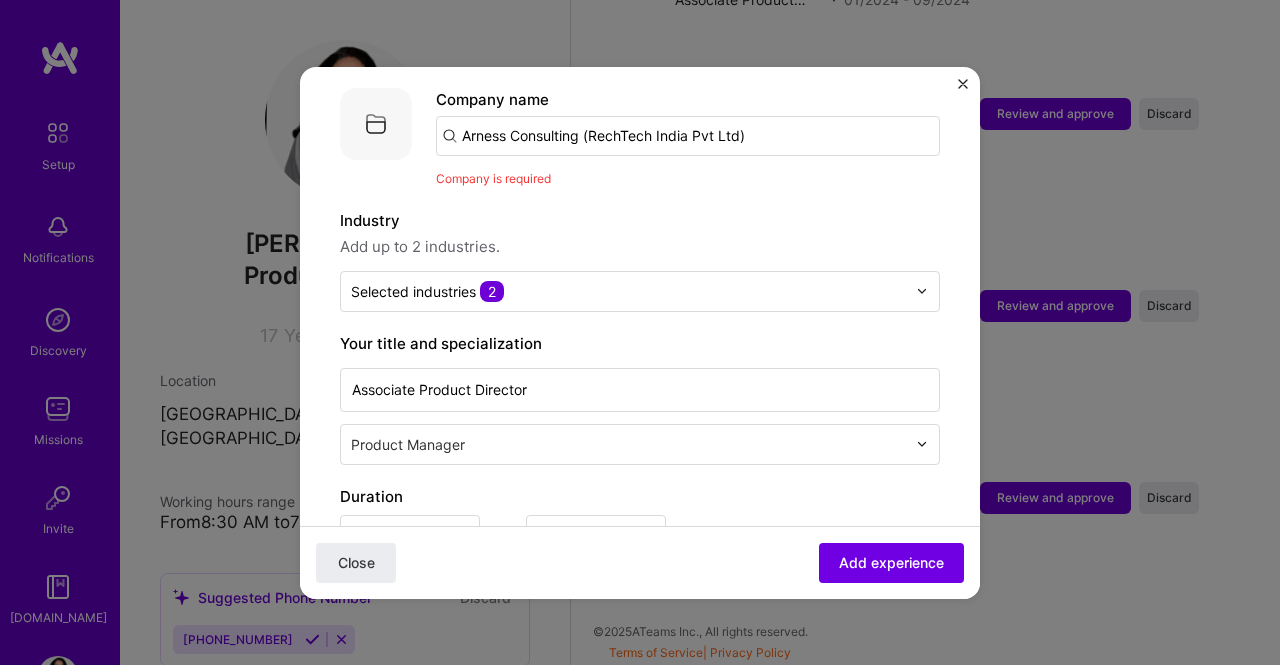 click on "Arness Consulting (RechTech India Pvt Ltd)" at bounding box center (688, 136) 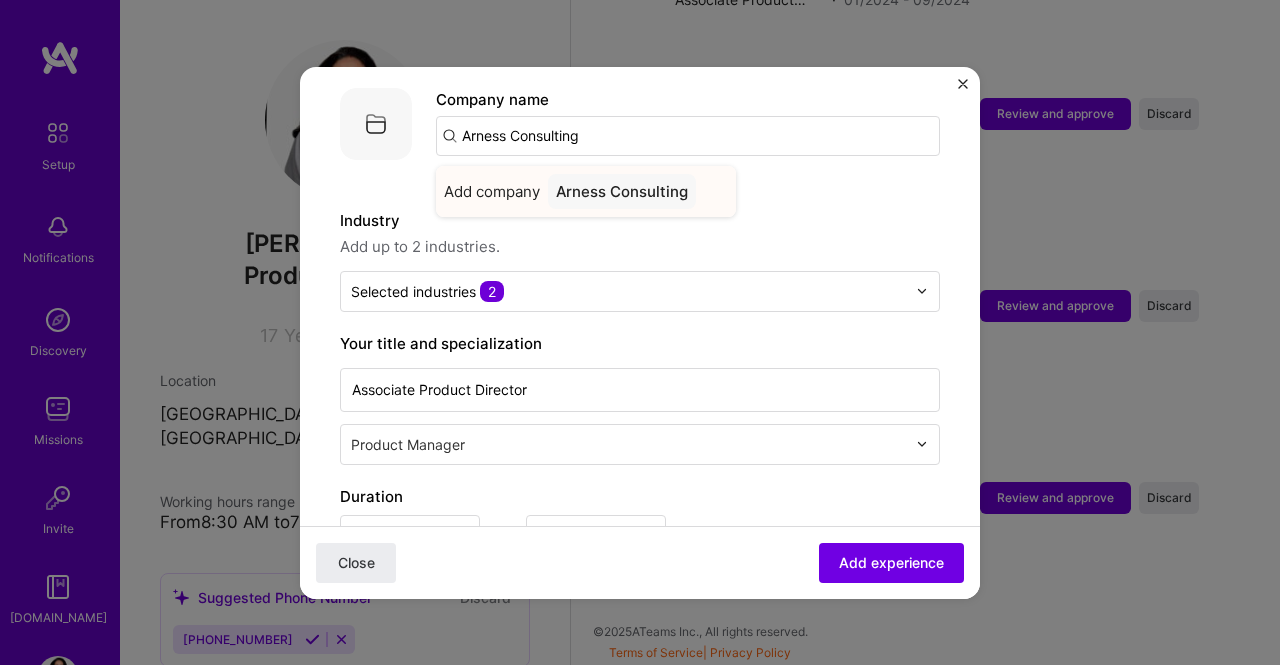 click on "Arness Consulting" at bounding box center (622, 191) 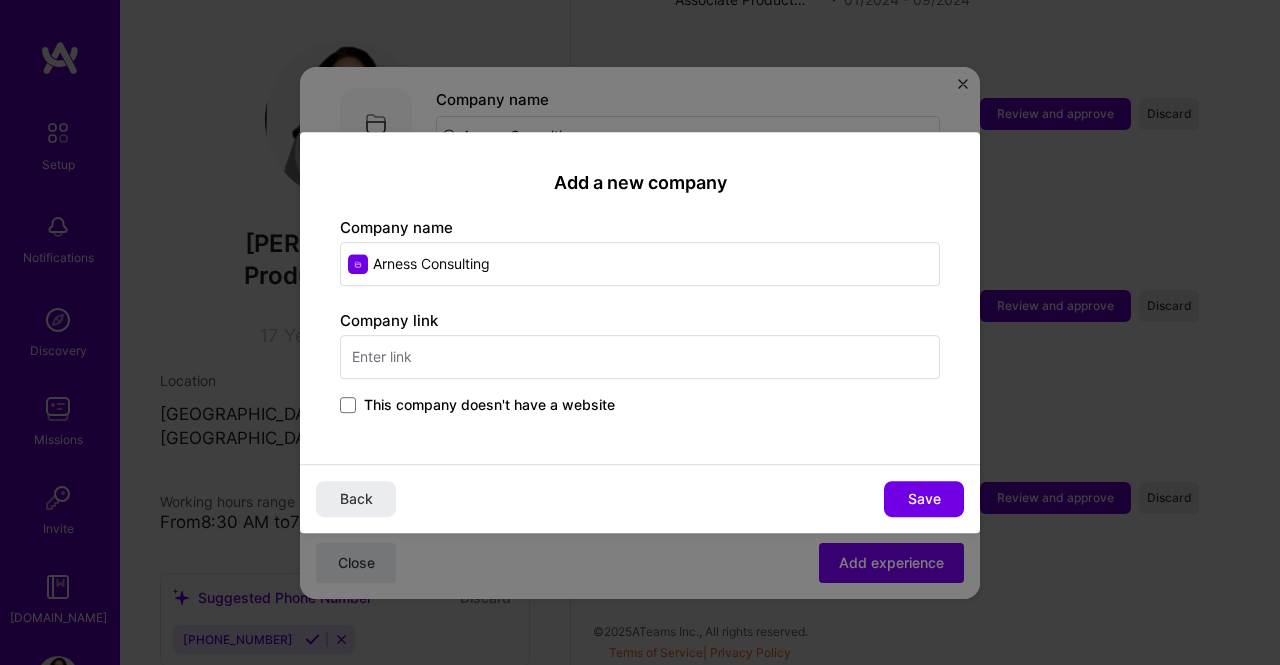 click on "Add a new company Company name [PERSON_NAME] Consulting Company link This company doesn't have a website Back Save" at bounding box center [640, 332] 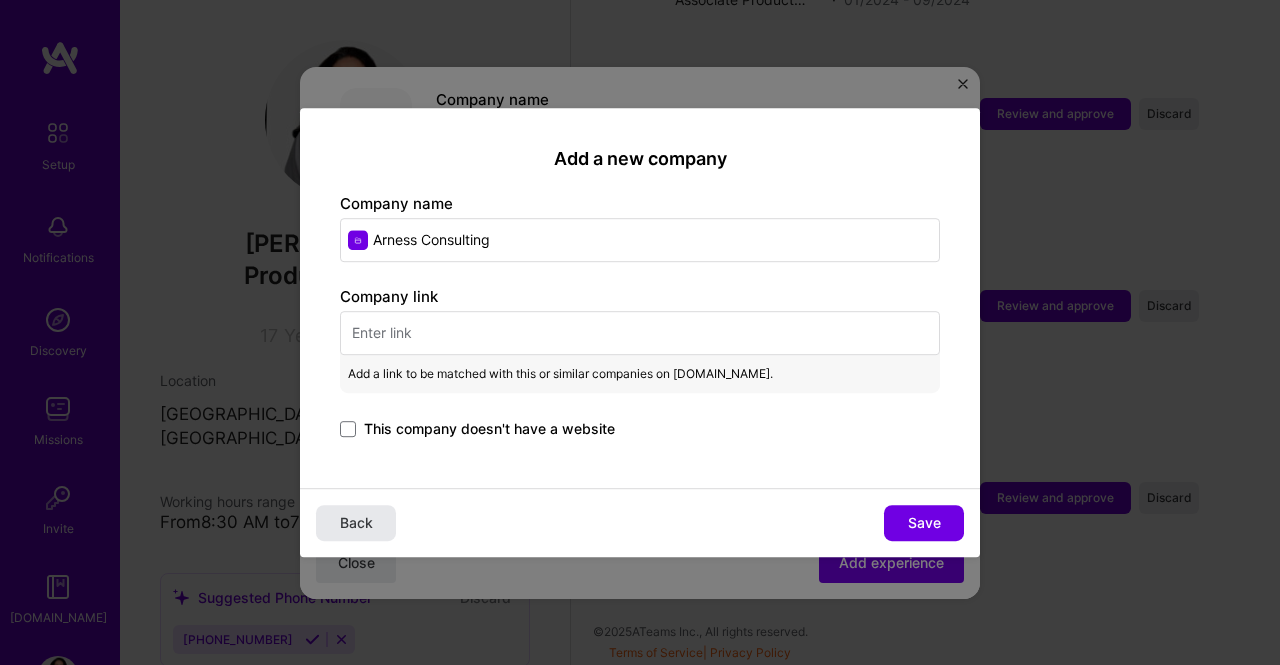 click on "Back" at bounding box center [356, 523] 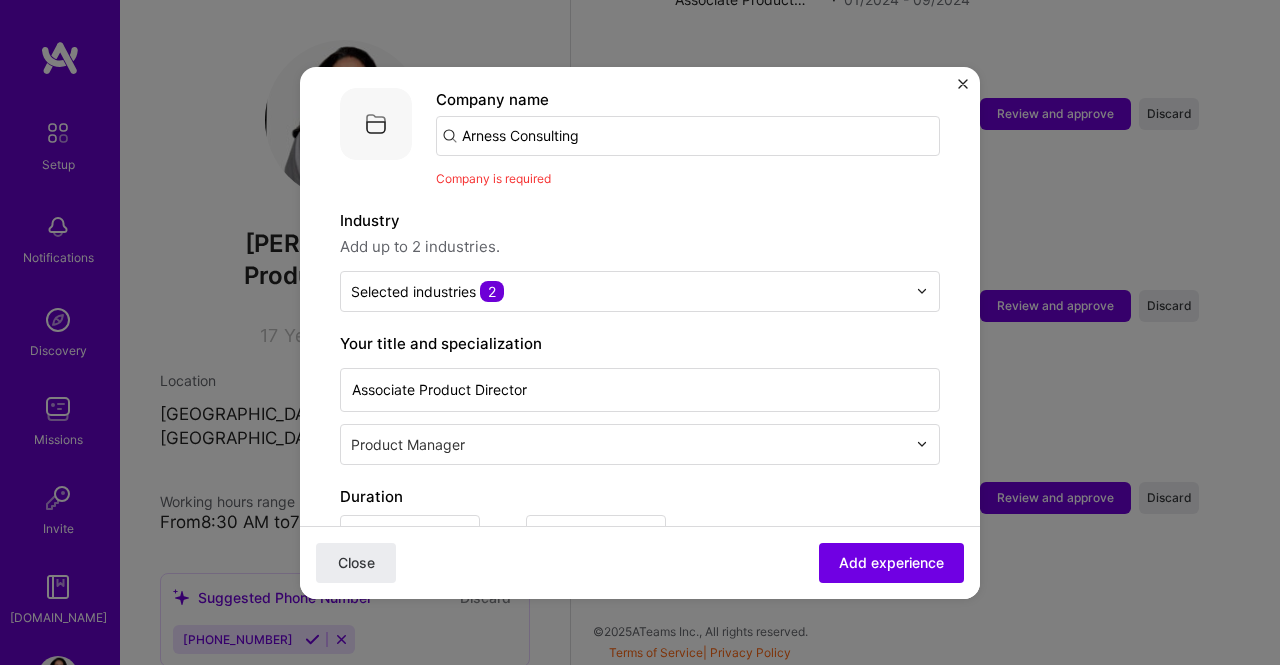 click on "Arness Consulting" at bounding box center (688, 136) 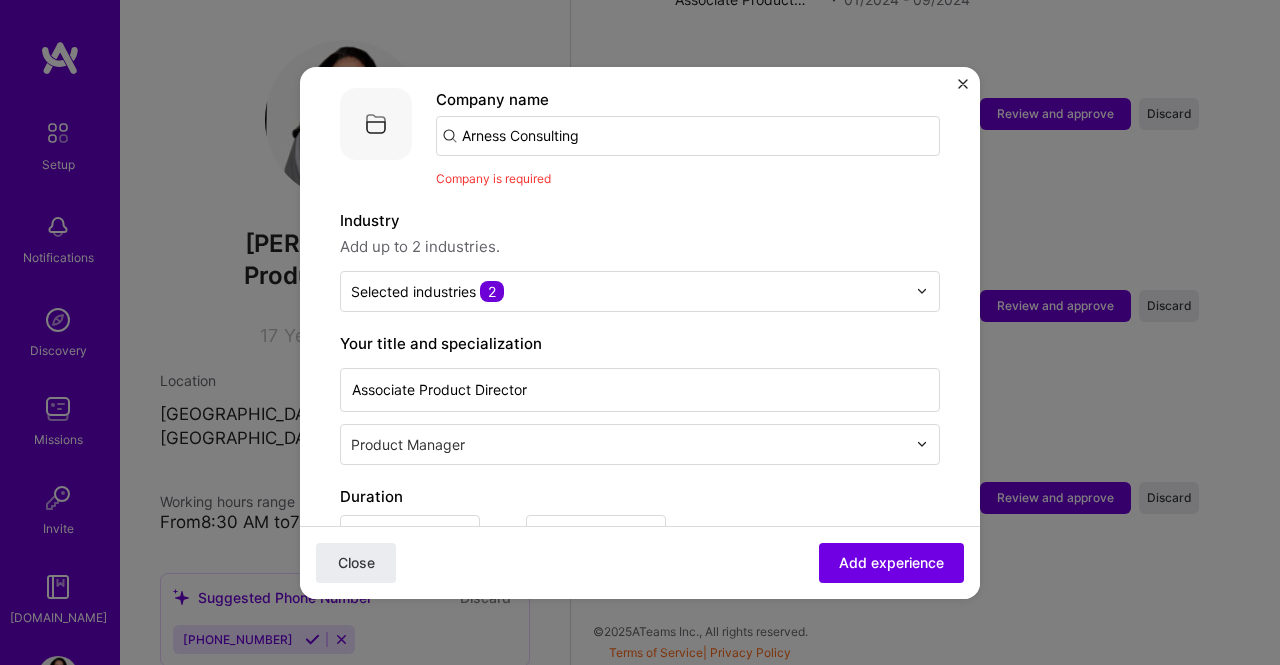 drag, startPoint x: 630, startPoint y: 130, endPoint x: 355, endPoint y: 113, distance: 275.52496 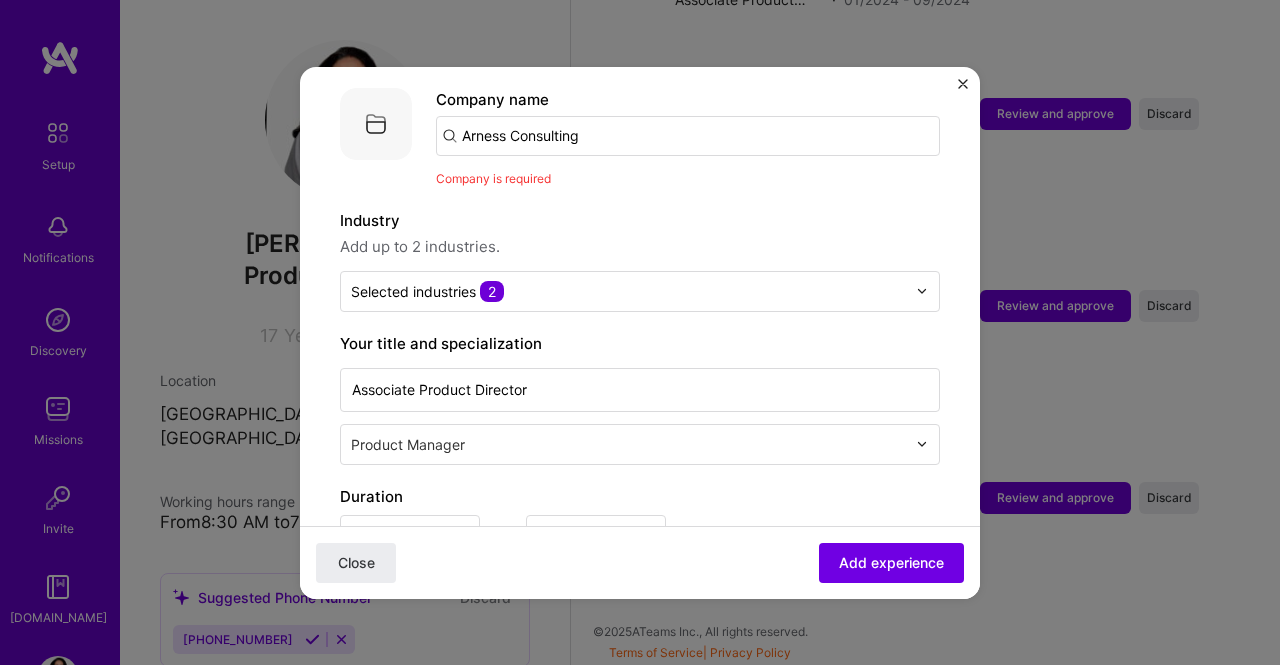 click on "Company logo Company name [PERSON_NAME] Consulting
Company is required" at bounding box center (640, 138) 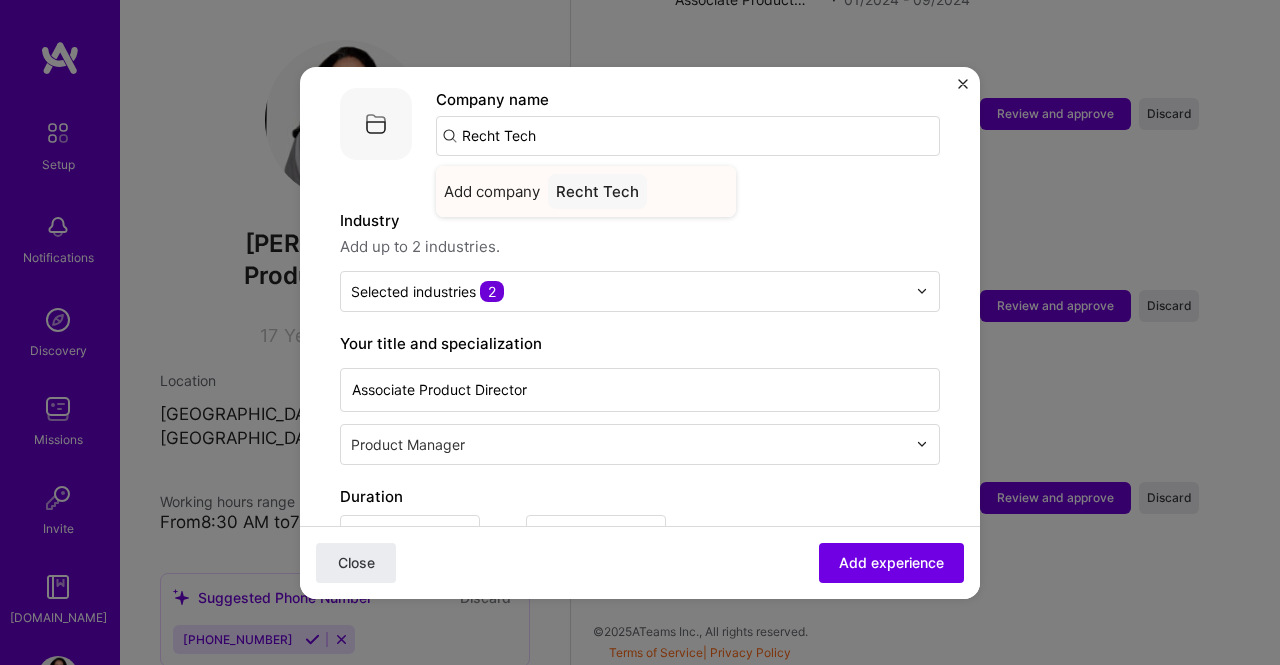 type on "Recht Tech" 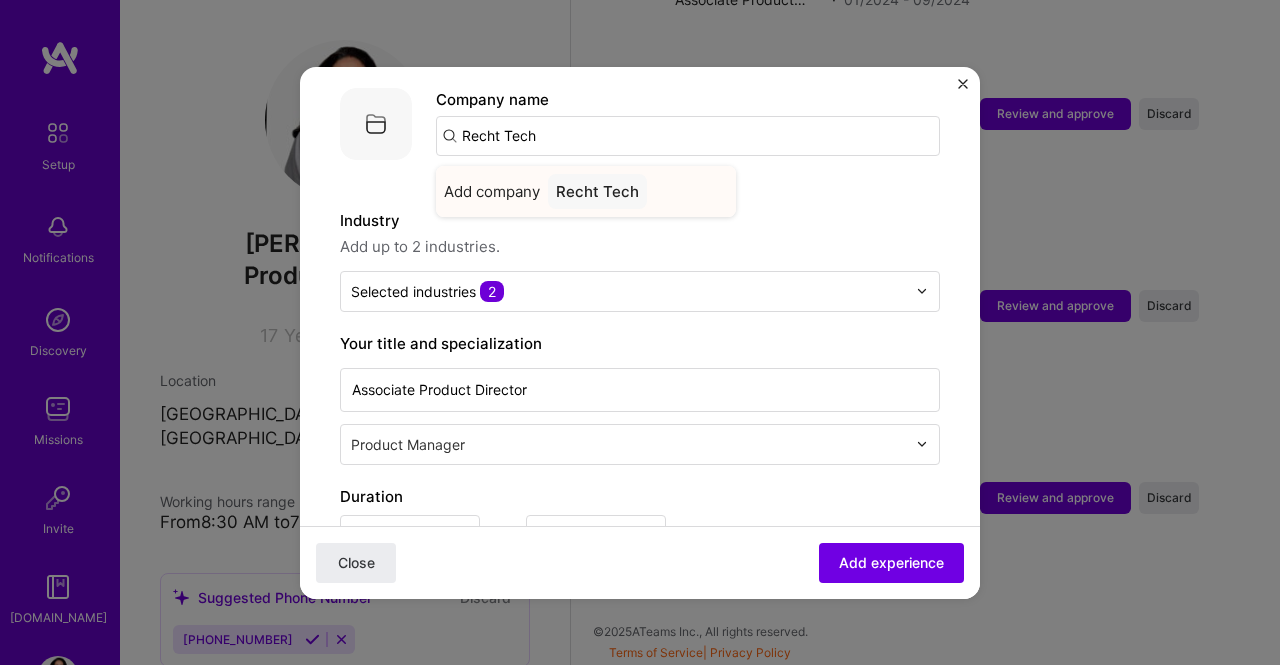 click on "Recht Tech" at bounding box center [597, 191] 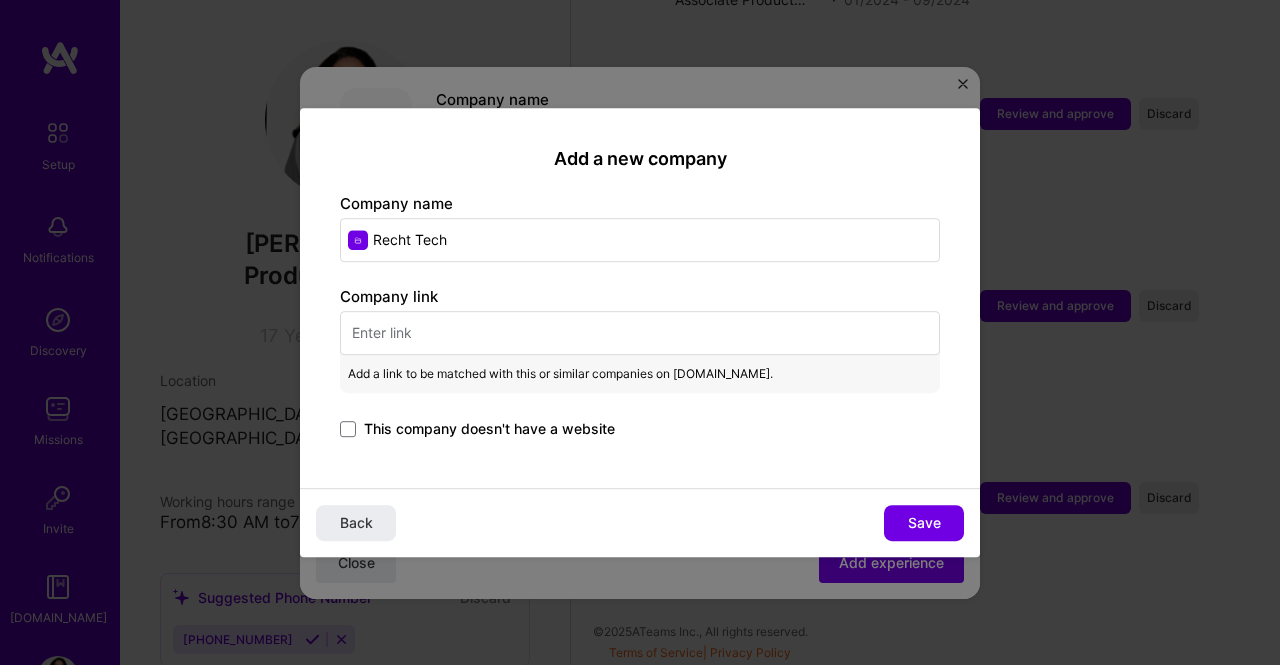click on "This company doesn't have a website" at bounding box center [489, 429] 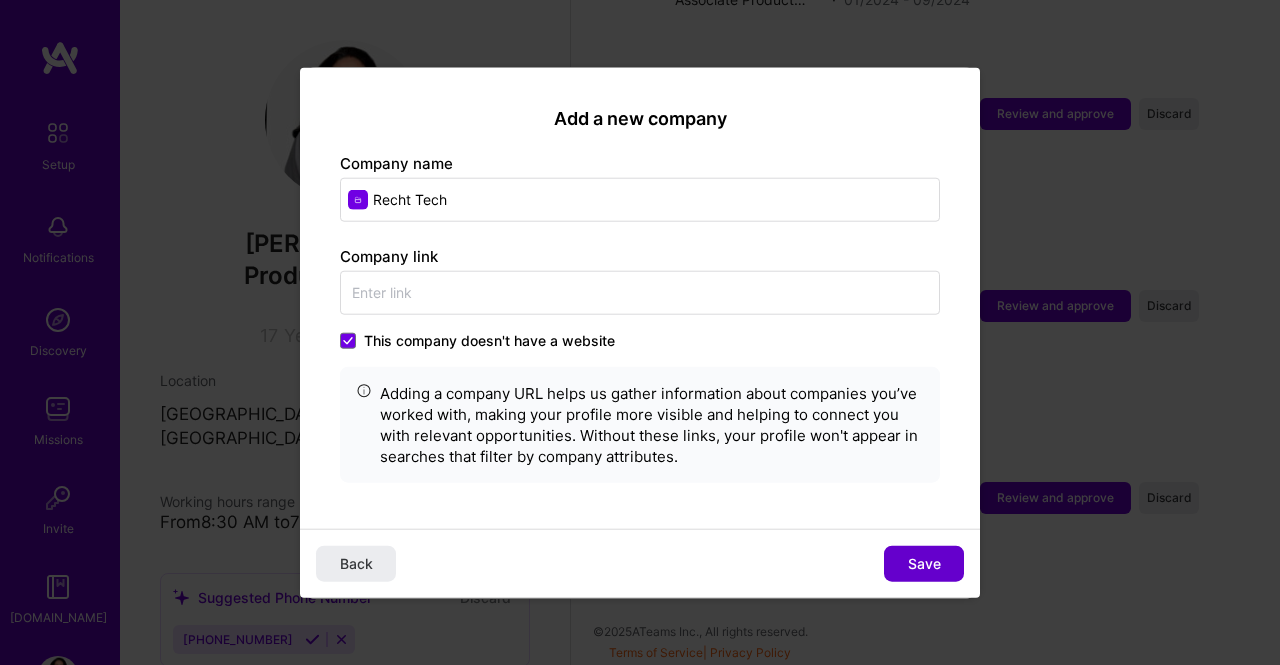 click on "Save" at bounding box center (924, 564) 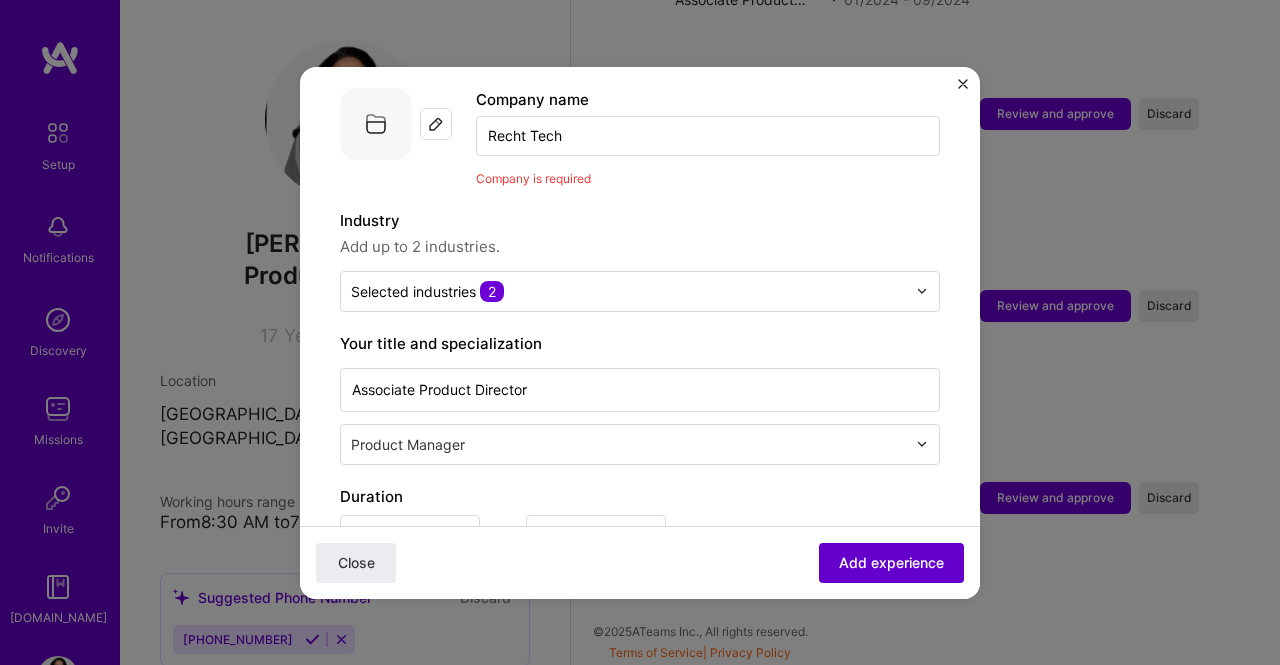 click on "Add experience" at bounding box center [891, 562] 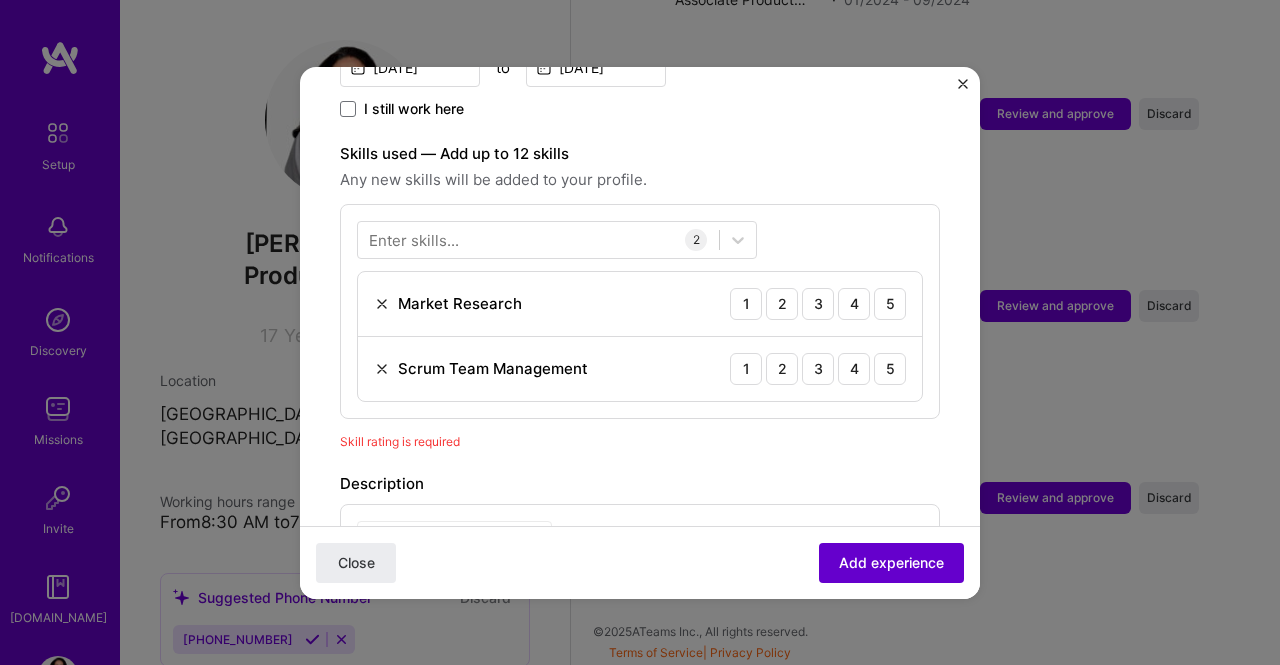 scroll, scrollTop: 689, scrollLeft: 0, axis: vertical 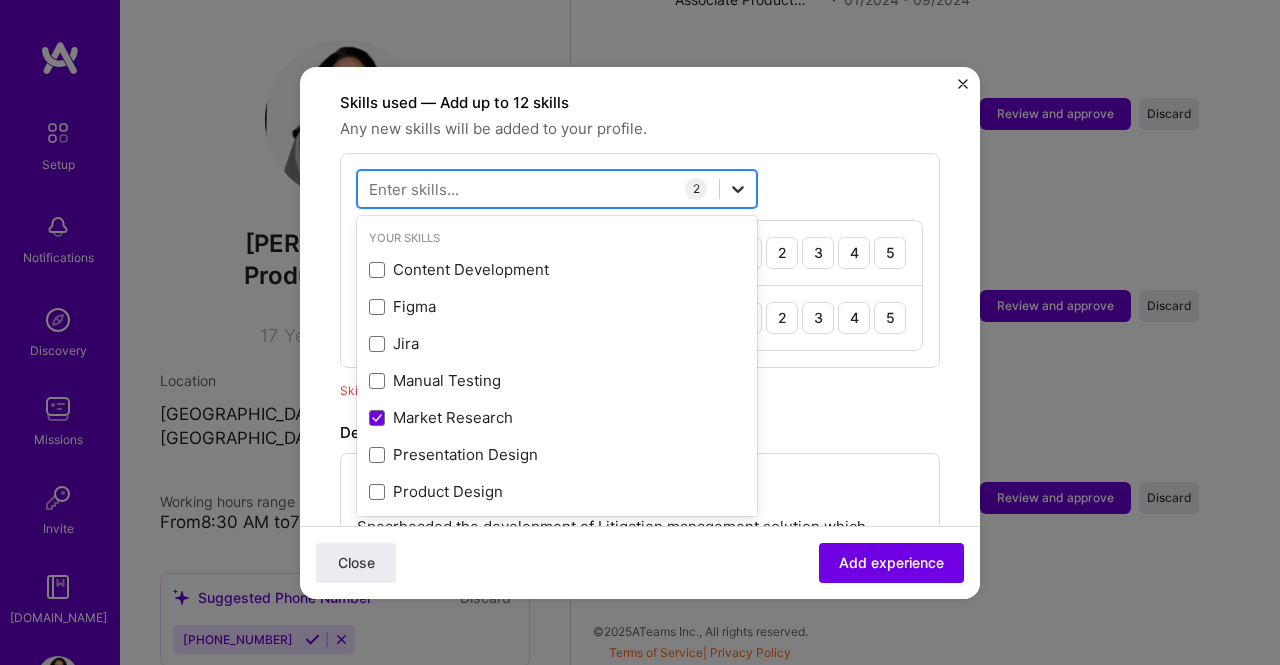 click 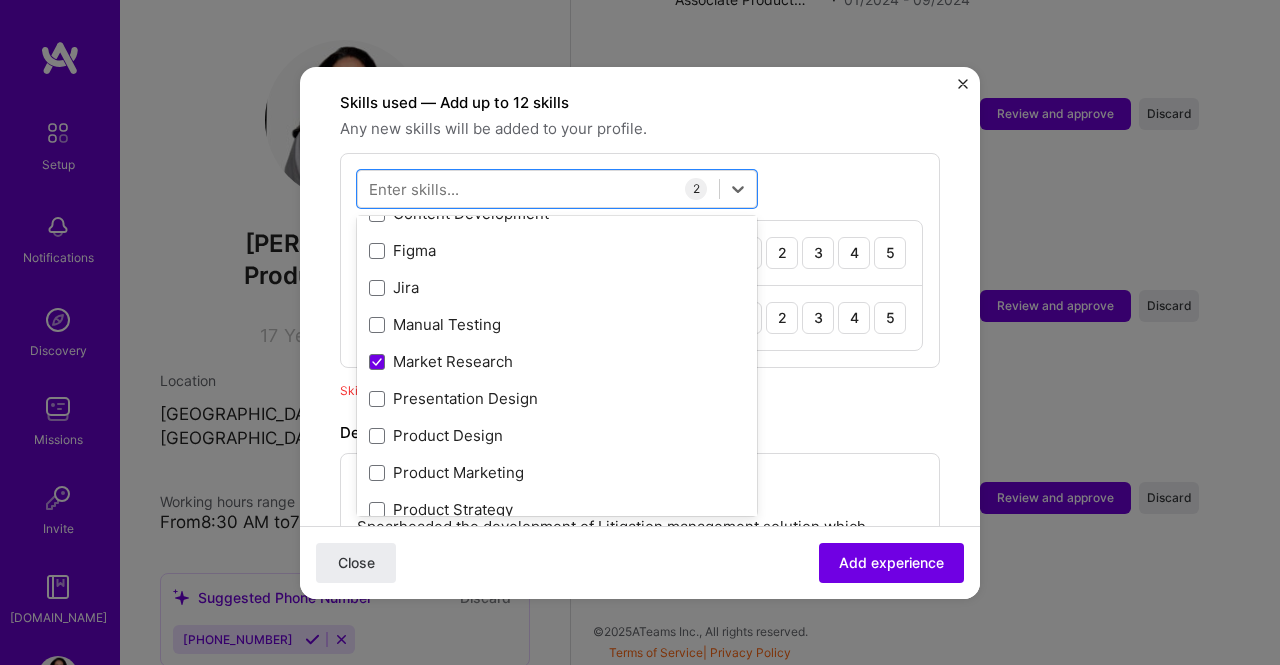 scroll, scrollTop: 92, scrollLeft: 0, axis: vertical 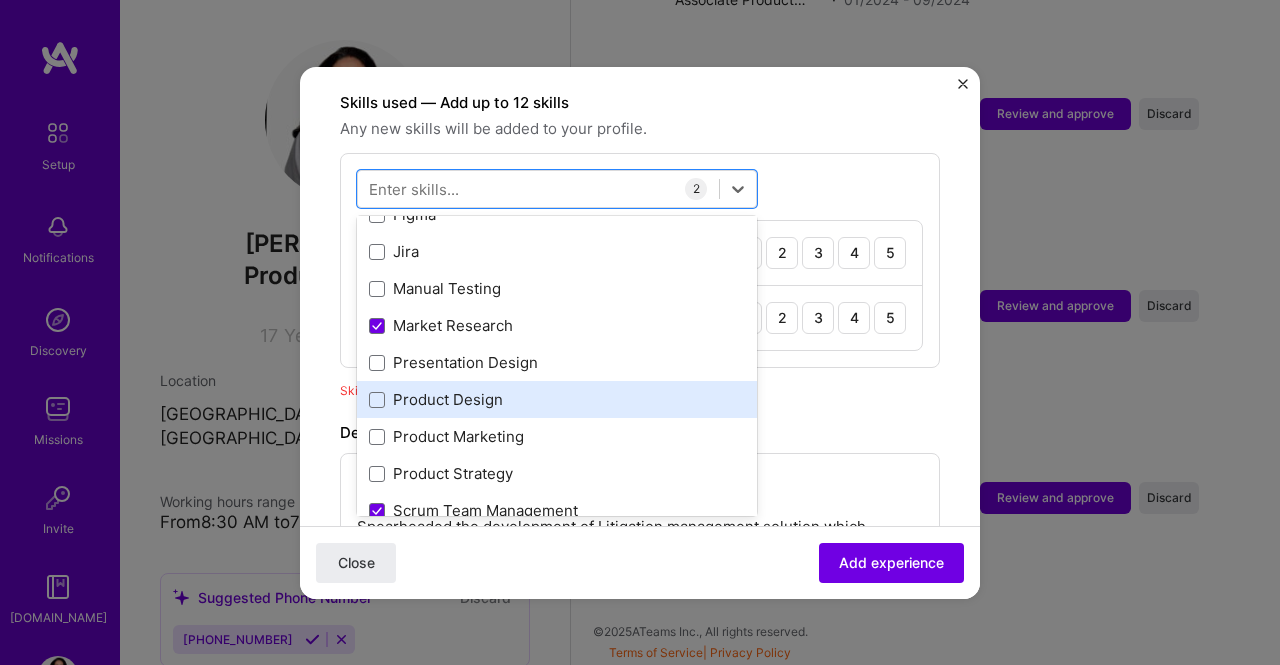 click on "Product Design" at bounding box center [557, 399] 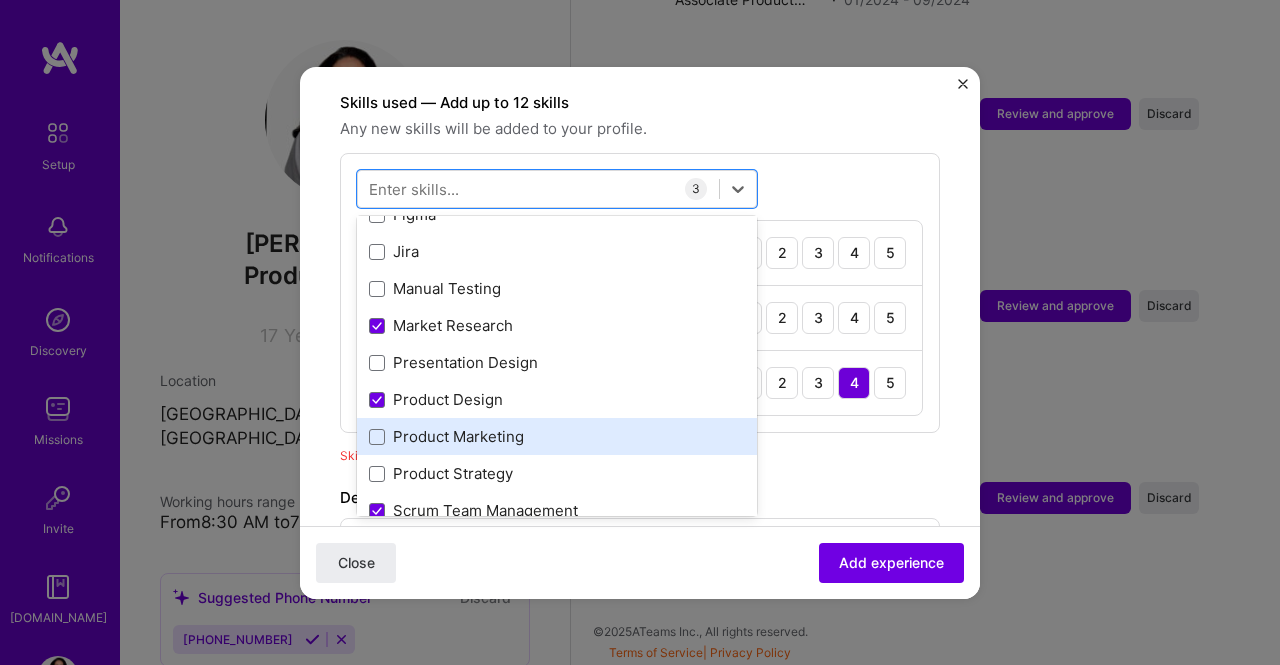 click on "Product Marketing" at bounding box center (557, 436) 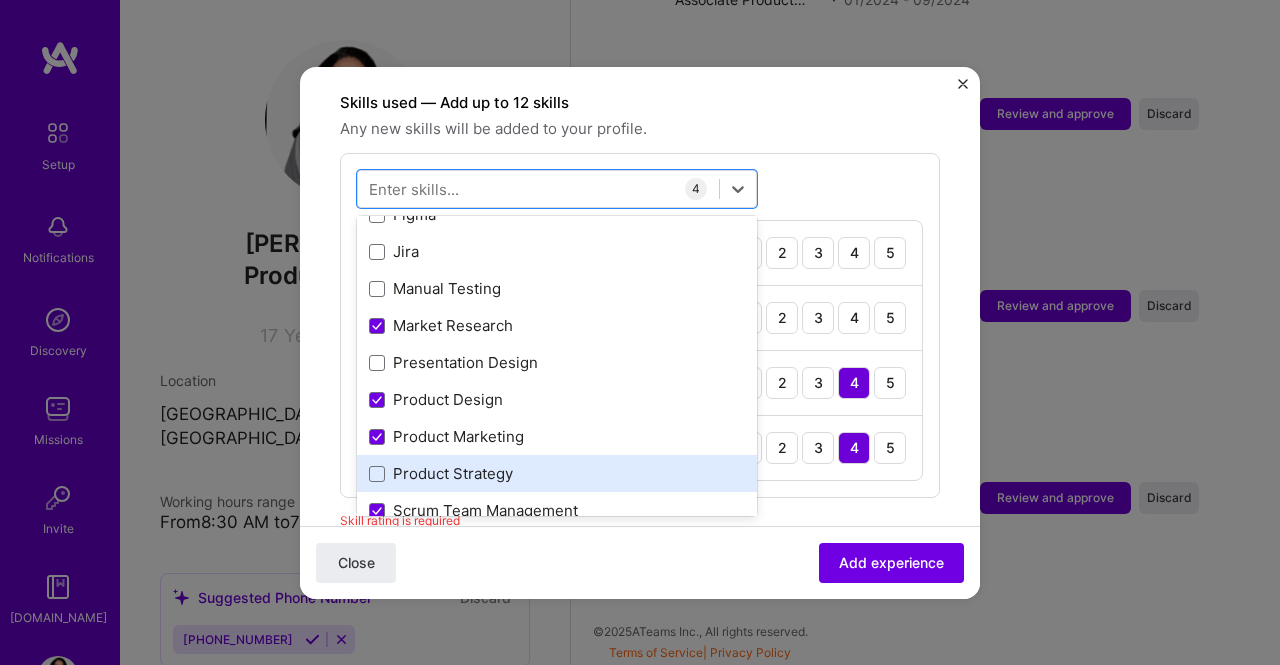 click on "Product Strategy" at bounding box center [557, 473] 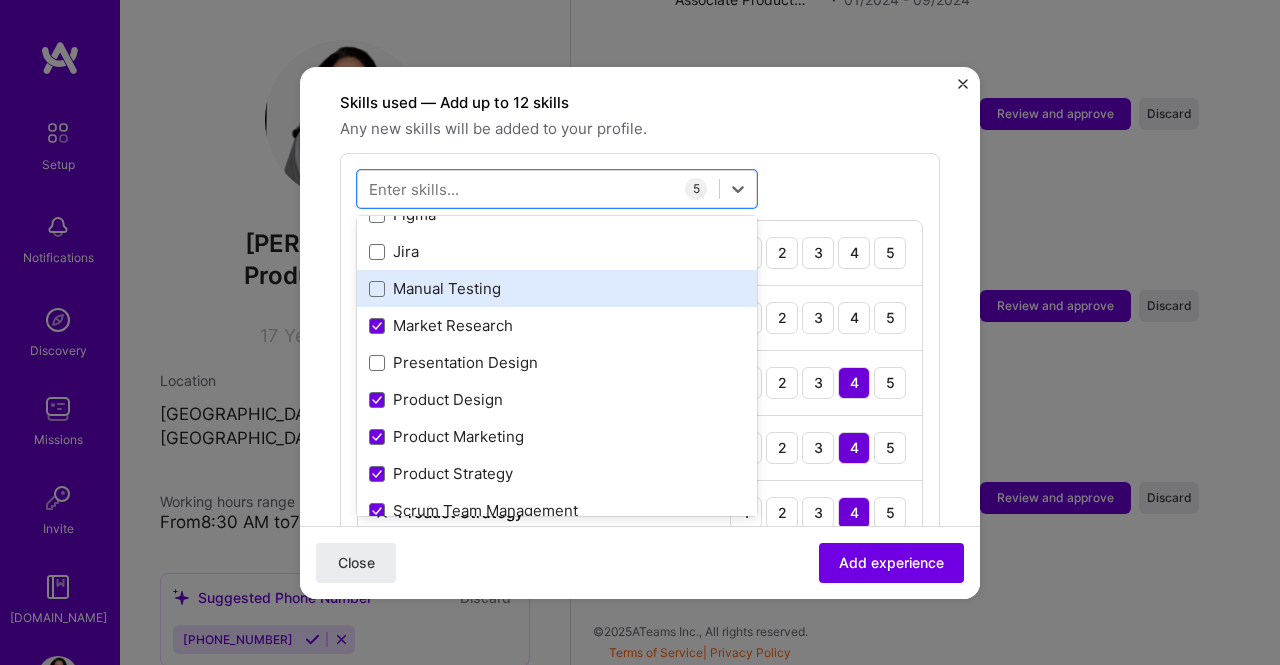 click on "Manual Testing" at bounding box center [557, 288] 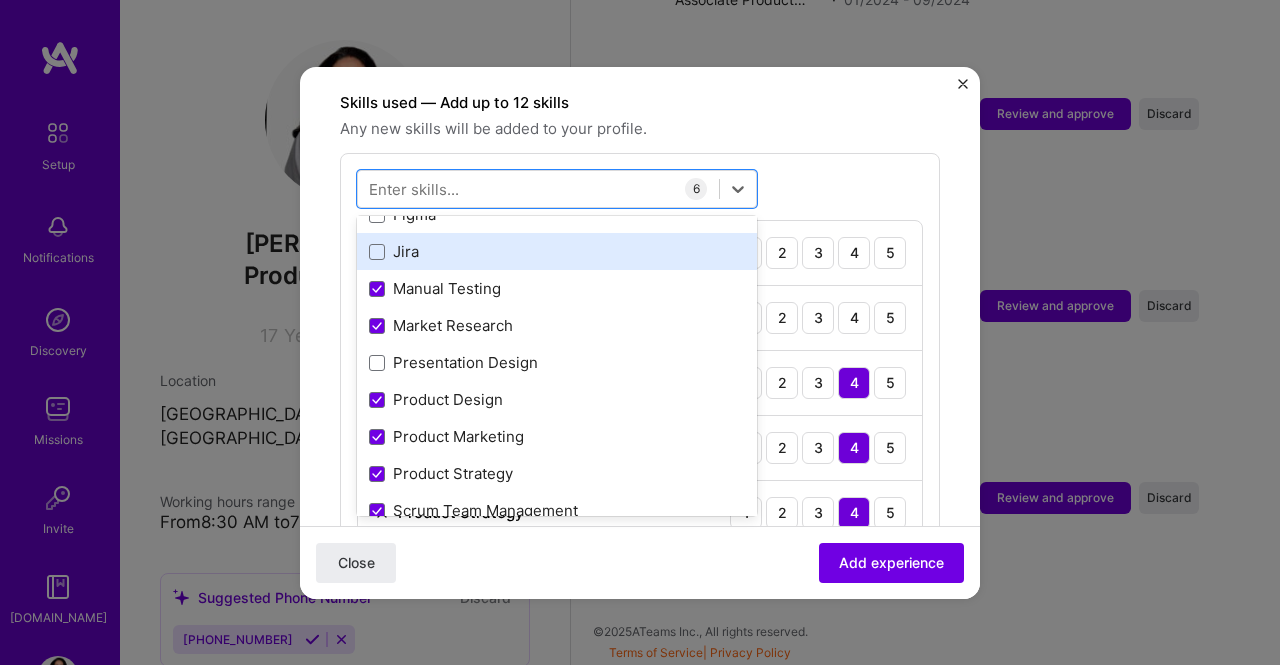 click on "Jira" at bounding box center [557, 251] 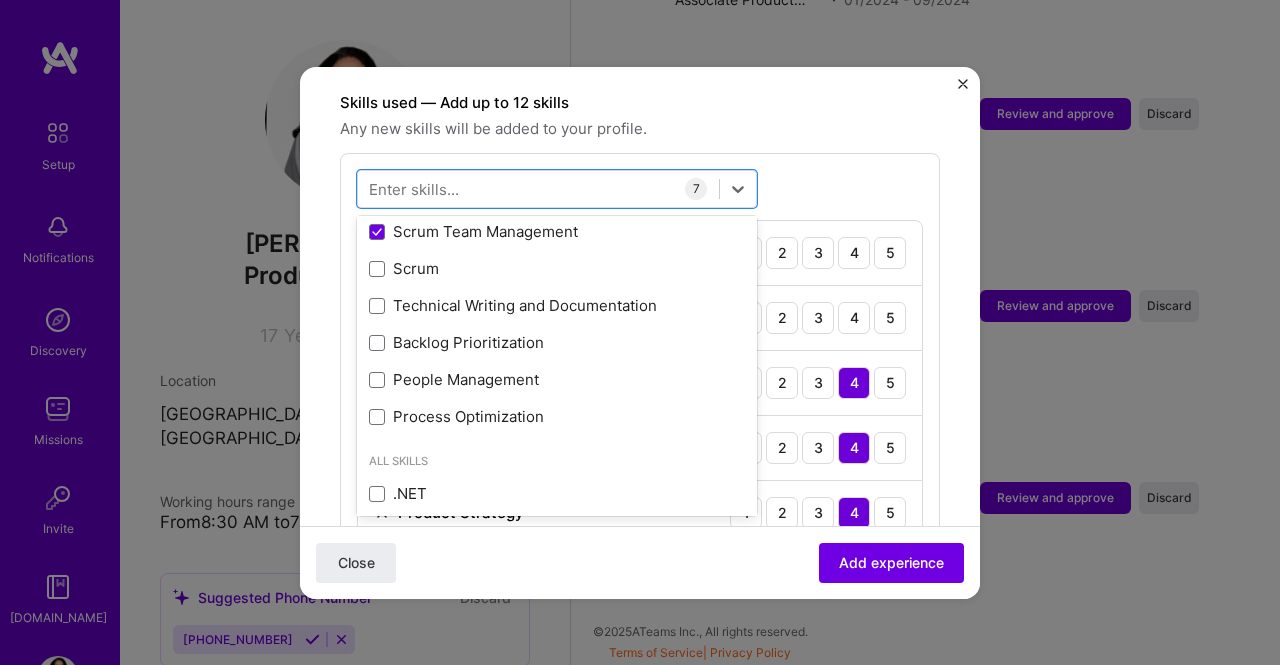 scroll, scrollTop: 408, scrollLeft: 0, axis: vertical 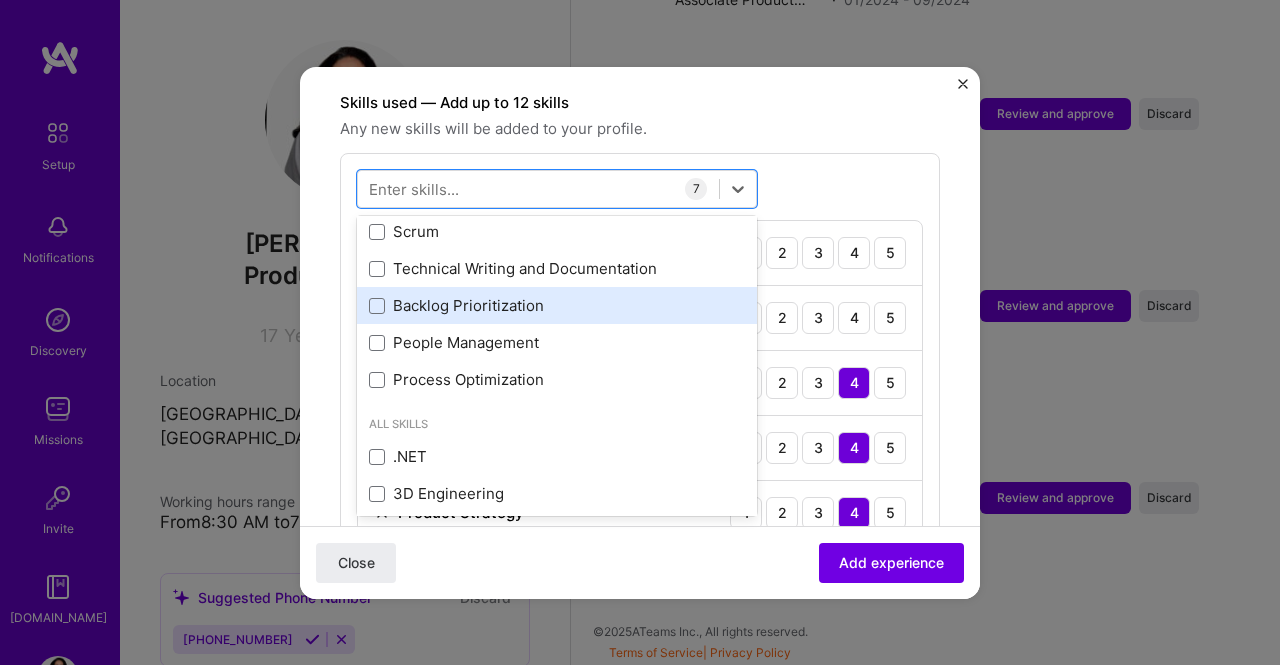 click on "Backlog Prioritization" at bounding box center (557, 305) 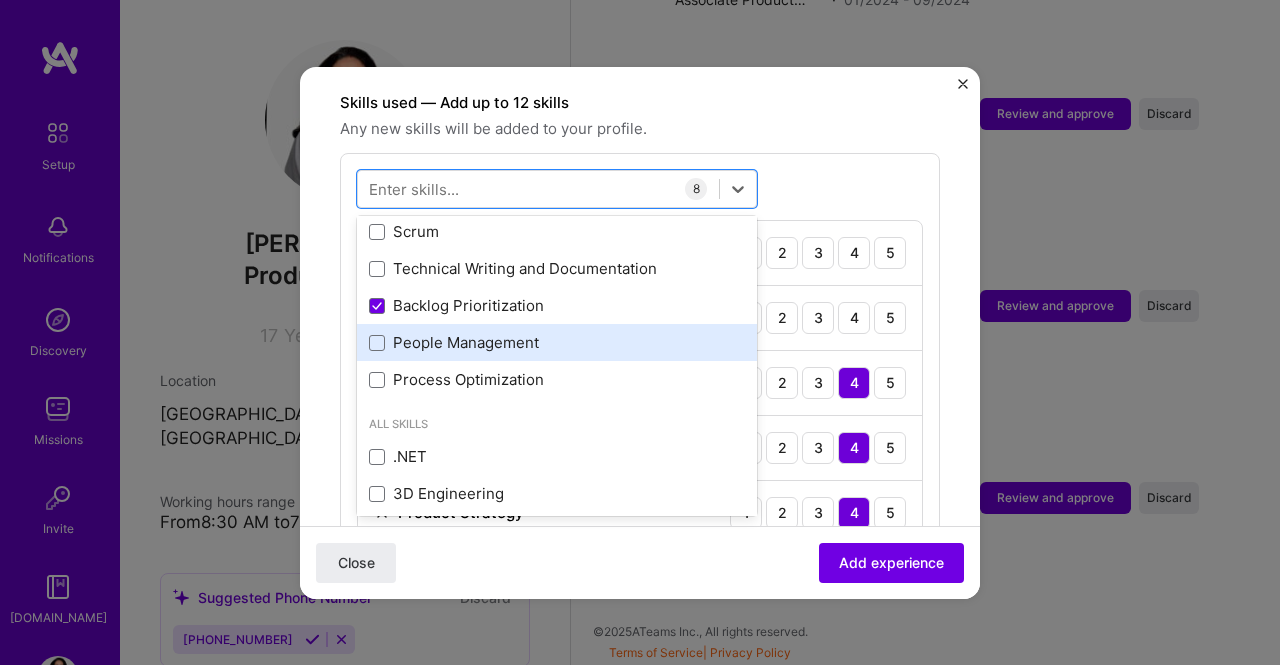 click on "People Management" at bounding box center [557, 342] 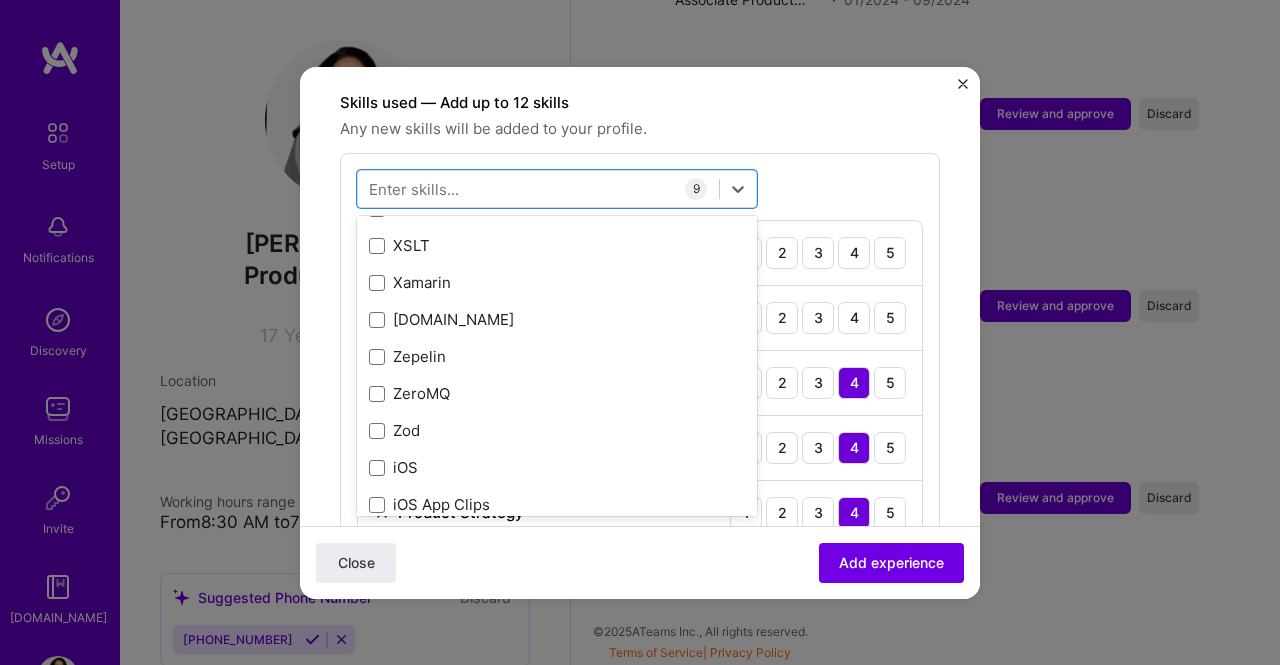 scroll, scrollTop: 13773, scrollLeft: 0, axis: vertical 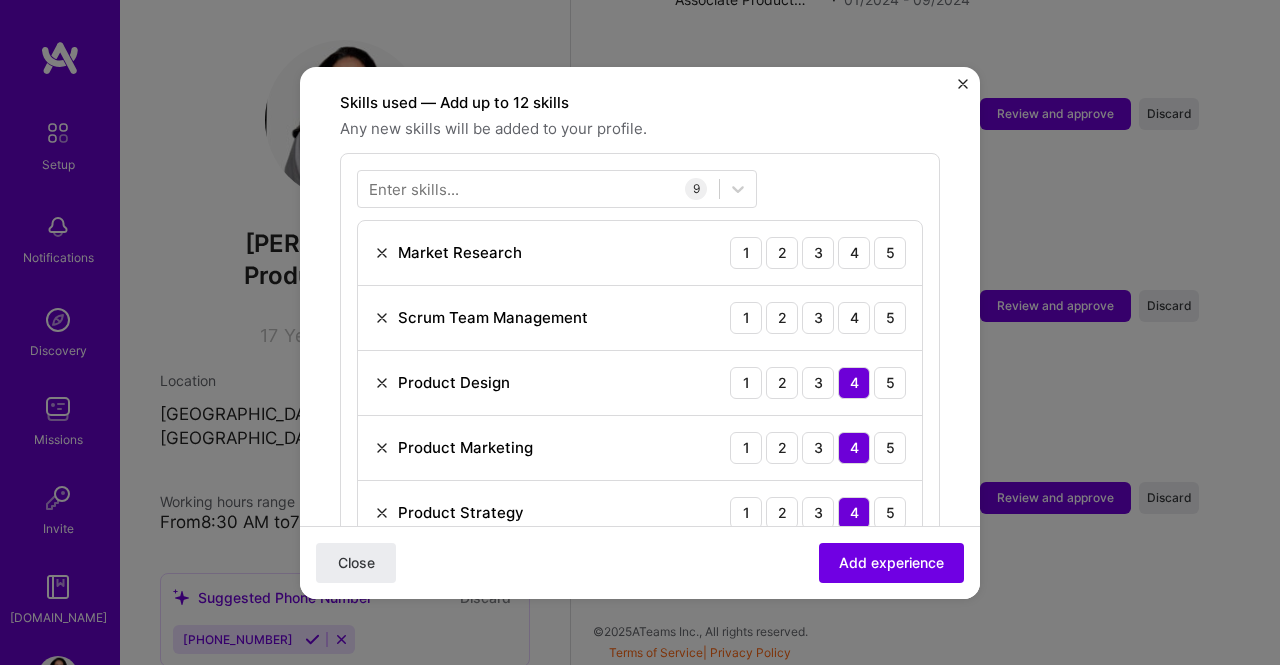 click on "Adding suggested job This job is suggested based on your LinkedIn, resume or [DOMAIN_NAME] activity. Create a job experience Jobs help companies understand your past experience. Company logo Company name Recht Tech Industry Add up to 2 industries. Selected industries 2 Your title and specialization Associate Product Director Product Manager Duration [DATE]
to [DATE]
I still work here Skills used — Add up to 12 skills Any new skills will be added to your profile. Enter skills... 9 Market Research 1 2 3 4 5 Scrum Team Management 1 2 3 4 5 Product Design 1 2 3 4 5 Product Marketing 1 2 3 4 5 Product Strategy 1 2 3 4 5 Manual Testing 1 2 3 4 5 Jira 1 2 3 4 5 Backlog Prioritization 1 2 3 4 5 People Management 1 2 3 4 5 Skill rating is required Description 100 characters minimum 199 / 2,000  characters Did this role require you to manage team members? (Optional) Yes, I managed 15 team members. >  1)? (Optional)" at bounding box center (640, 467) 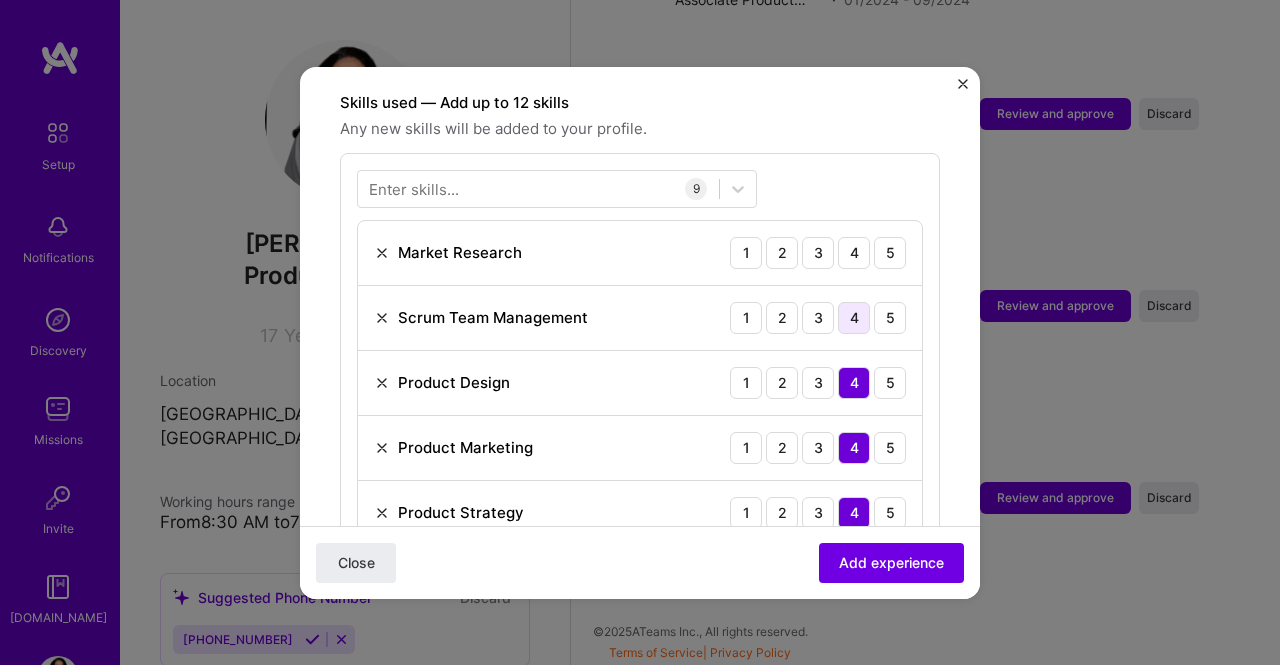 click on "4" at bounding box center (854, 318) 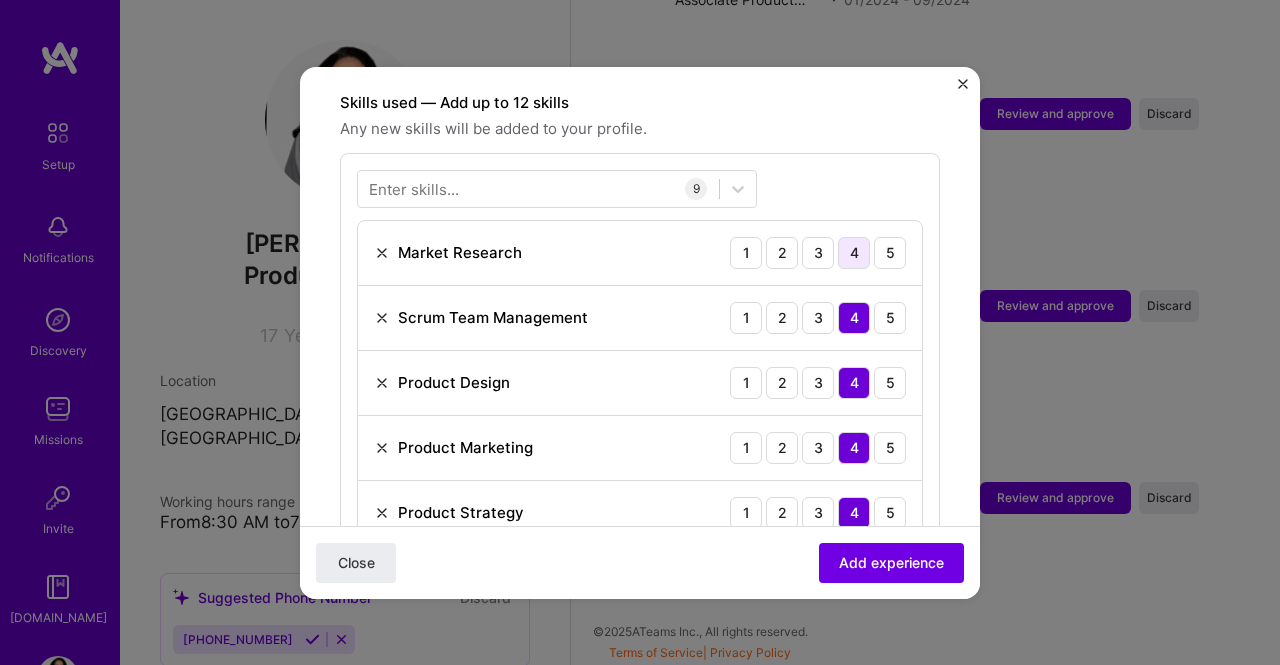 click on "4" at bounding box center (854, 253) 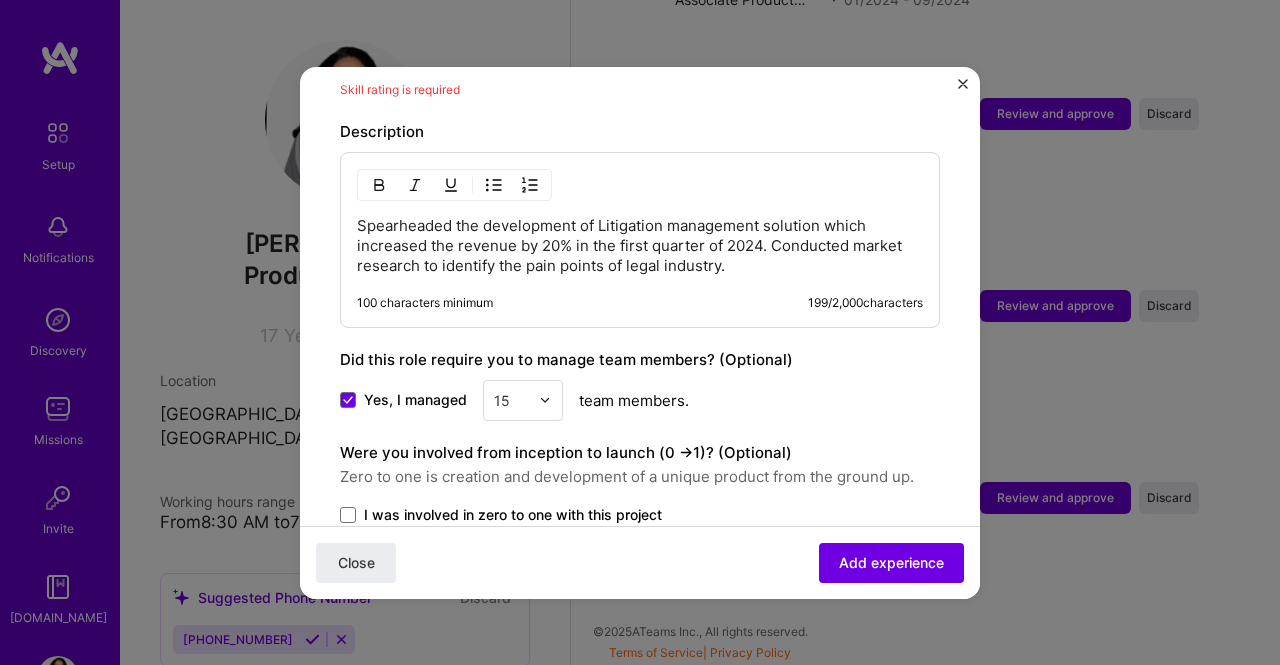 scroll, scrollTop: 1576, scrollLeft: 0, axis: vertical 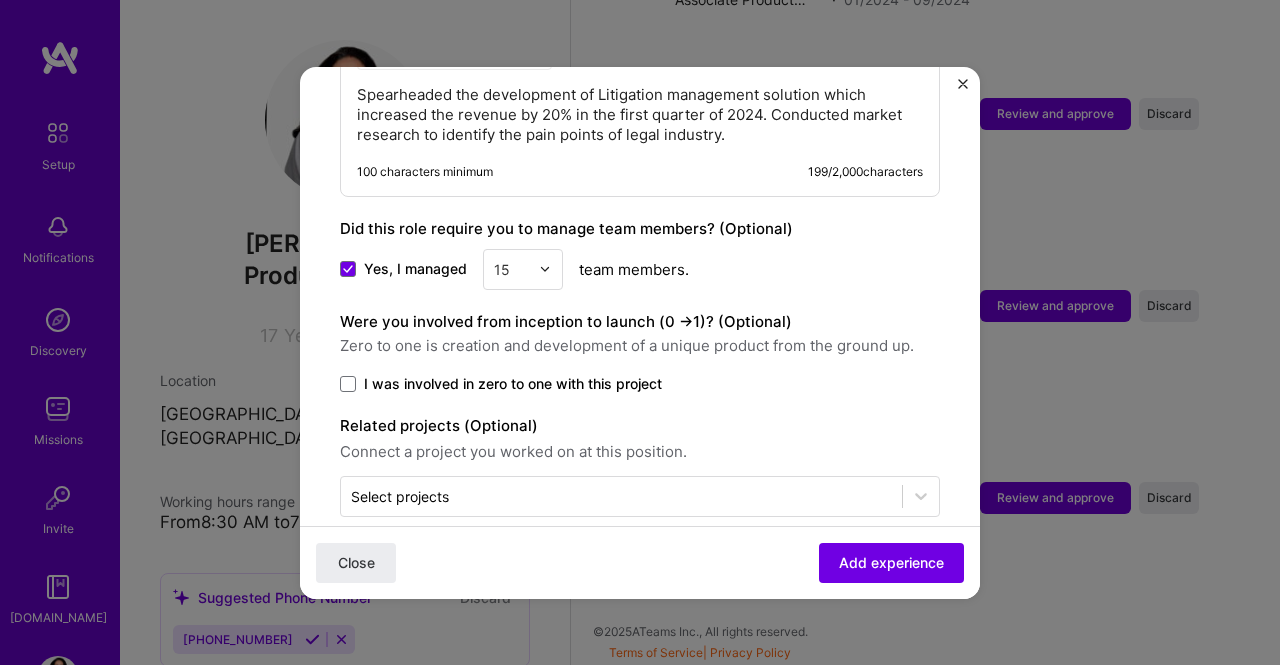 click on "Adding suggested job This job is suggested based on your LinkedIn, resume or [DOMAIN_NAME] activity. Create a job experience Jobs help companies understand your past experience. Company logo Company name Recht Tech Industry Add up to 2 industries. Selected industries 2 Your title and specialization Associate Product Director Product Manager Duration [DATE]
to [DATE]
I still work here Skills used — Add up to 12 skills Any new skills will be added to your profile. Enter skills... 9 Market Research 1 2 3 4 5 Scrum Team Management 1 2 3 4 5 Product Design 1 2 3 4 5 Product Marketing 1 2 3 4 5 Product Strategy 1 2 3 4 5 Manual Testing 1 2 3 4 5 Jira 1 2 3 4 5 Backlog Prioritization 1 2 3 4 5 People Management 1 2 3 4 5 Skill rating is required Description 100 characters minimum 199 / 2,000  characters Did this role require you to manage team members? (Optional) Yes, I managed 15 team members. >  1)? (Optional)" at bounding box center [640, 332] 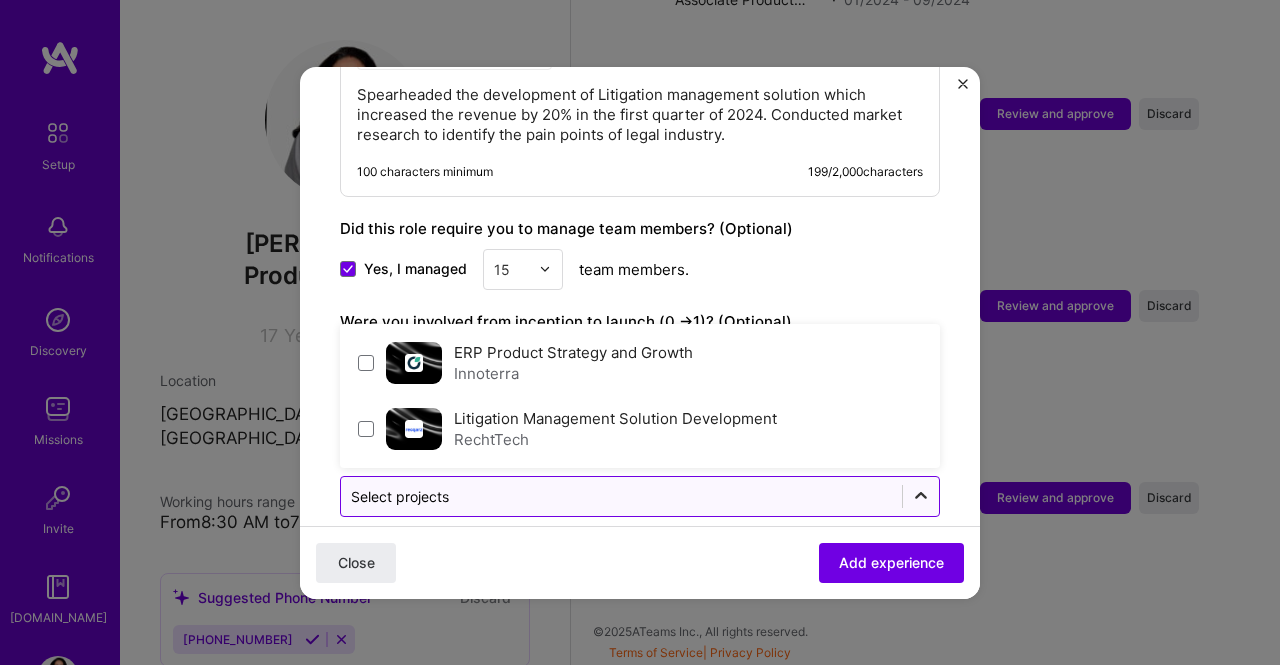 click at bounding box center [921, 496] 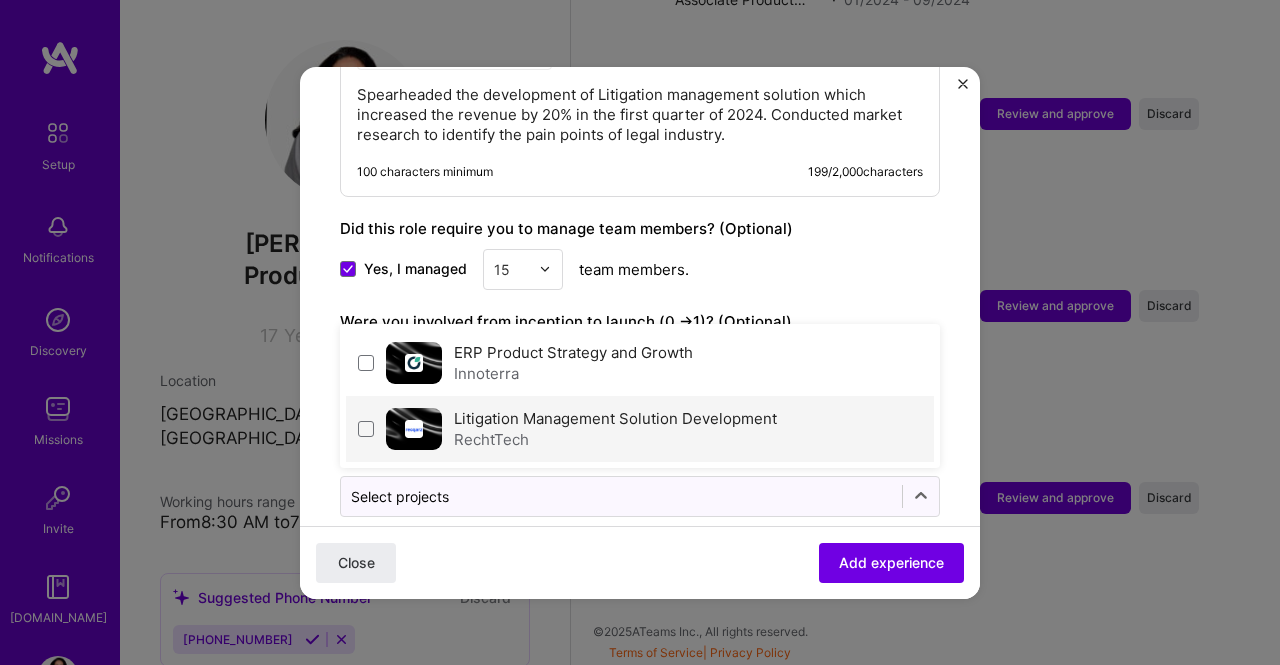 click on "Litigation Management Solution Development RechtTech" at bounding box center [640, 429] 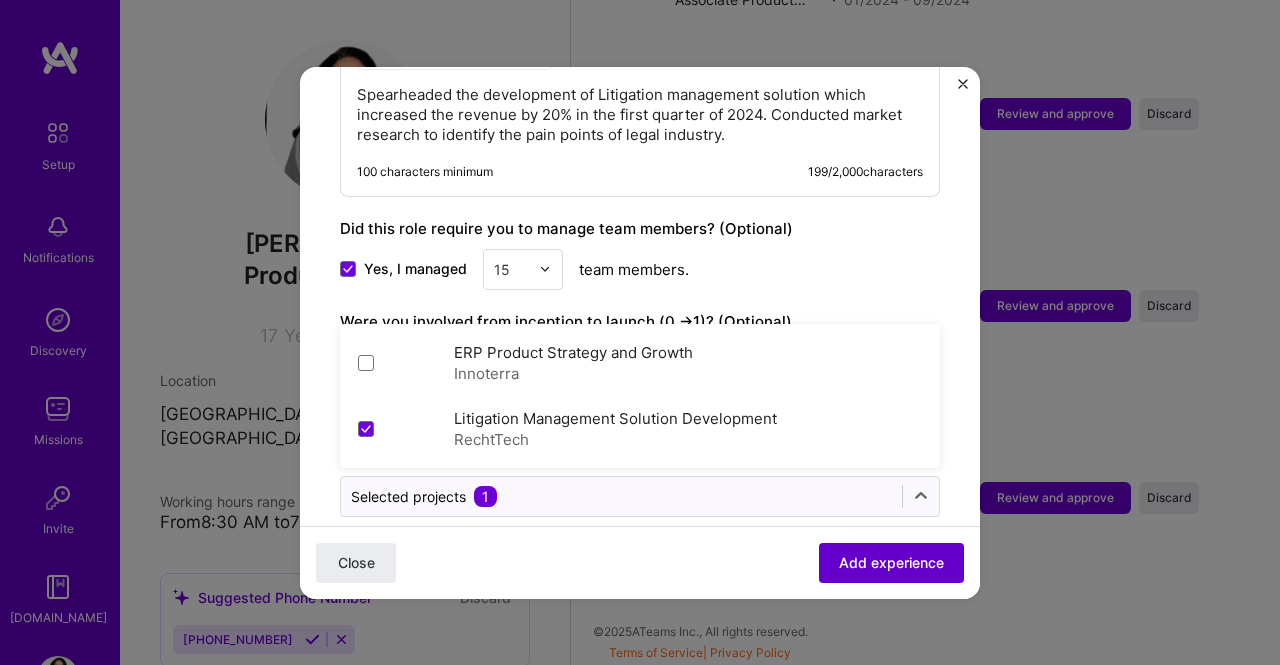 click on "Add experience" at bounding box center (891, 562) 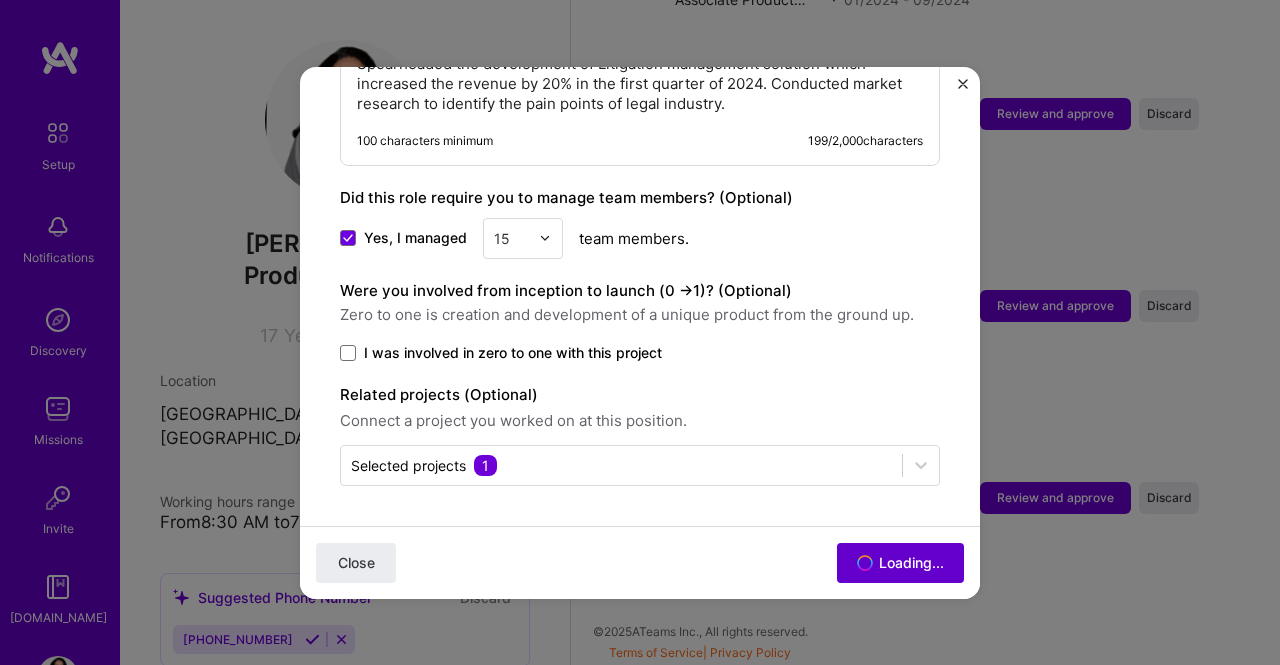 scroll, scrollTop: 1543, scrollLeft: 0, axis: vertical 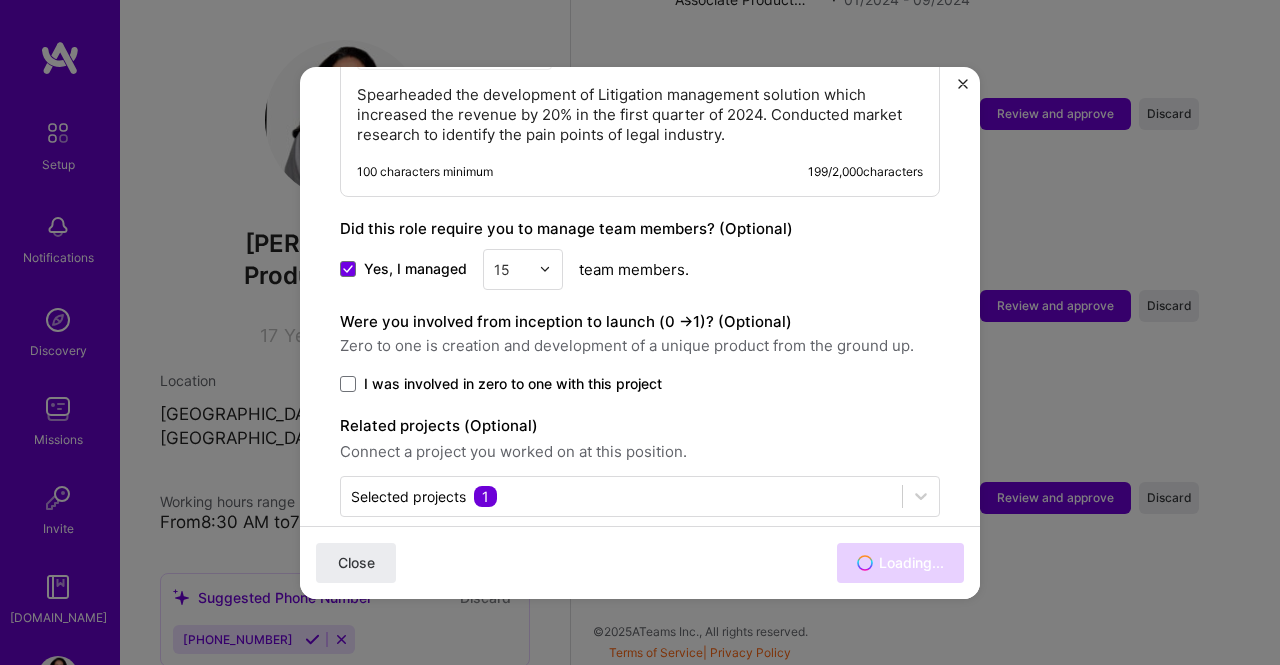 click on "I was involved in zero to one with this project" at bounding box center [513, 384] 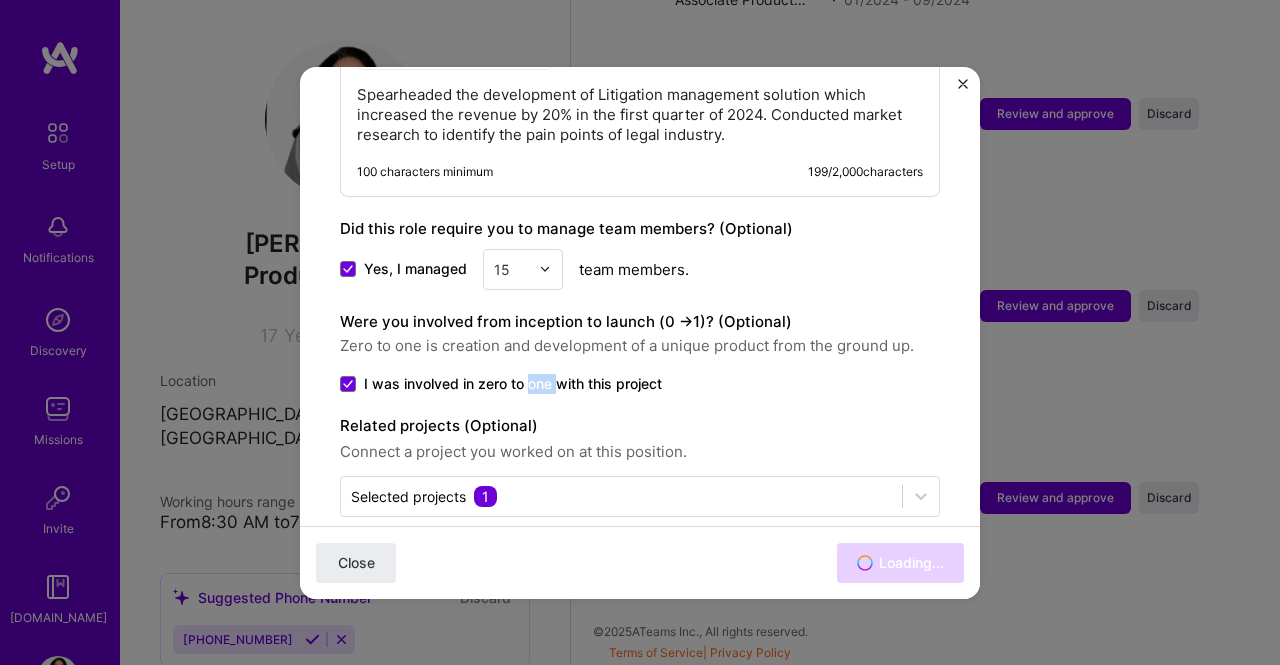 click on "I was involved in zero to one with this project" at bounding box center [513, 384] 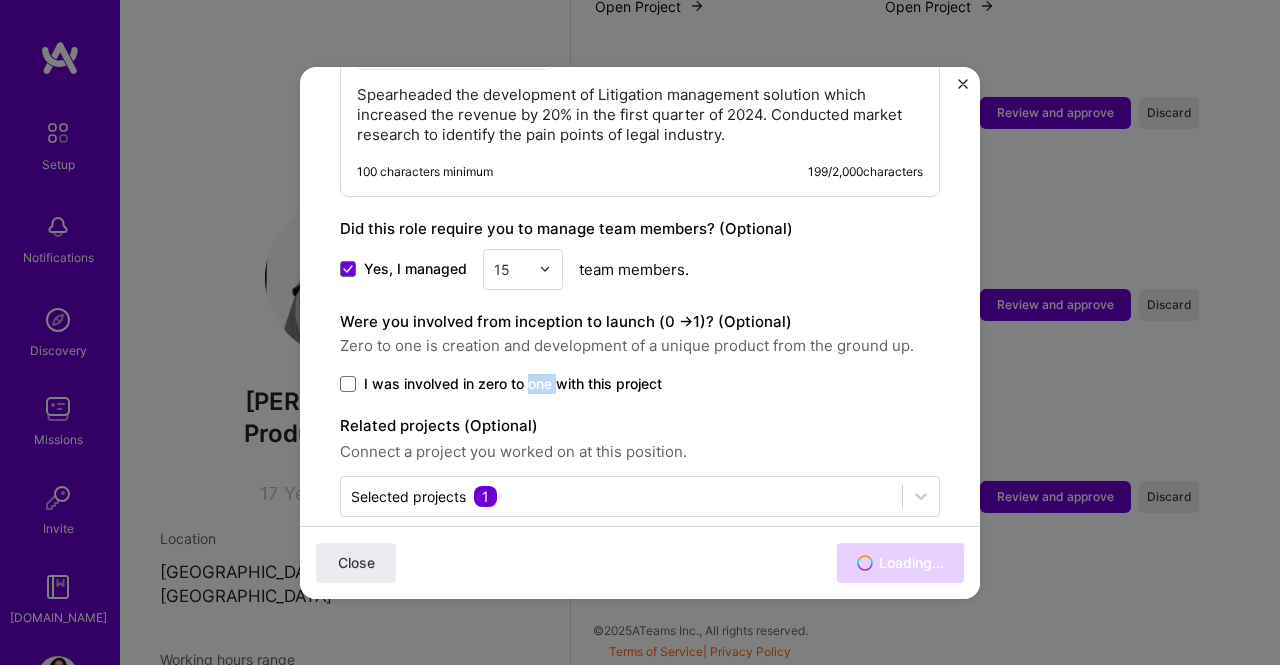 scroll, scrollTop: 1599, scrollLeft: 0, axis: vertical 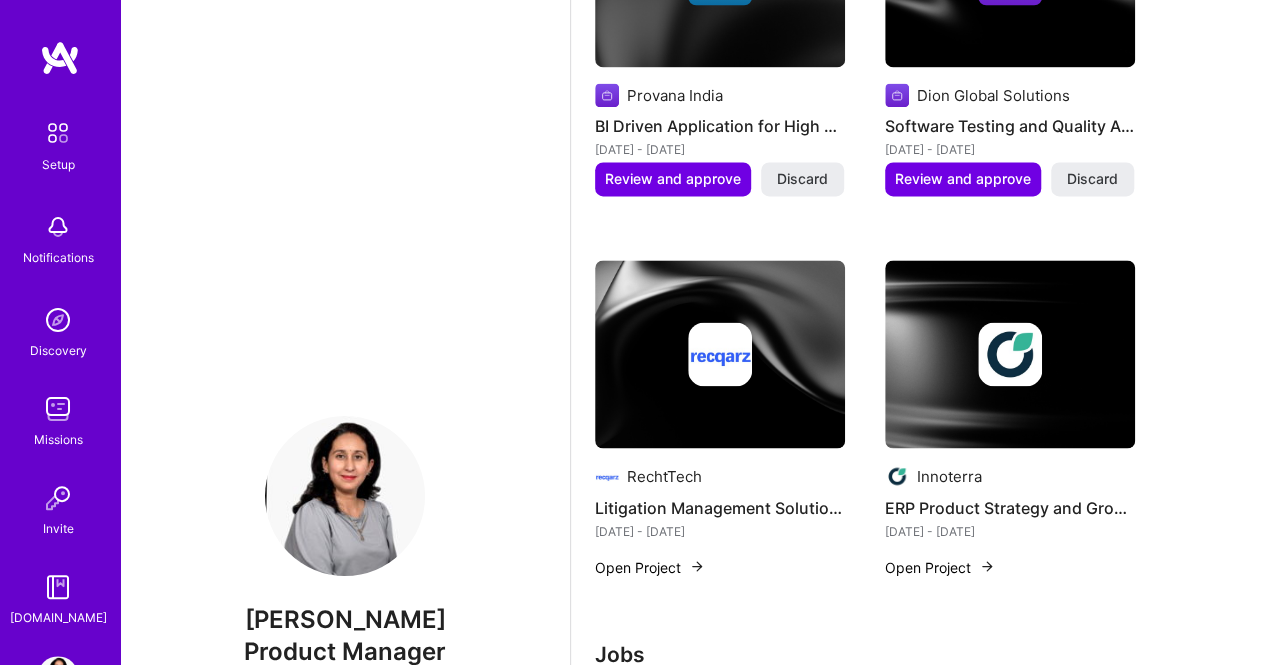 click on "Complete your profile to take the first step in unlocking full [DOMAIN_NAME] access Once you’ve added the items below, submit your profile for review on the setup page. Add at least 3 jobs  → I haven't had 3 jobs Add at least 3 industries  → Add your preferred minimum hourly and monthly rate  →   Connect your calendar or set your availability to enable client interviews  →   About me Projects Suggested Project
Provana India BI Driven Application for High Net-Worth Clients [DATE] - [DATE] Review and approve Discard Suggested Project
Dion Global Solutions Software Testing and Quality Assurance [DATE] - [DATE] Review and approve Discard RechtTech Litigation Management Solution Development [DATE] - [DATE] Open Project   Innoterra ERP Product Strategy and Growth [DATE] - [DATE] Open Project   Jobs Associate Product Director Recht Tech · [DATE] - [DATE] Read more 9   skills
1   related project Suggested job Review and approve Discard Suggested job ·" at bounding box center [918, 320] 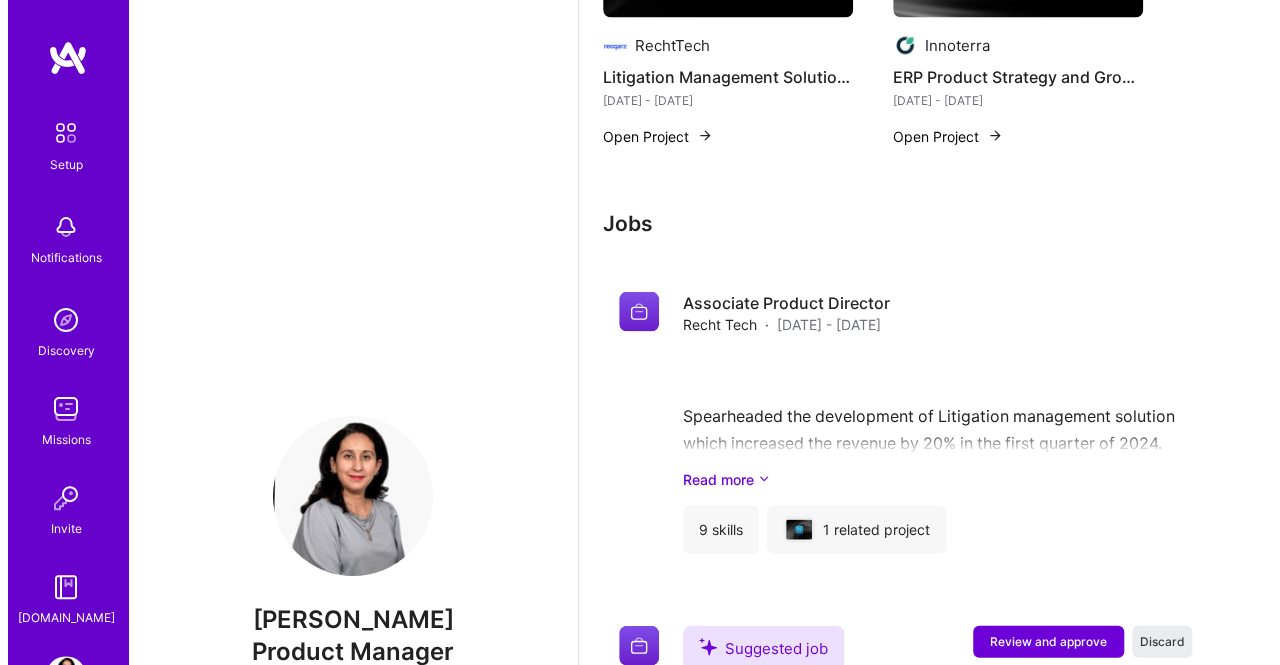 scroll, scrollTop: 1875, scrollLeft: 0, axis: vertical 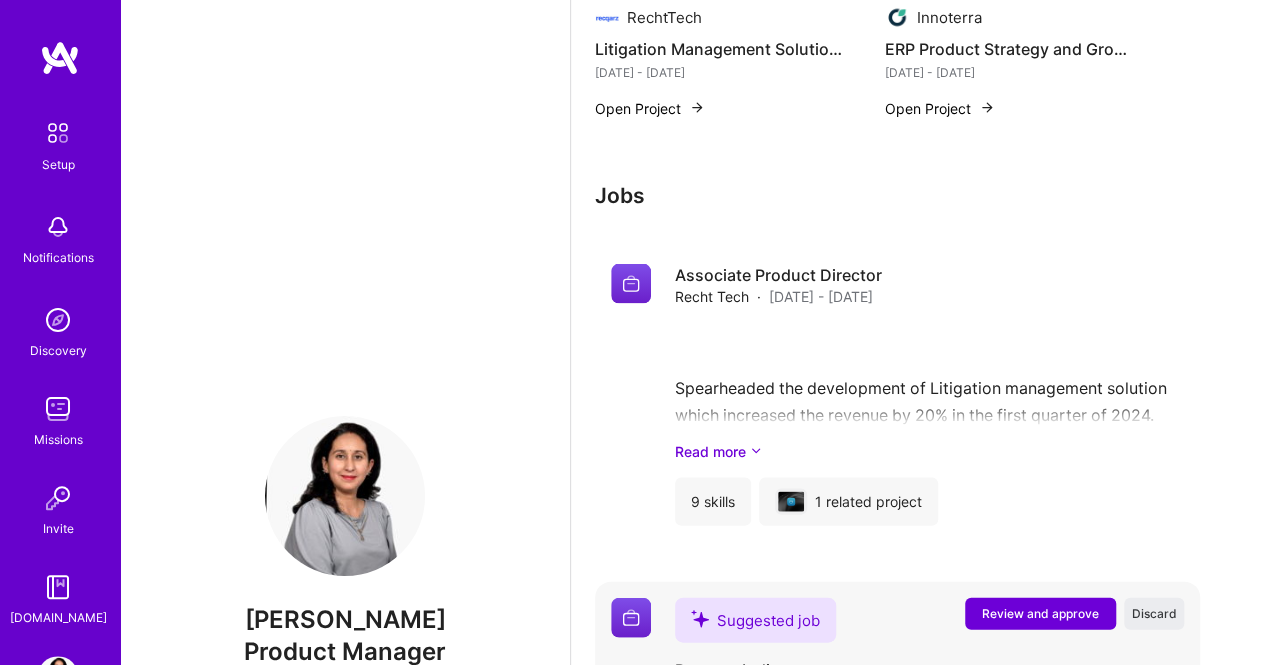 click on "Suggested job Provana India Program Manager · 12/2022 - 06/2023" at bounding box center (806, 649) 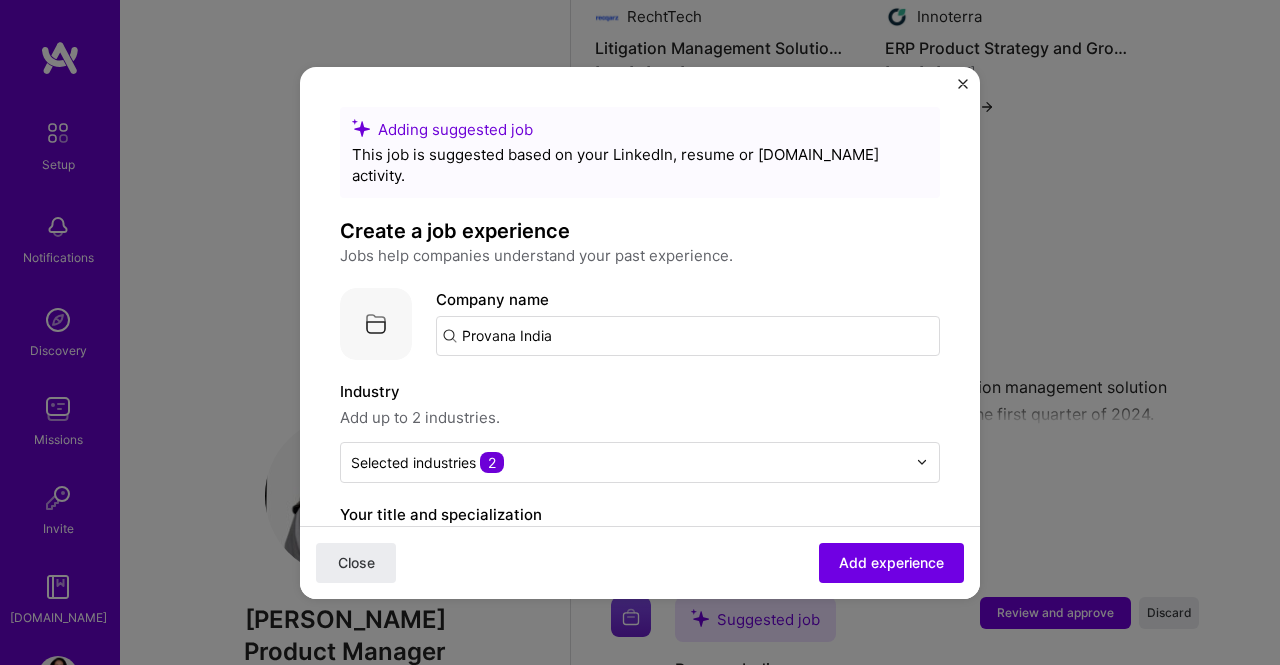 click on "Provana India" at bounding box center (688, 336) 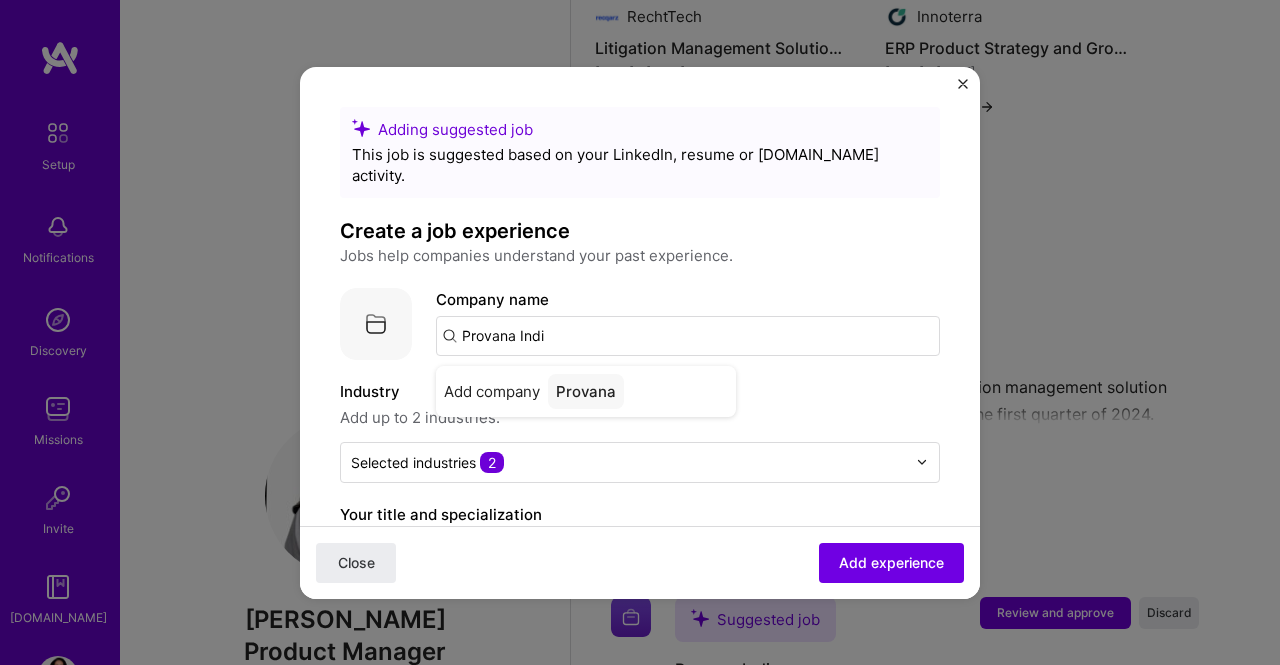 type on "Provana India" 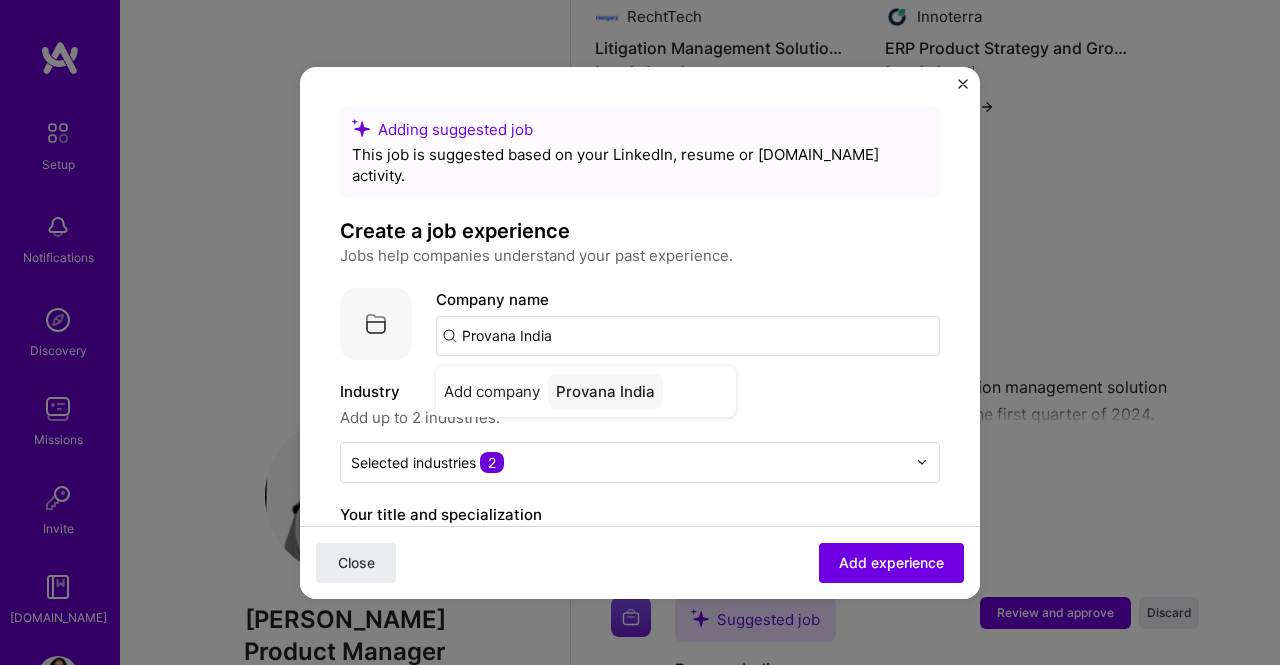 click on "Adding suggested job This job is suggested based on your LinkedIn, resume or [DOMAIN_NAME] activity. Create a job experience Jobs help companies understand your past experience. Company logo Company name Provana India
Add company Provana India Industry Add up to 2 industries. Selected industries 2 Your title and specialization Program Manager Program Manager Duration [DATE]
to [DATE]
I still work here Skills used — Add up to 12 skills Any new skills will be added to your profile. Enter skills... Description Led the project for high net-worth clients involving requirement analysis, development and implementation of BI driven application. 100 characters minimum 131 / 2,000  characters Did this role require you to manage team members? (Optional) Yes, I managed 0 team members. Were you involved from inception to launch (0 - >  1)? (Optional) I was involved in zero to one with this project Close" at bounding box center [640, 831] 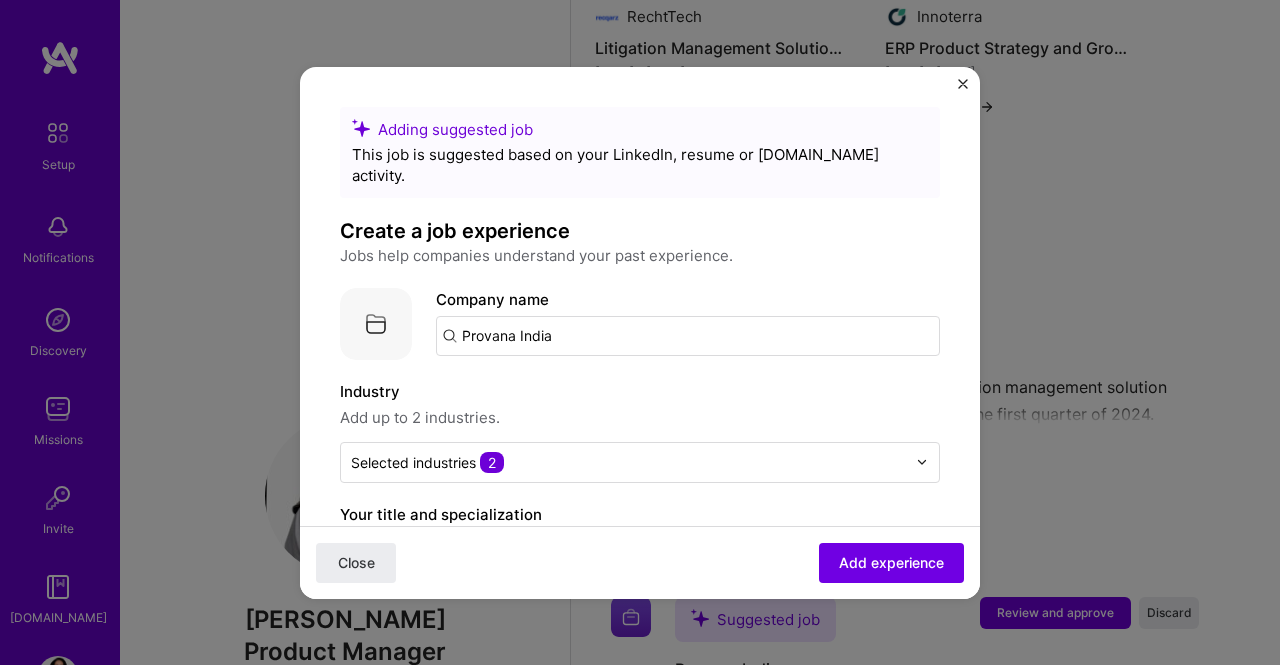 click on "Provana India" at bounding box center [688, 336] 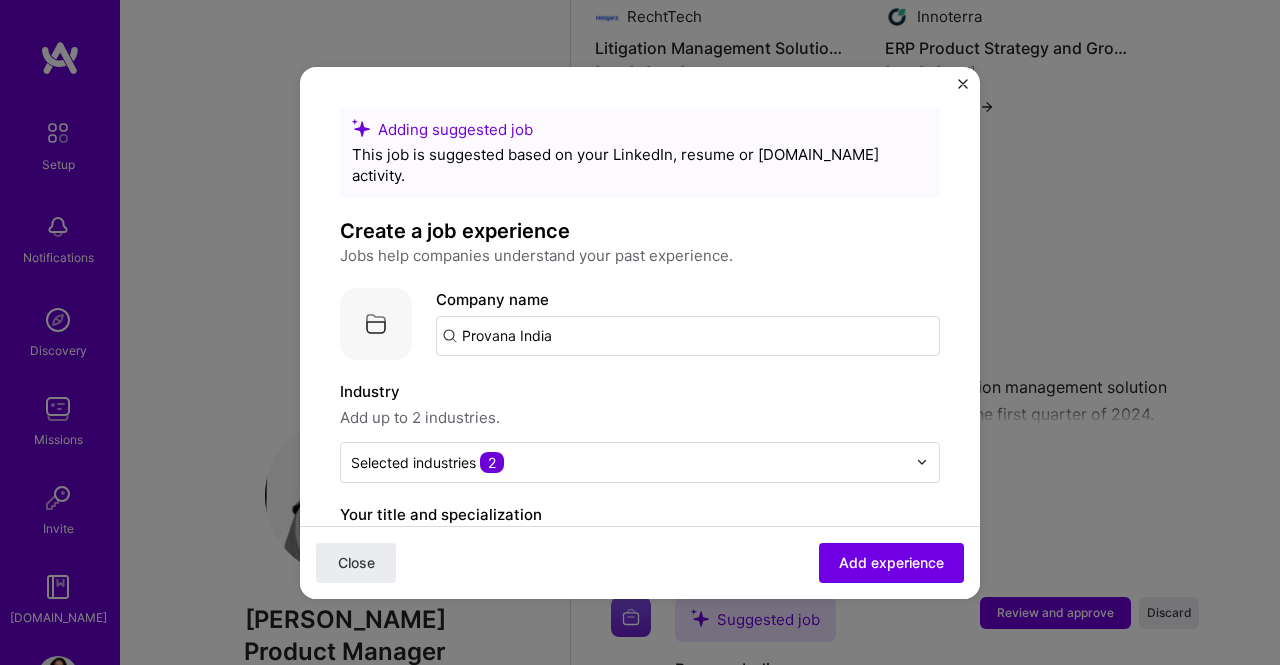 drag, startPoint x: 617, startPoint y: 327, endPoint x: 361, endPoint y: 311, distance: 256.4995 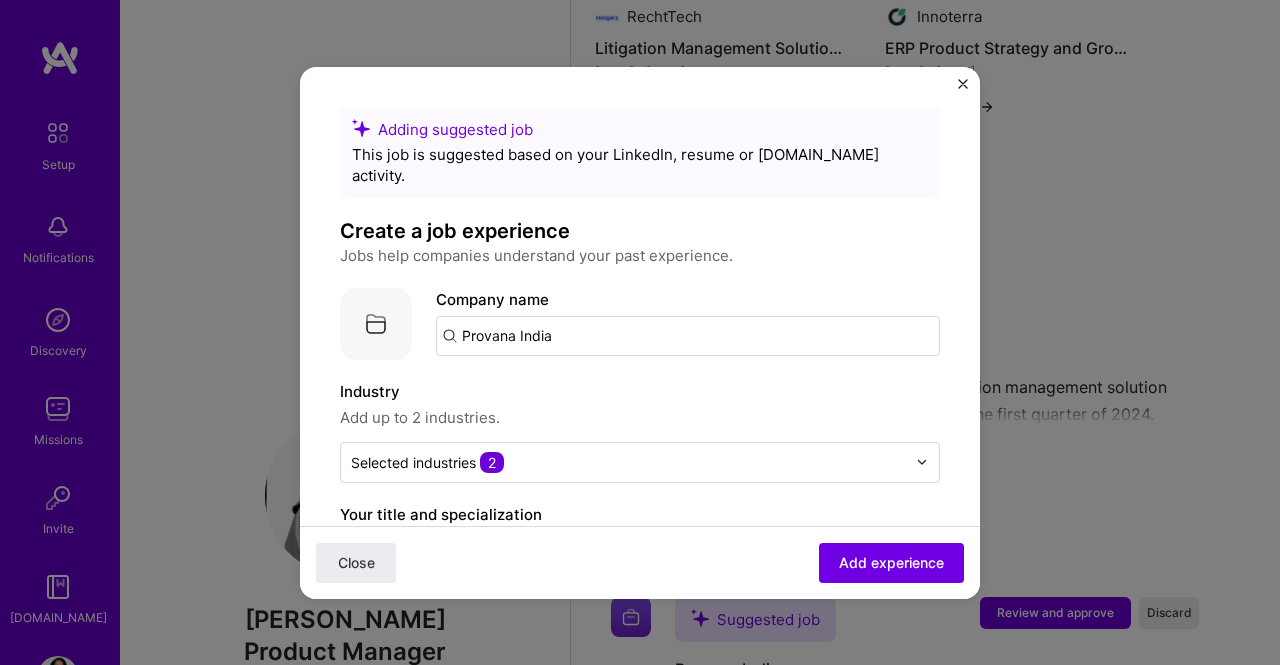 click on "Company logo Company name Provana India" at bounding box center (640, 324) 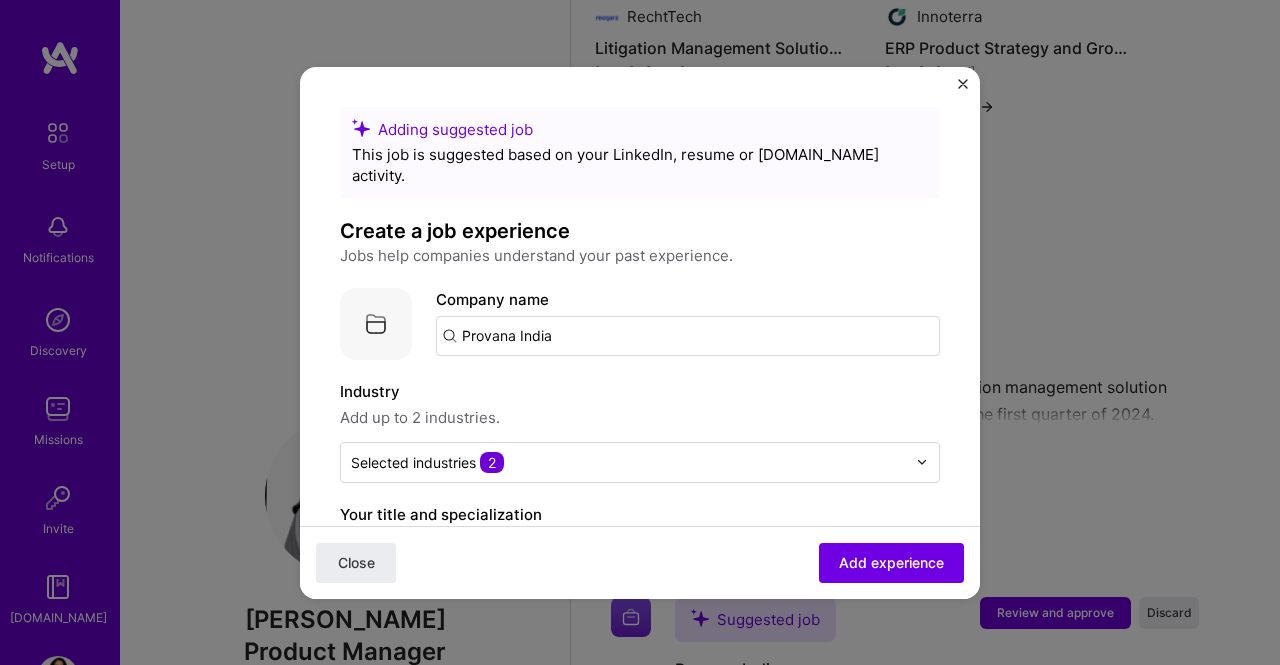 click on "Close" at bounding box center [356, 562] 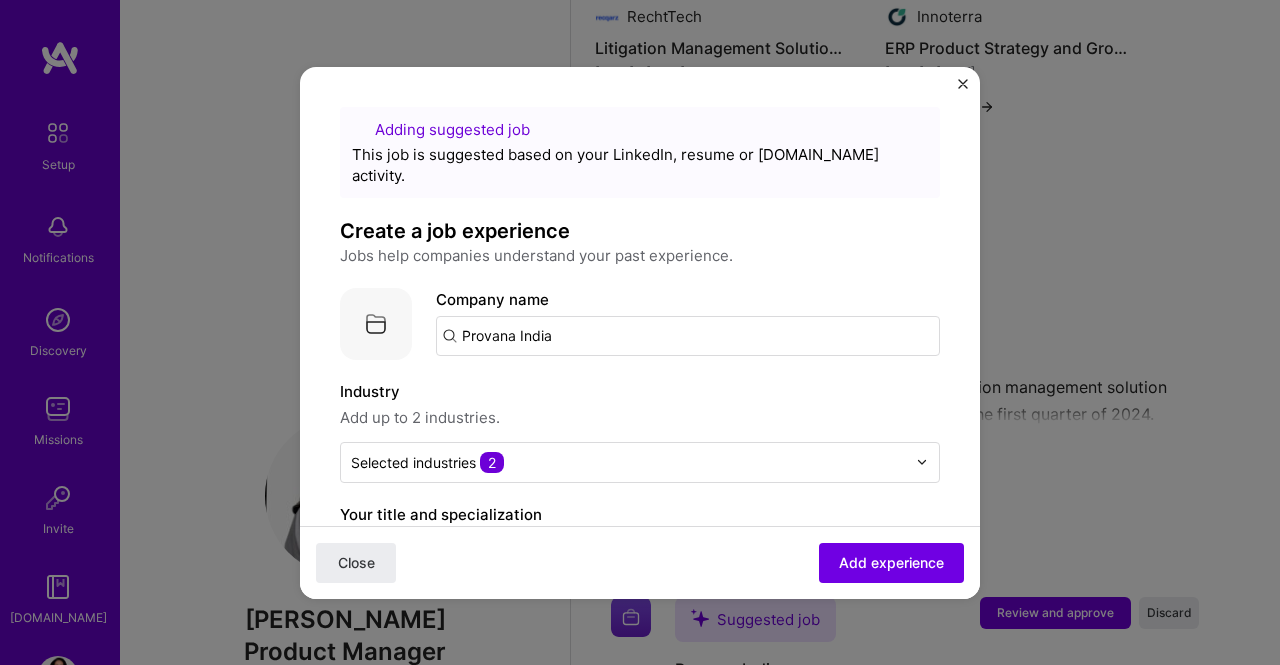 type 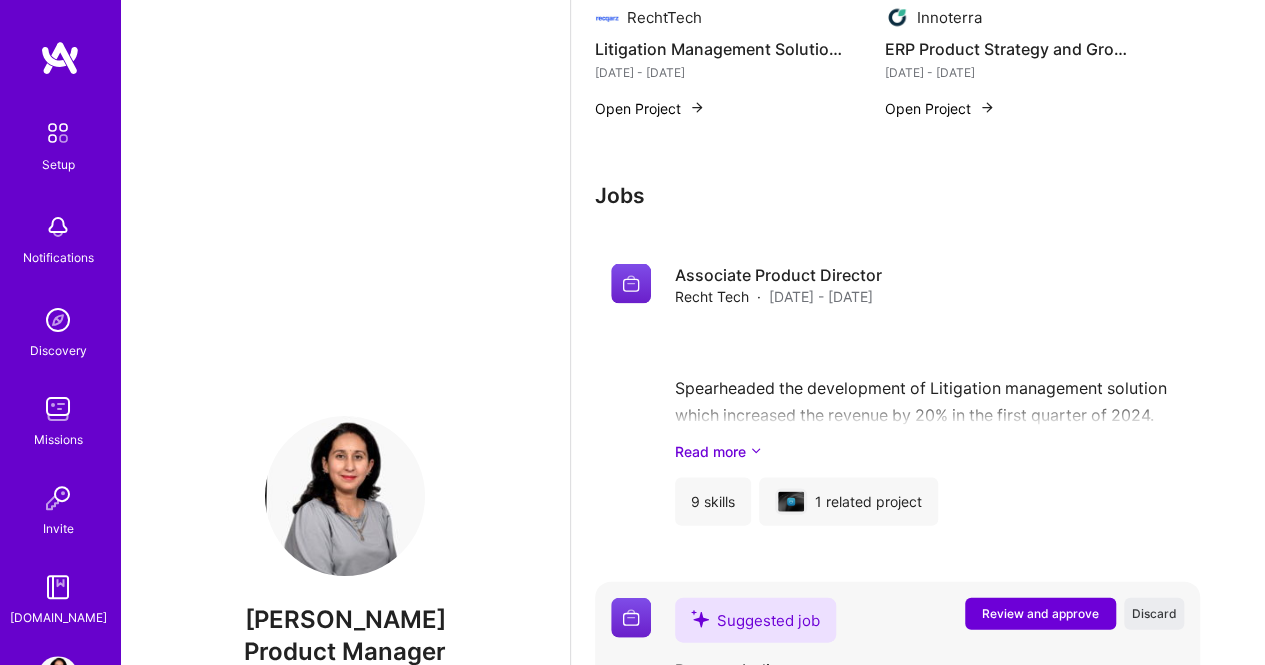 click on "Review and approve" at bounding box center [1040, 612] 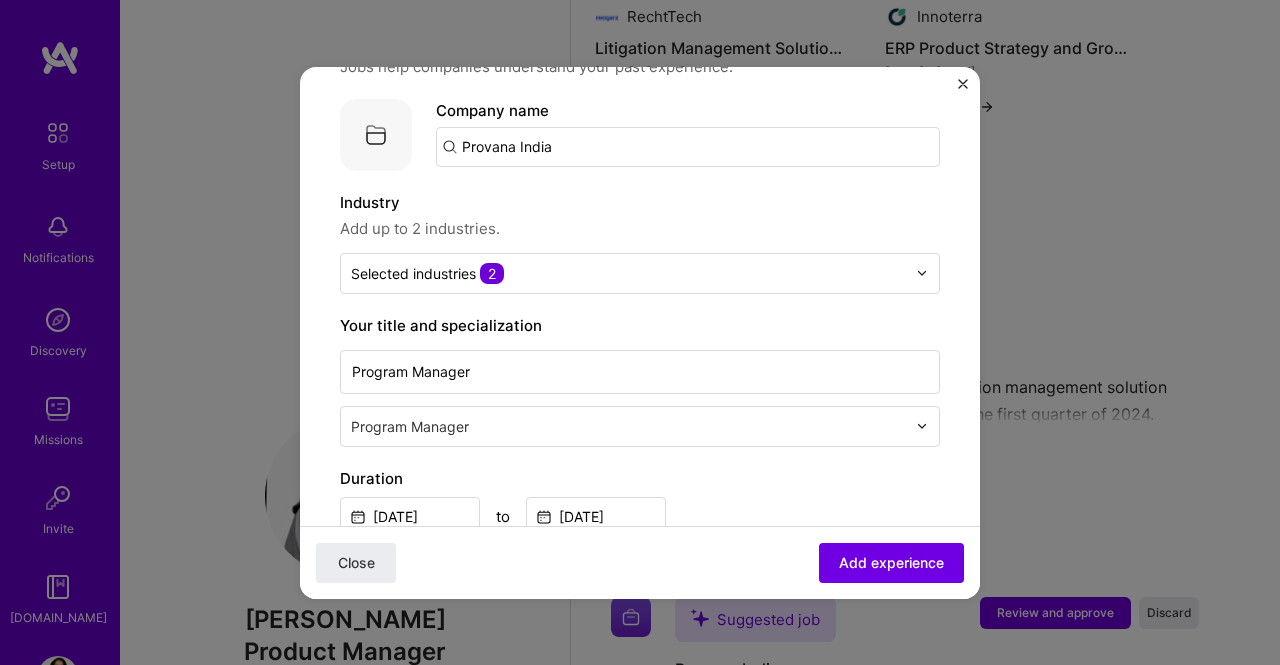 scroll, scrollTop: 274, scrollLeft: 0, axis: vertical 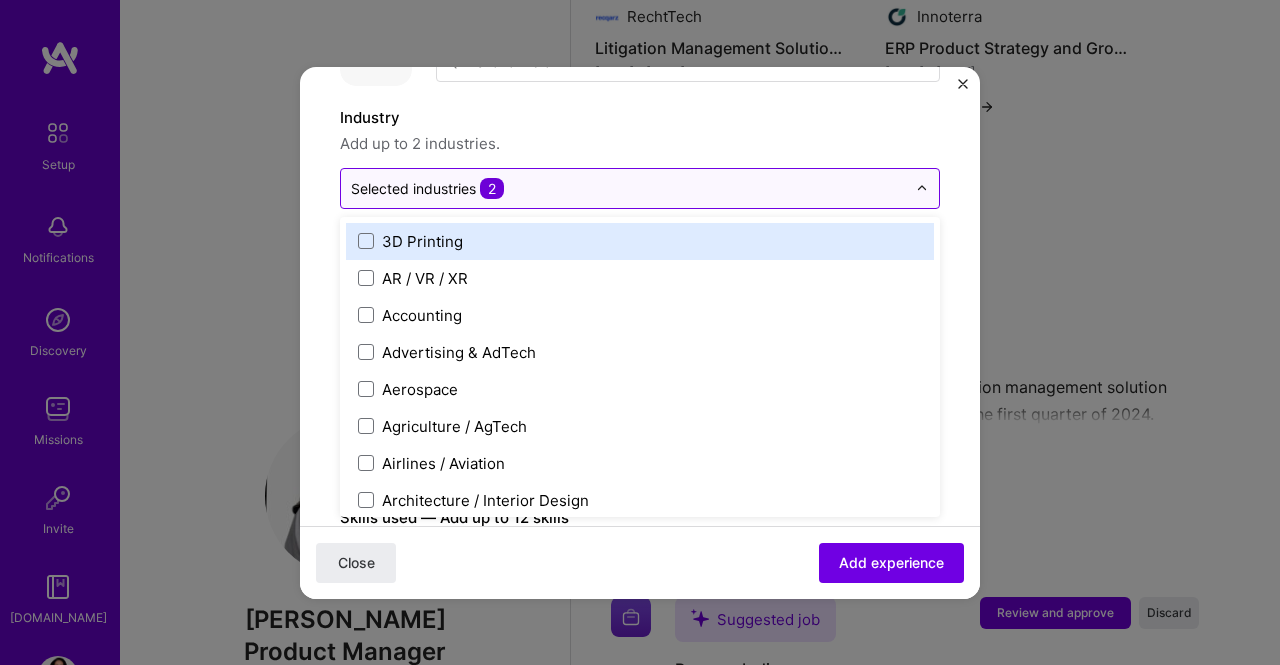 click at bounding box center [922, 188] 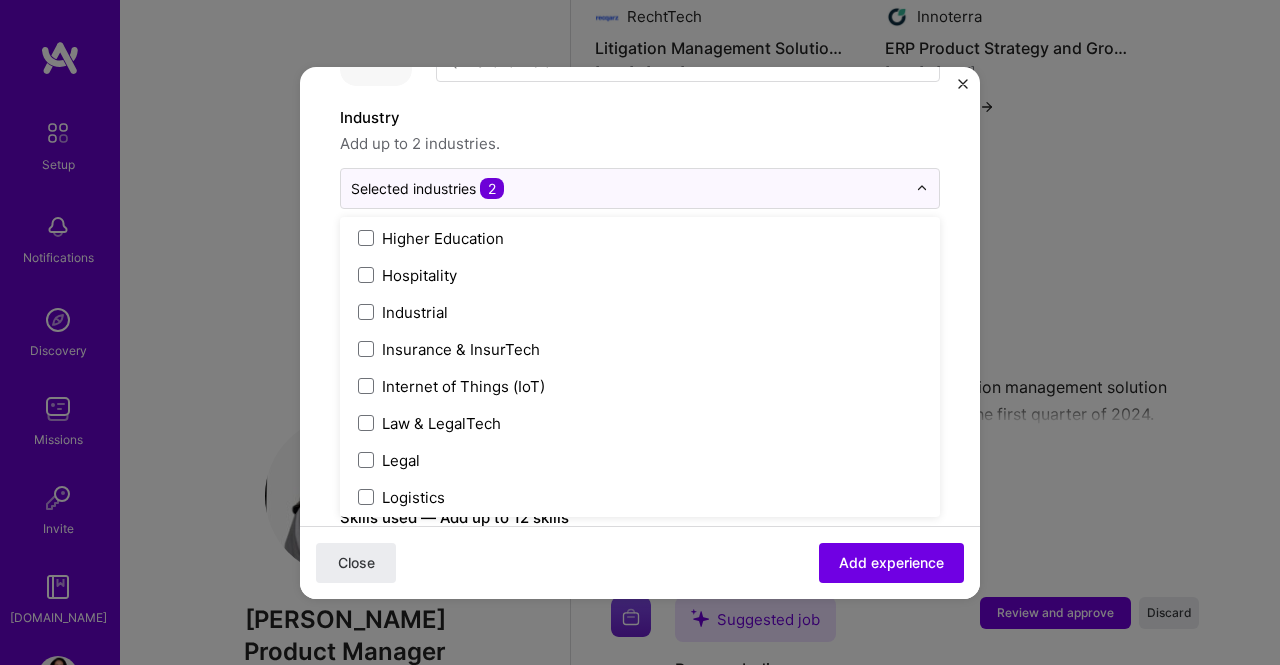 scroll, scrollTop: 2582, scrollLeft: 0, axis: vertical 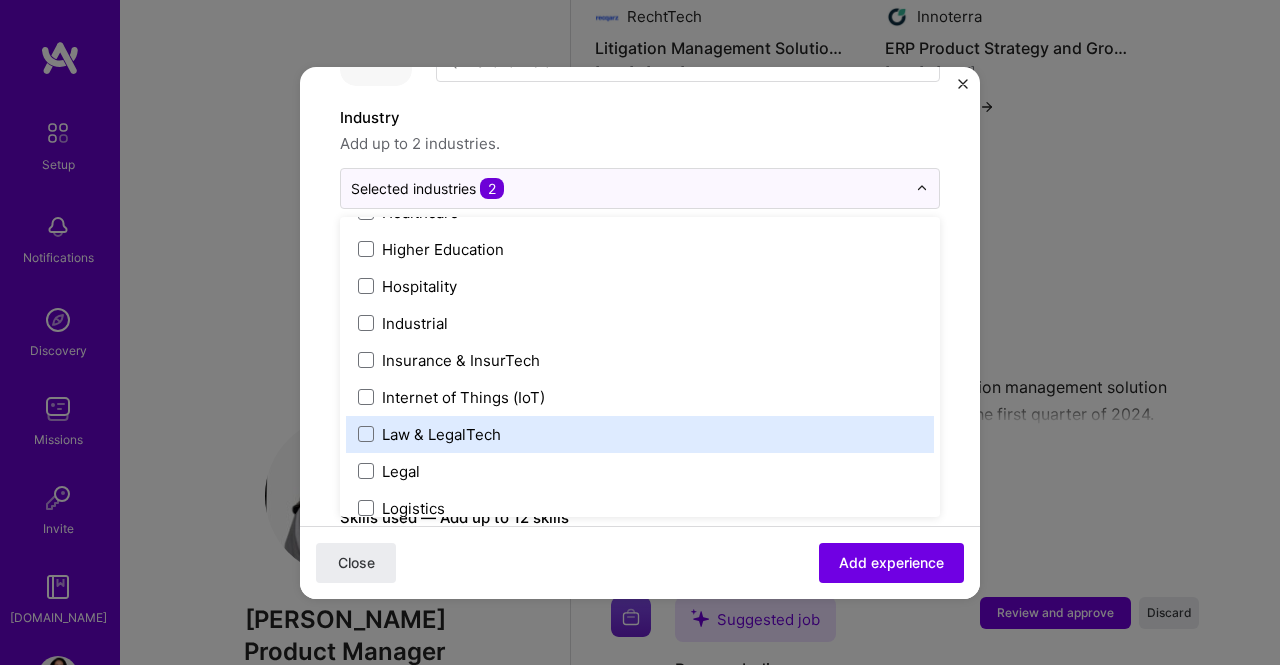 click on "Law & LegalTech" at bounding box center (640, 434) 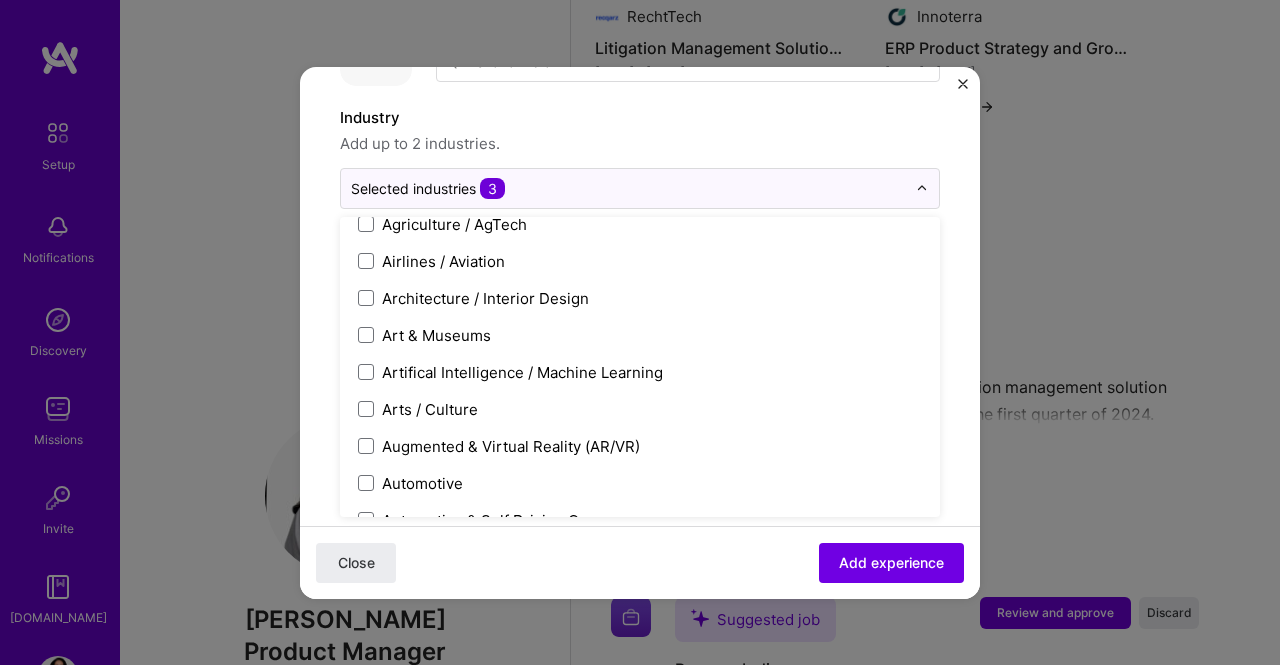 scroll, scrollTop: 214, scrollLeft: 0, axis: vertical 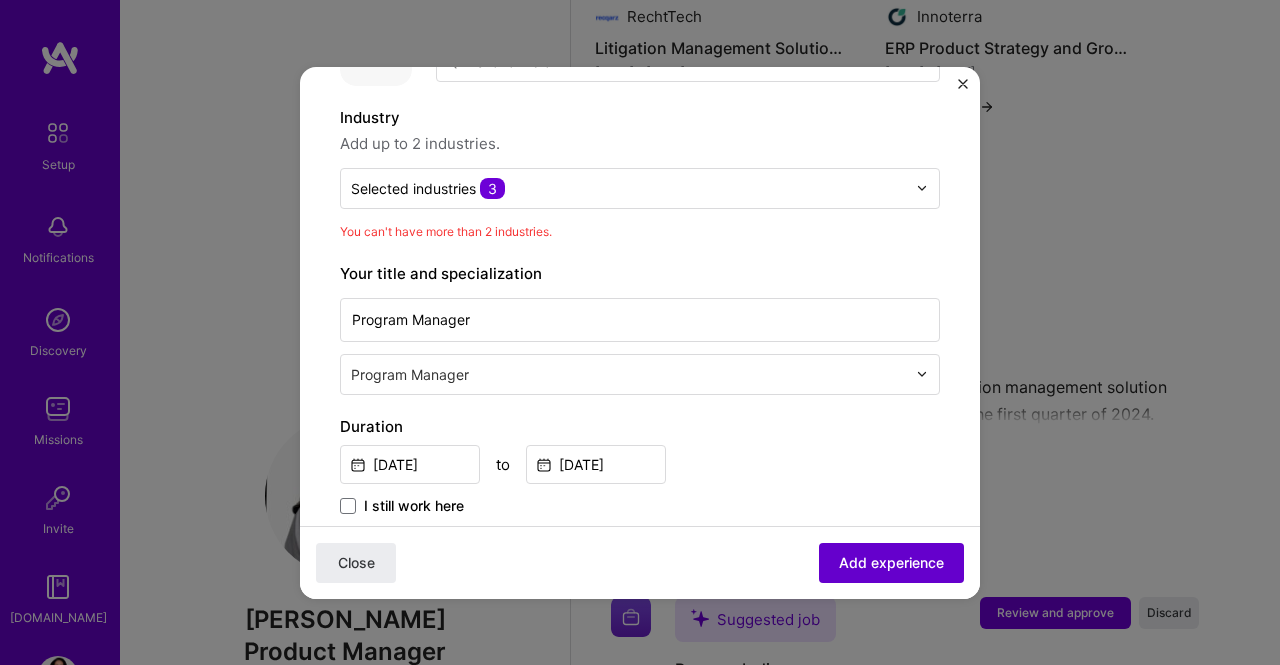 click on "Add experience" at bounding box center [891, 562] 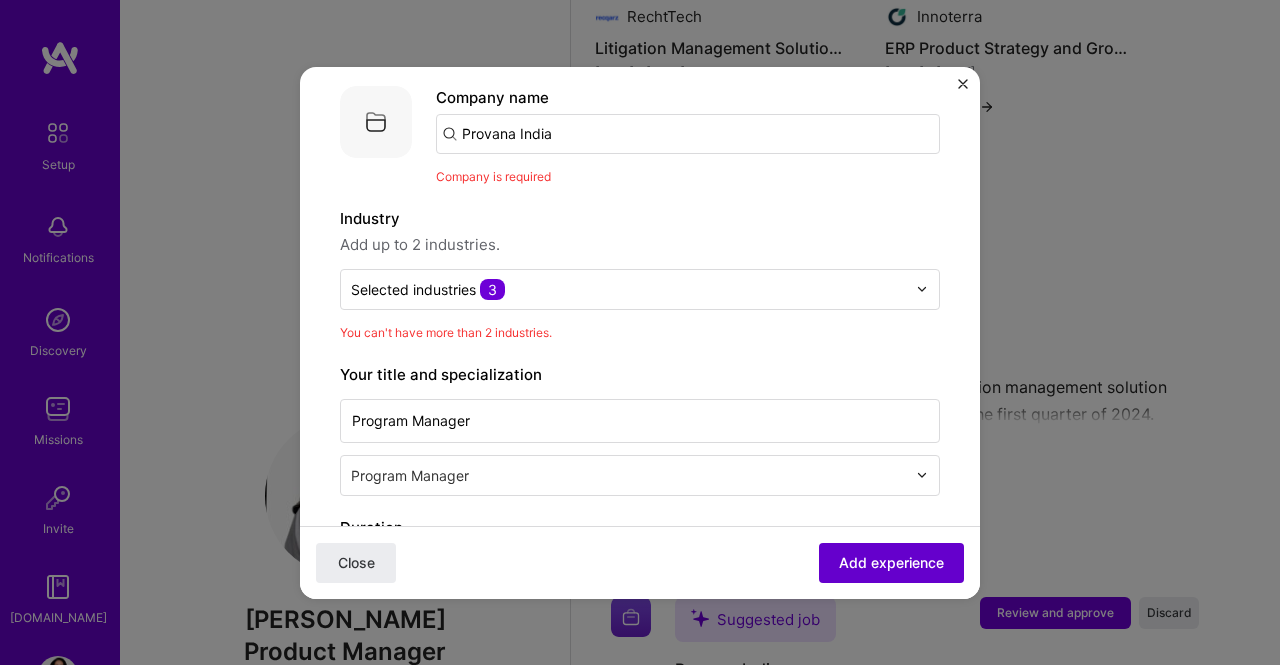 scroll, scrollTop: 200, scrollLeft: 0, axis: vertical 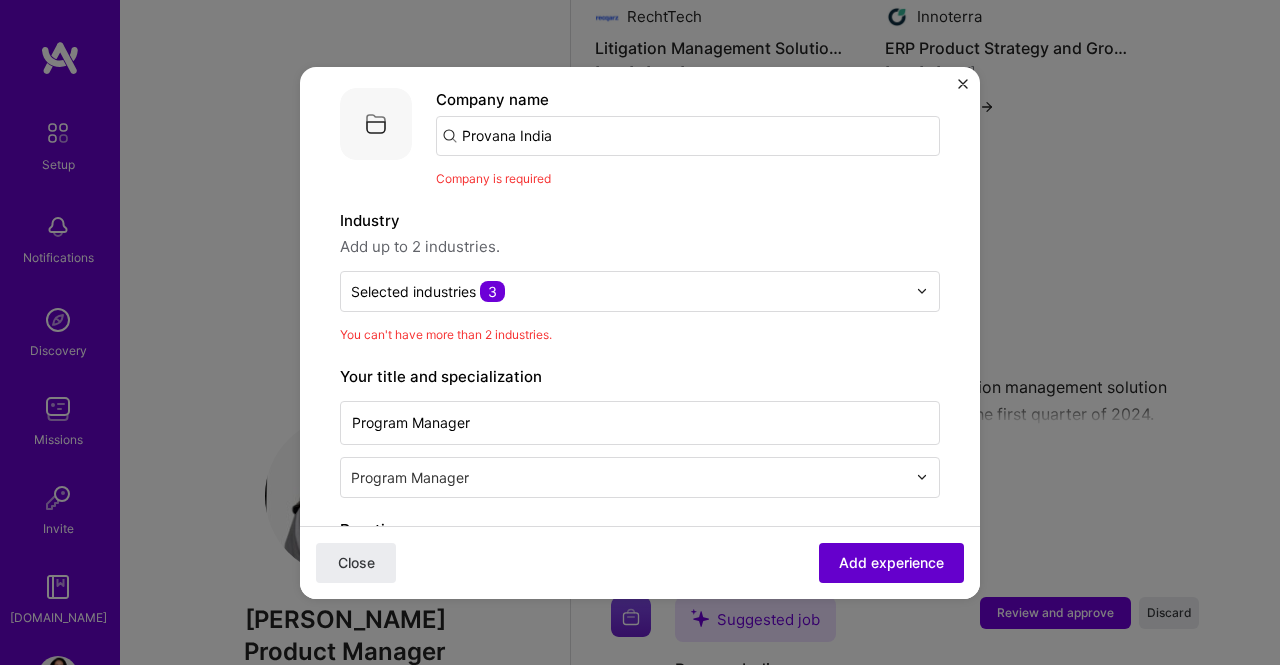 click on "Add experience" at bounding box center [891, 562] 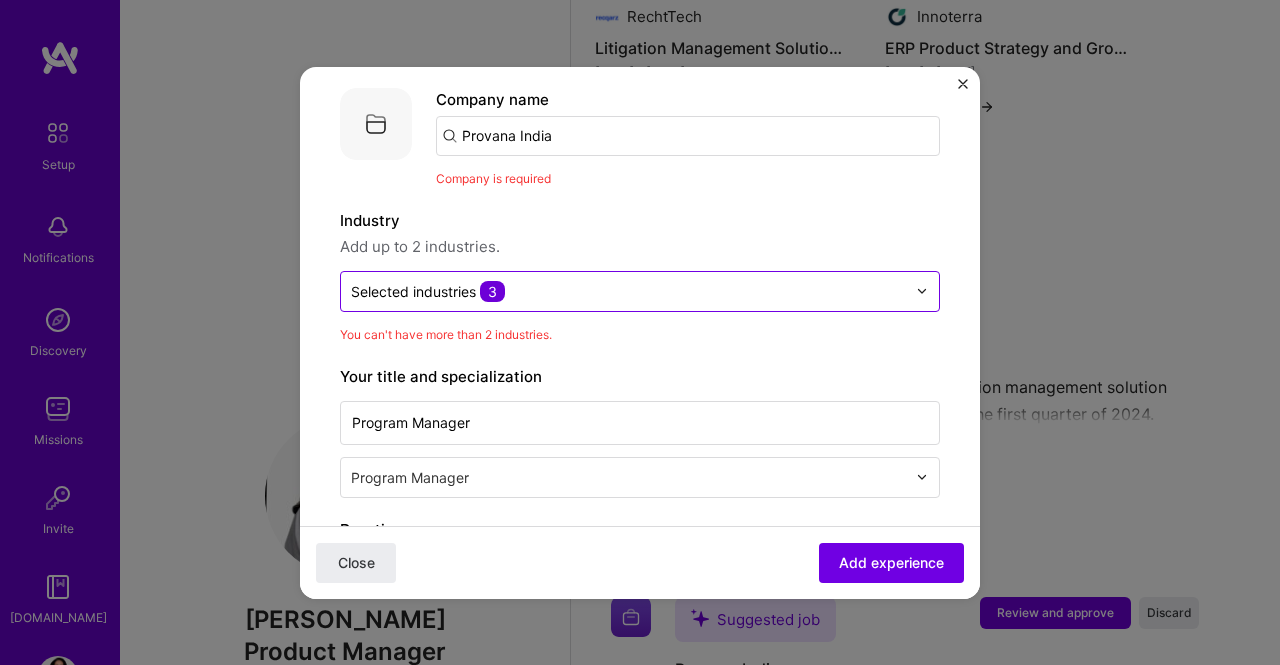 click at bounding box center (628, 291) 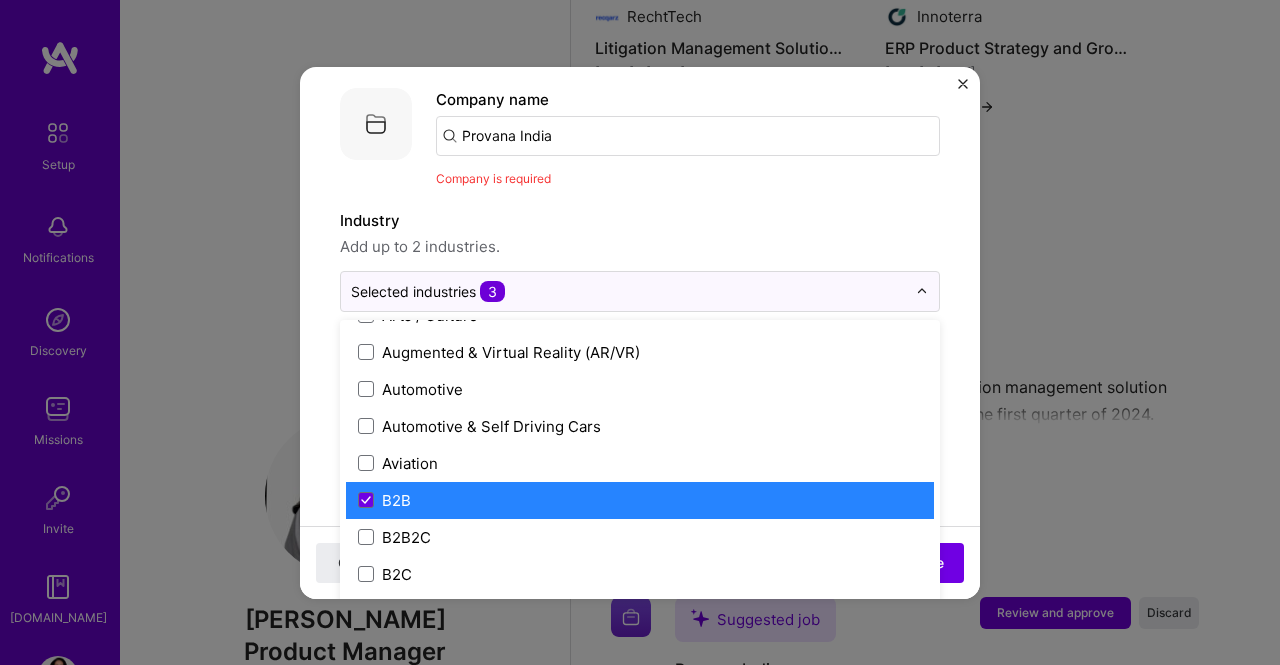 scroll, scrollTop: 534, scrollLeft: 0, axis: vertical 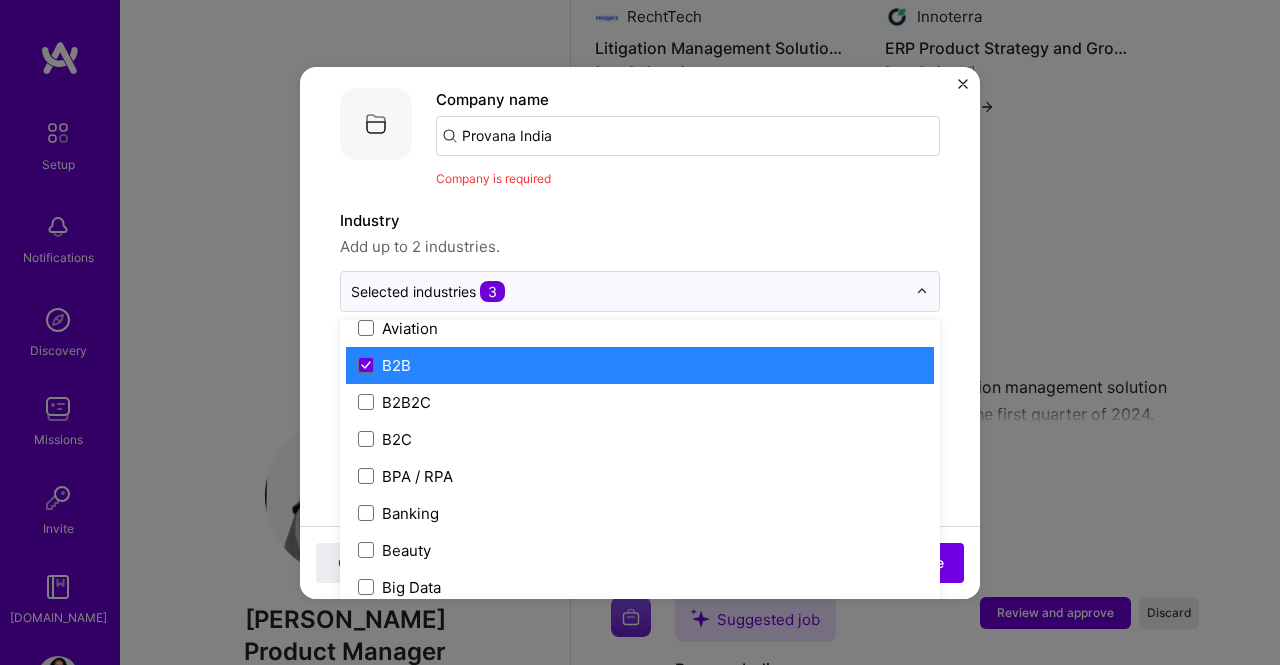 click on "B2B" at bounding box center (640, 365) 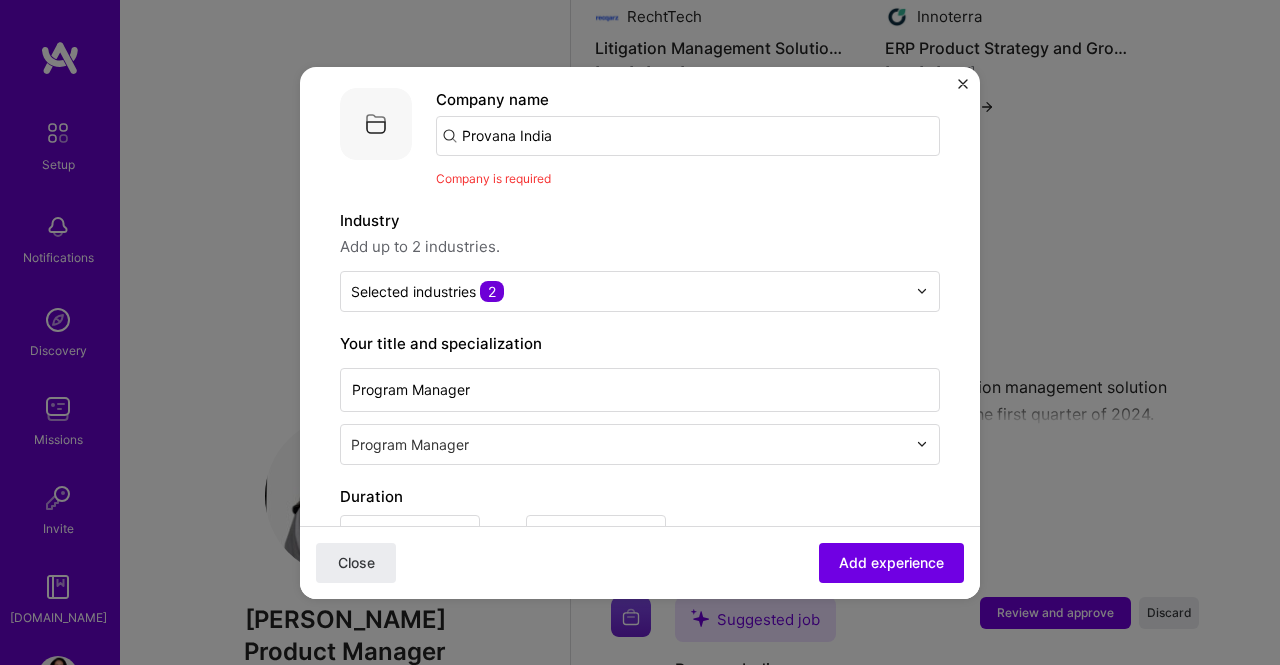 scroll, scrollTop: 665, scrollLeft: 0, axis: vertical 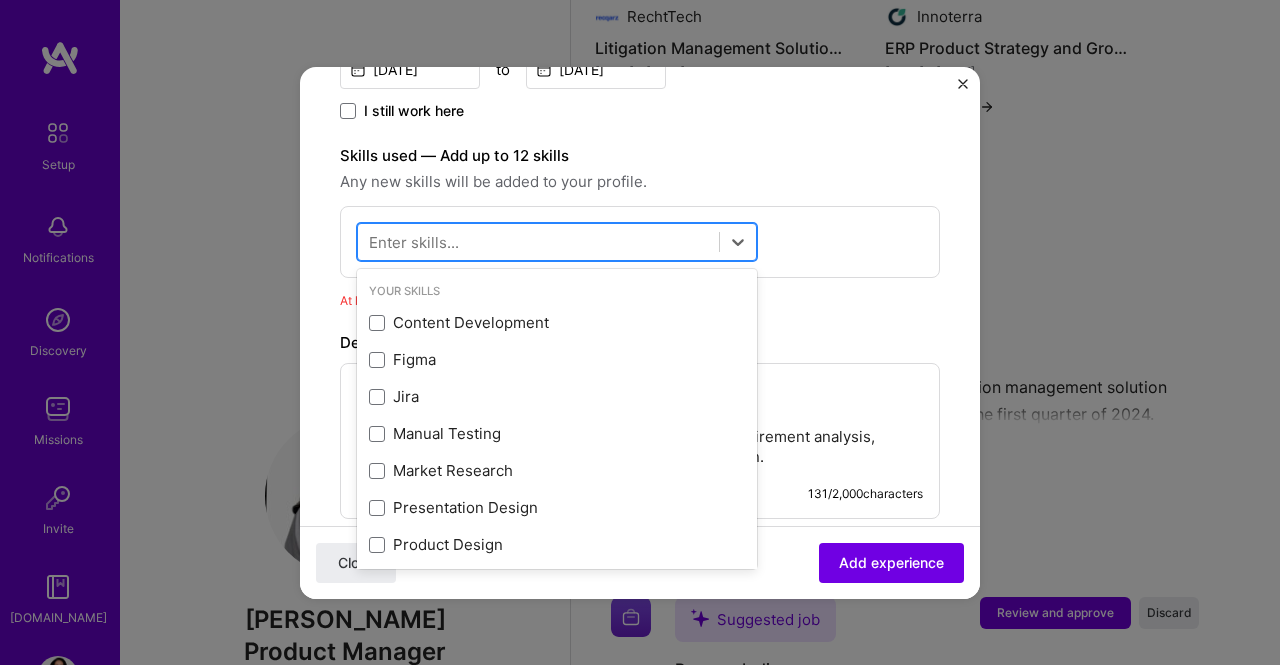 click at bounding box center [538, 241] 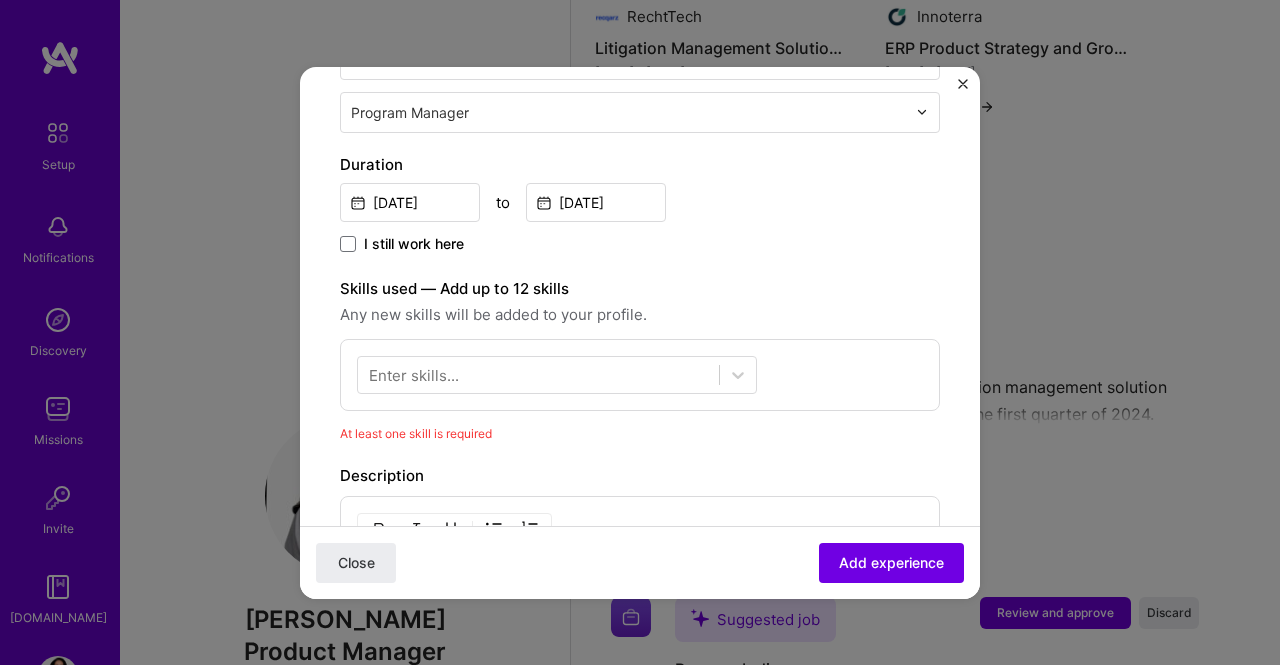 scroll, scrollTop: 560, scrollLeft: 0, axis: vertical 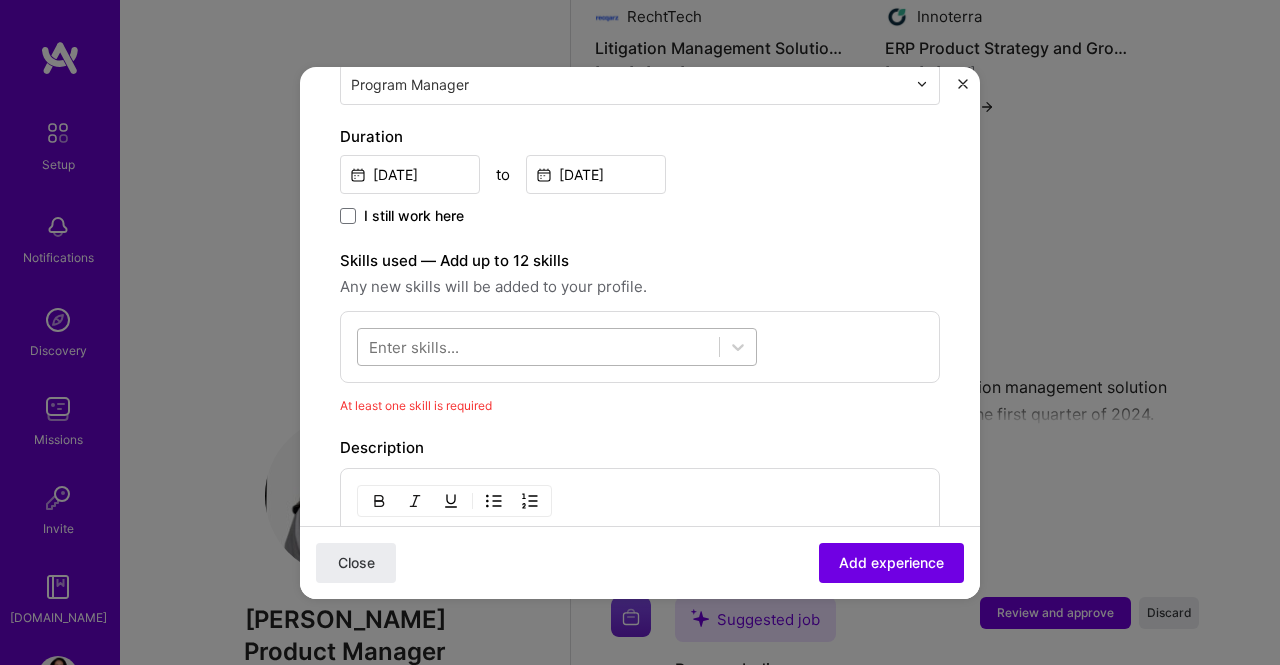click at bounding box center [538, 346] 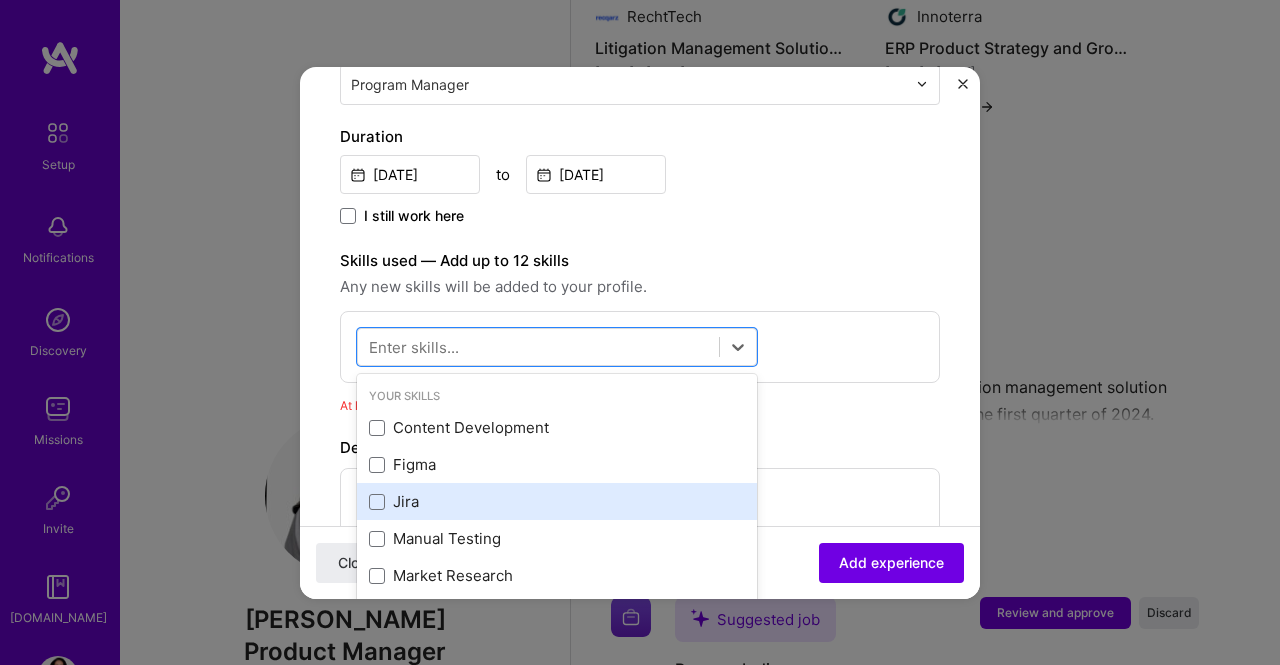 click on "Jira" at bounding box center (557, 501) 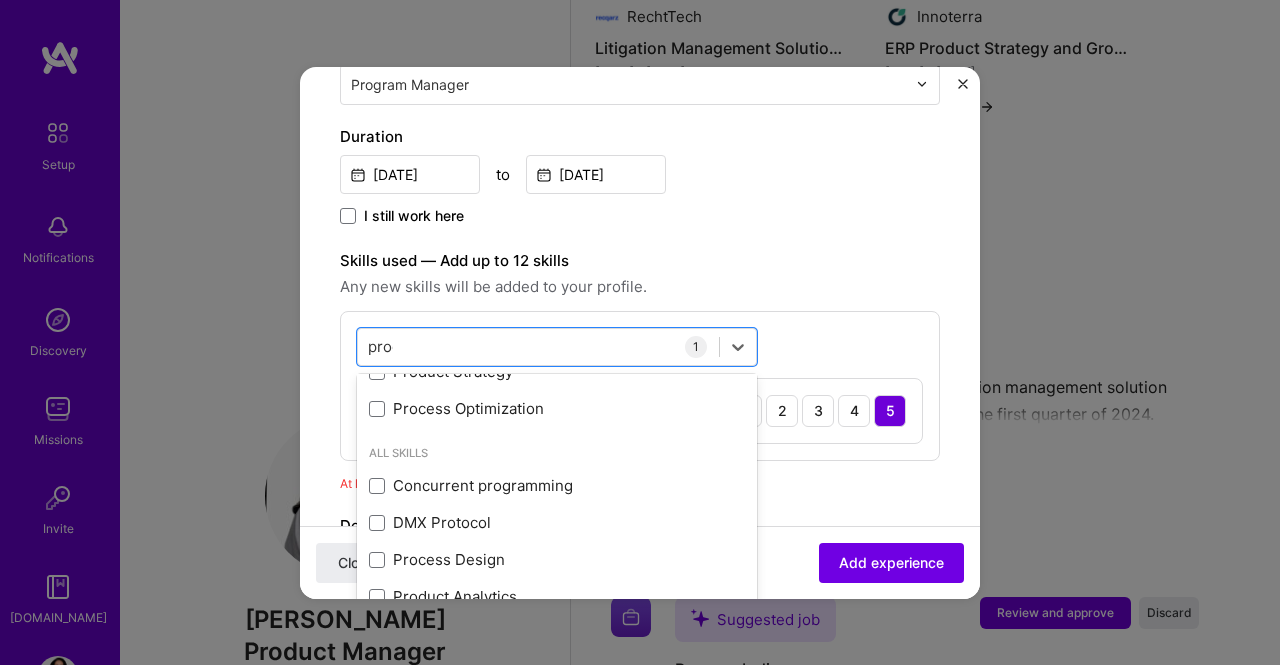 scroll, scrollTop: 0, scrollLeft: 0, axis: both 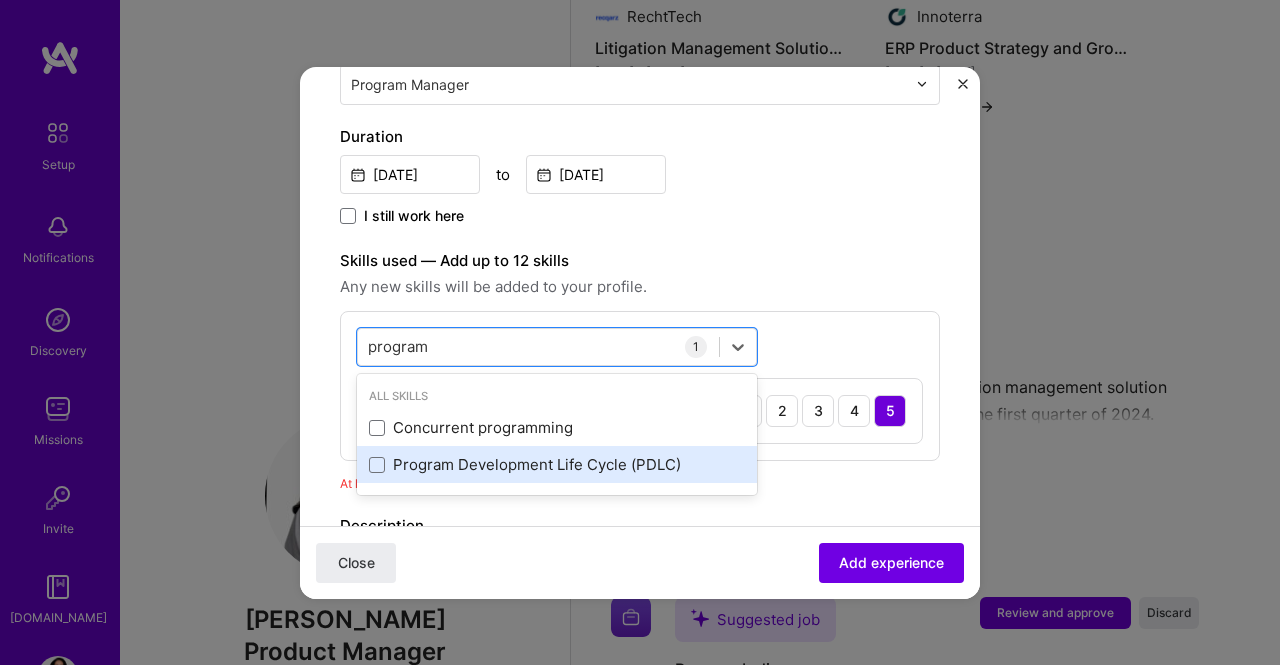 click on "Program Development Life Cycle (PDLC)" at bounding box center (557, 464) 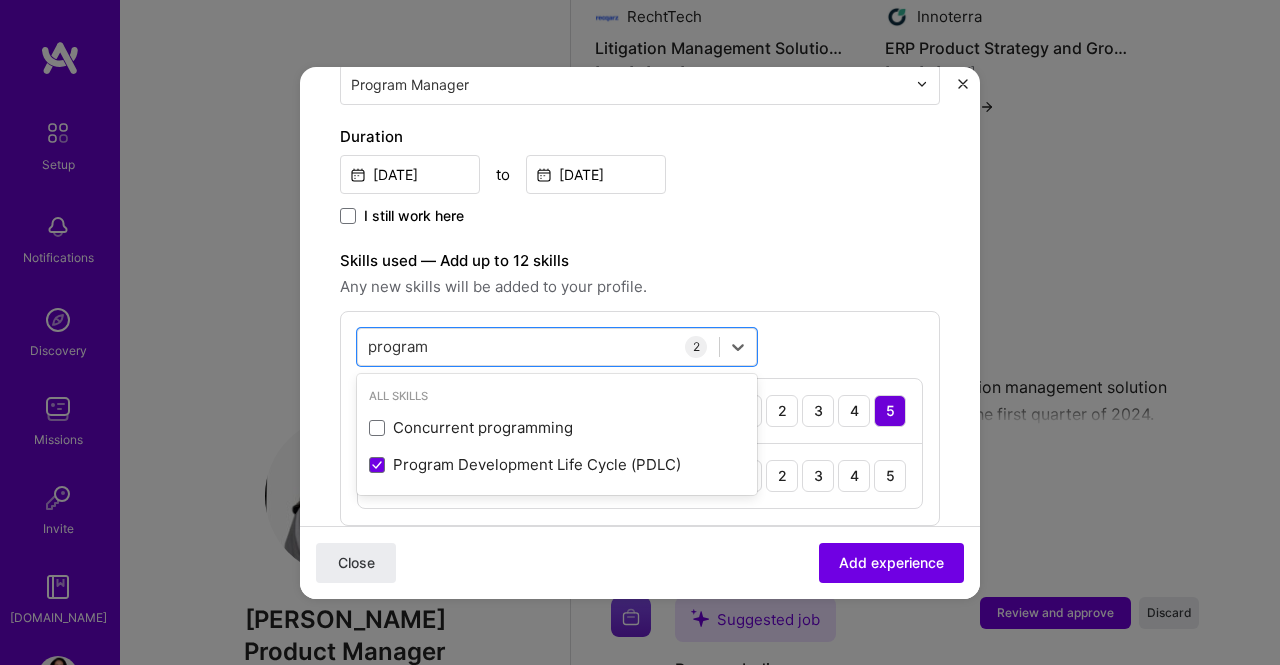 type on "program" 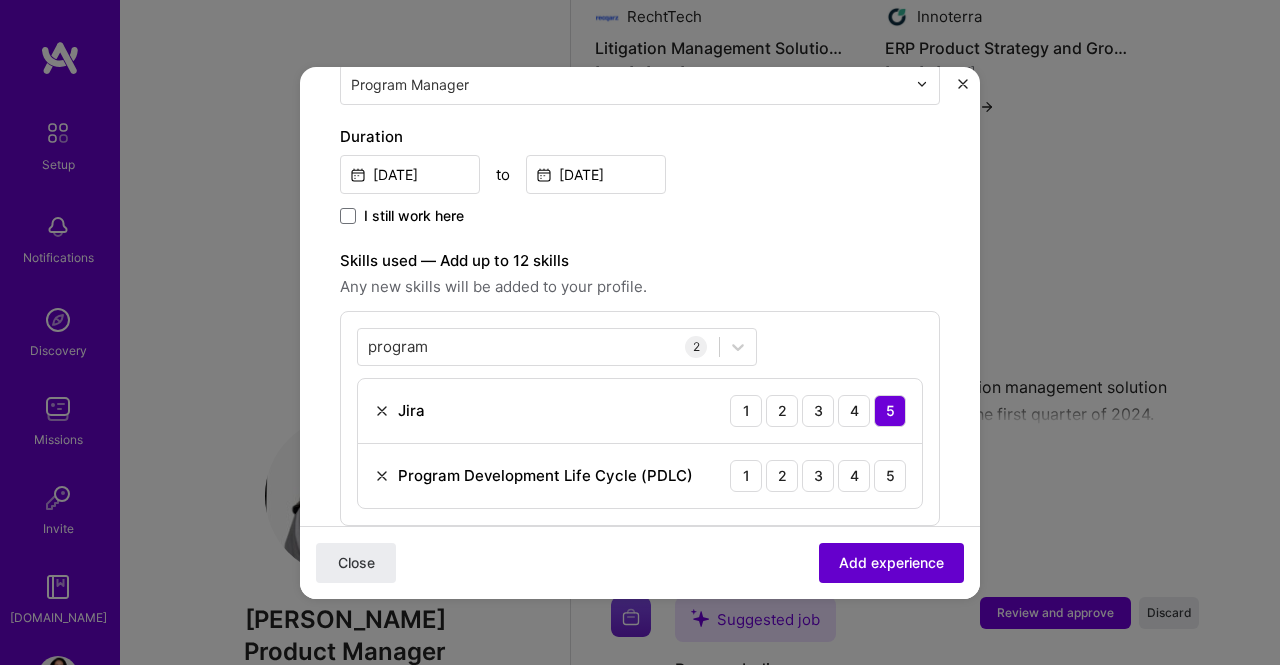 click on "Add experience" at bounding box center (891, 562) 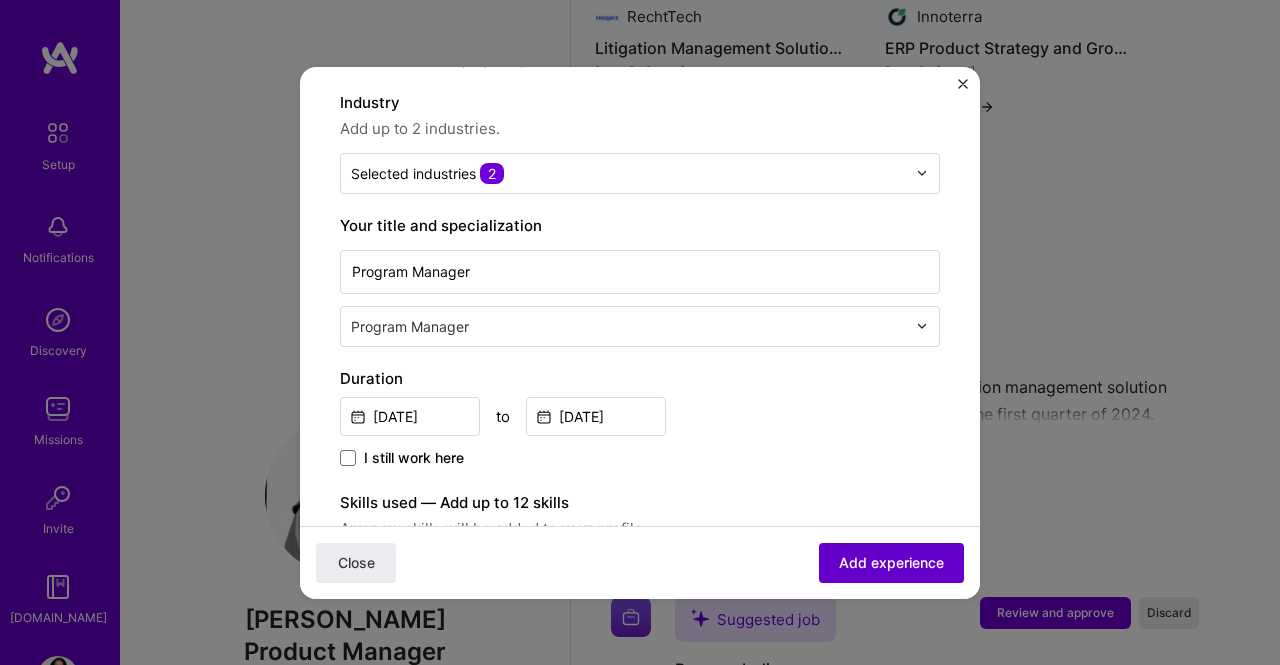 scroll, scrollTop: 200, scrollLeft: 0, axis: vertical 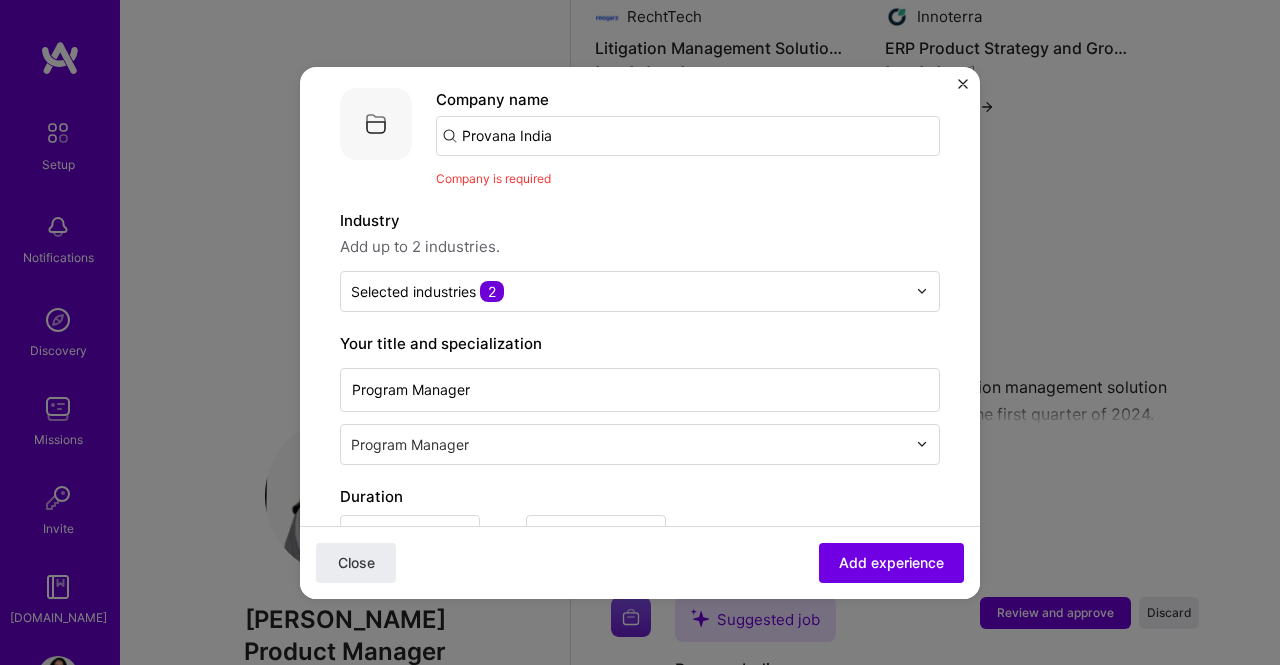 click on "Provana India" at bounding box center (688, 136) 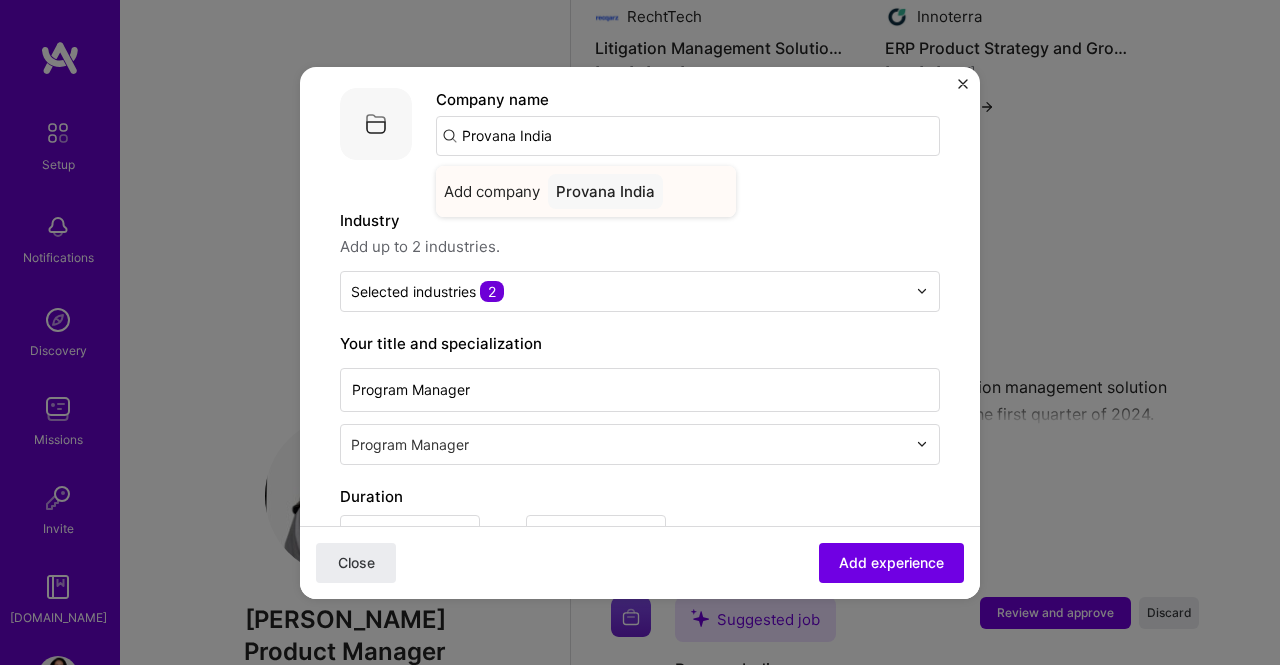 type on "Provana India" 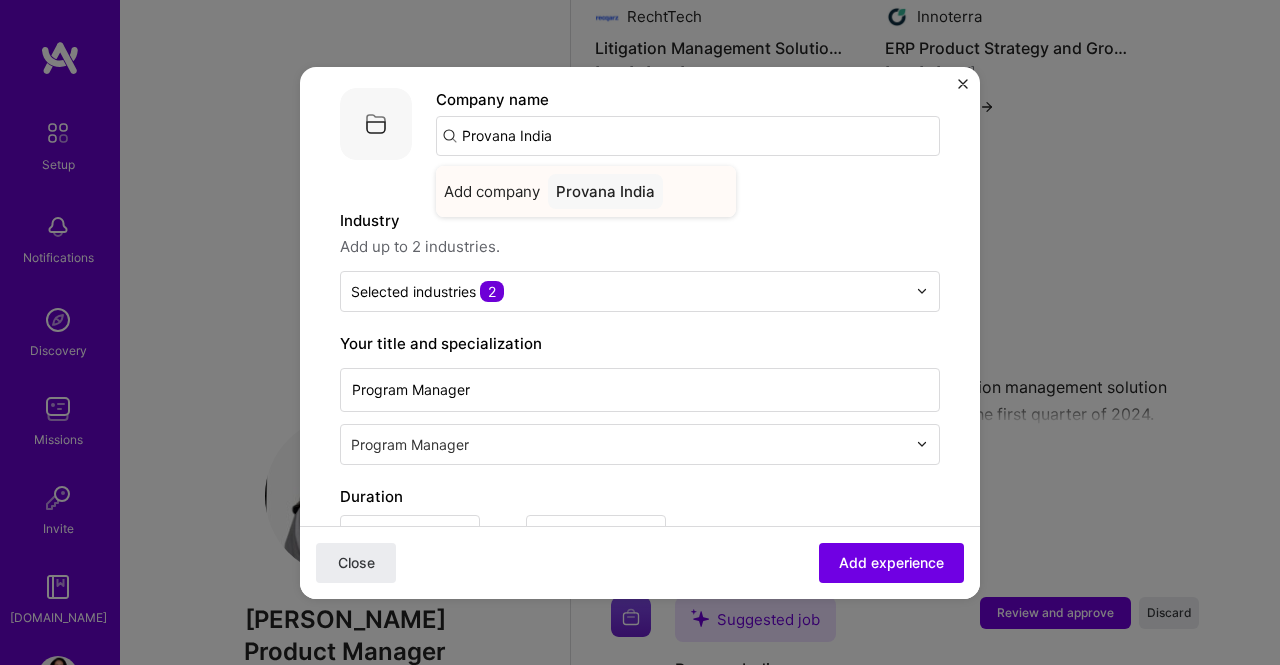 click on "Provana India" at bounding box center [605, 191] 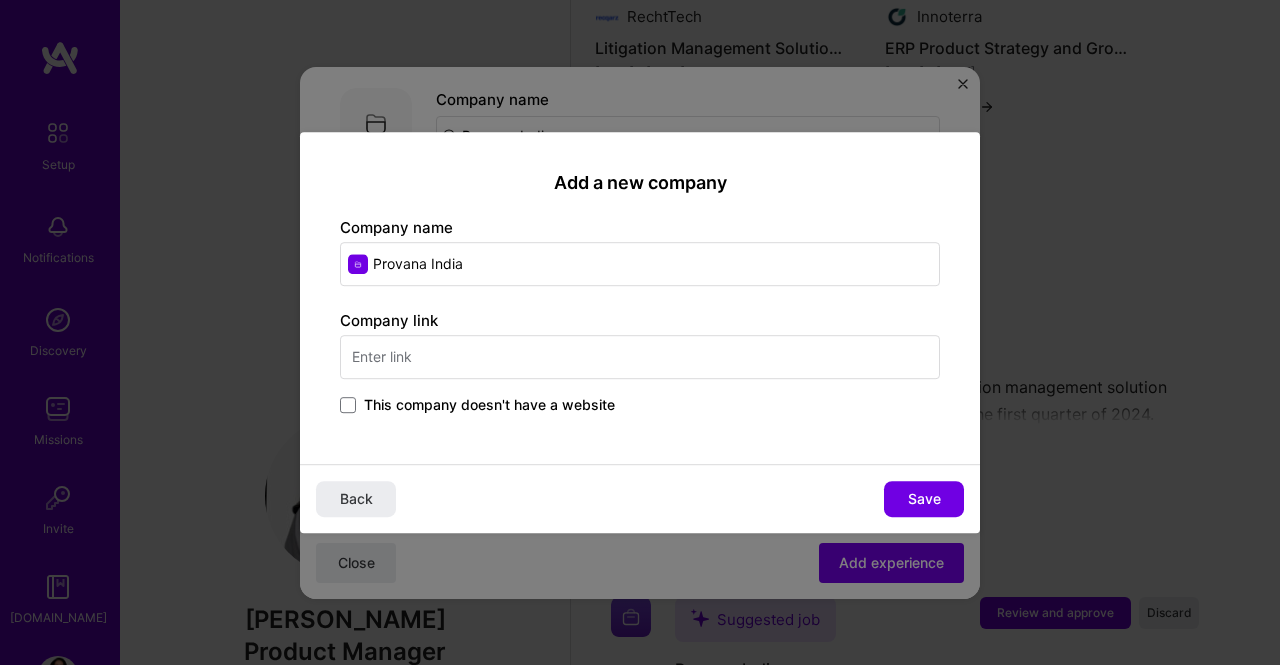 click at bounding box center (640, 357) 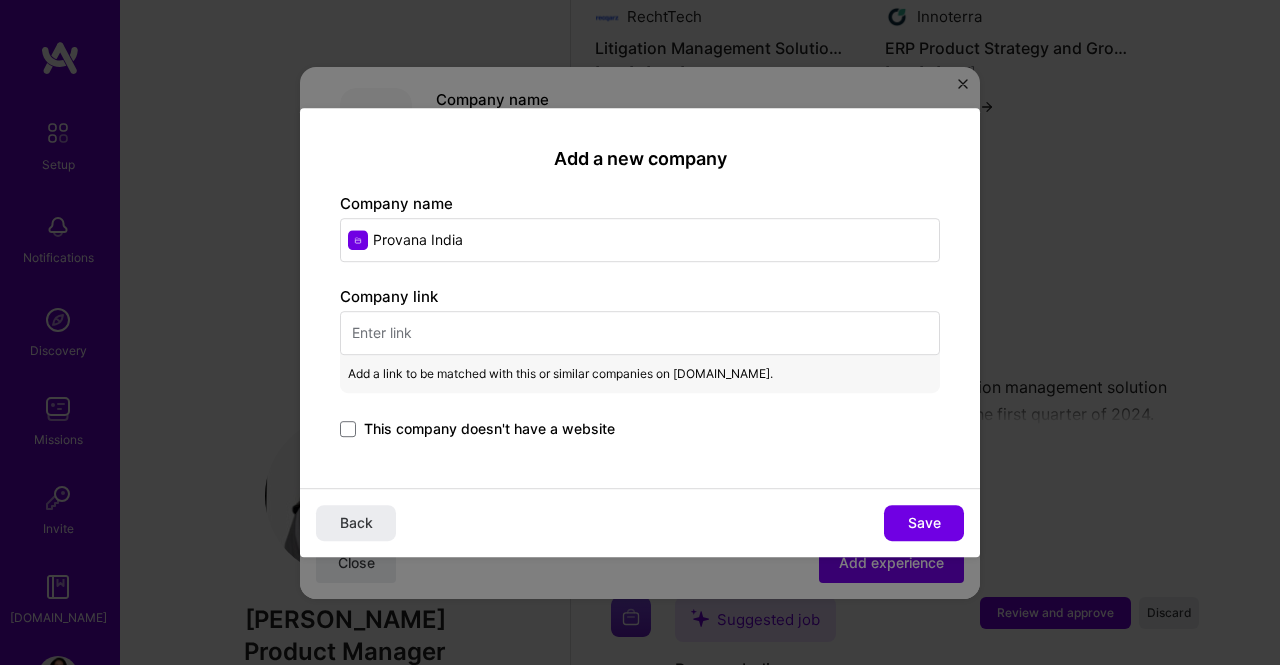 paste on "[URL][DOMAIN_NAME]" 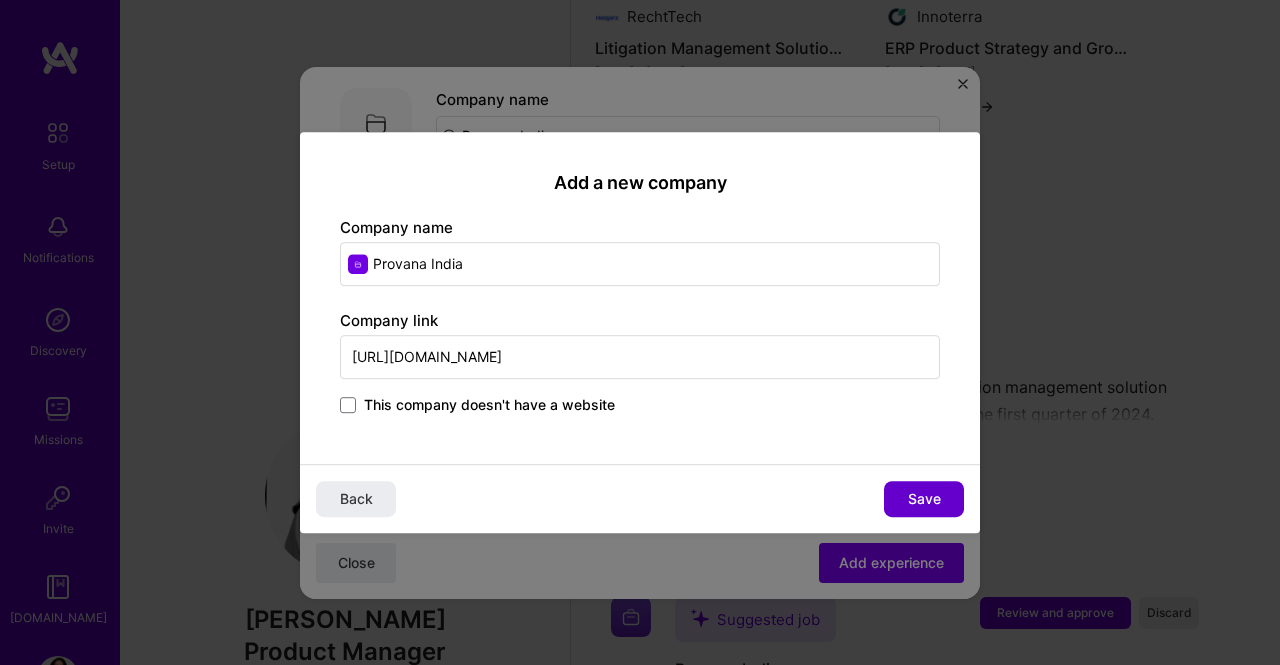 type on "[URL][DOMAIN_NAME]" 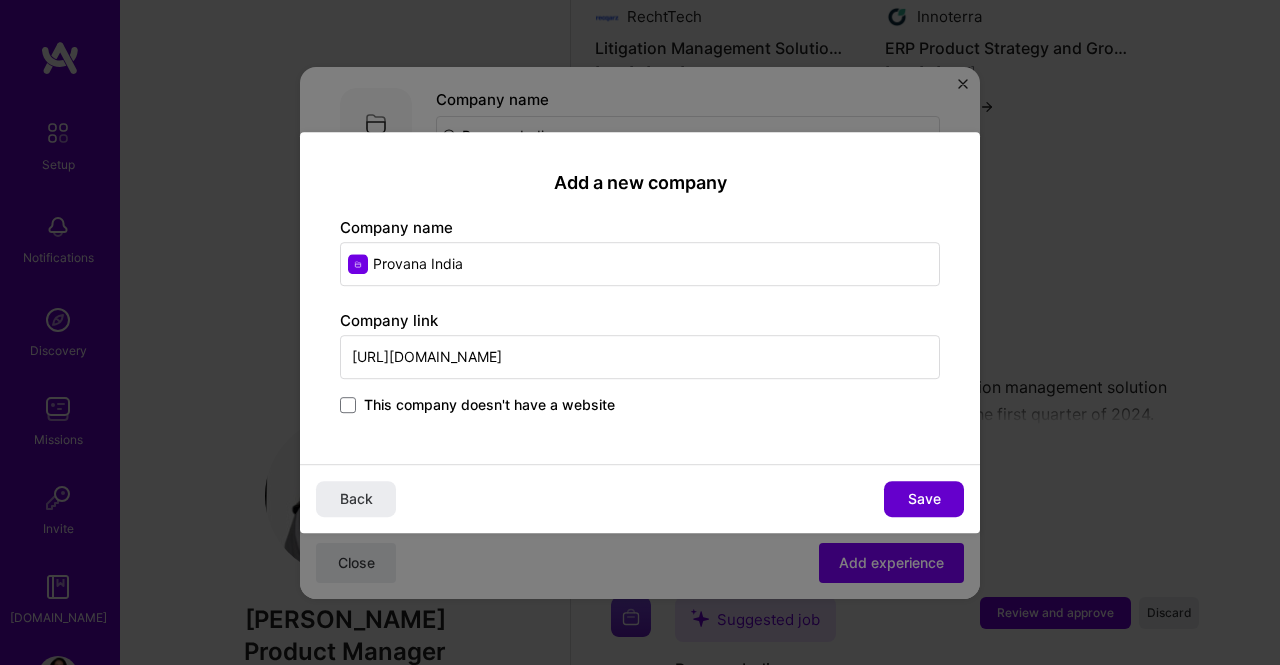 click on "Save" at bounding box center [924, 499] 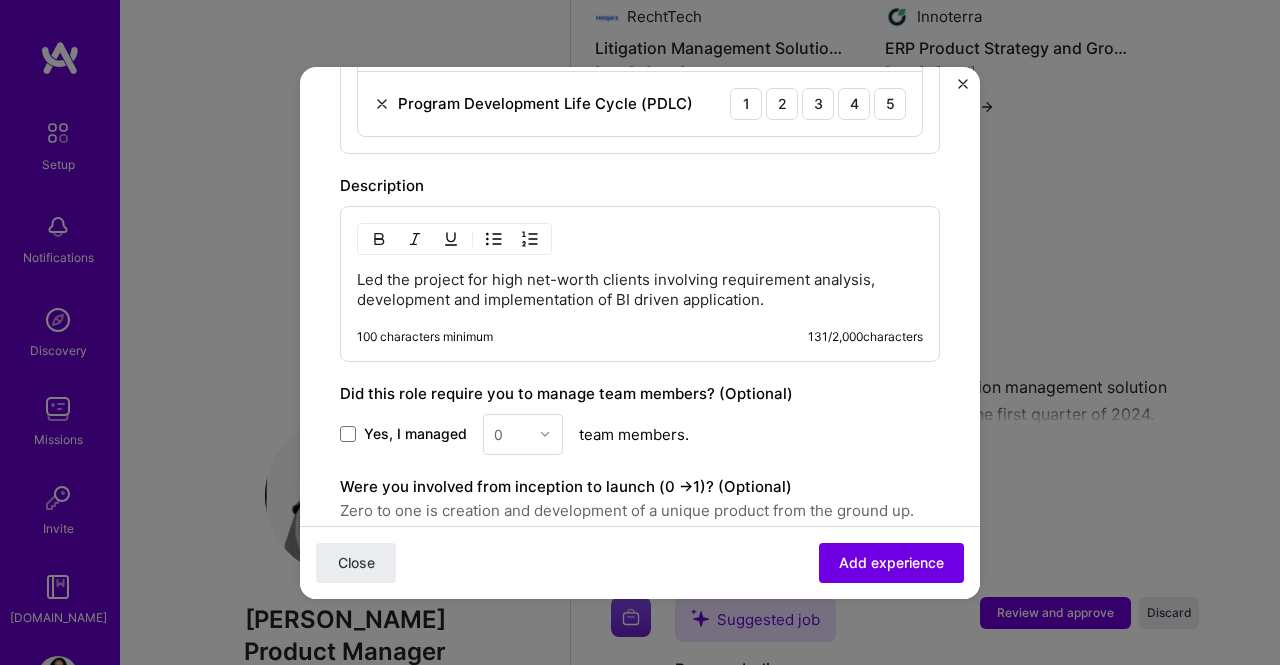 scroll, scrollTop: 1100, scrollLeft: 0, axis: vertical 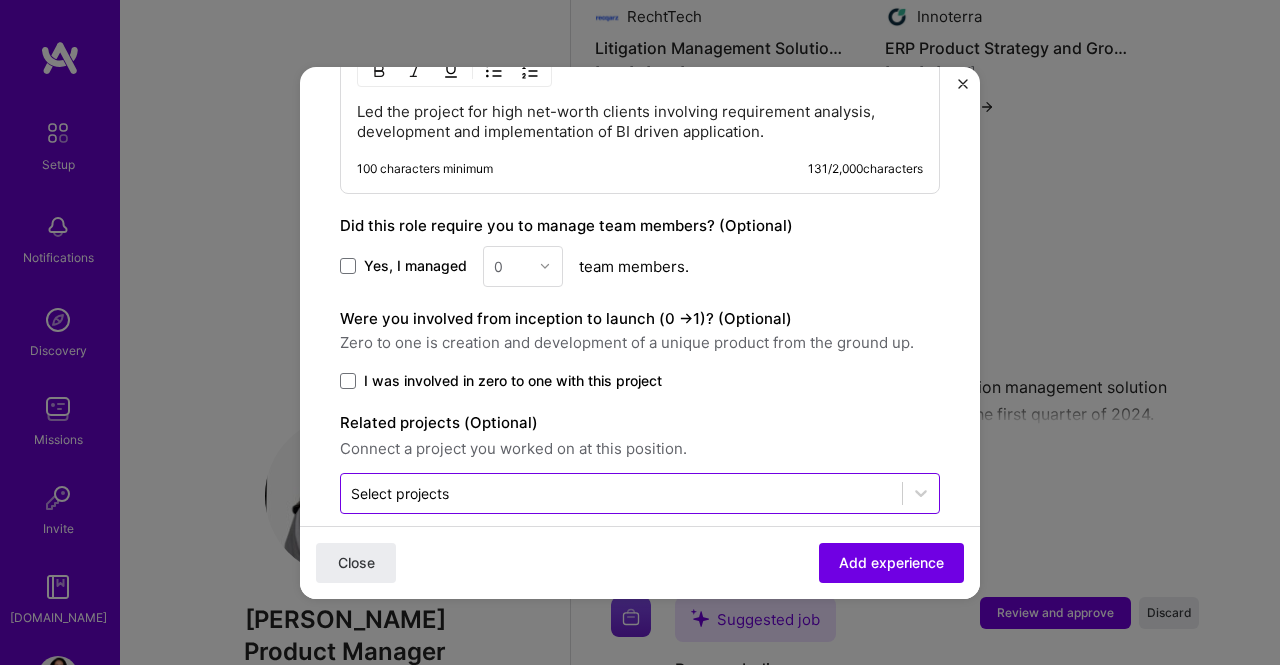 click at bounding box center (621, 493) 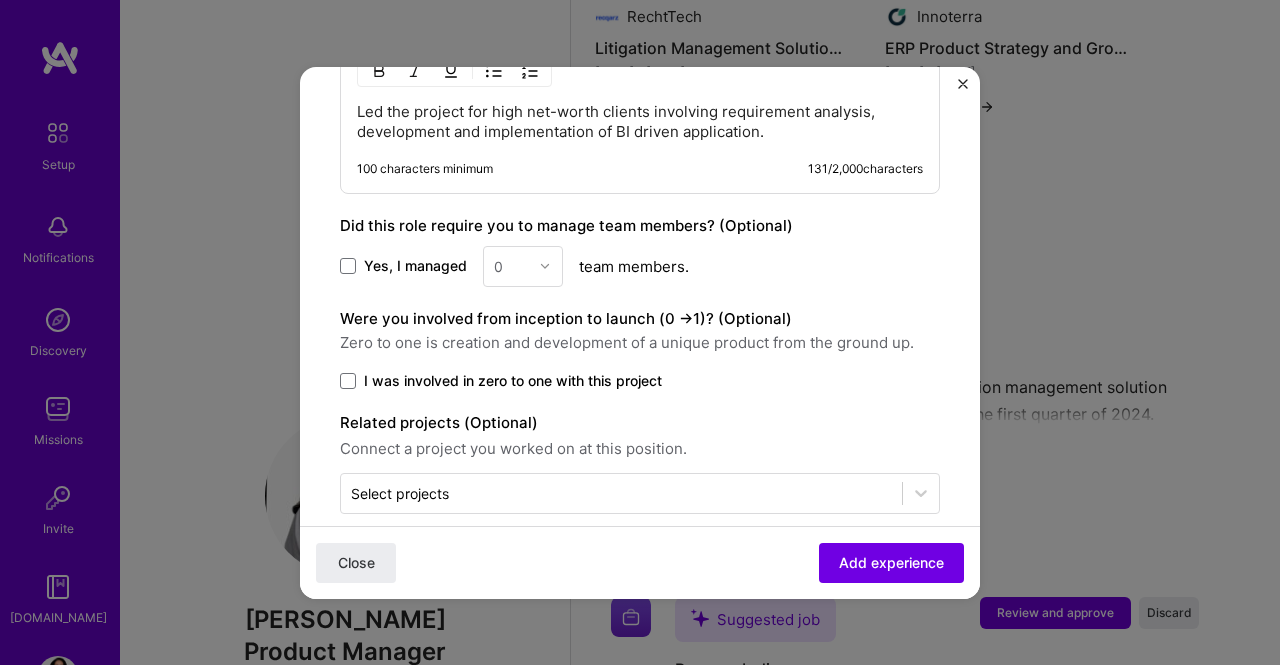 click on "Adding suggested job This job is suggested based on your LinkedIn, resume or [DOMAIN_NAME] activity. Create a job experience Jobs help companies understand your past experience. Company logo Company name Provana India
Company is required Industry Add up to 2 industries. Selected industries 2 Your title and specialization Program Manager Program Manager Duration [DATE]
to [DATE]
I still work here Skills used — Add up to 12 skills Any new skills will be added to your profile. program program 2 Jira 1 2 3 4 5 Program Development Life Cycle (PDLC) 1 2 3 4 5 Description Led the project for high net-worth clients involving requirement analysis, development and implementation of BI driven application. 100 characters minimum 131 / 2,000  characters Did this role require you to manage team members? (Optional) Yes, I managed 0 team members. Were you involved from inception to launch (0 - >  1)? (Optional)" at bounding box center (640, -183) 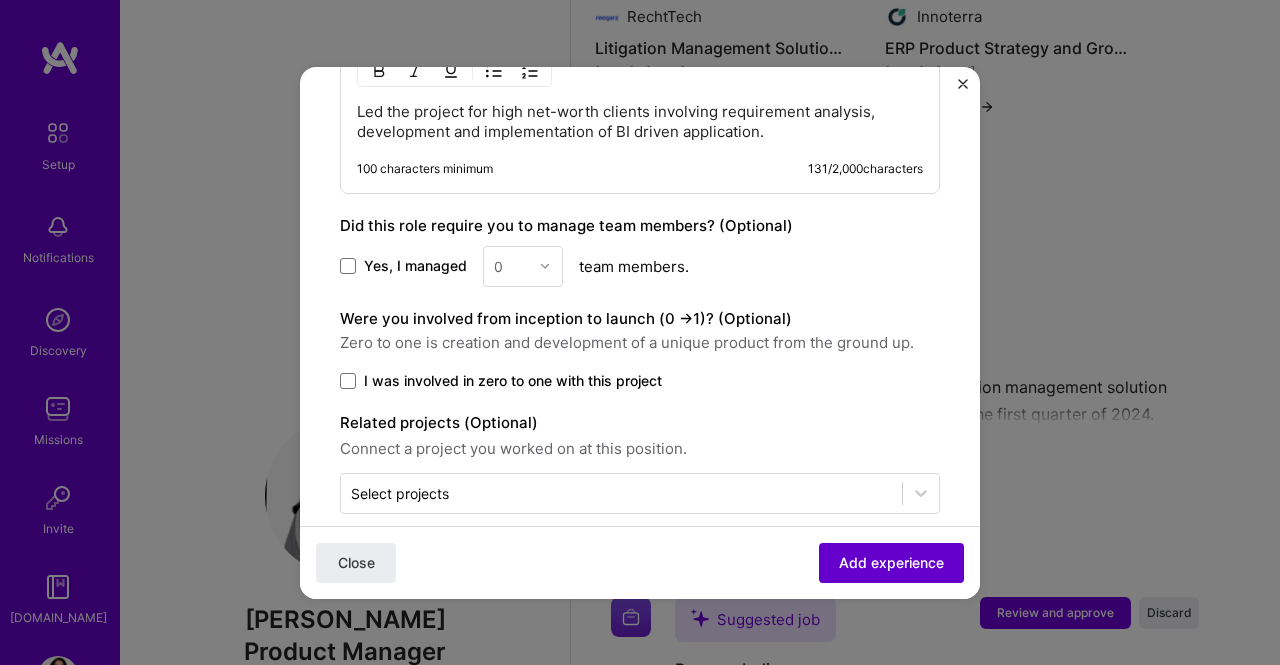click on "Add experience" at bounding box center (891, 562) 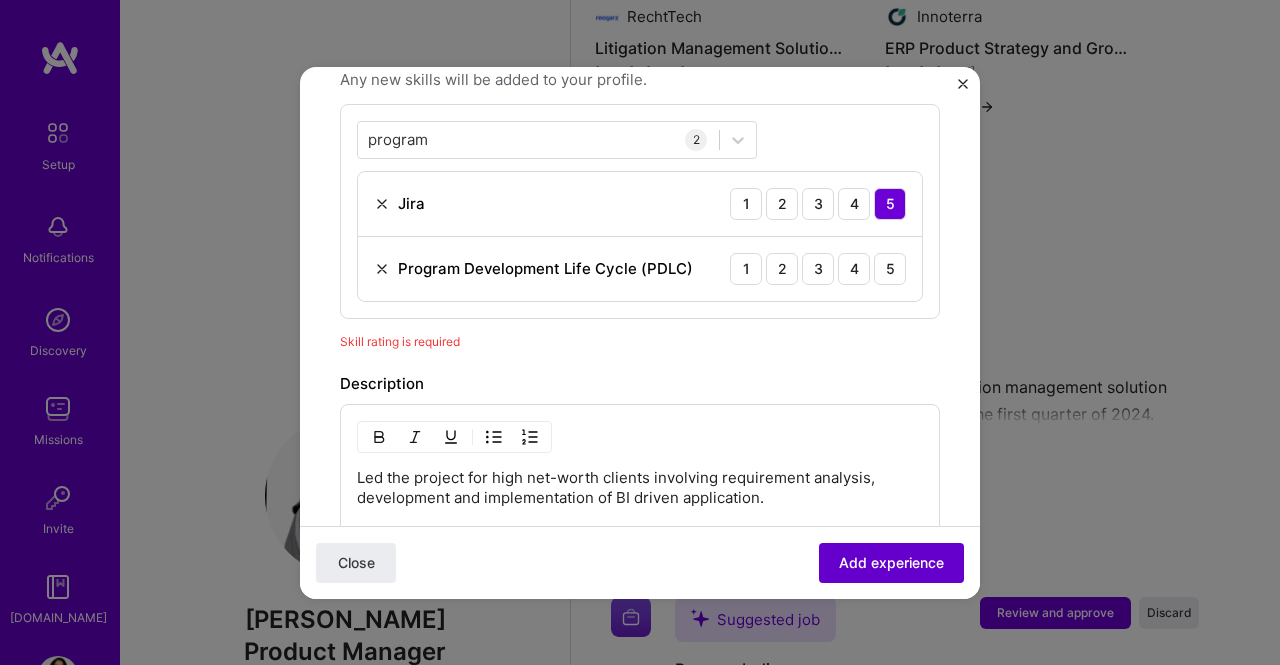 scroll, scrollTop: 689, scrollLeft: 0, axis: vertical 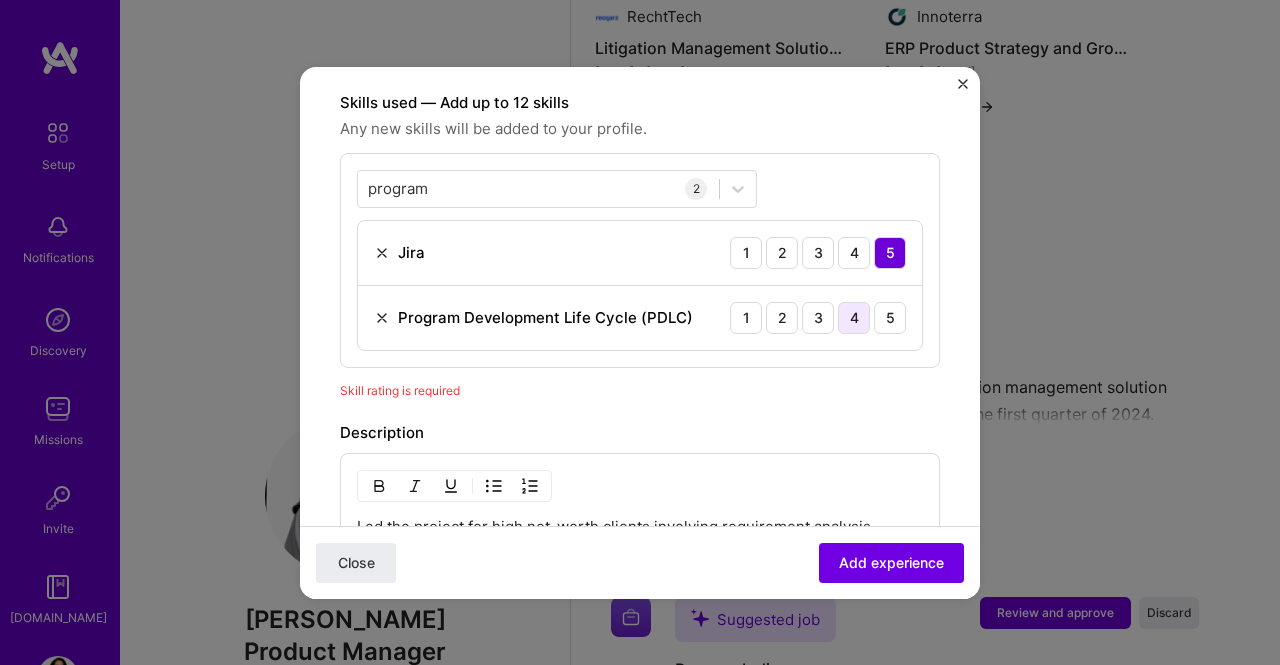 click on "4" at bounding box center (854, 318) 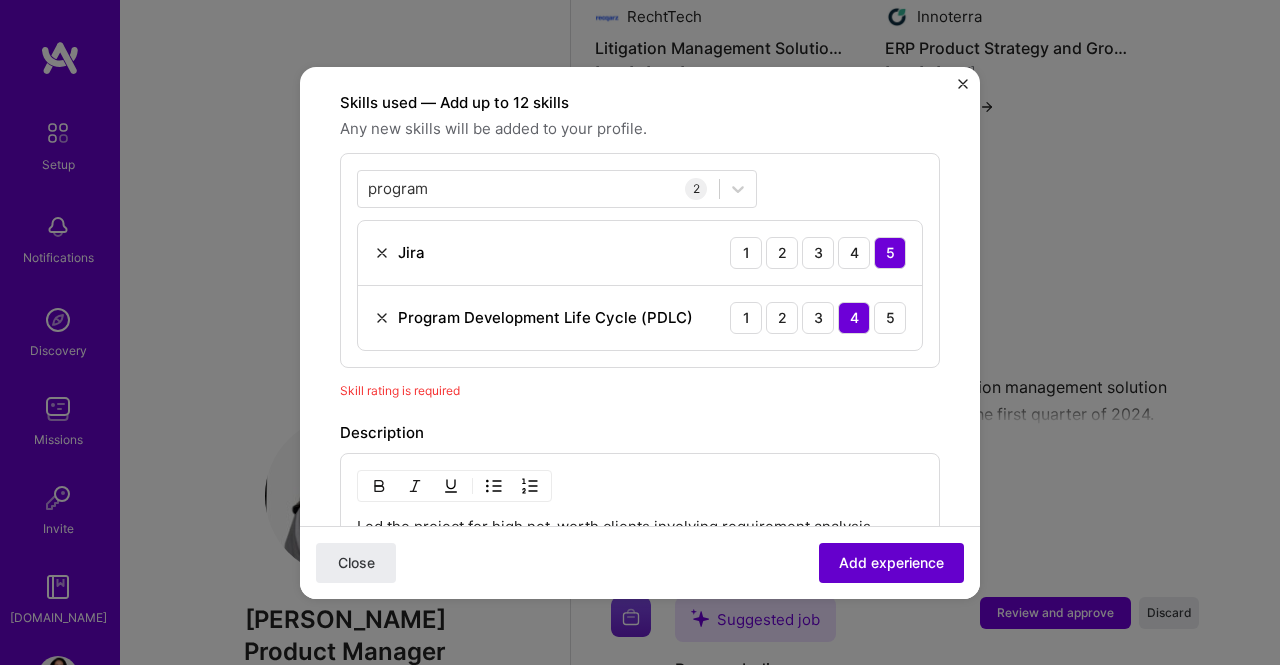 click on "Add experience" at bounding box center [891, 562] 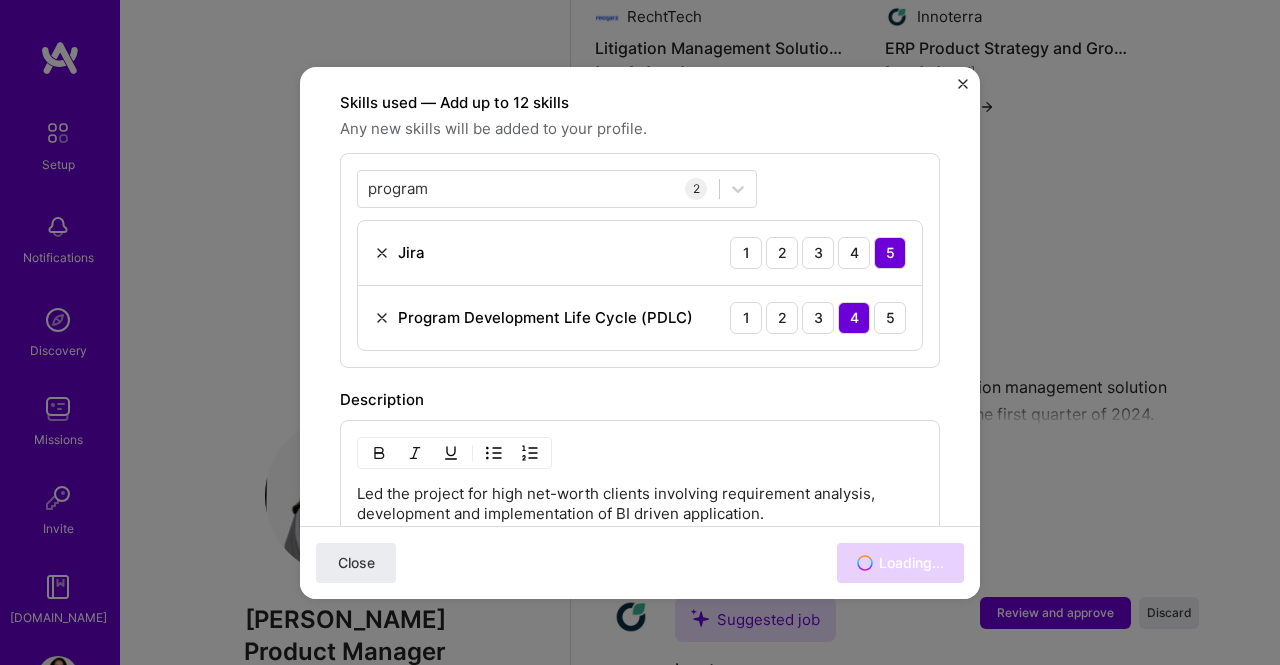 scroll, scrollTop: 1806, scrollLeft: 0, axis: vertical 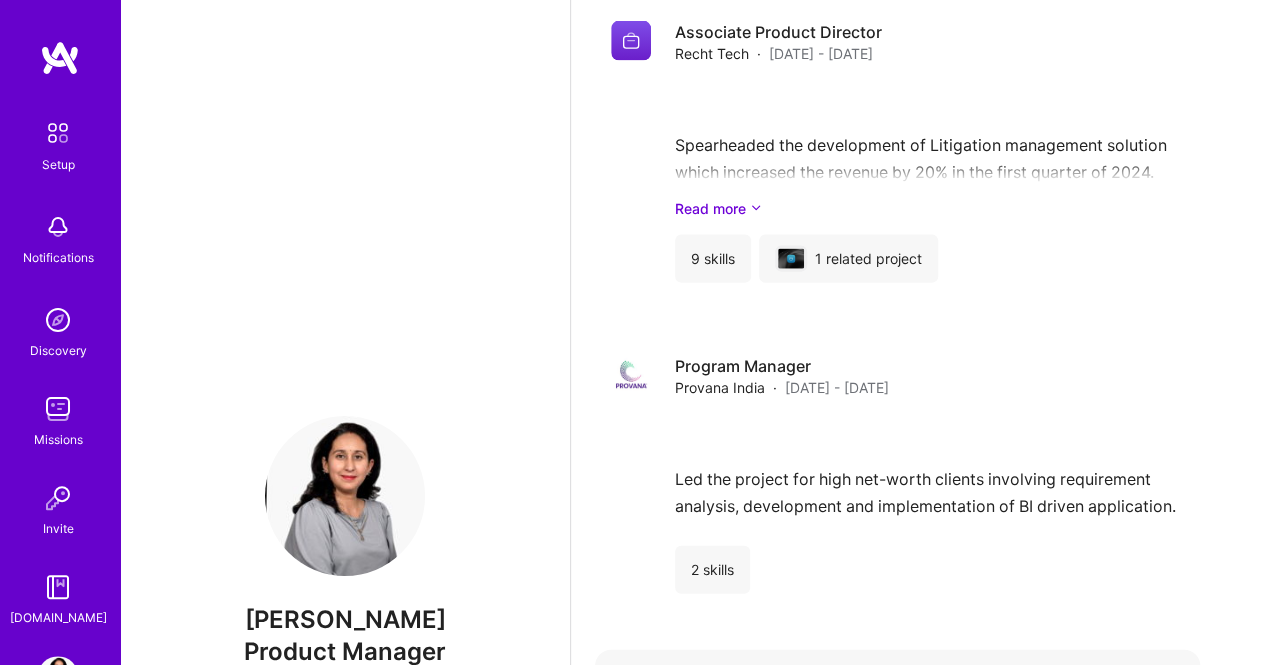 click on "Review and approve" at bounding box center [1040, 682] 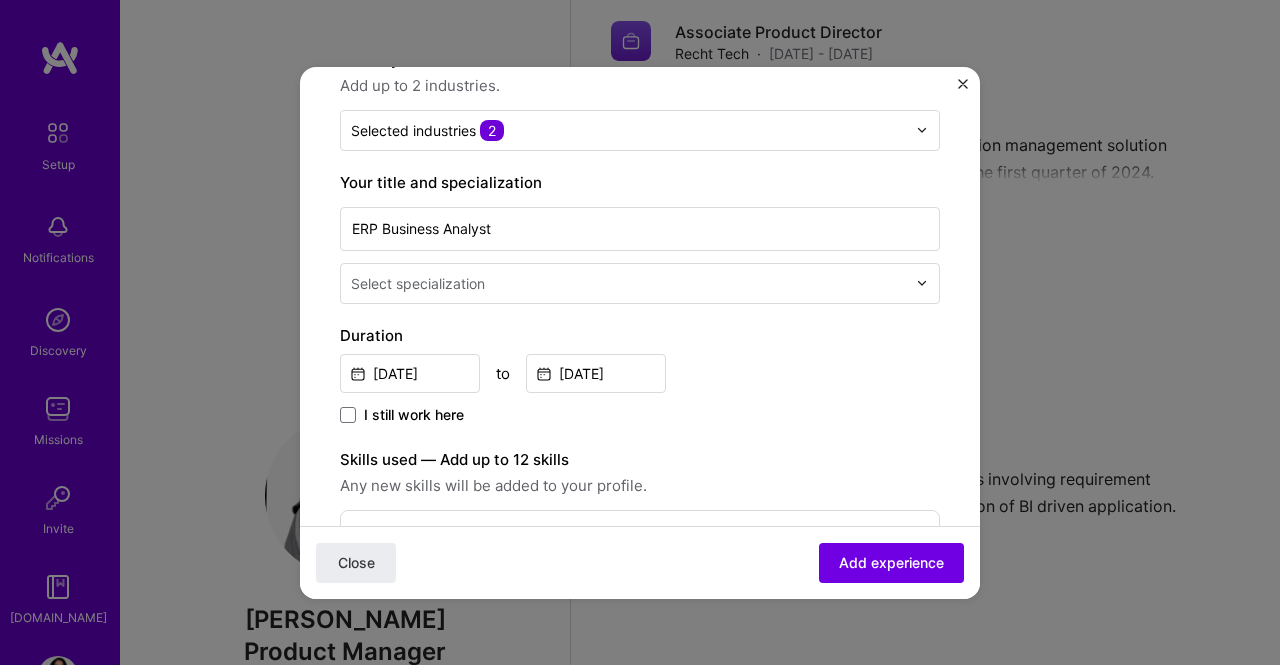 scroll, scrollTop: 330, scrollLeft: 0, axis: vertical 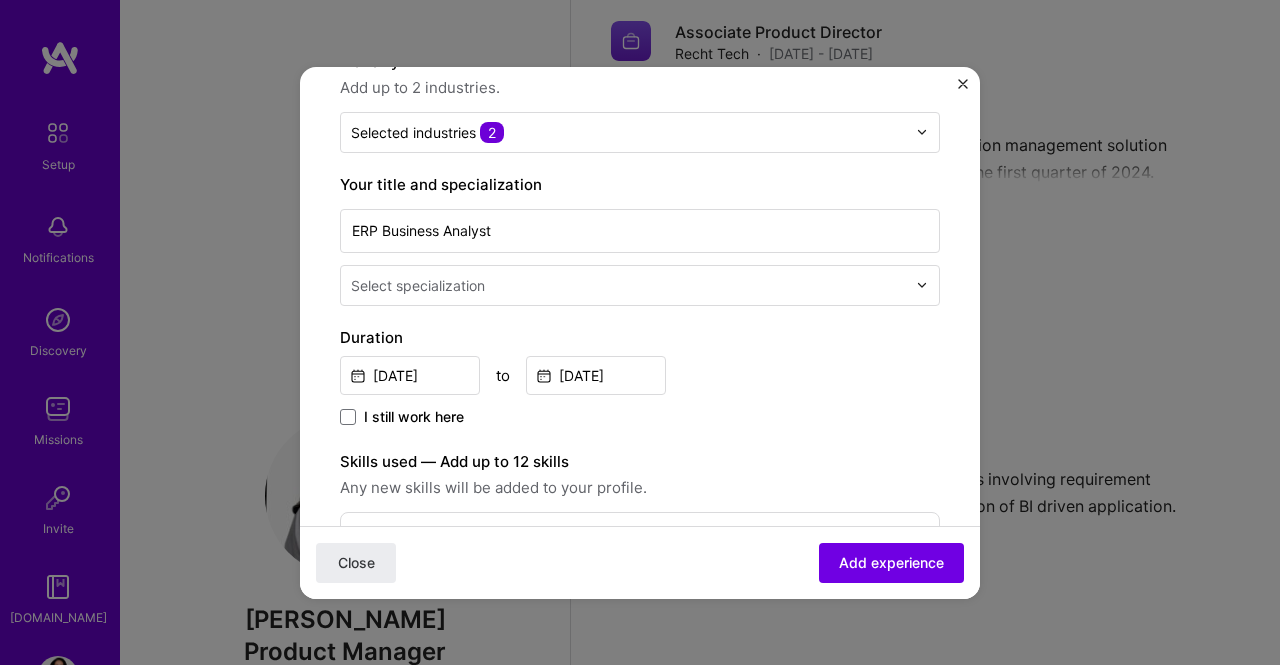 click at bounding box center (630, 285) 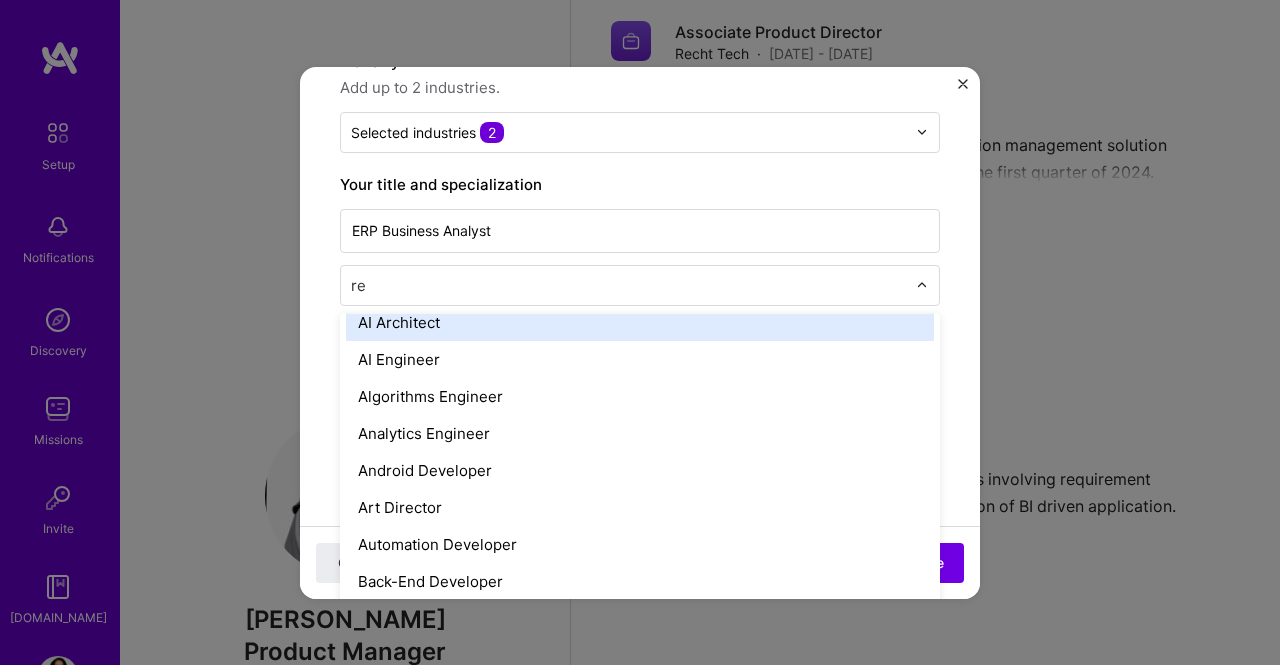 scroll, scrollTop: 0, scrollLeft: 0, axis: both 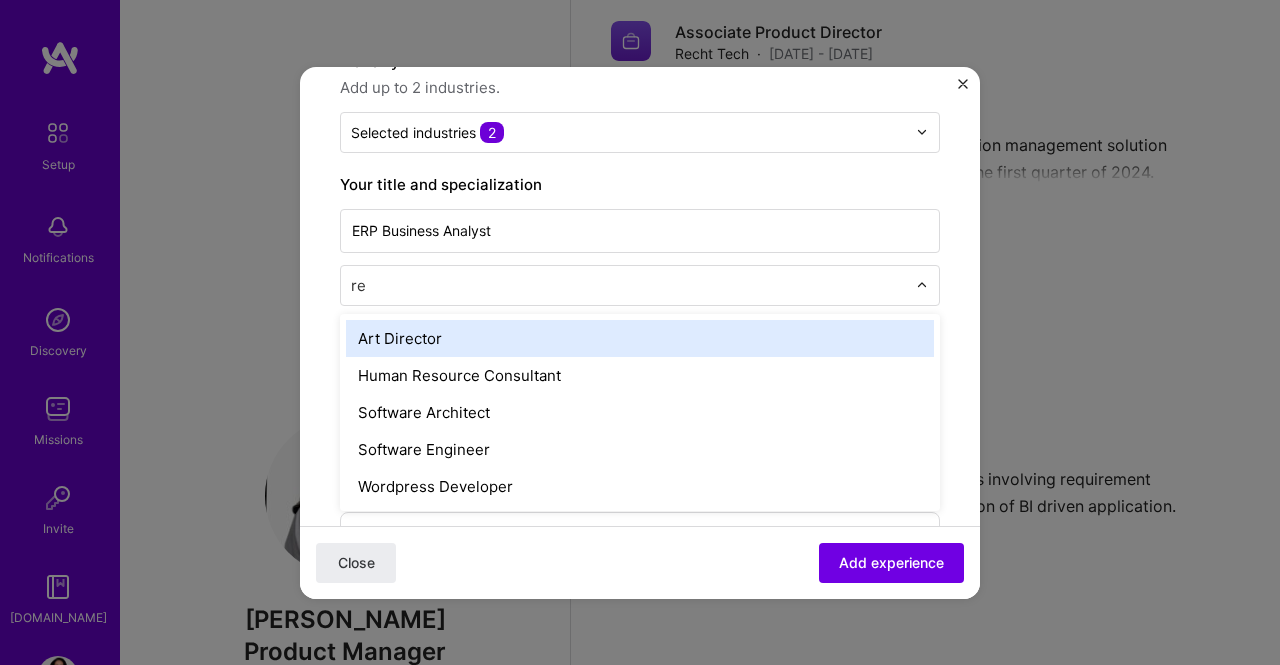 type on "r" 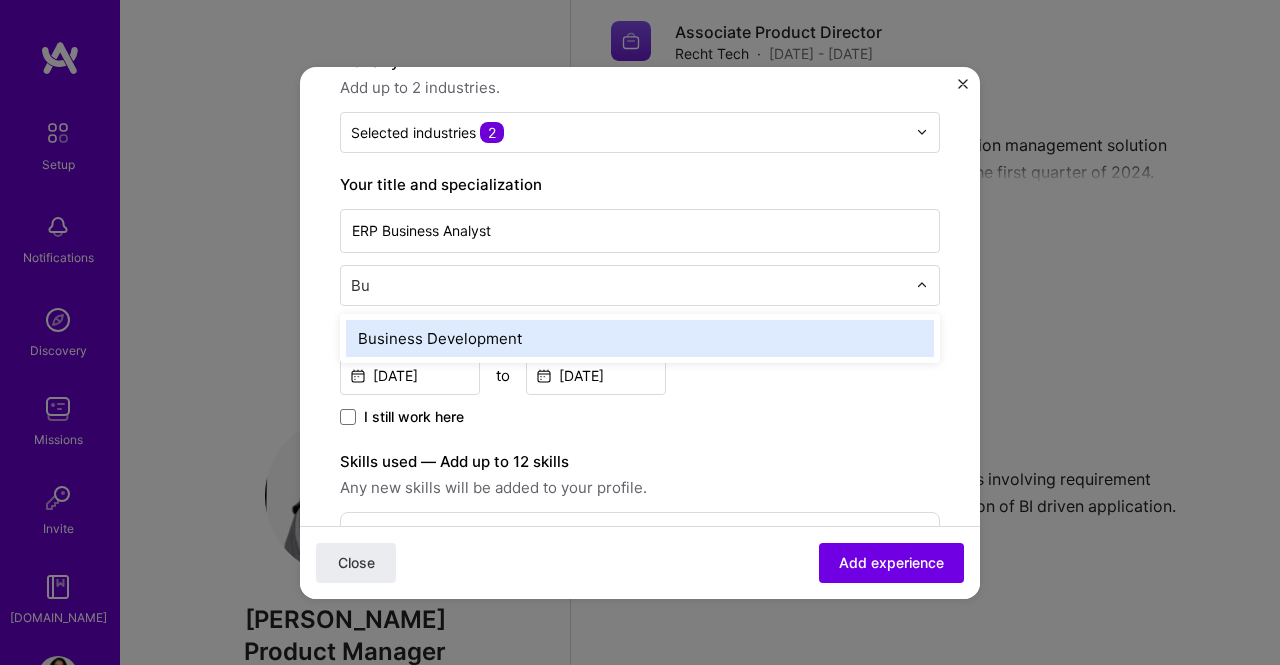 type on "B" 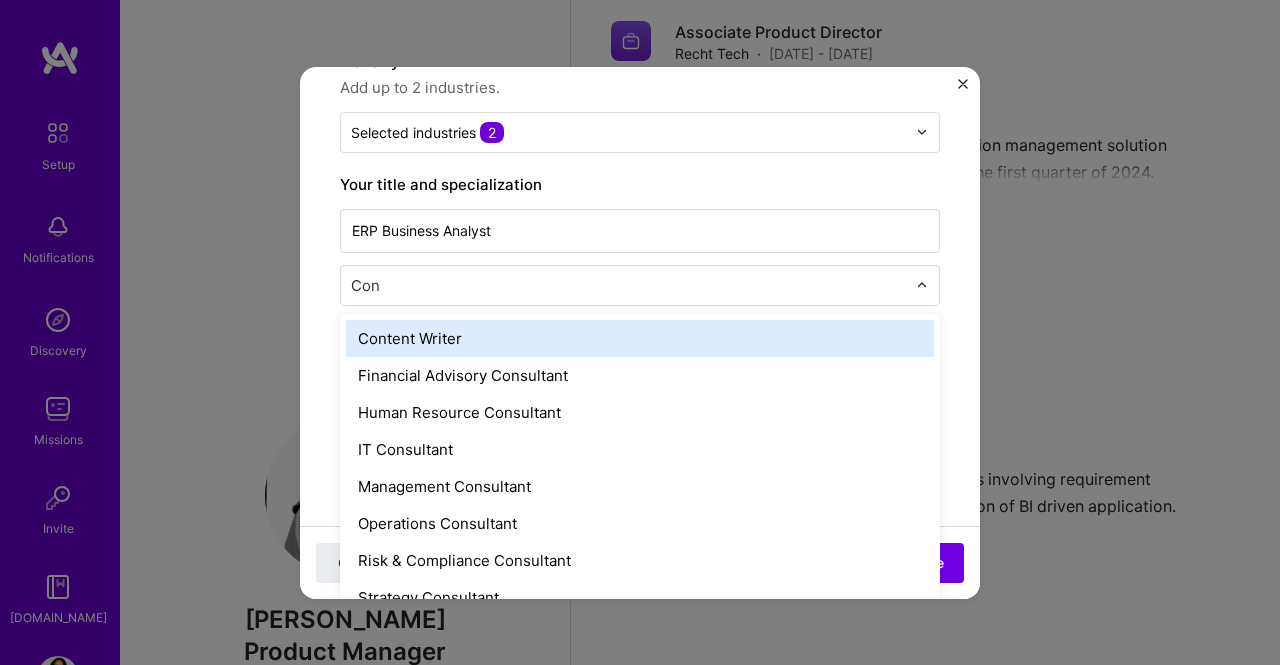 type on "Cons" 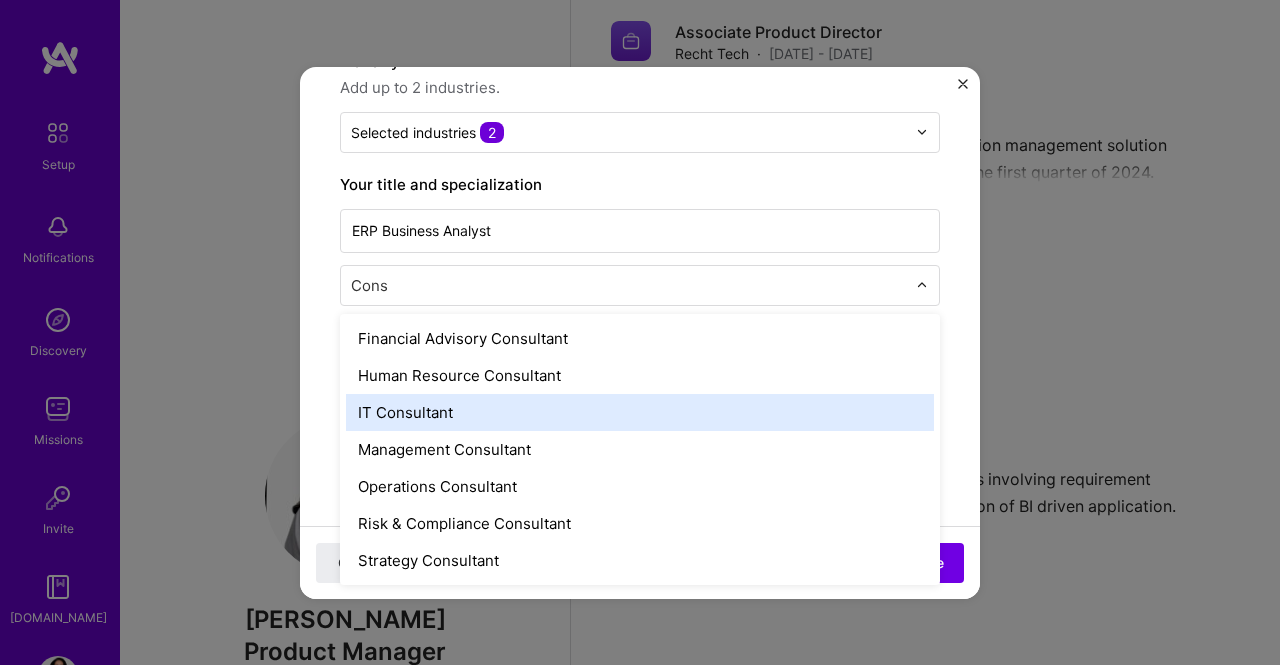 type 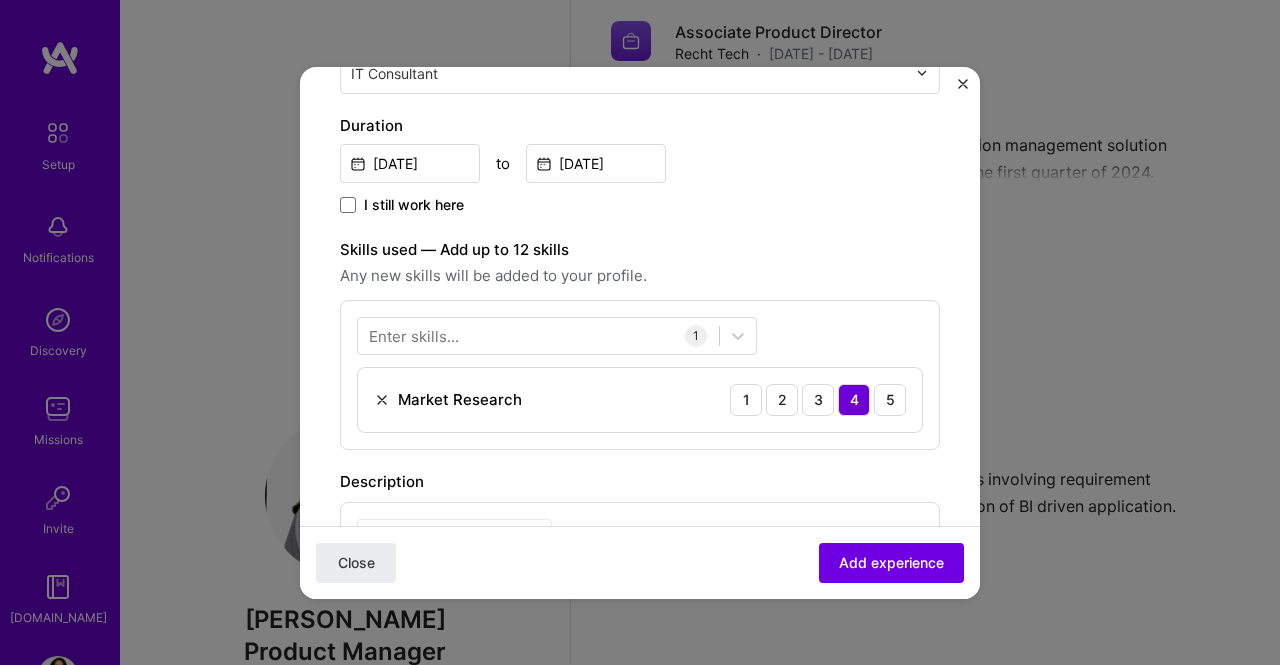scroll, scrollTop: 603, scrollLeft: 0, axis: vertical 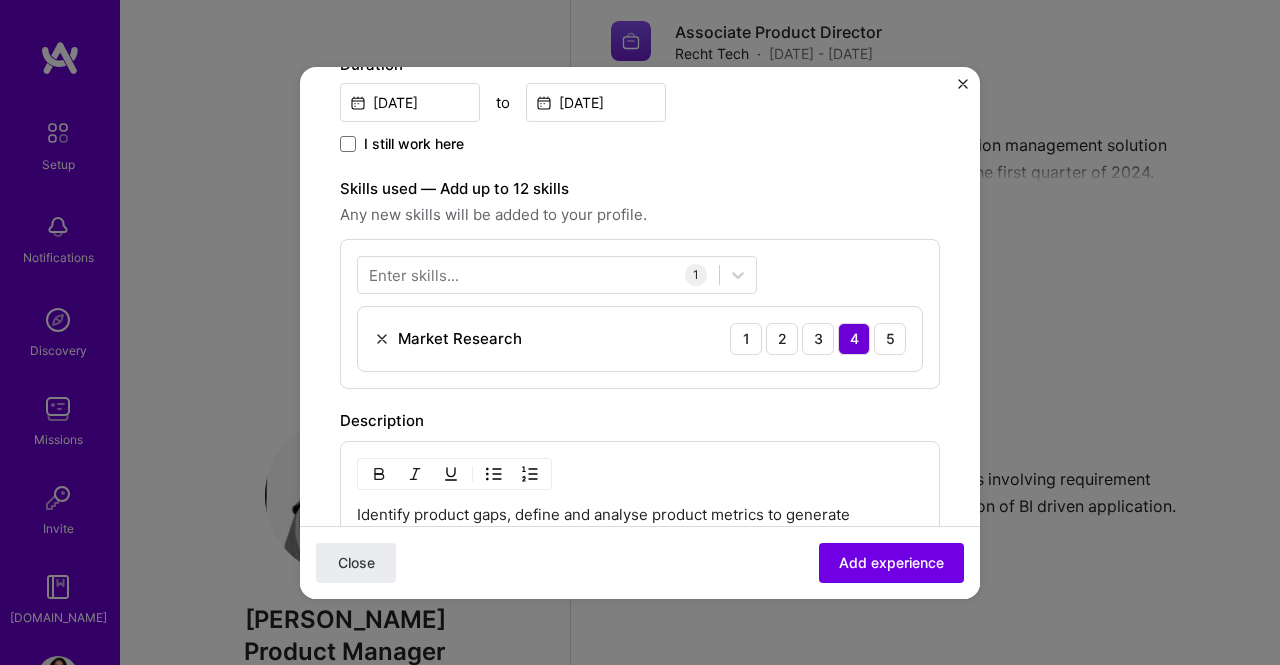 click on "Enter skills..." at bounding box center [414, 274] 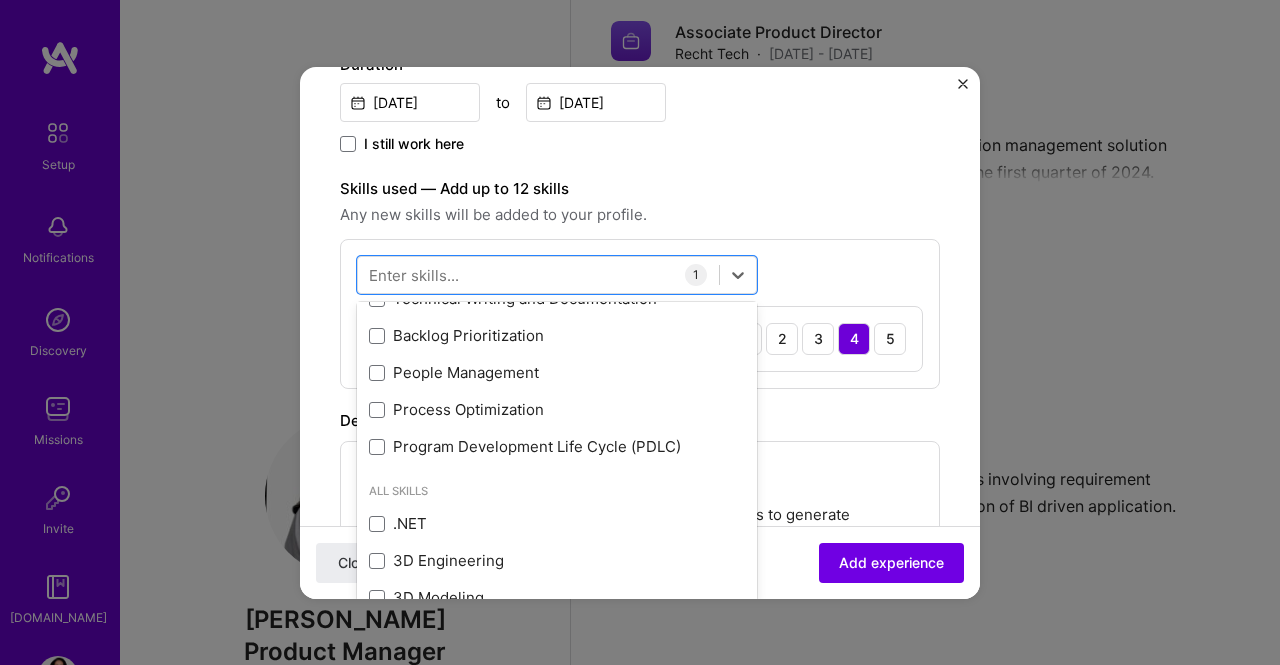 scroll, scrollTop: 0, scrollLeft: 0, axis: both 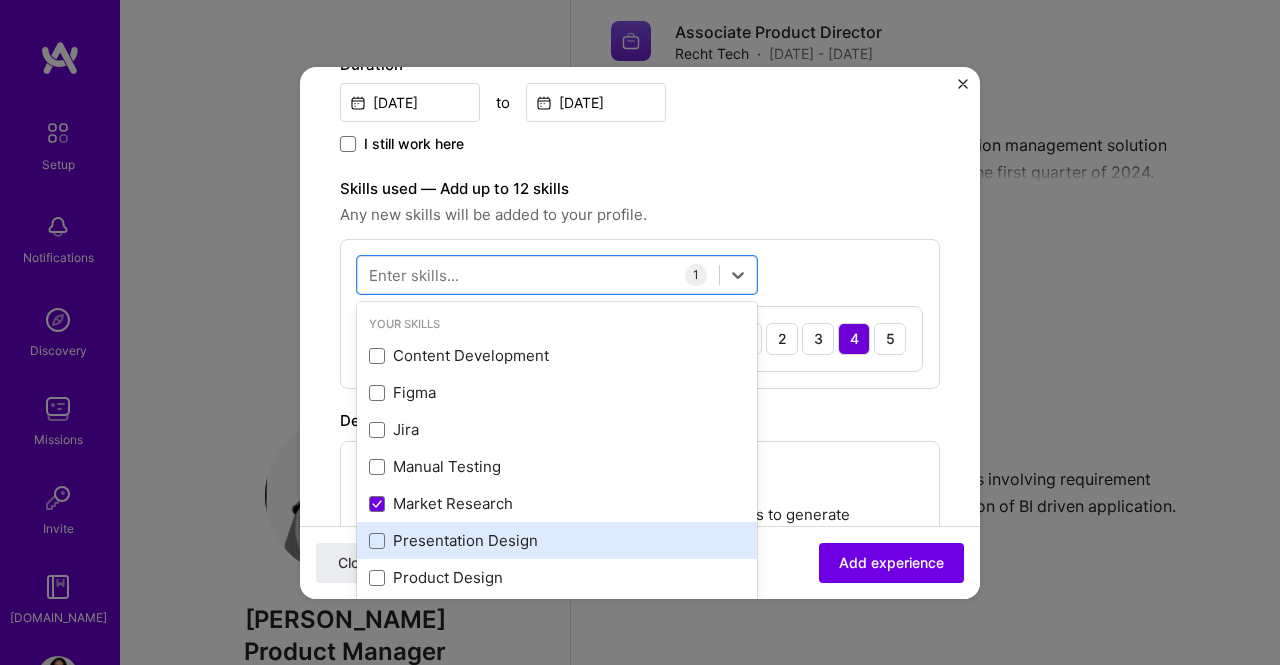 click on "Presentation Design" at bounding box center [557, 540] 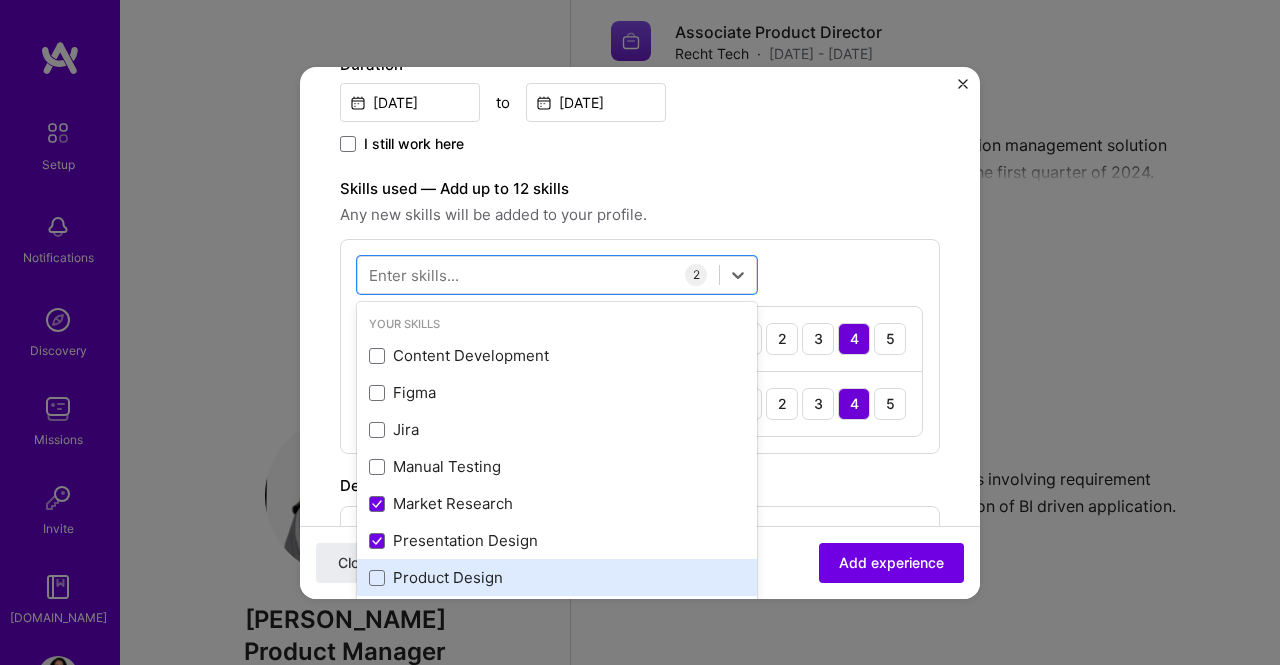 click on "Product Design" at bounding box center [557, 577] 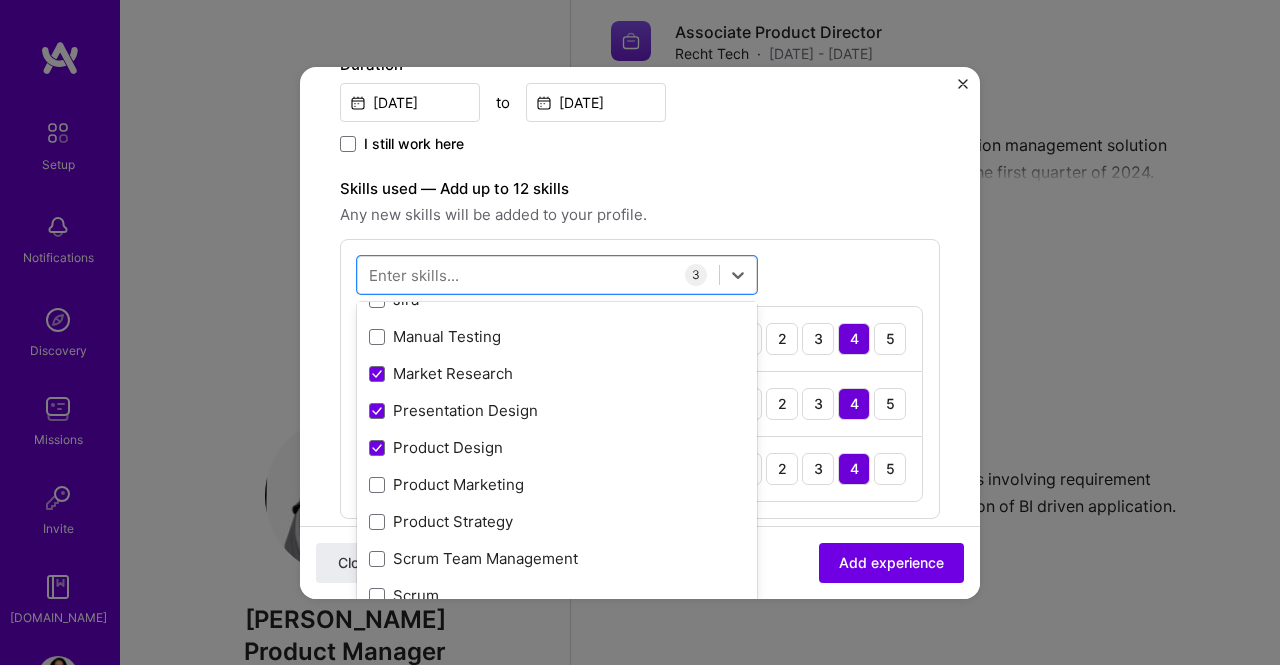 scroll, scrollTop: 278, scrollLeft: 0, axis: vertical 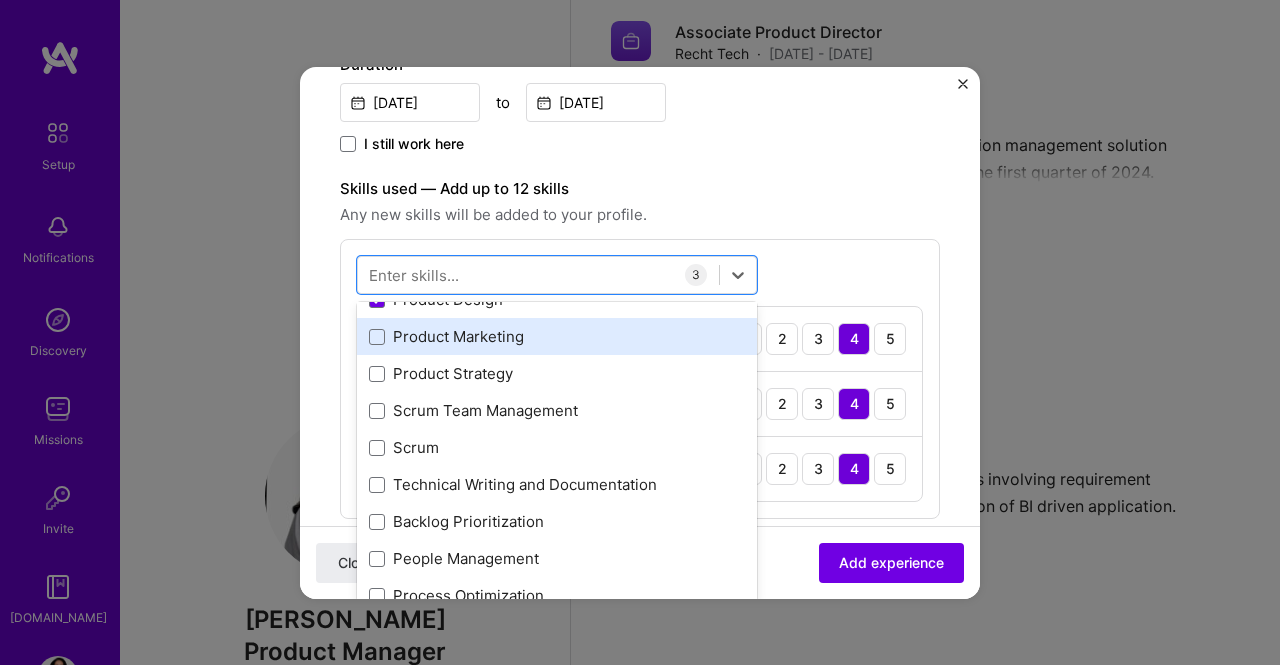 click on "Product Marketing" at bounding box center [557, 336] 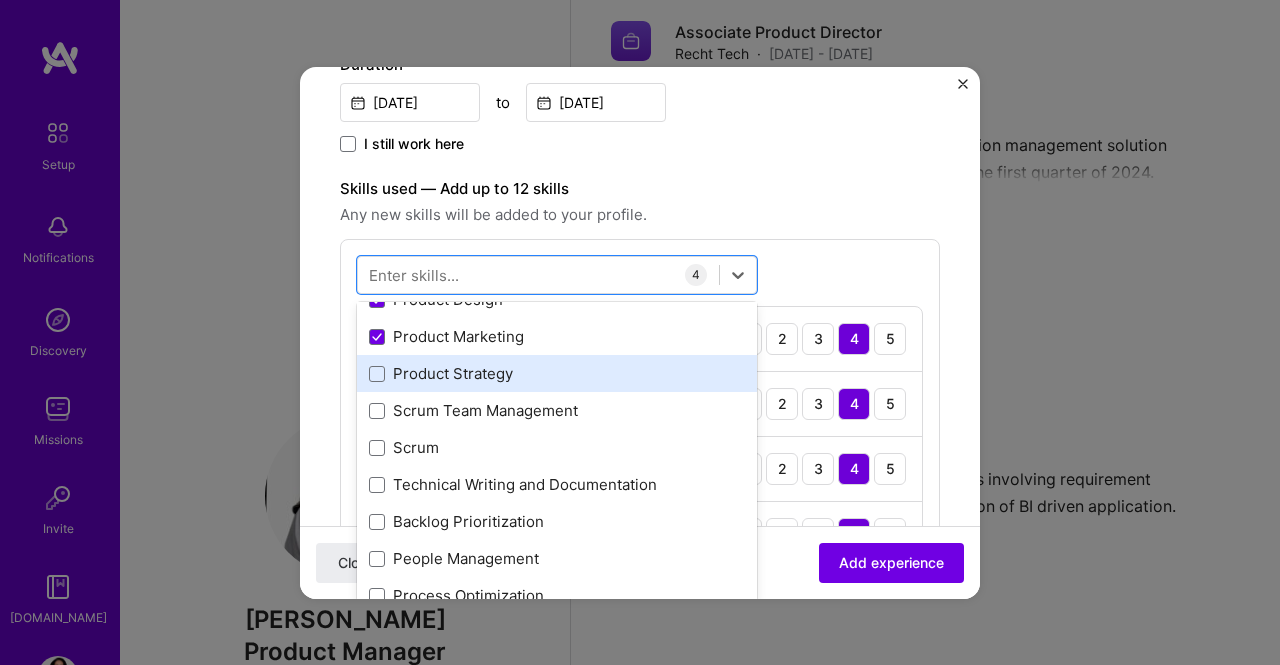 click on "Product Strategy" at bounding box center [557, 373] 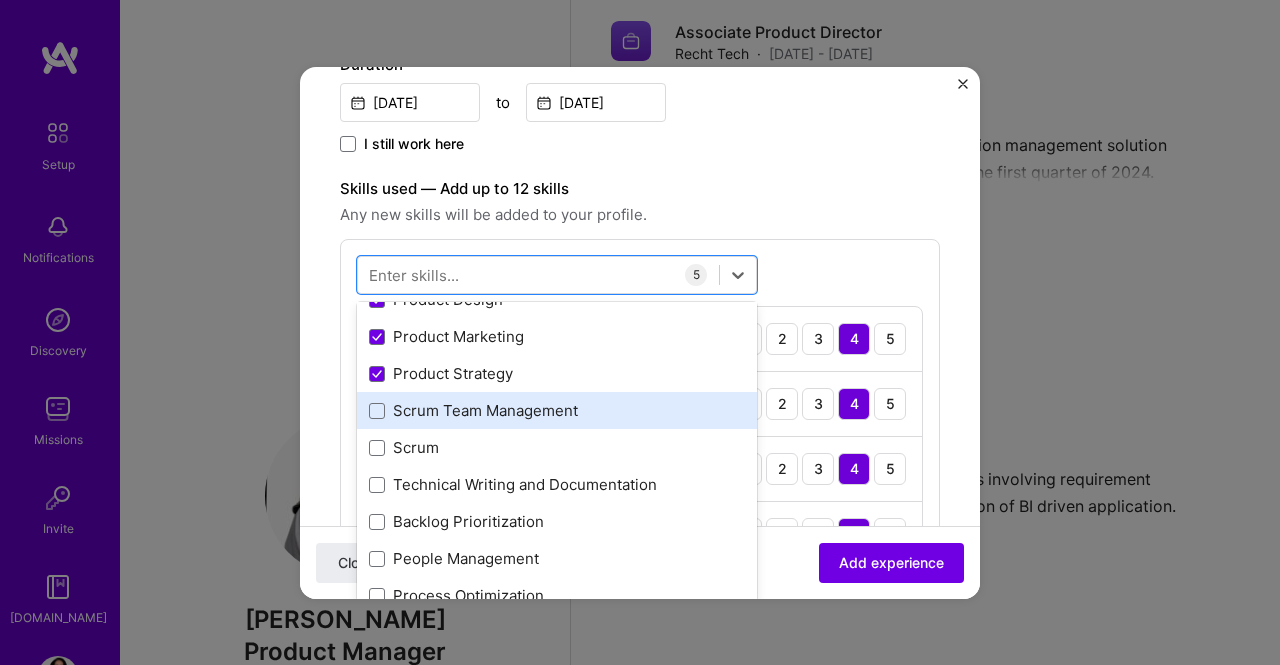 click on "Scrum Team Management" at bounding box center [557, 410] 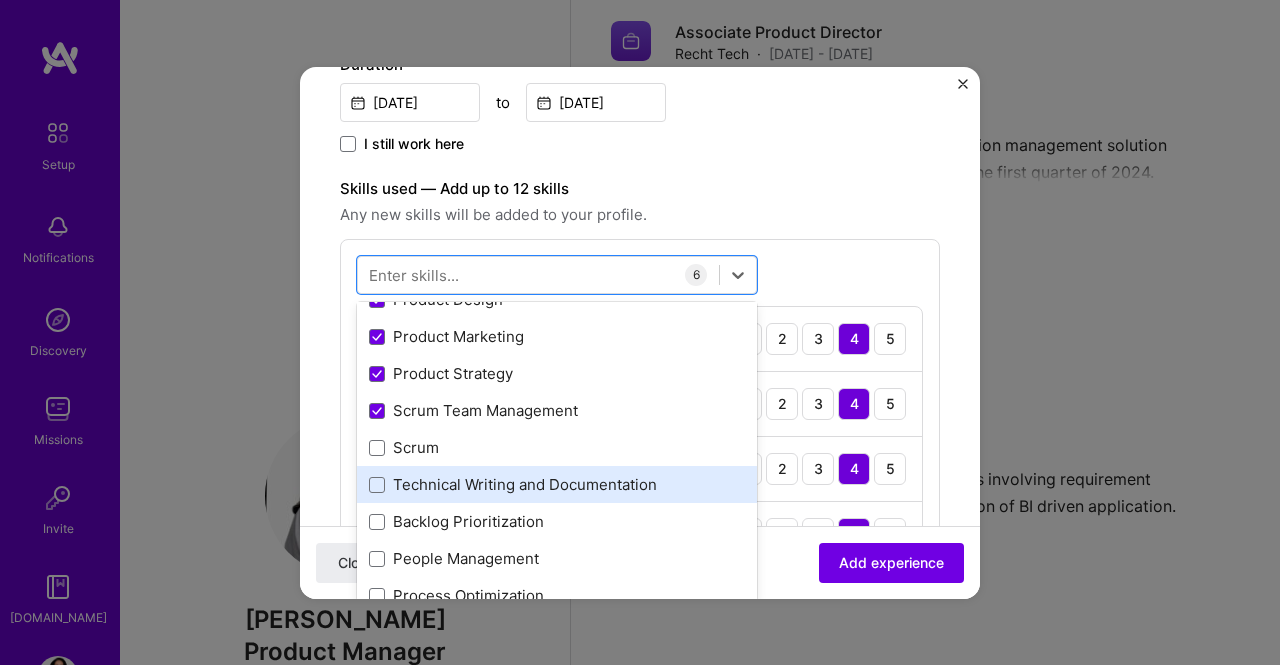 click on "Technical Writing and Documentation" at bounding box center (557, 484) 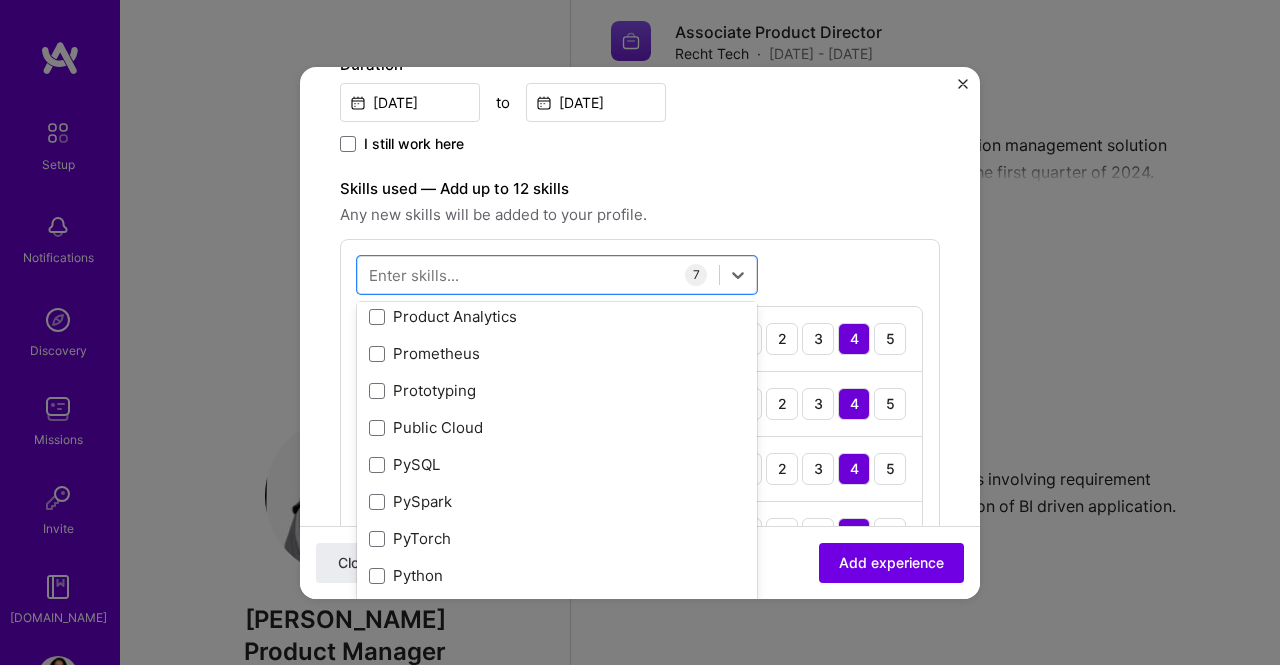 scroll, scrollTop: 9554, scrollLeft: 0, axis: vertical 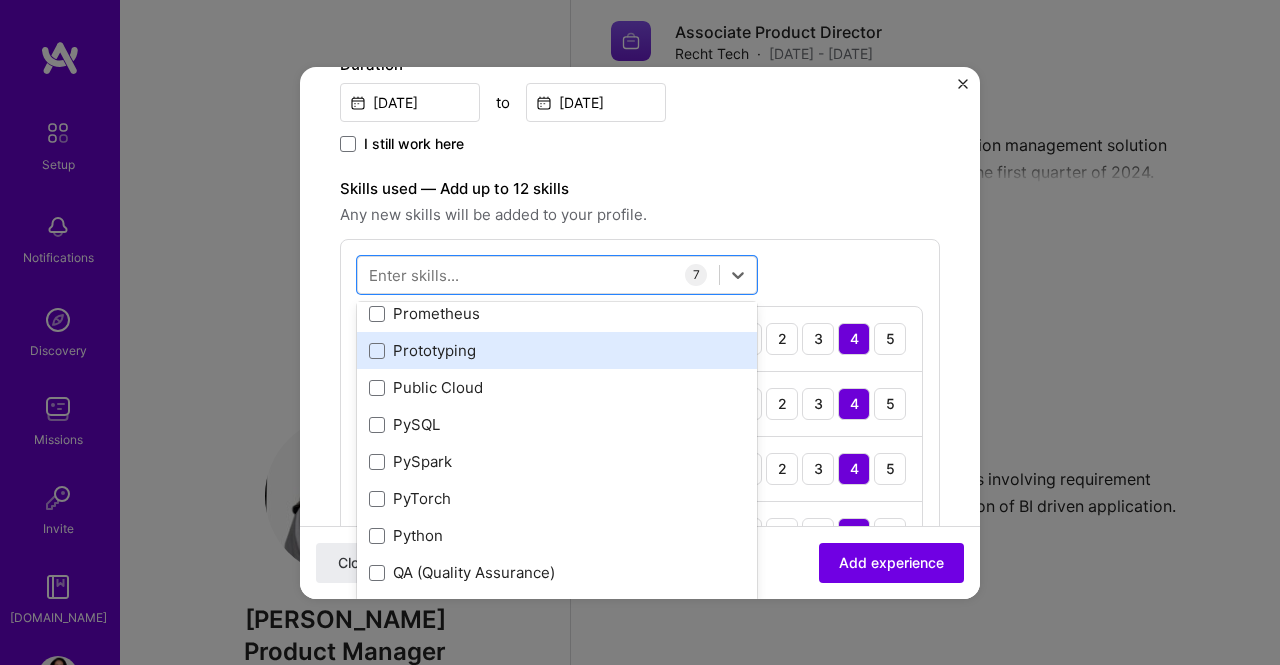 click on "Prototyping" at bounding box center (557, 350) 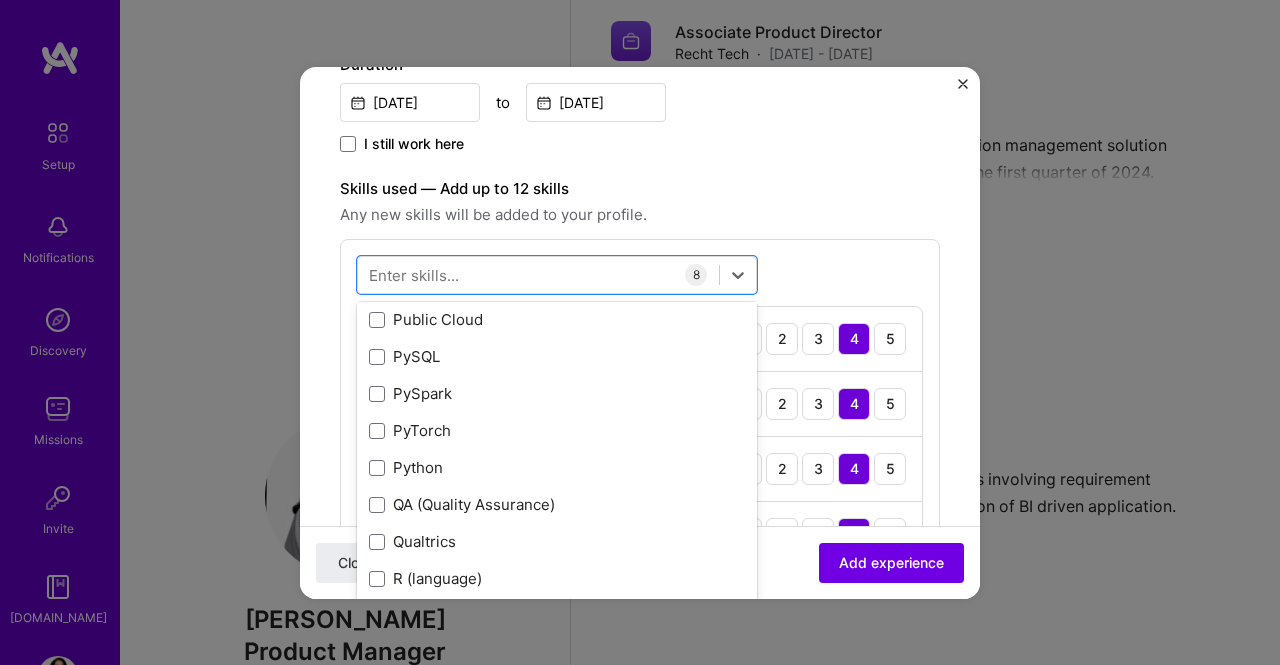 scroll, scrollTop: 9634, scrollLeft: 0, axis: vertical 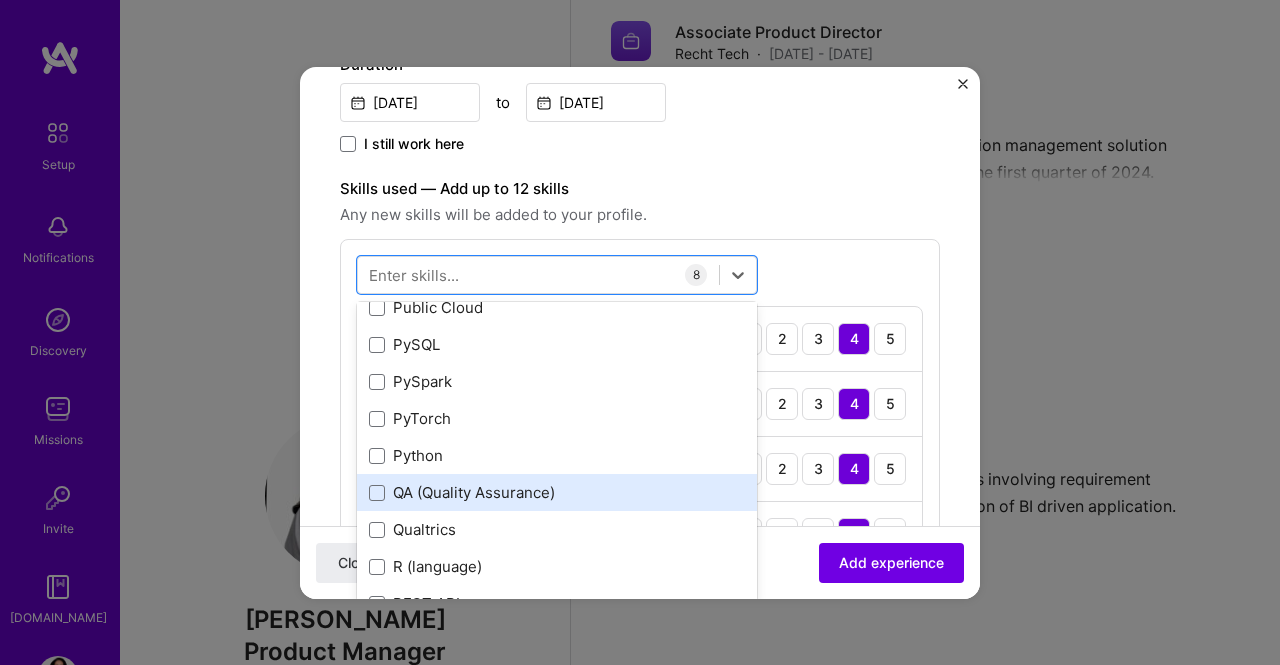 click on "QA (Quality Assurance)" at bounding box center (557, 492) 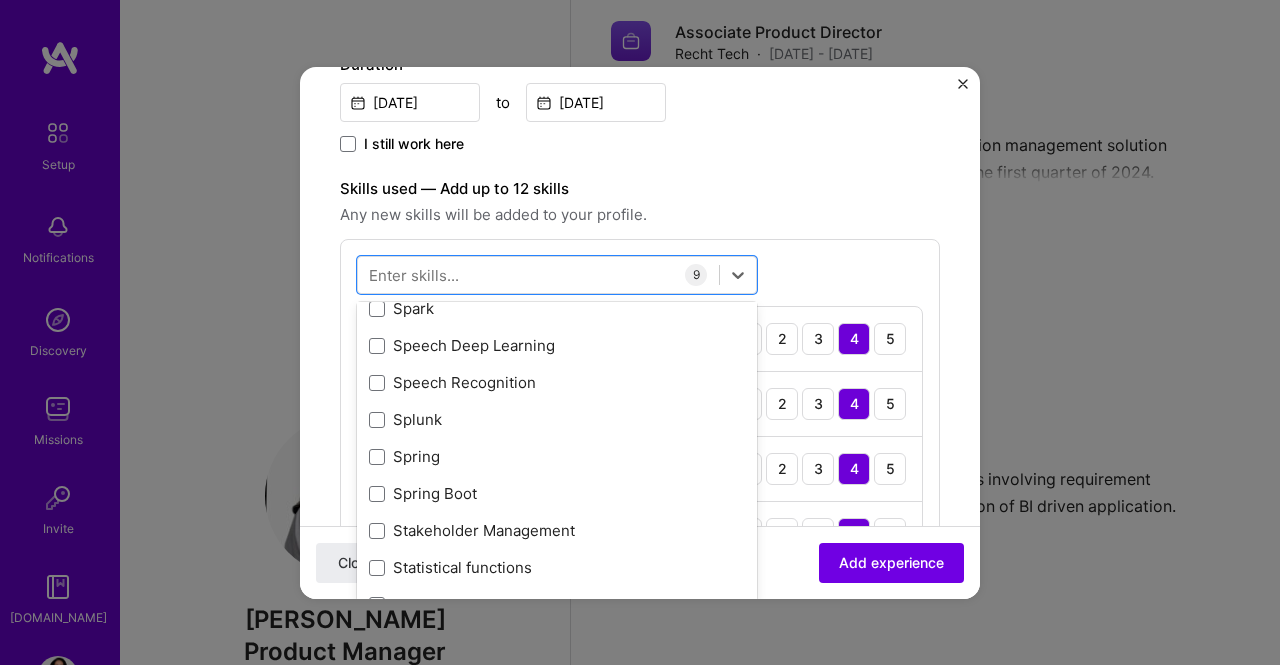 scroll, scrollTop: 11686, scrollLeft: 0, axis: vertical 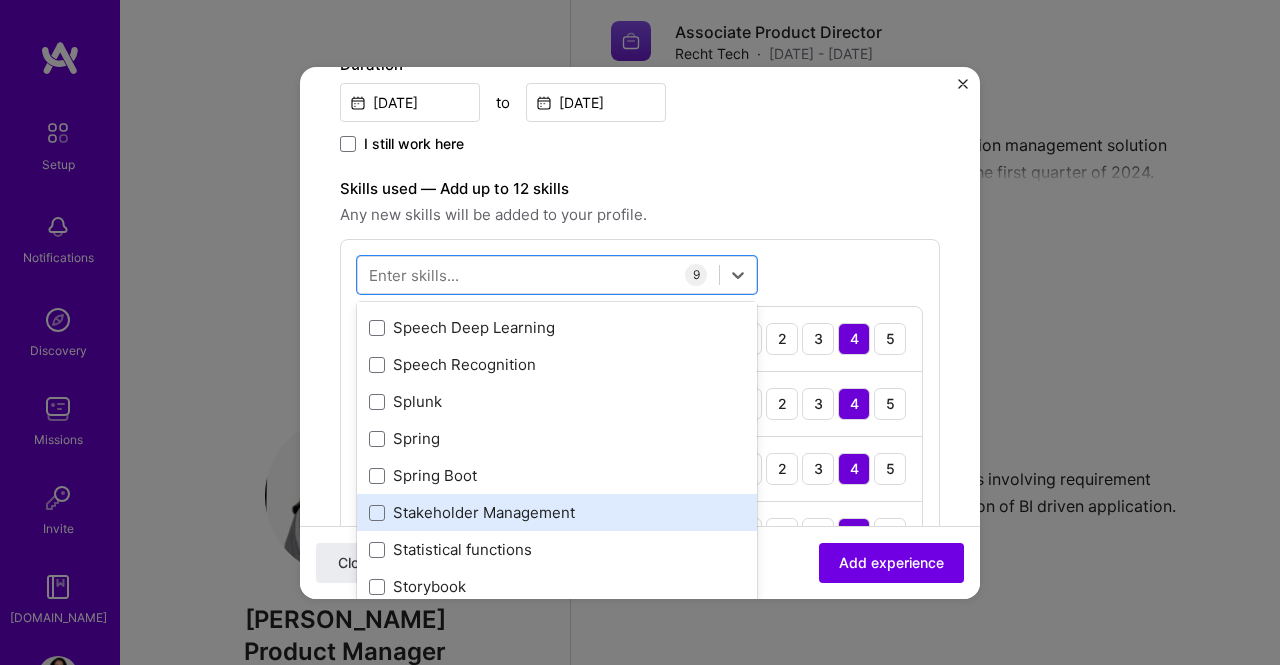 click on "Stakeholder Management" at bounding box center (557, 512) 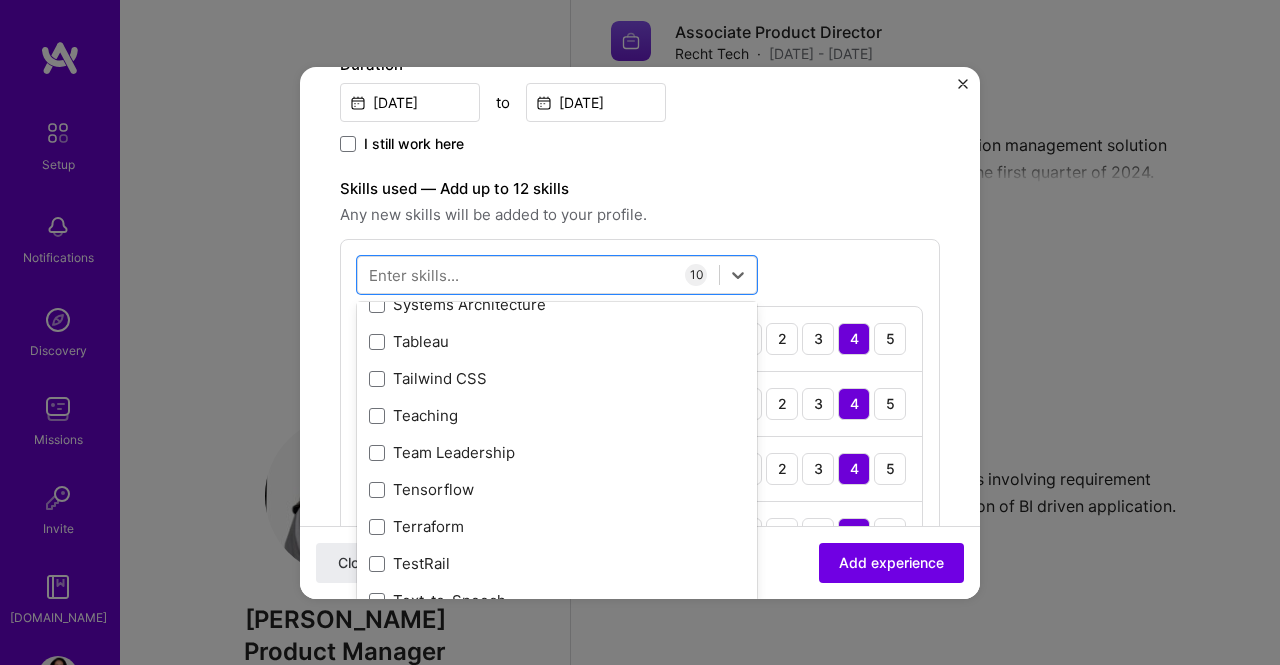 scroll, scrollTop: 12246, scrollLeft: 0, axis: vertical 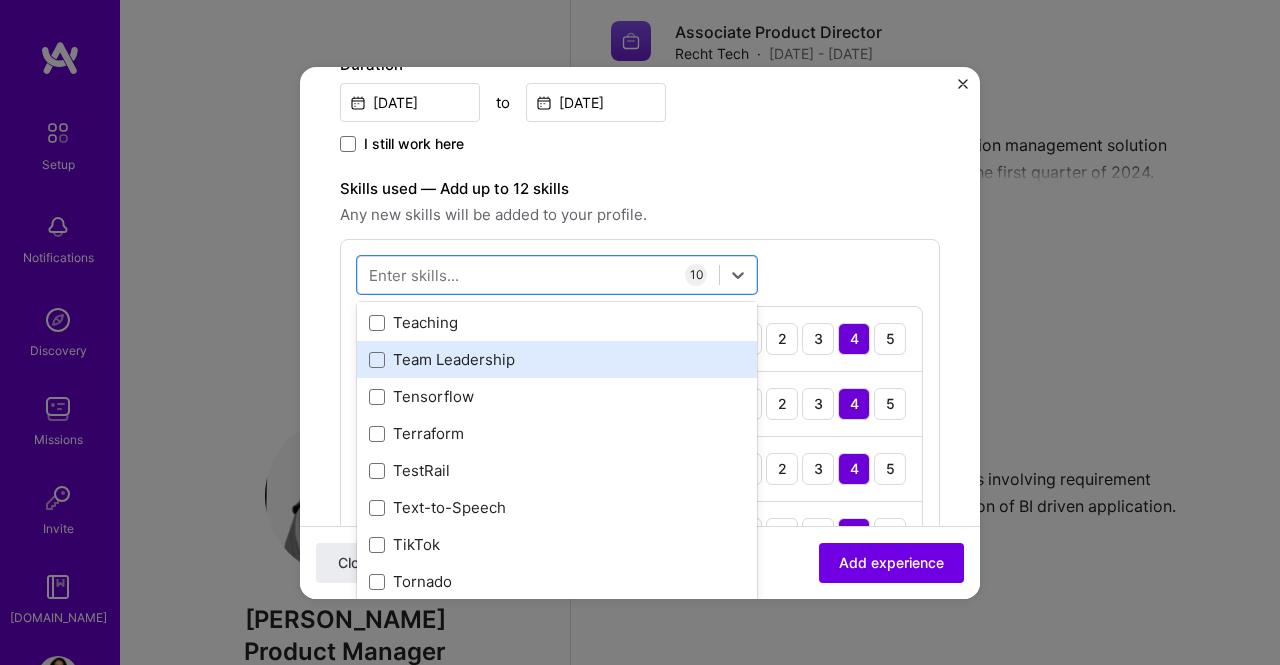 click on "Team Leadership" at bounding box center [557, 359] 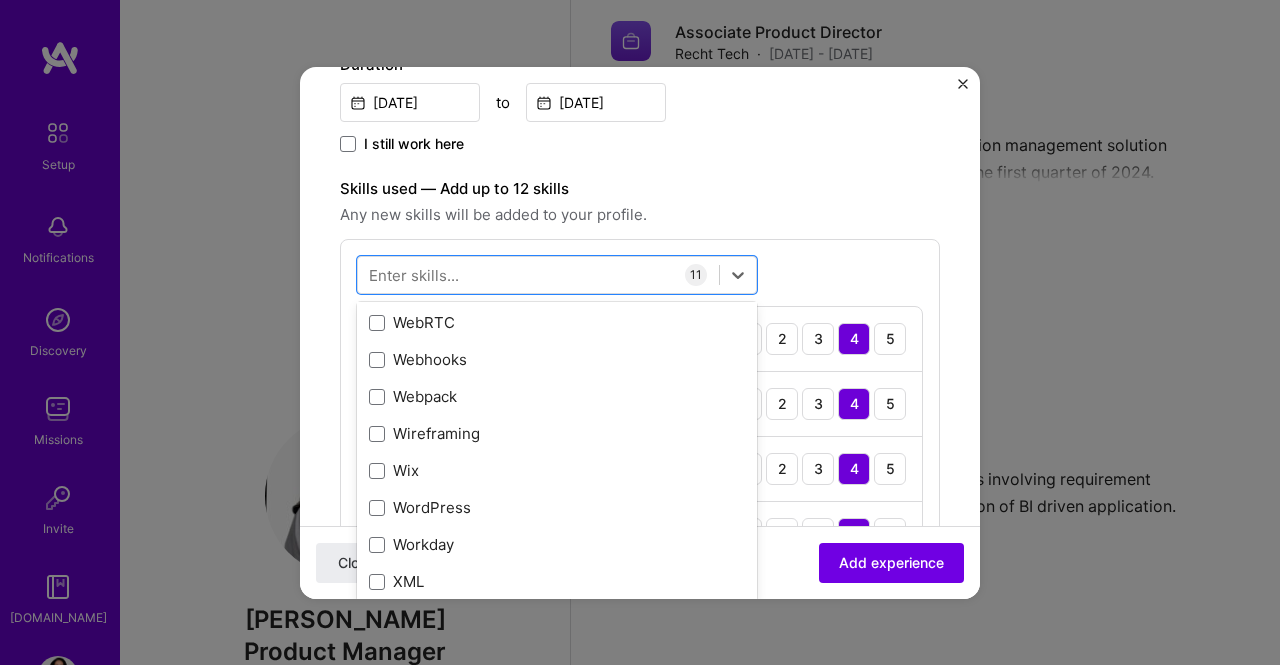 scroll, scrollTop: 13366, scrollLeft: 0, axis: vertical 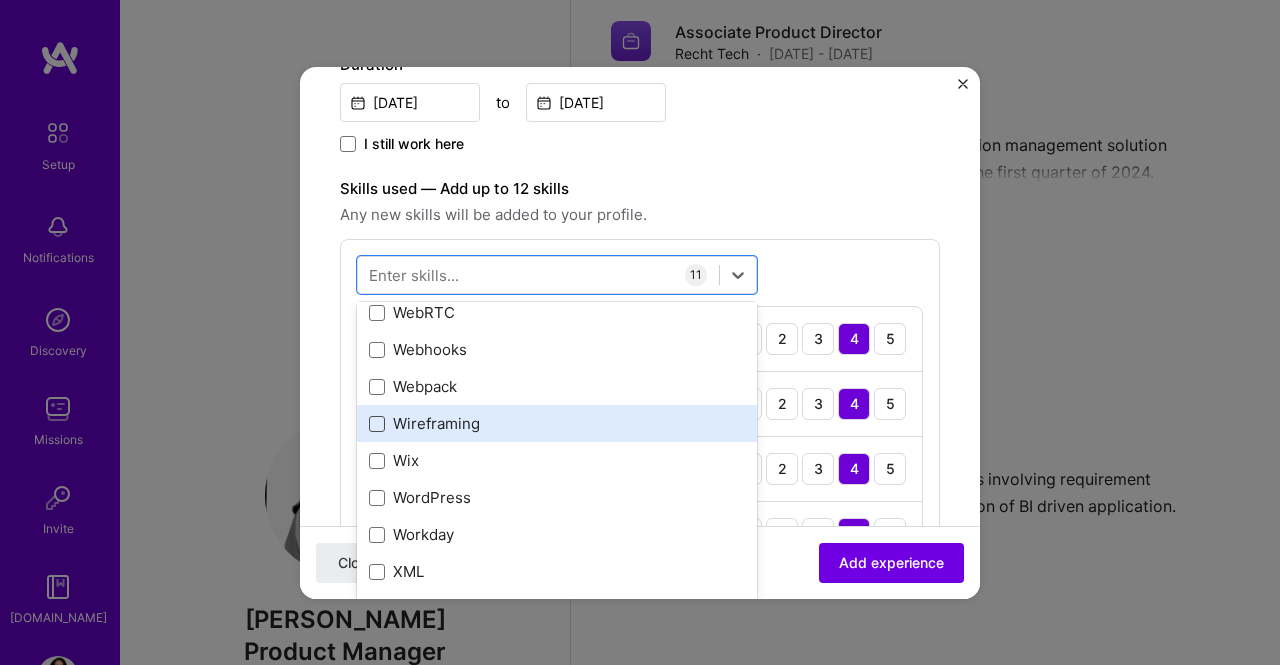 click at bounding box center [377, 424] 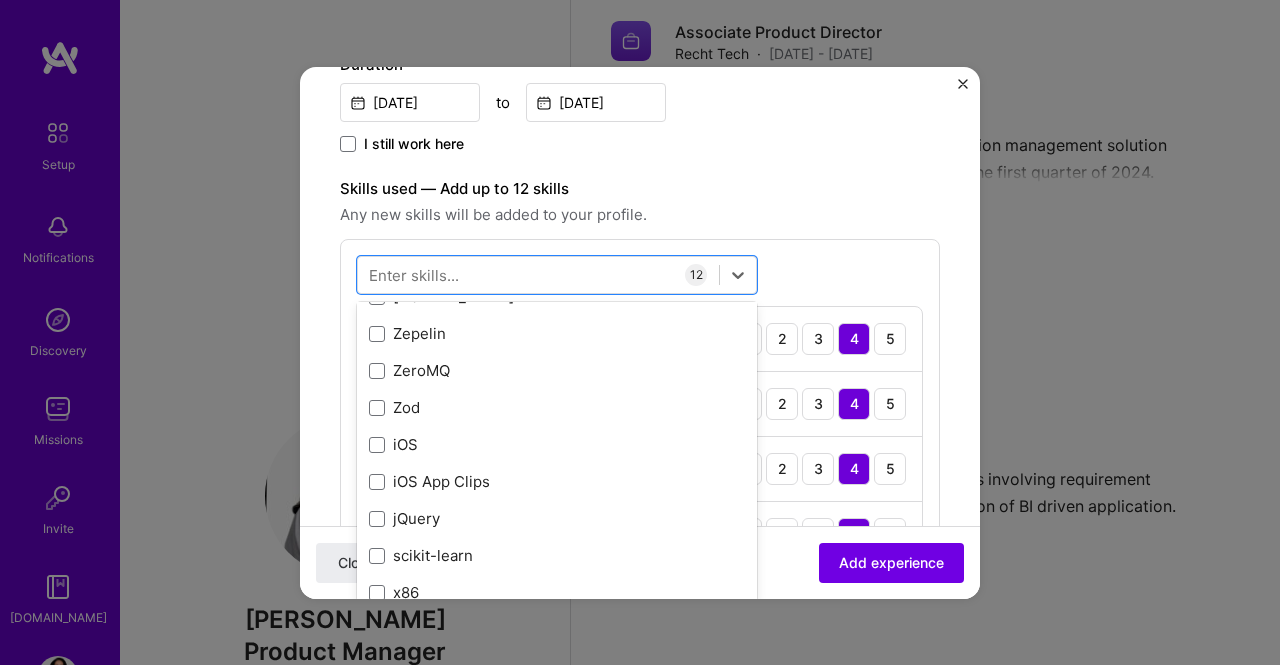 scroll, scrollTop: 13773, scrollLeft: 0, axis: vertical 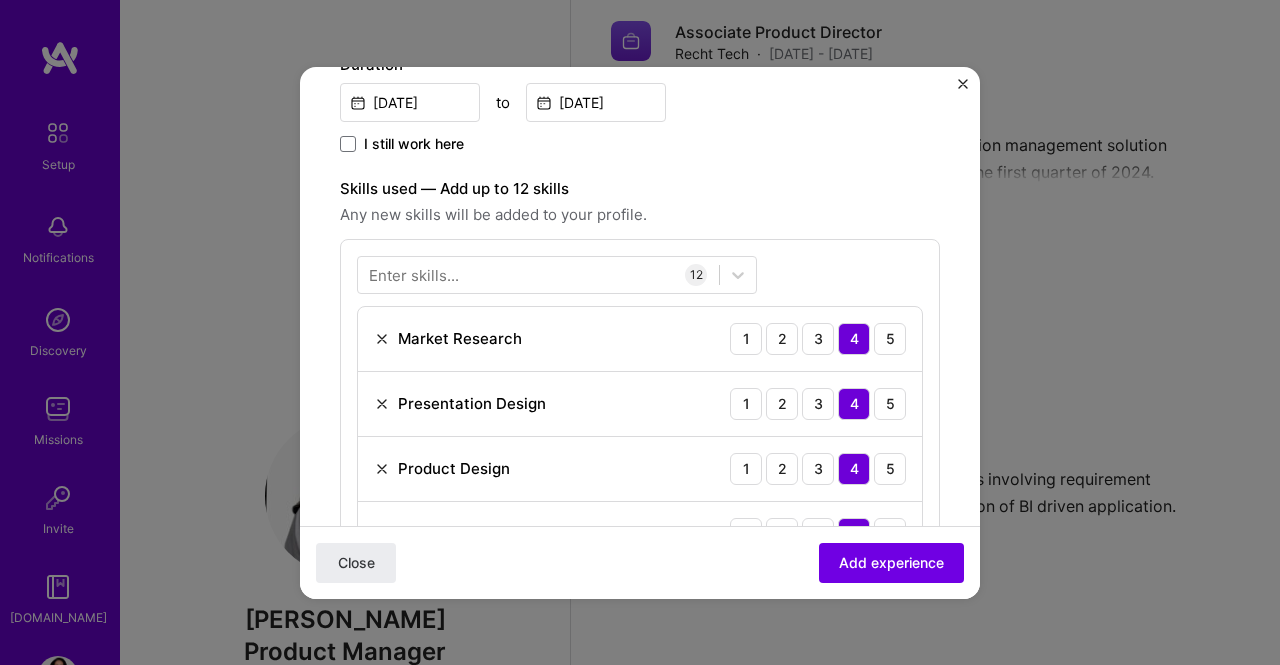 click on "Adding suggested job This job is suggested based on your LinkedIn, resume or [DOMAIN_NAME] activity. Create a job experience Jobs help companies understand your past experience. Company logo Company name Innoterra India
Industry Add up to 2 industries. Selected industries 2 Your title and specialization ERP Business Analyst IT Consultant Duration [DATE]
to [DATE]
I still work here Skills used — Add up to 12 skills Any new skills will be added to your profile. Enter skills... 12 Market Research 1 2 3 4 5 Presentation Design 1 2 3 4 5 Product Design 1 2 3 4 5 Product Marketing 1 2 3 4 5 Product Strategy 1 2 3 4 5 Scrum Team Management 1 2 3 4 5 Technical Writing and Documentation 1 2 3 4 5 Prototyping 1 2 3 4 5 QA (Quality Assurance) 1 2 3 4 5 Stakeholder Management 1 2 3 4 5 Team Leadership 1 2 3 4 5 Wireframing 1 2 3 4 5 Description 100 characters minimum 167 / 2,000  characters Yes, I managed 0" at bounding box center (640, 634) 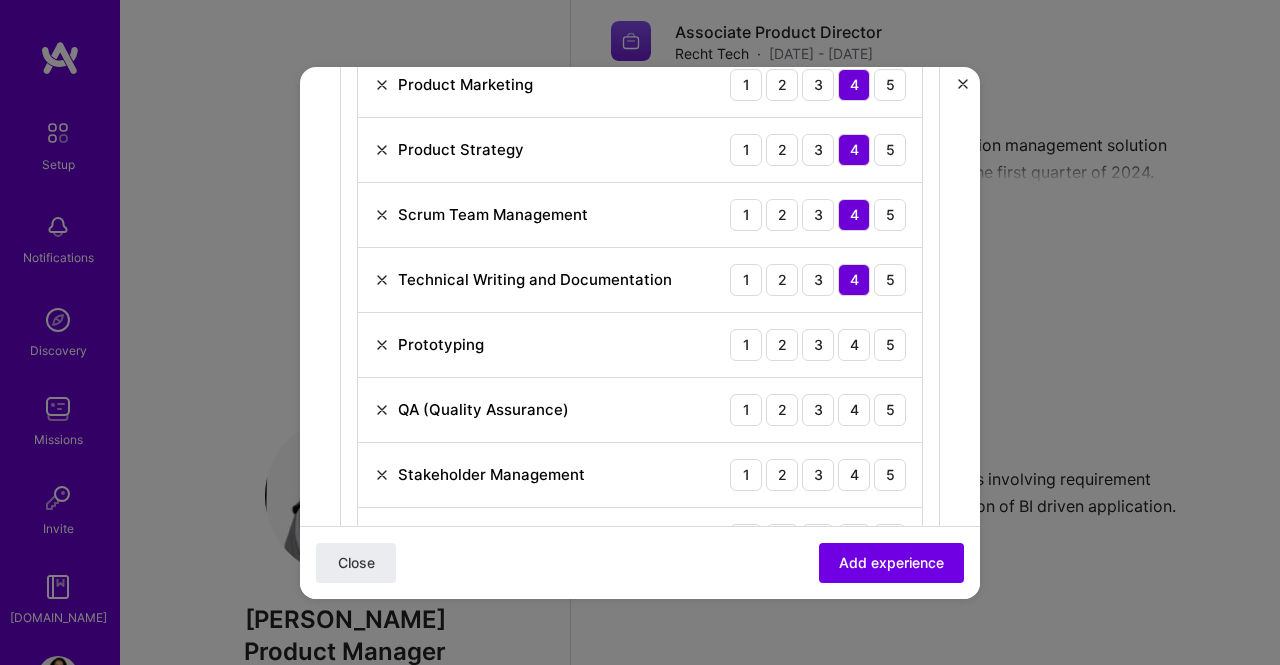 scroll, scrollTop: 1095, scrollLeft: 0, axis: vertical 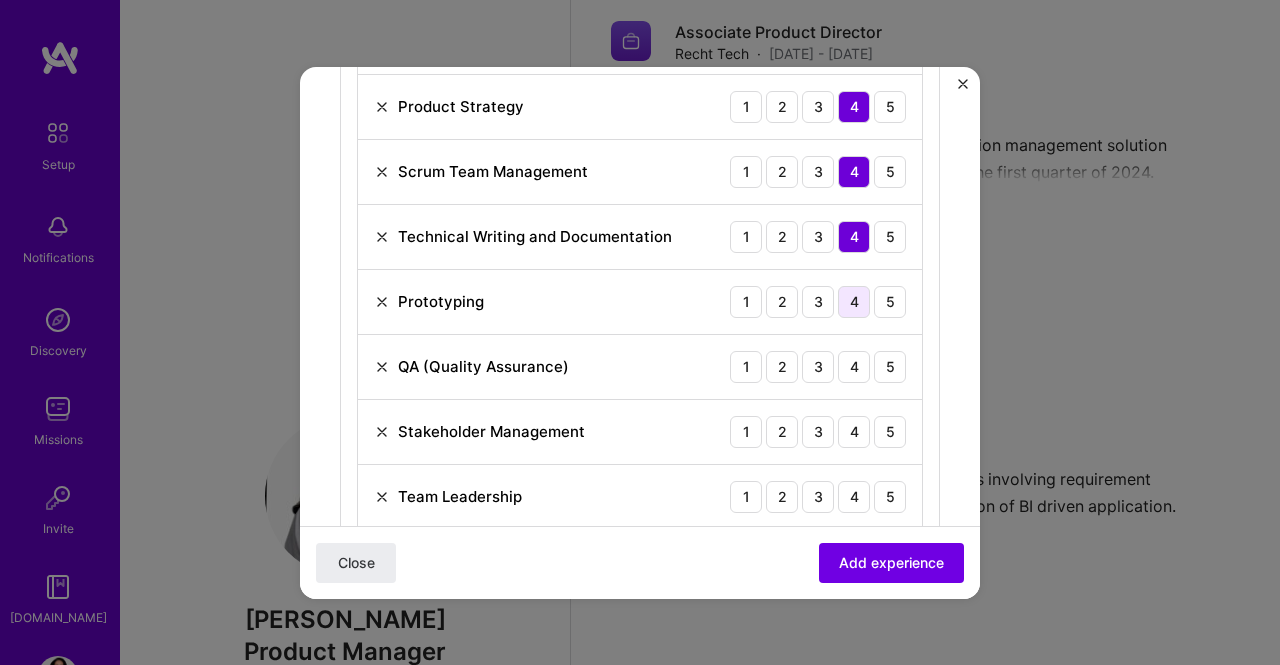 click on "4" at bounding box center [854, 302] 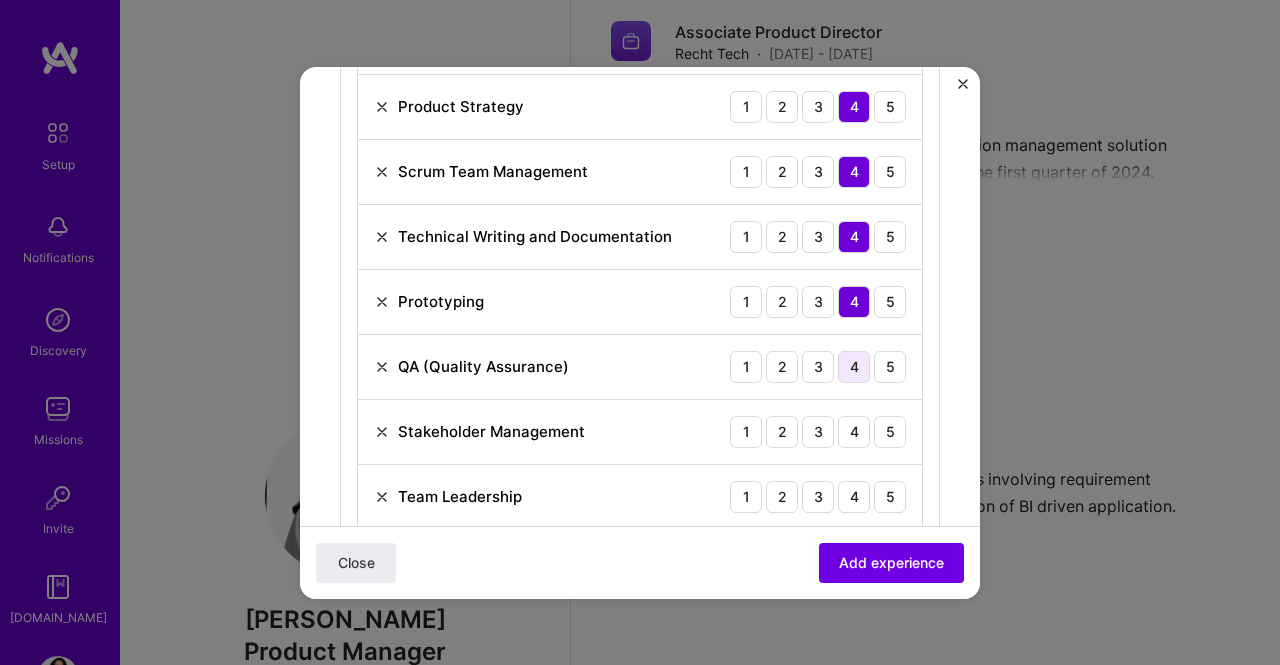 click on "4" at bounding box center [854, 367] 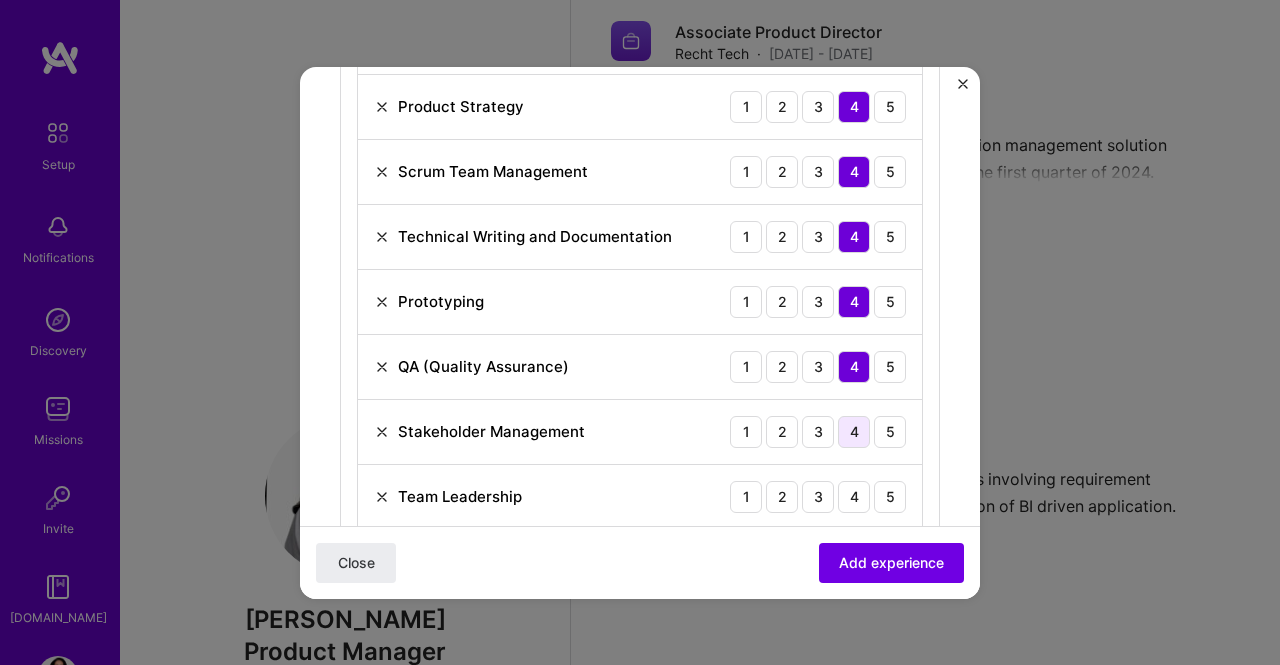 click on "4" at bounding box center [854, 432] 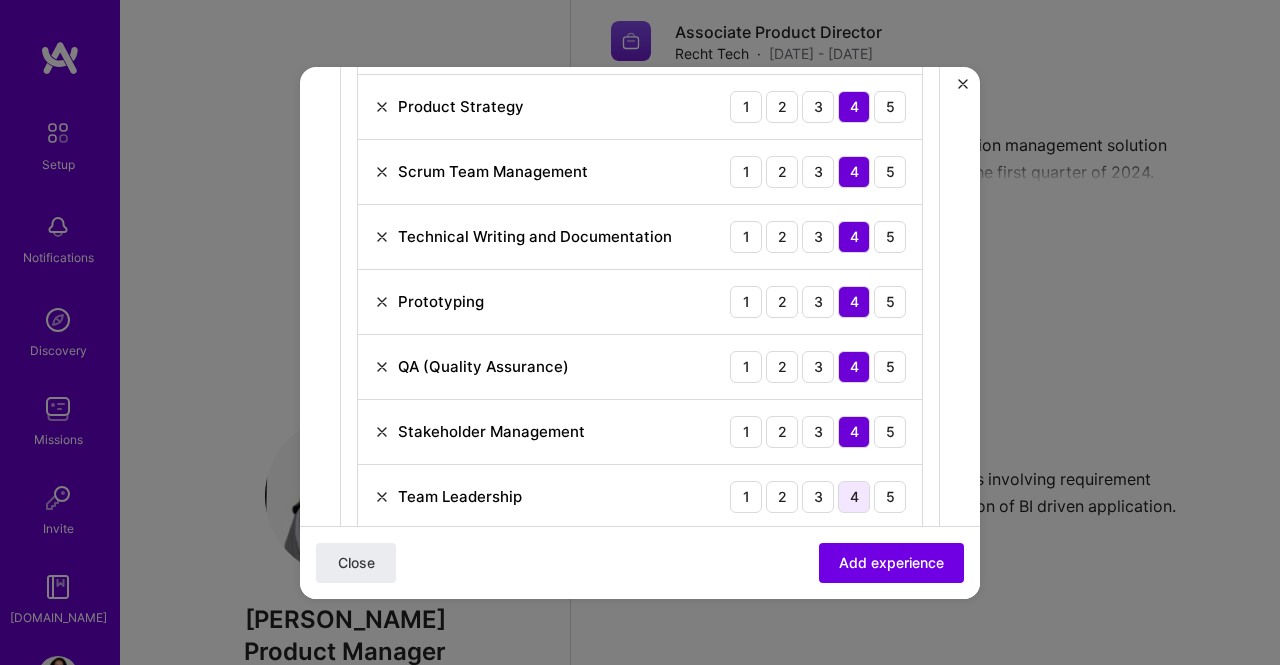 click on "4" at bounding box center [854, 497] 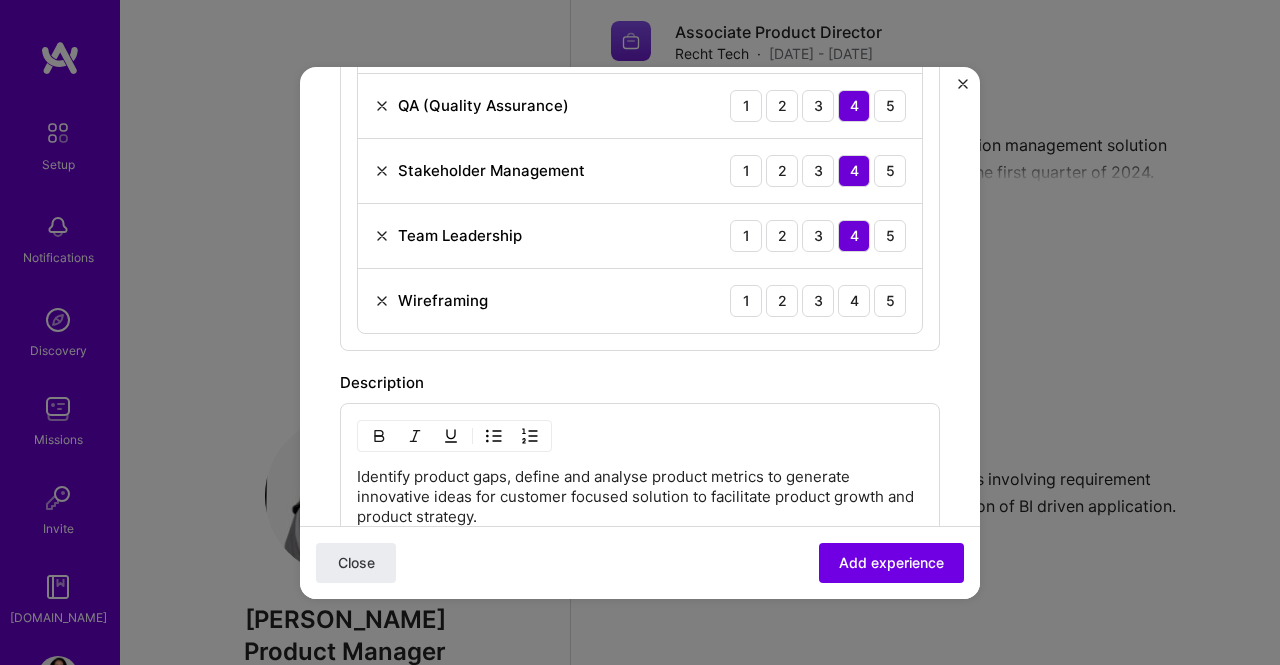 scroll, scrollTop: 1358, scrollLeft: 0, axis: vertical 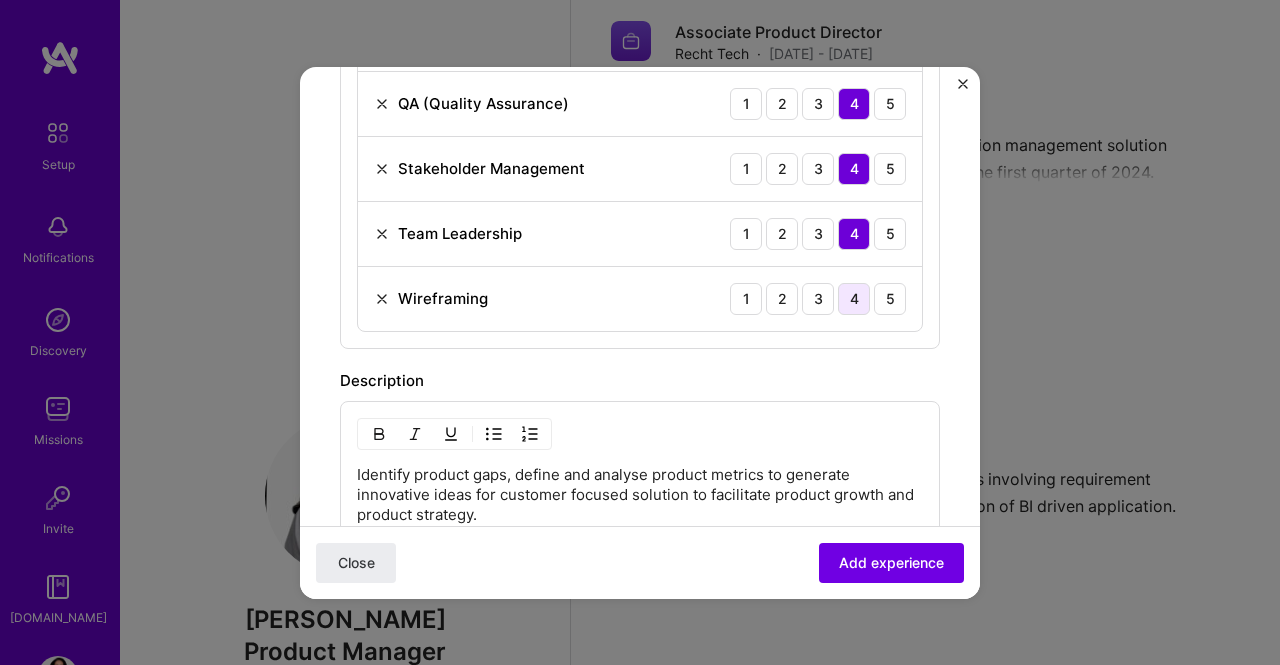 click on "4" at bounding box center (854, 299) 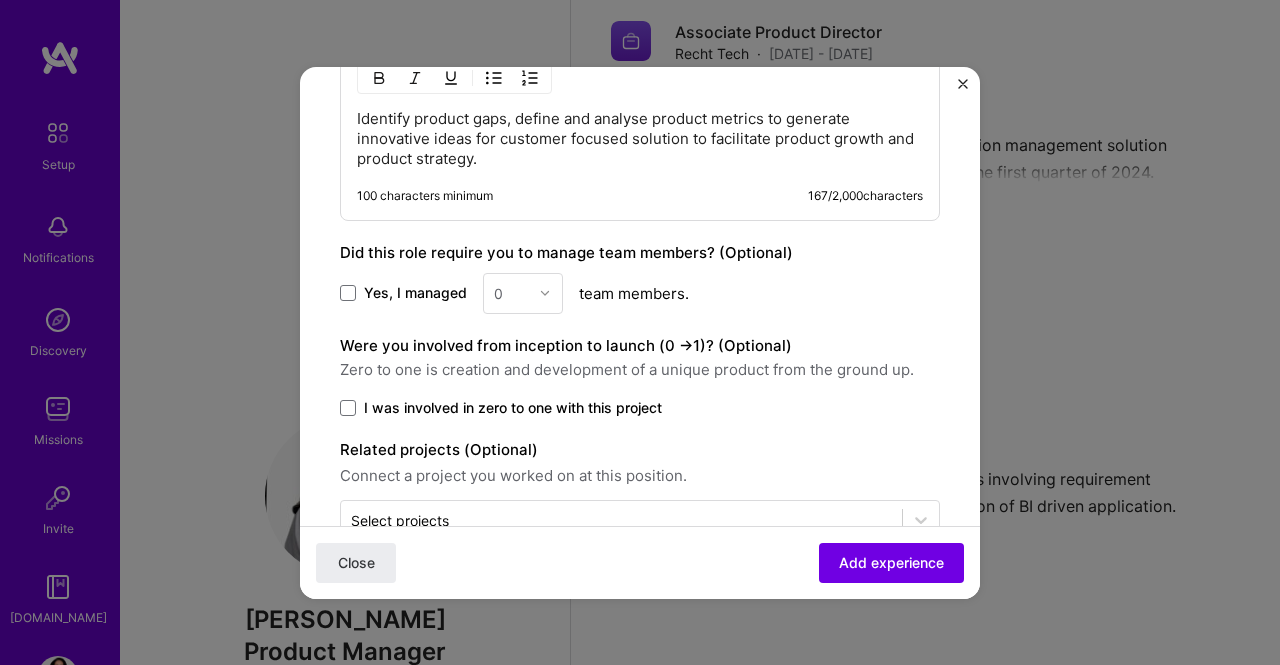 scroll, scrollTop: 1737, scrollLeft: 0, axis: vertical 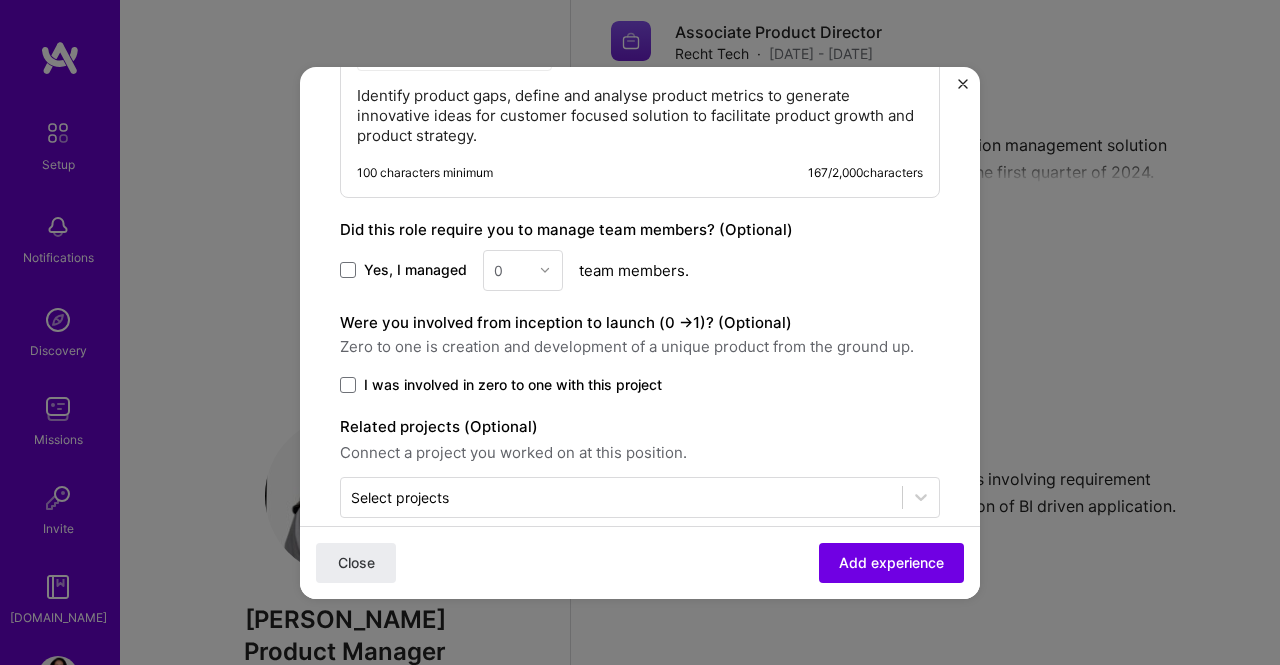 click on "Yes, I managed" at bounding box center (403, 270) 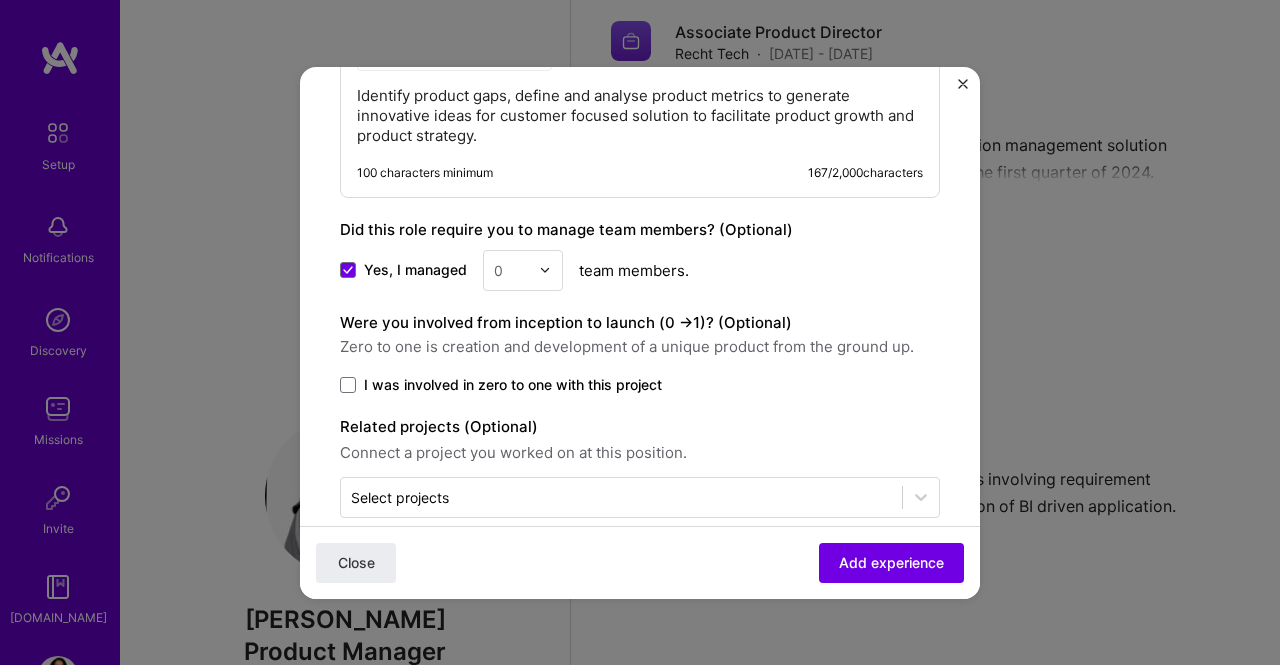 click at bounding box center (550, 270) 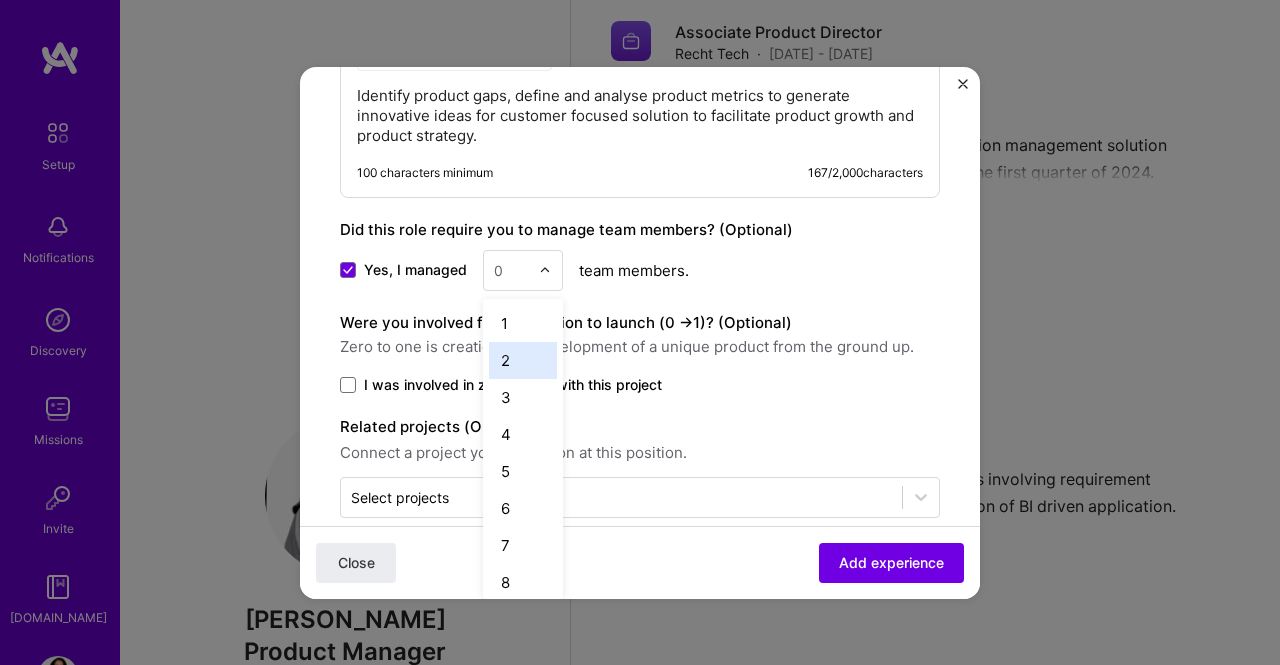 click on "2" at bounding box center (523, 360) 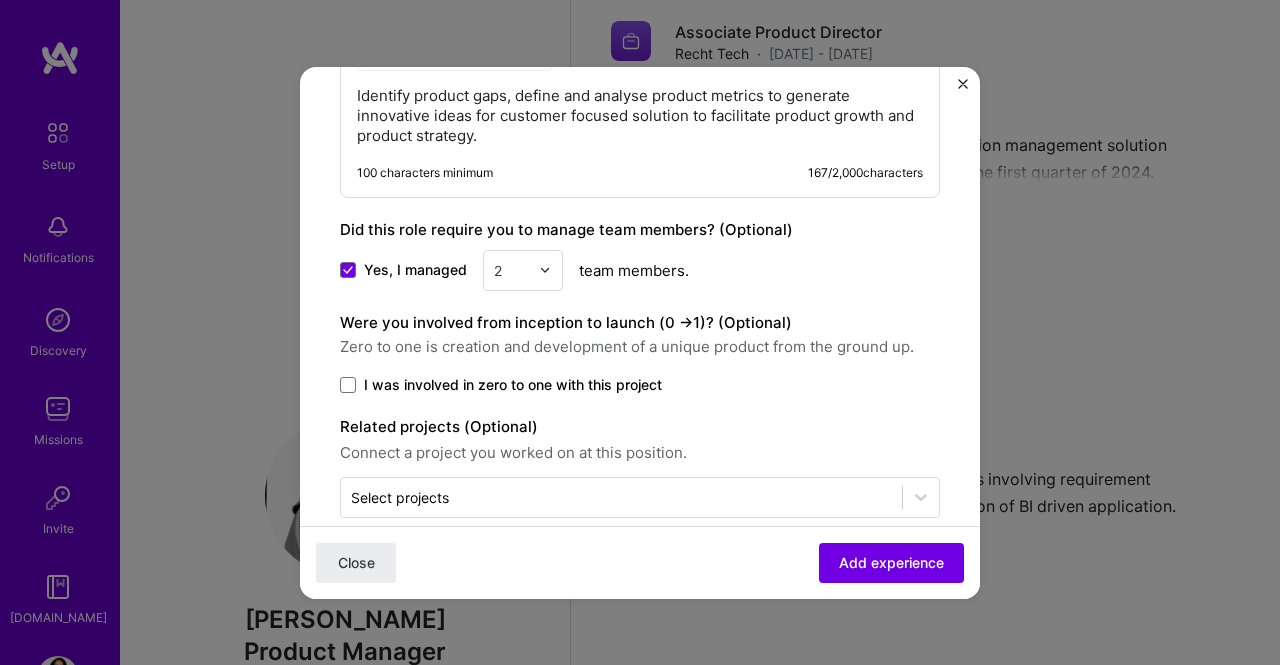 click on "I was involved in zero to one with this project" at bounding box center [513, 385] 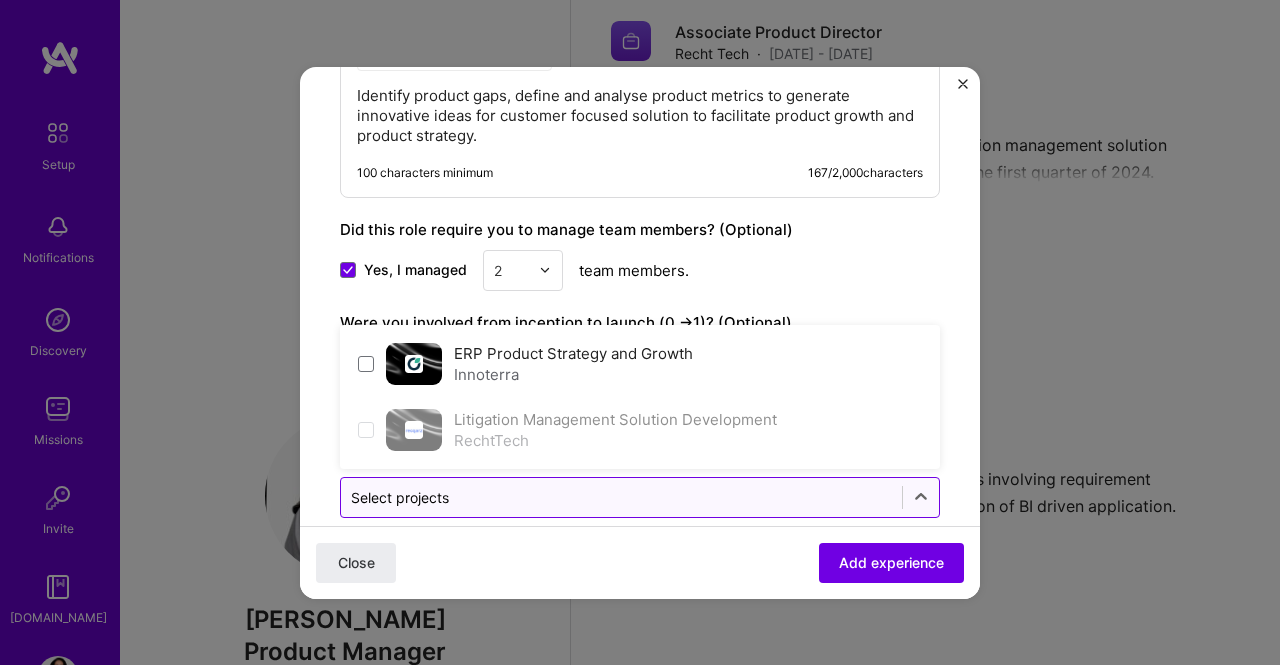 click at bounding box center (621, 497) 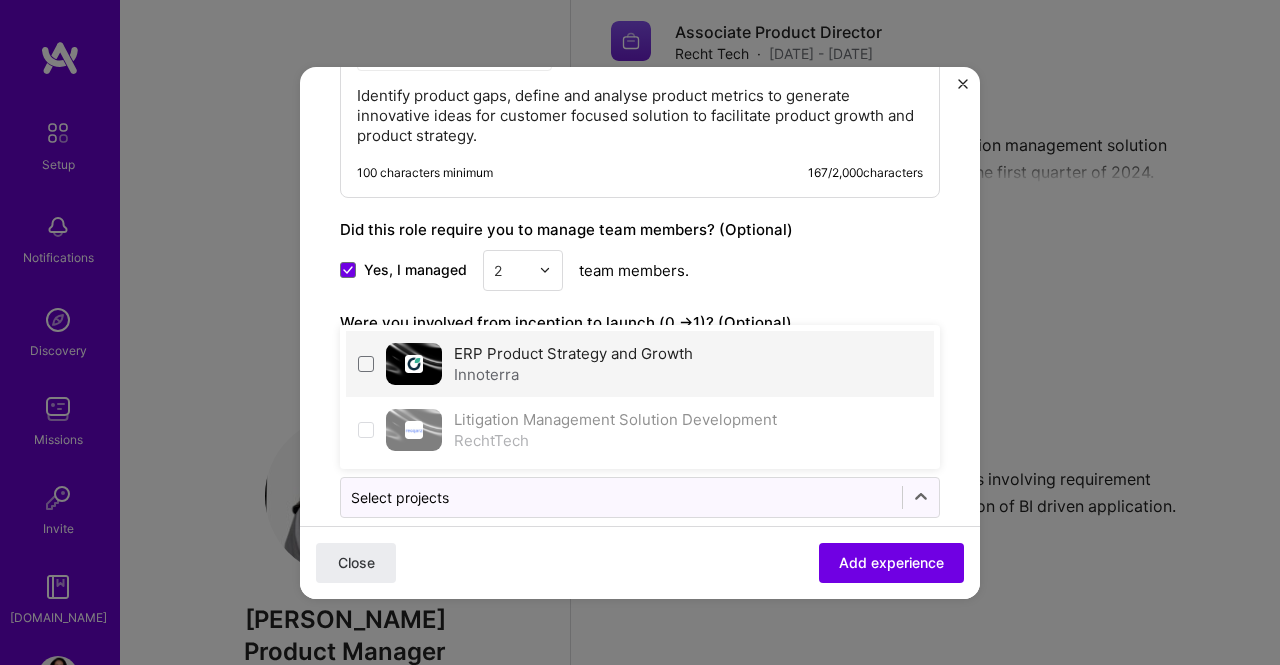 click on "ERP Product Strategy and Growth Innoterra" at bounding box center (640, 364) 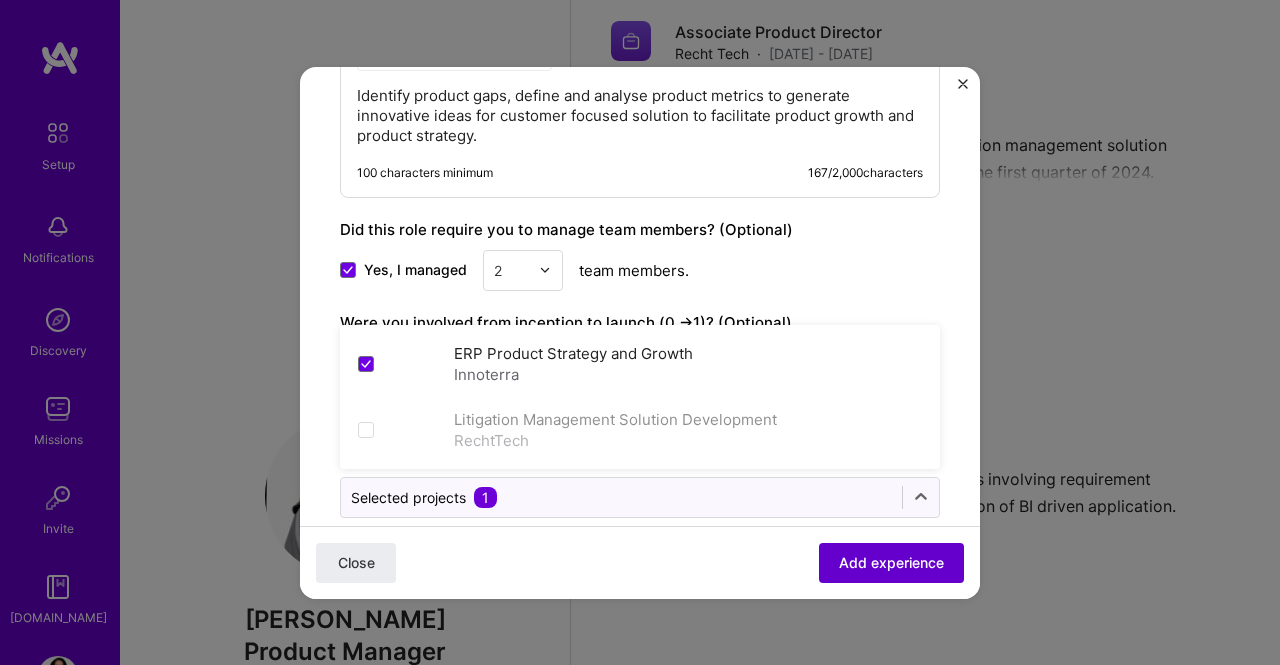 click on "Add experience" at bounding box center (891, 562) 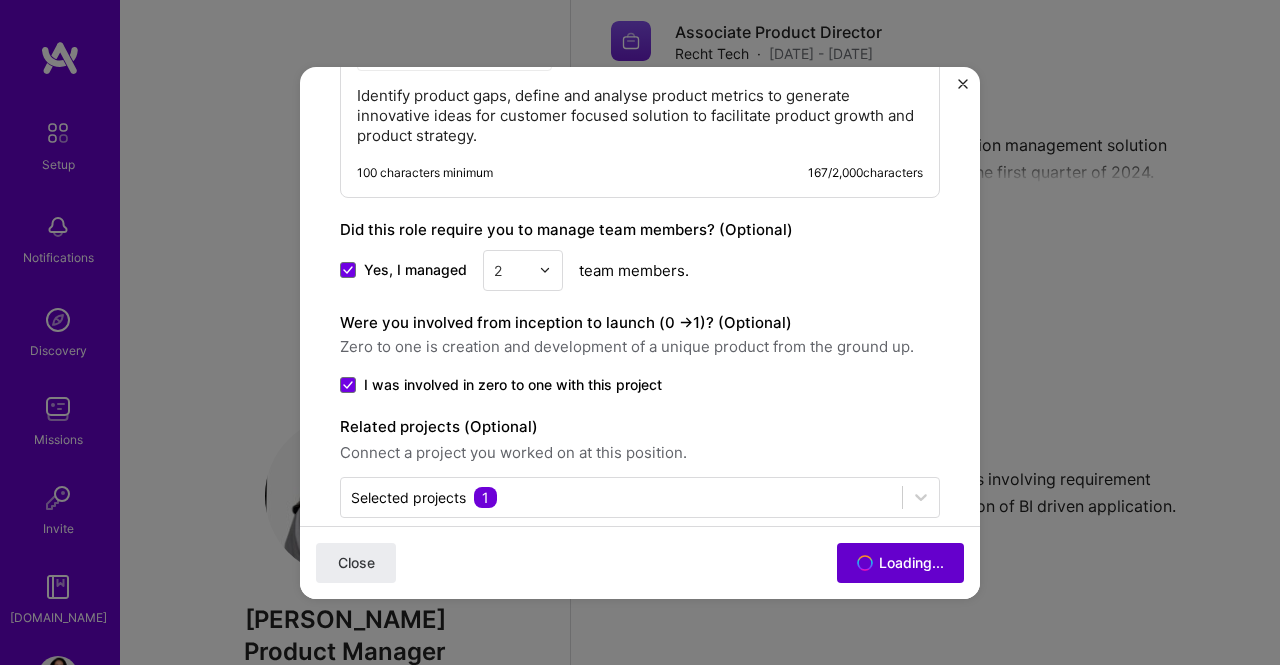 click on "Close
Loading..." at bounding box center [640, 561] 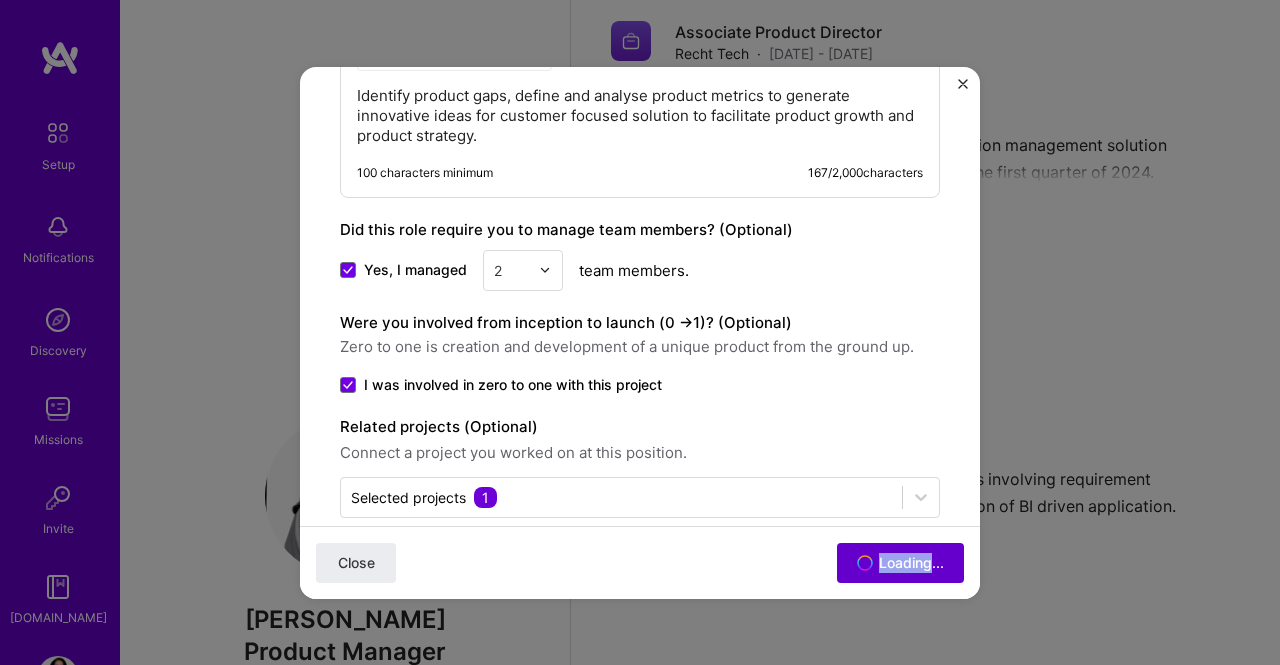 click on "Close
Loading..." at bounding box center (640, 561) 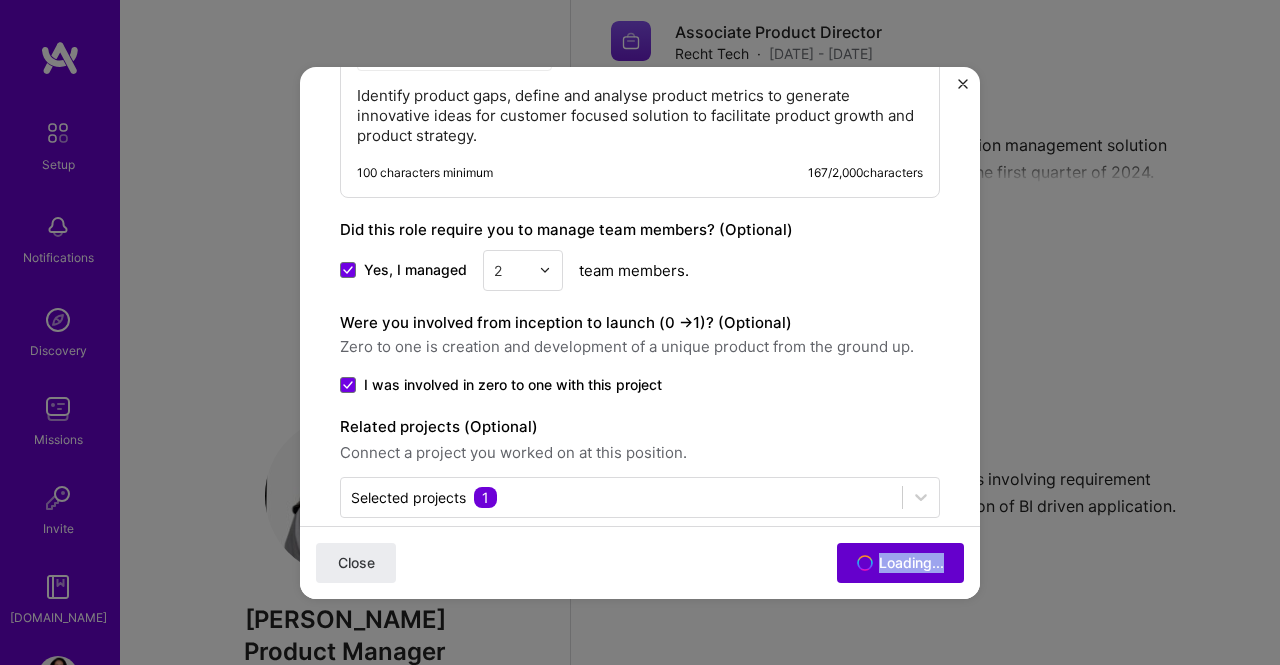 click on "Close
Loading..." at bounding box center [640, 561] 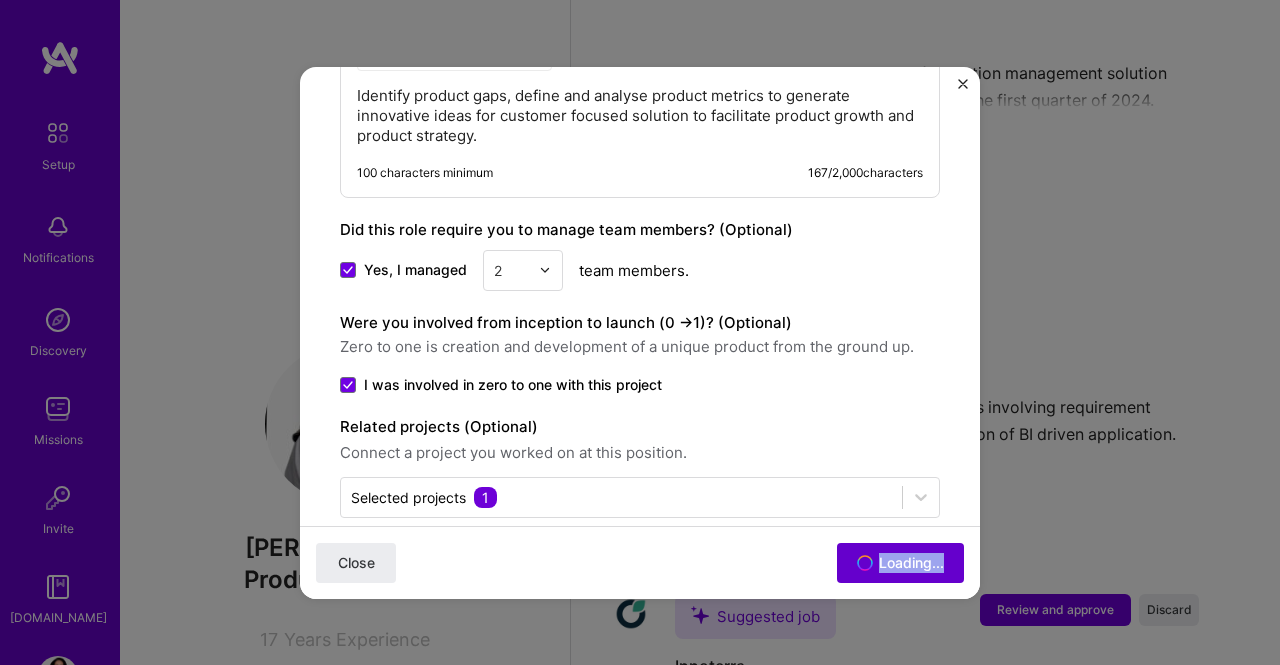 click on "Close
Loading..." at bounding box center (640, 561) 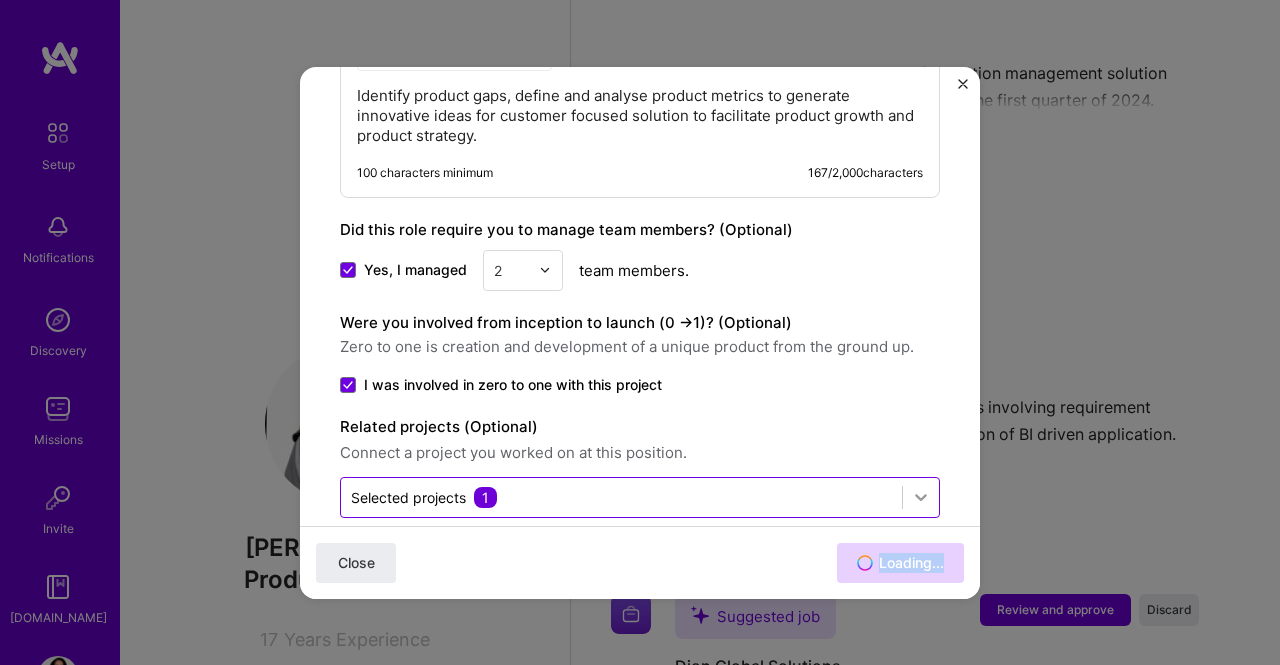 scroll, scrollTop: 1925, scrollLeft: 0, axis: vertical 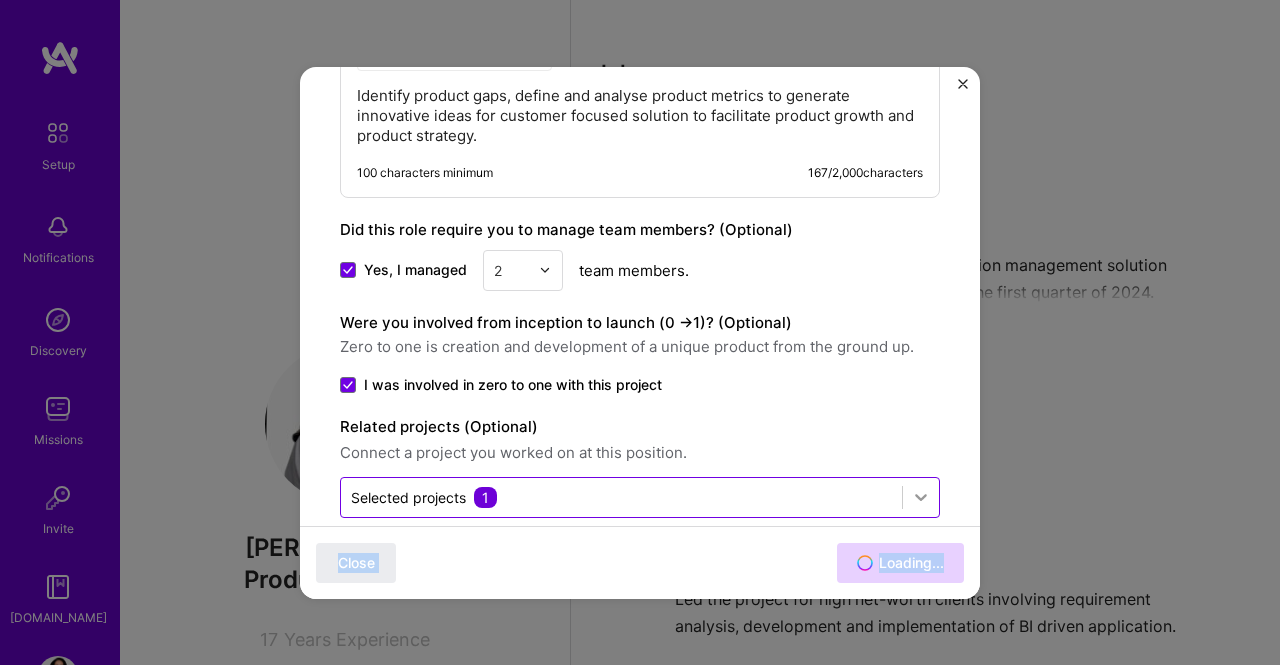 drag, startPoint x: 874, startPoint y: 573, endPoint x: 923, endPoint y: 470, distance: 114.061386 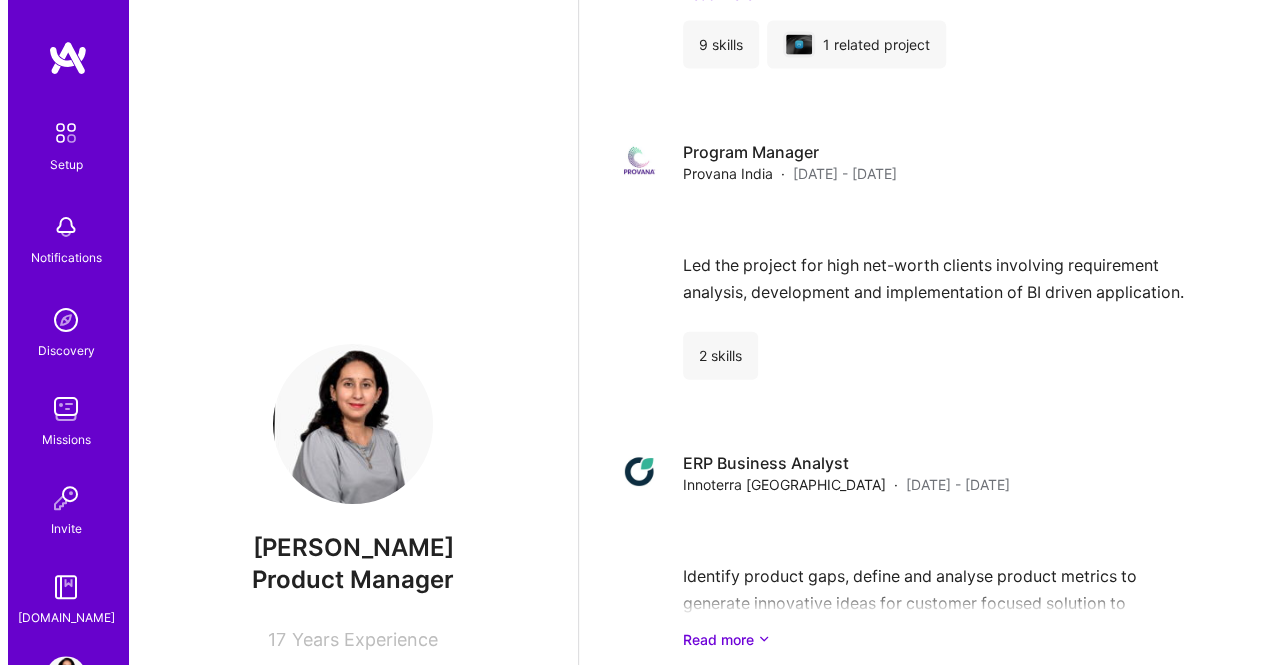 scroll, scrollTop: 2229, scrollLeft: 0, axis: vertical 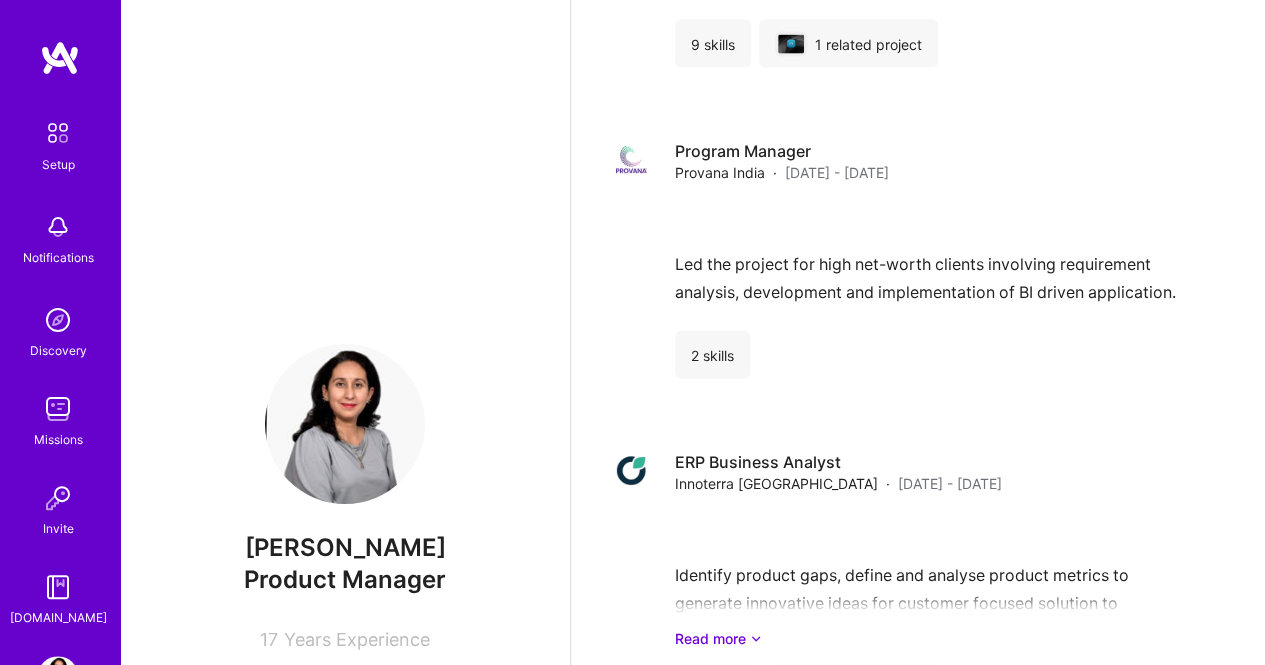 click on "Review and approve" at bounding box center [1040, 801] 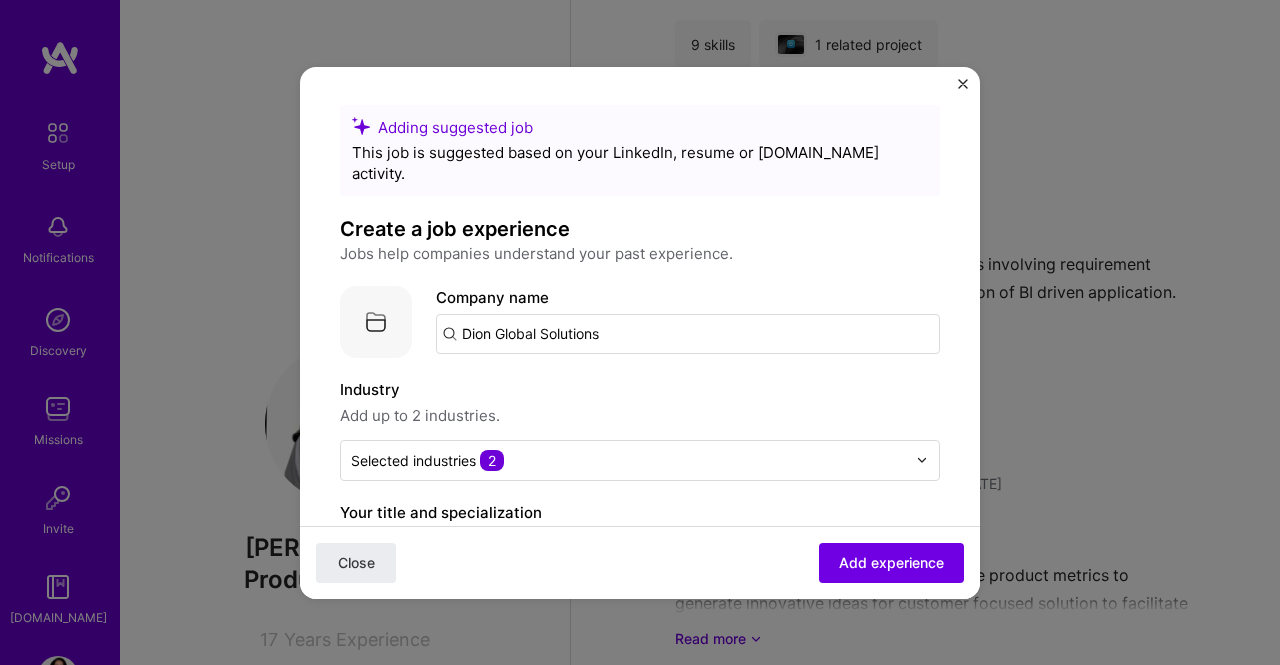 scroll, scrollTop: 0, scrollLeft: 0, axis: both 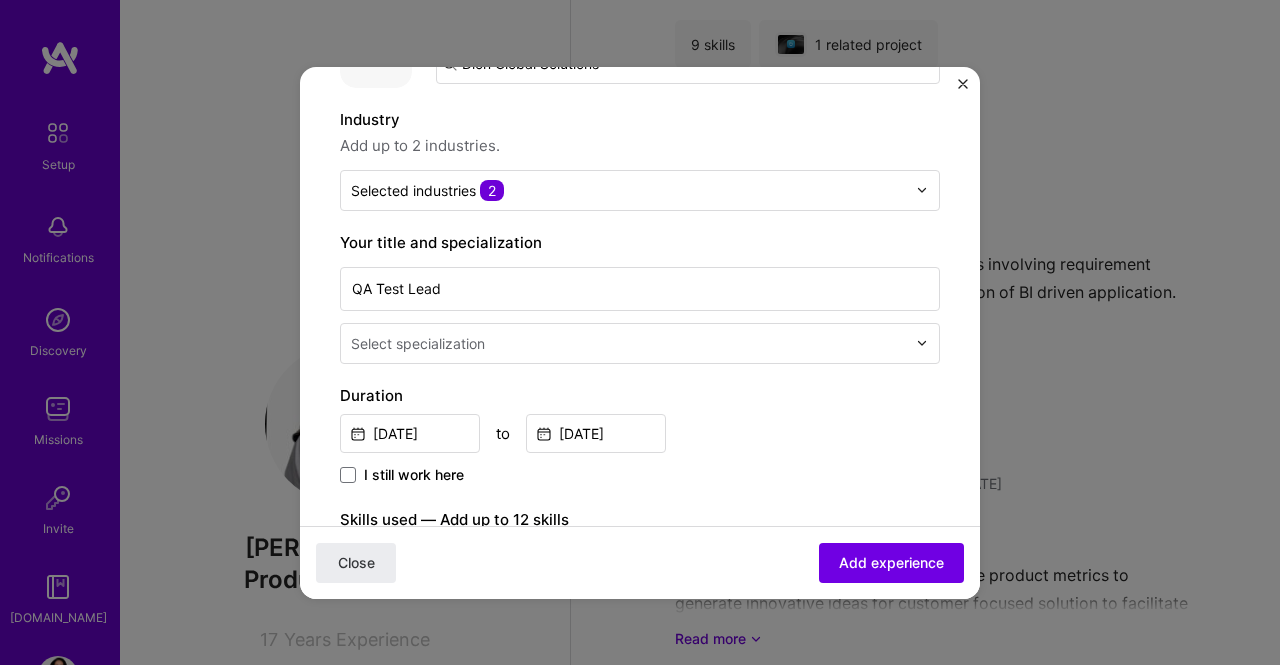 click at bounding box center (630, 343) 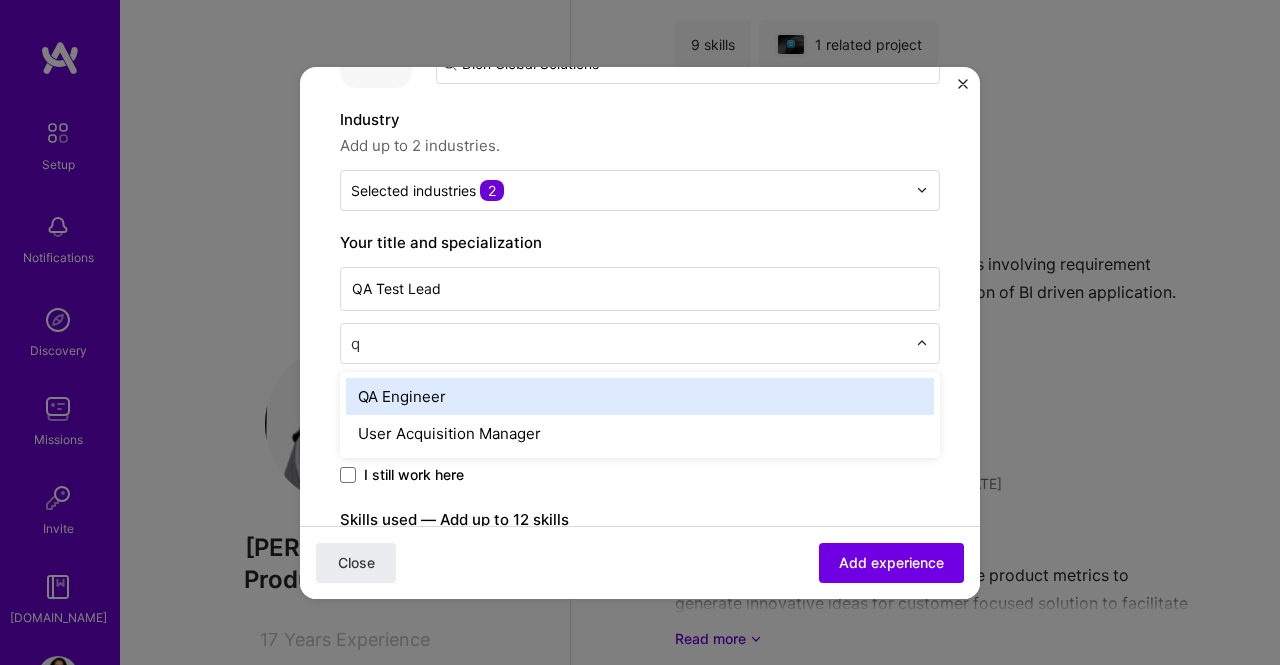 type on "qa" 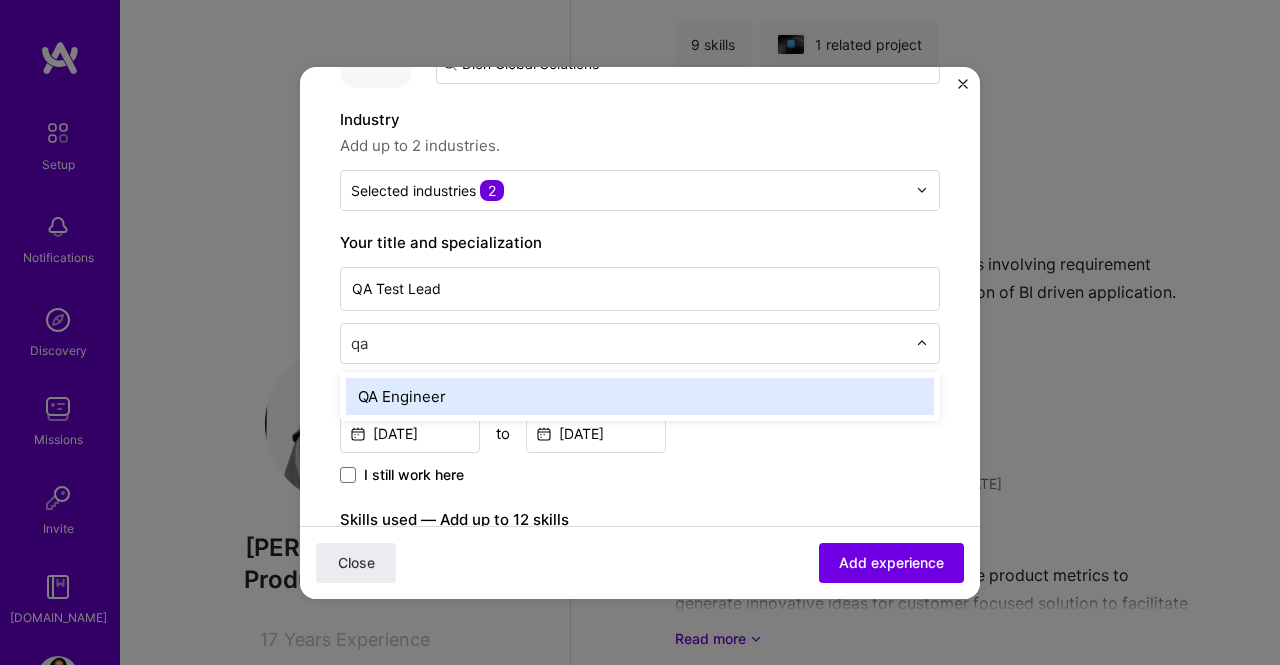 click on "QA Engineer" at bounding box center (640, 396) 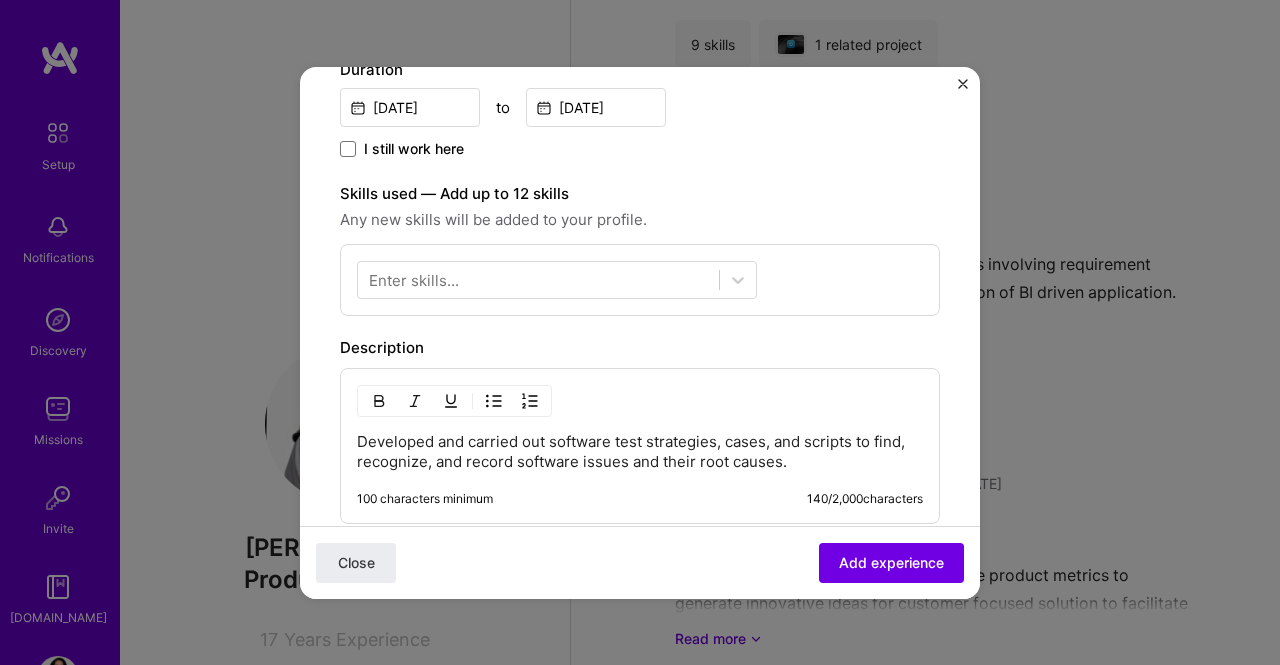 scroll, scrollTop: 596, scrollLeft: 0, axis: vertical 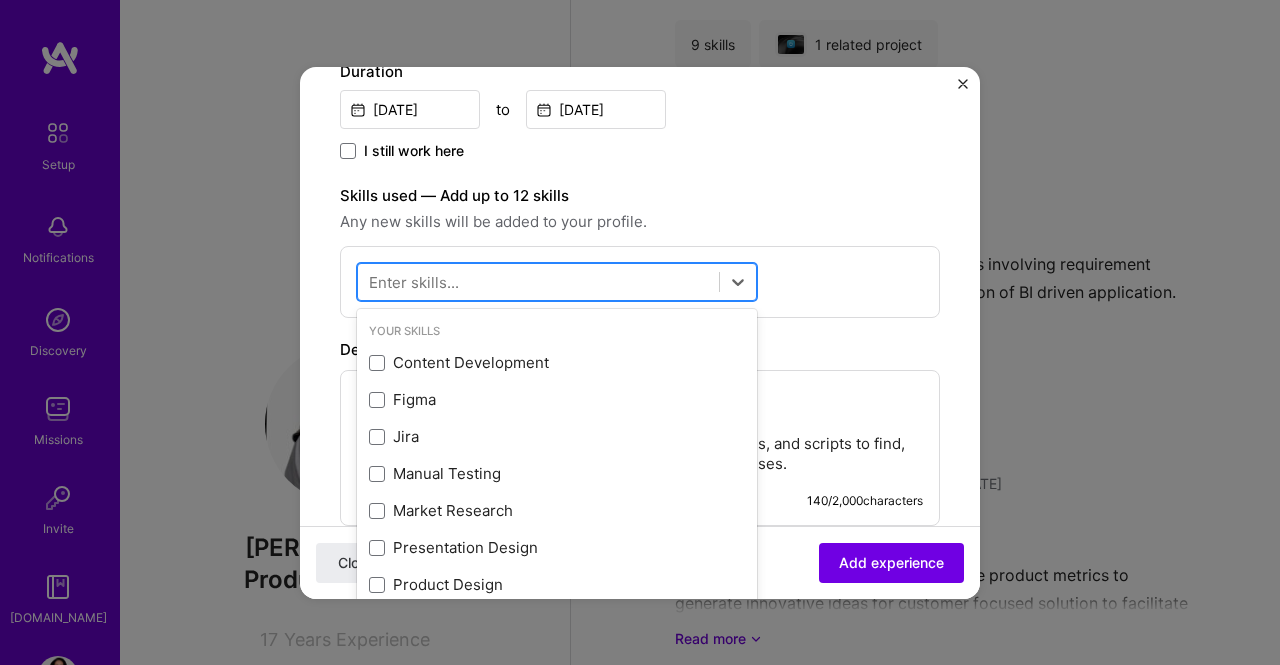 click at bounding box center [538, 281] 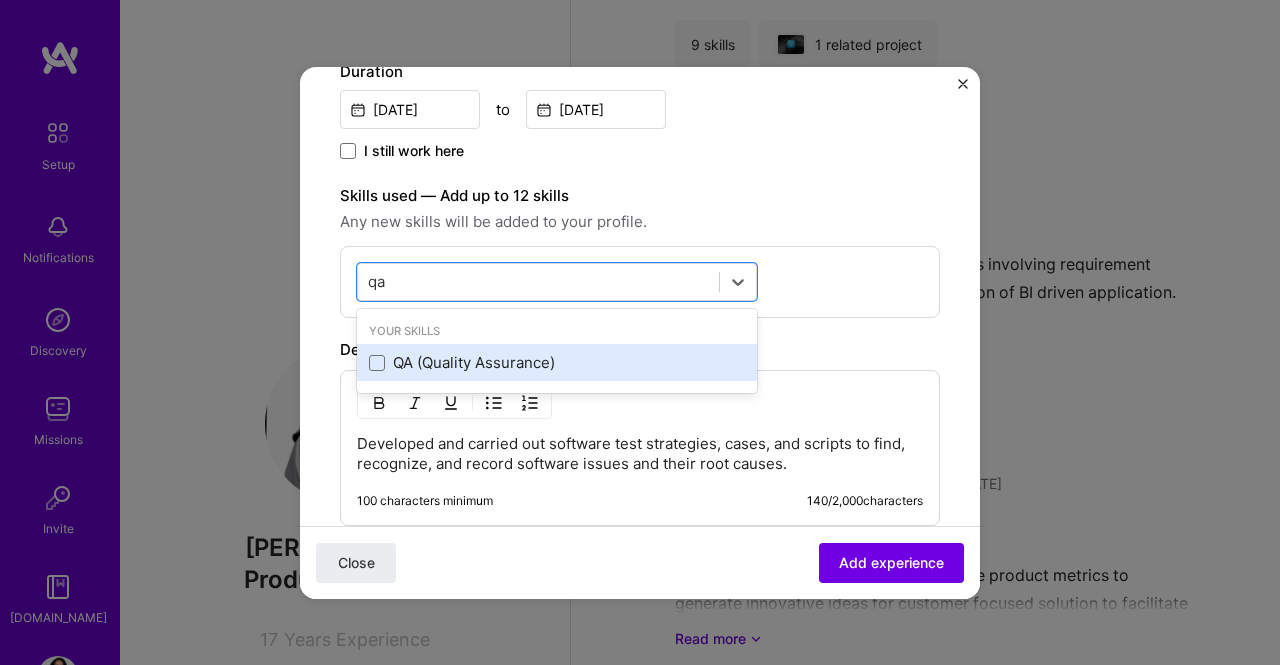 click on "QA (Quality Assurance)" at bounding box center (557, 362) 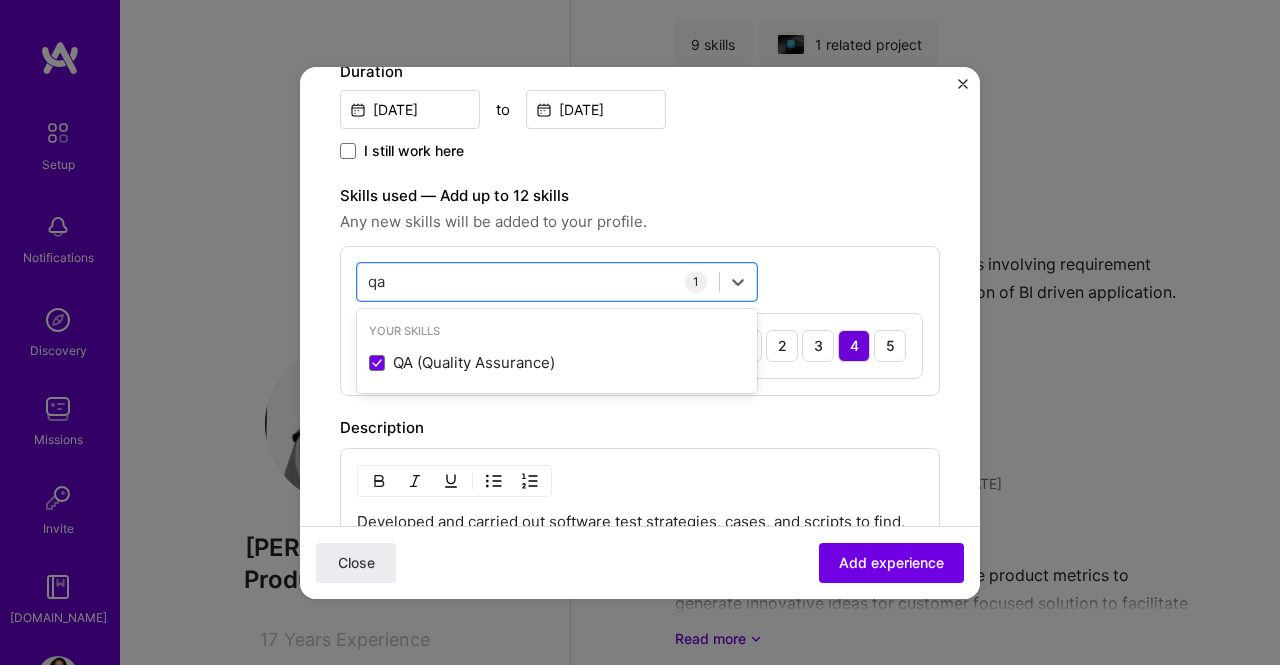 type on "q" 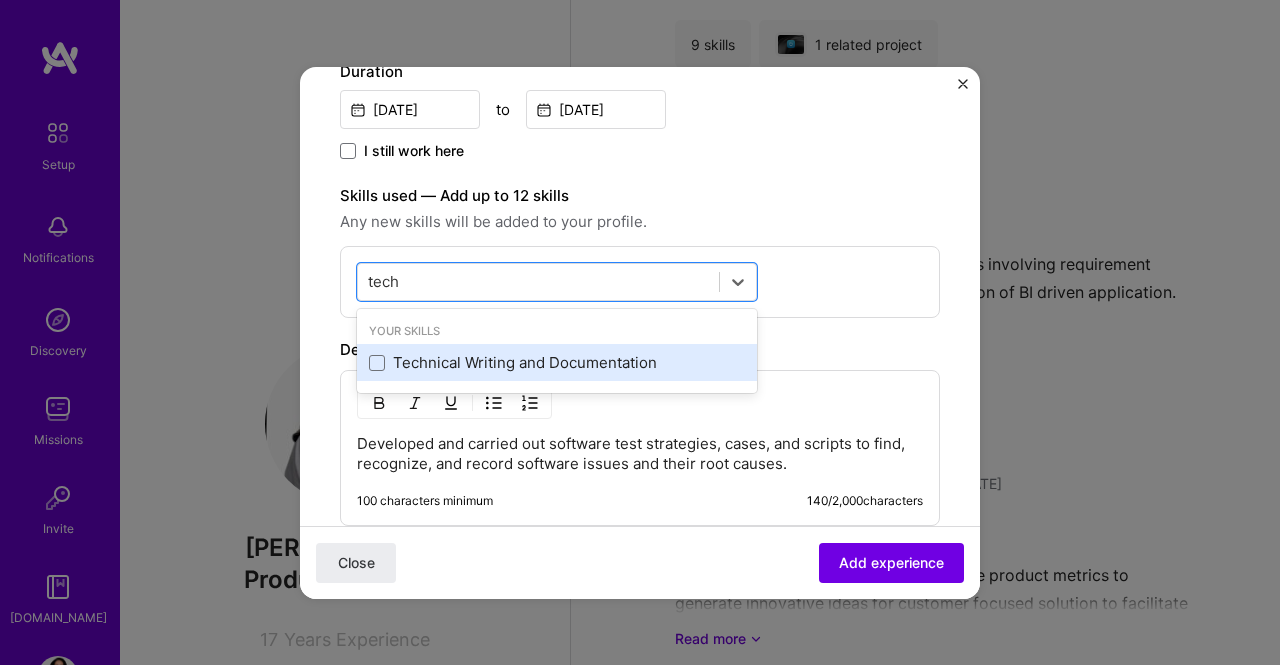 click on "Technical Writing and Documentation" at bounding box center [557, 362] 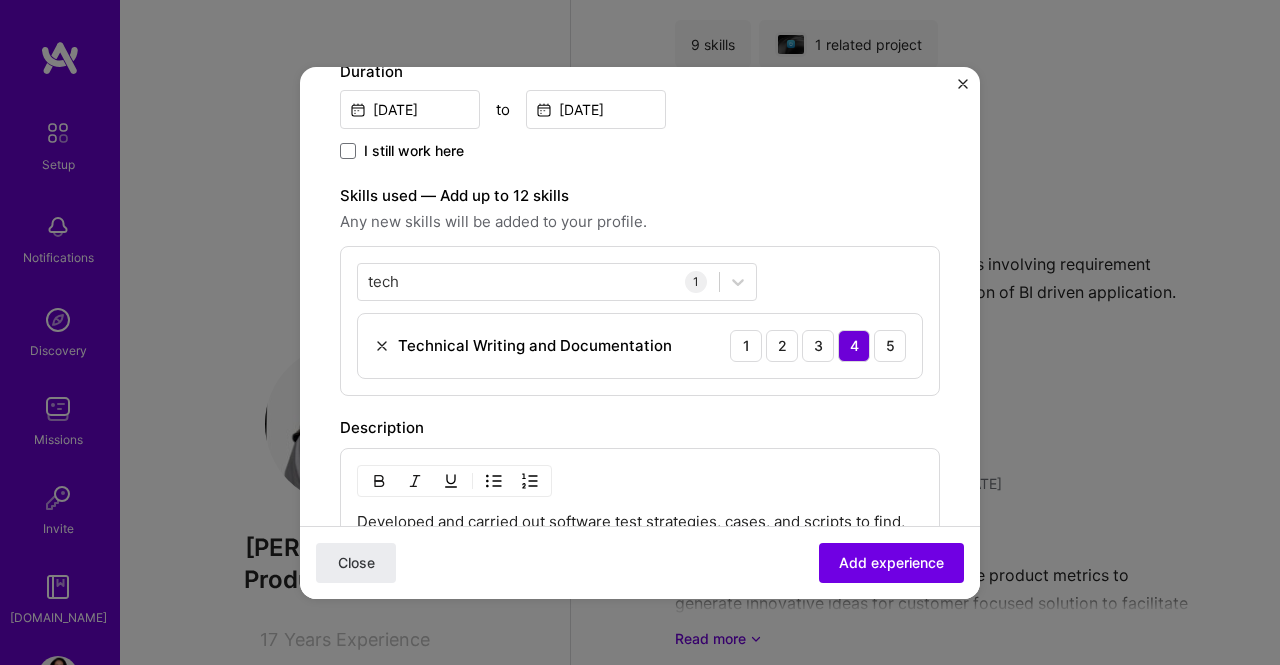 click on "Adding suggested job This job is suggested based on your LinkedIn, resume or [DOMAIN_NAME] activity. Create a job experience Jobs help companies understand your past experience. Company logo Company name Dion Global Solutions
Industry Add up to 2 industries. Selected industries 2 Your title and specialization QA Test Lead QA Engineer Duration [DATE]
to [DATE]
I still work here Skills used — Add up to 12 skills Any new skills will be added to your profile. tech tech 1 Technical Writing and Documentation 1 2 3 4 5 Description Developed and carried out software test strategies, cases, and scripts to find, recognize, and record software issues and their root causes. 100 characters minimum 140 / 2,000  characters Did this role require you to manage team members? (Optional) Yes, I managed 0 team members. Were you involved from inception to launch (0 - >  1)? (Optional) Related projects (Optional) Close" at bounding box center [640, 274] 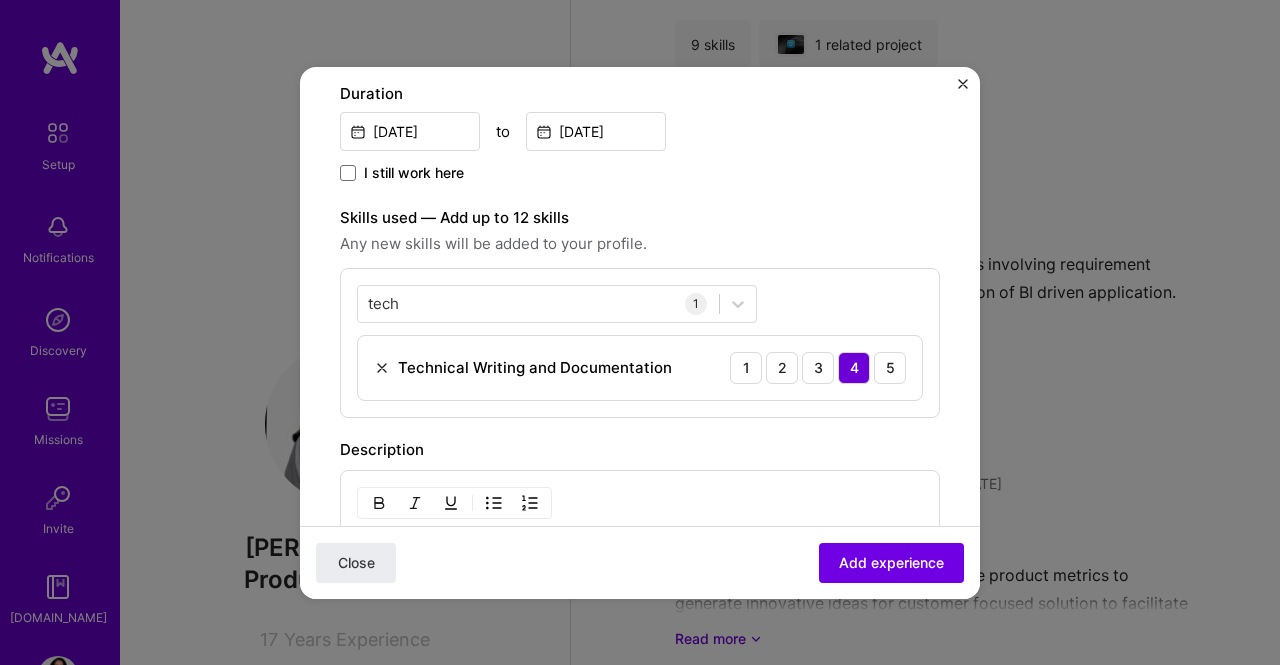 scroll, scrollTop: 598, scrollLeft: 0, axis: vertical 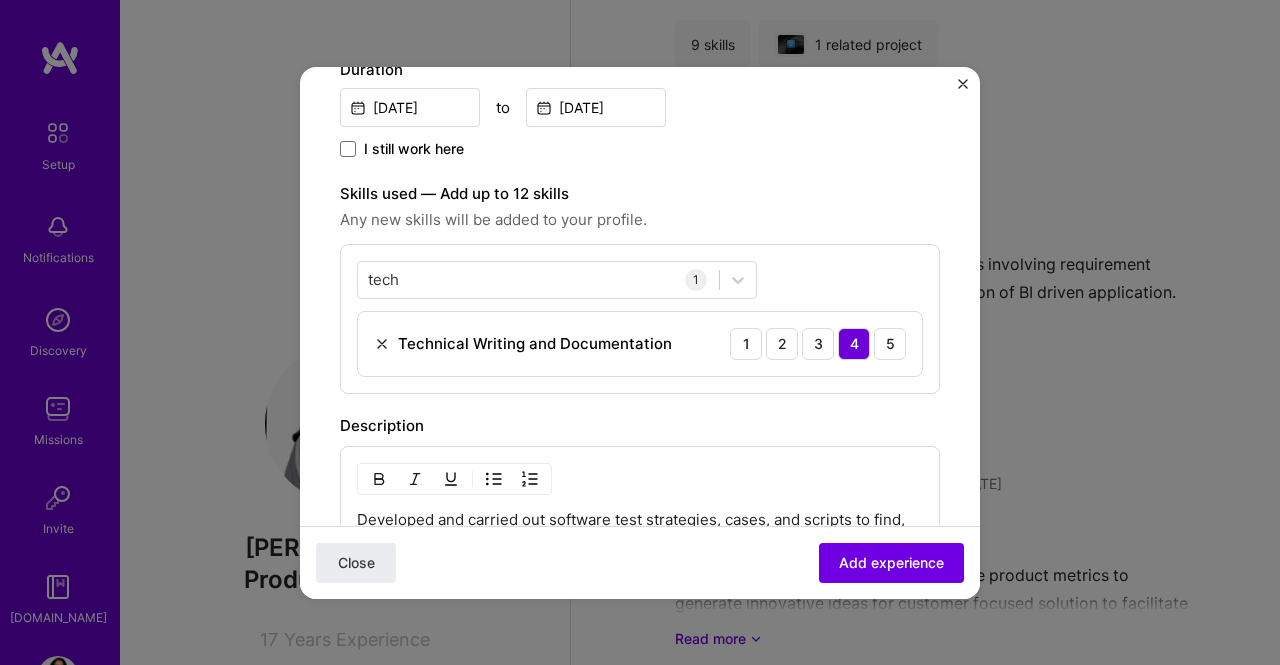 click on "Technical Writing and Documentation" at bounding box center [535, 343] 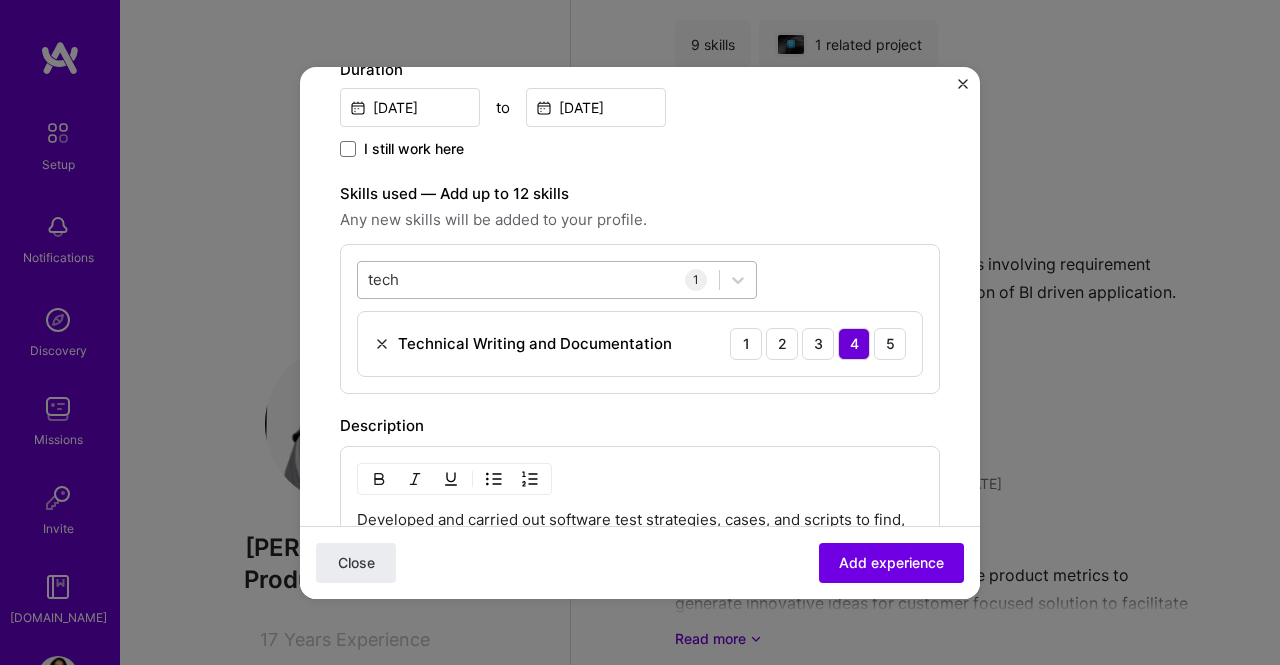 click on "tech tech" at bounding box center [538, 279] 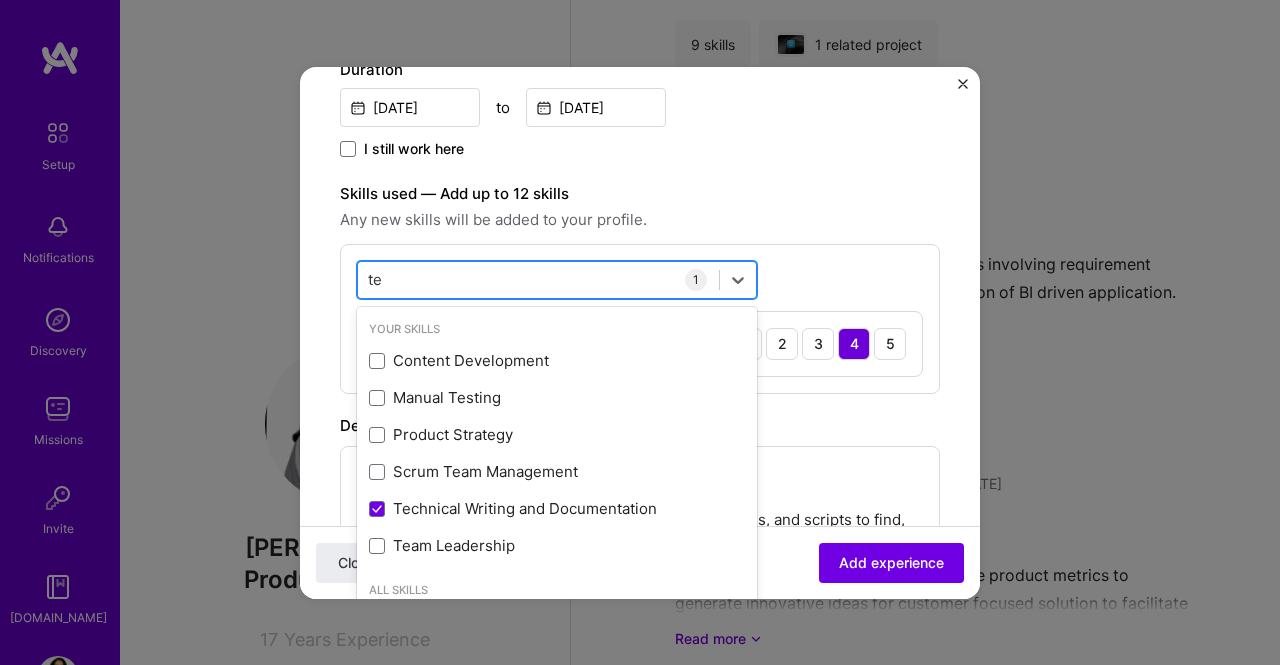 type on "t" 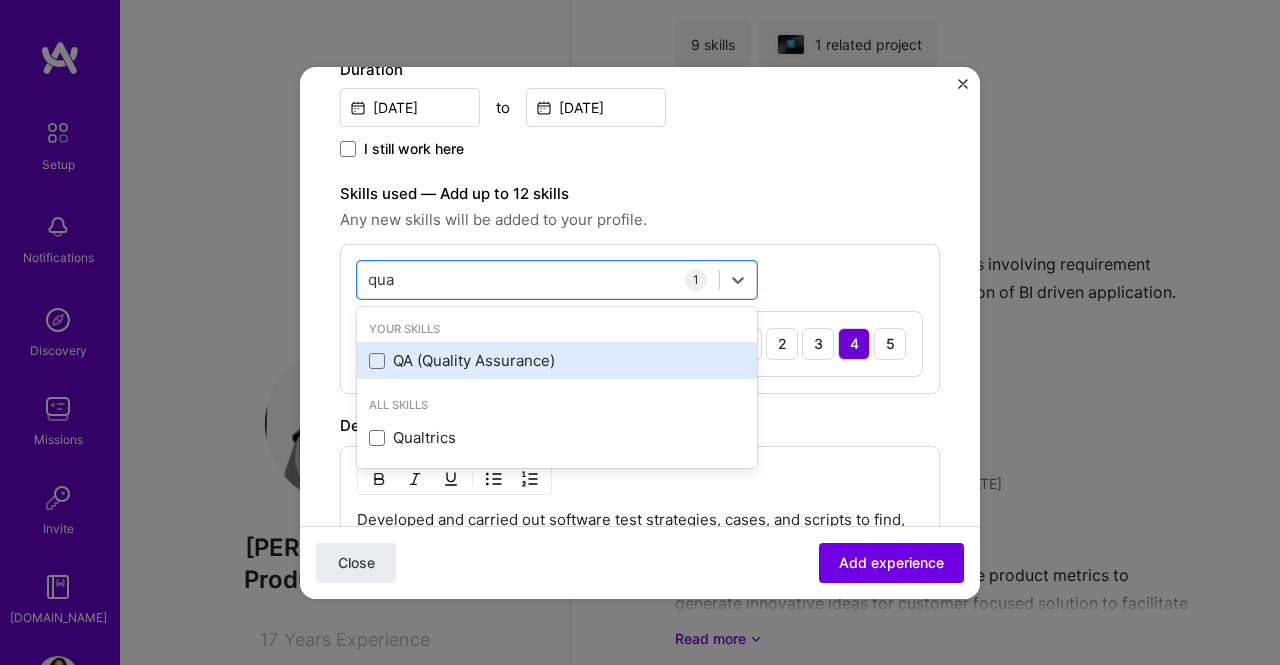 click on "QA (Quality Assurance)" at bounding box center [557, 360] 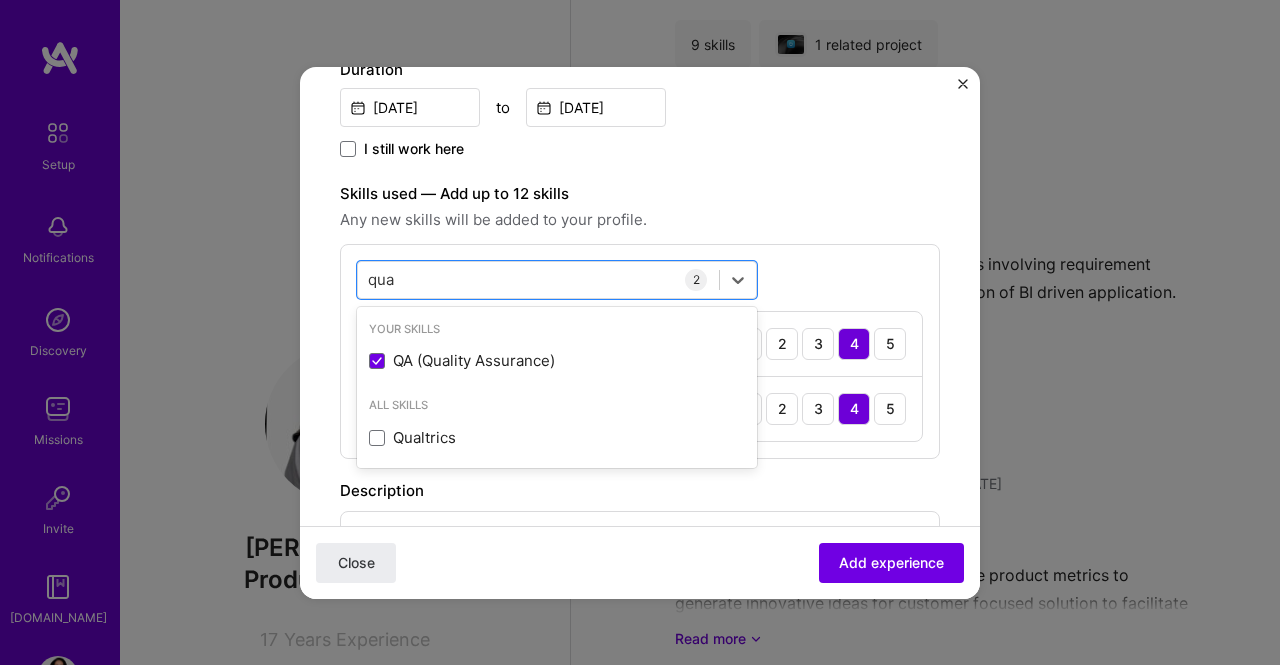 type on "qua" 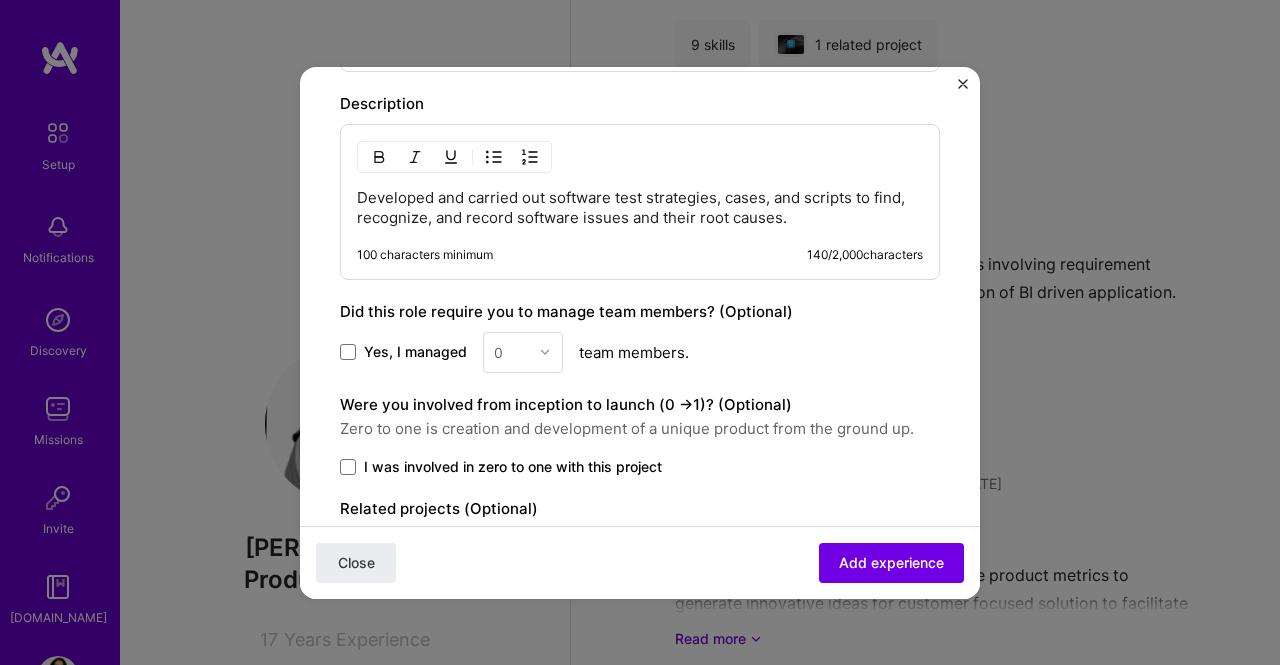 scroll, scrollTop: 1070, scrollLeft: 0, axis: vertical 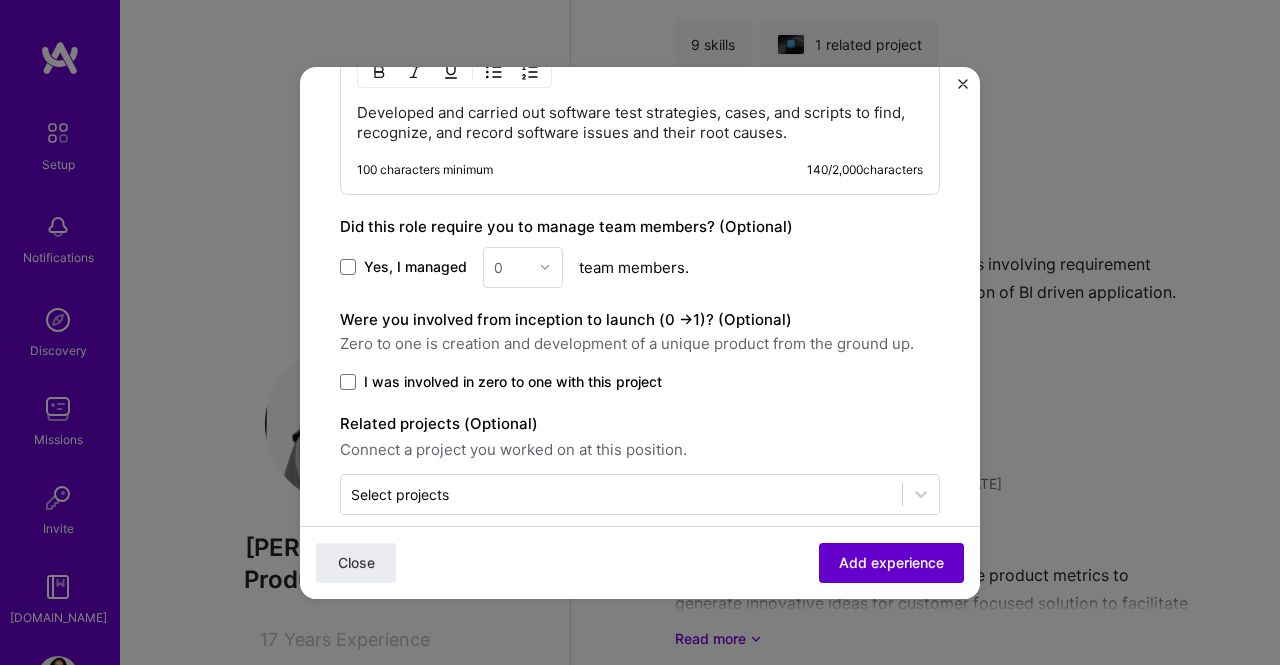 click on "Add experience" at bounding box center [891, 562] 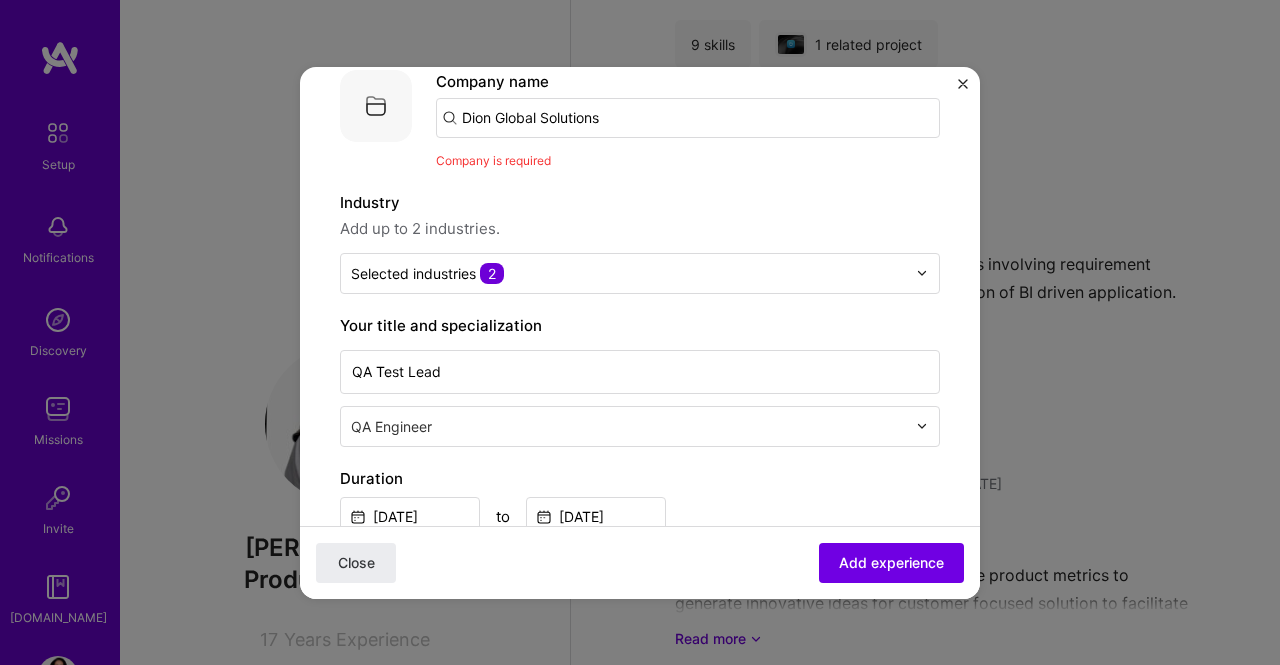 scroll, scrollTop: 200, scrollLeft: 0, axis: vertical 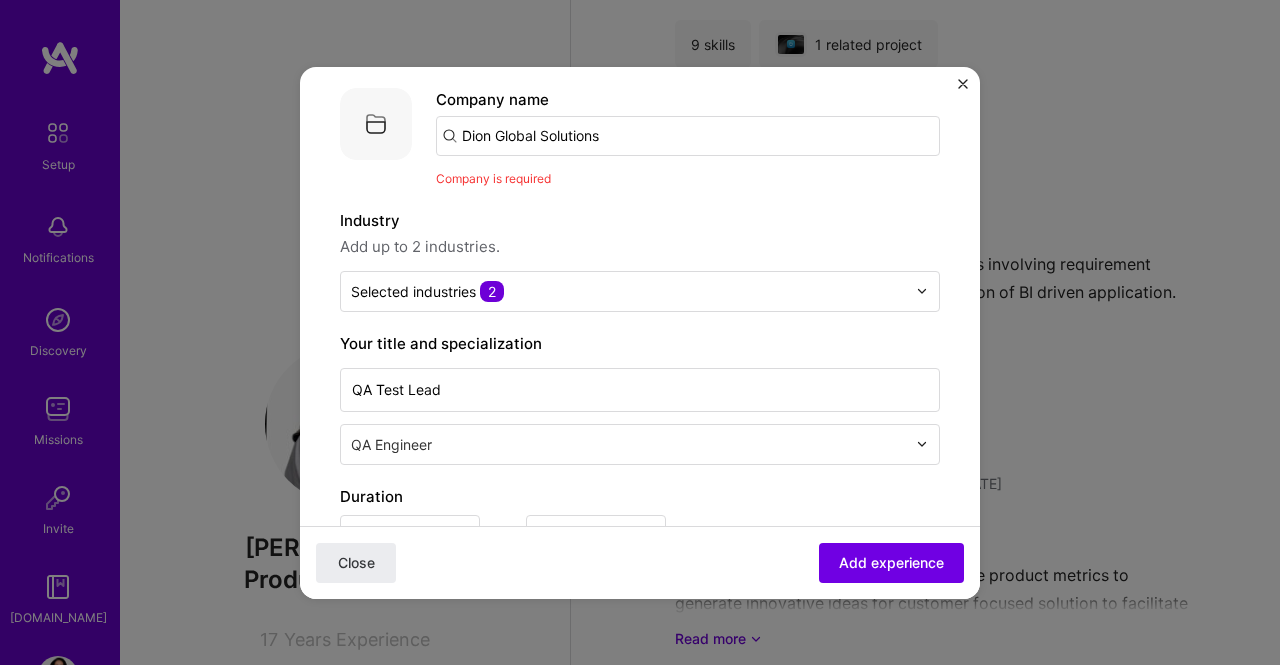 click on "Dion Global Solutions" at bounding box center [688, 136] 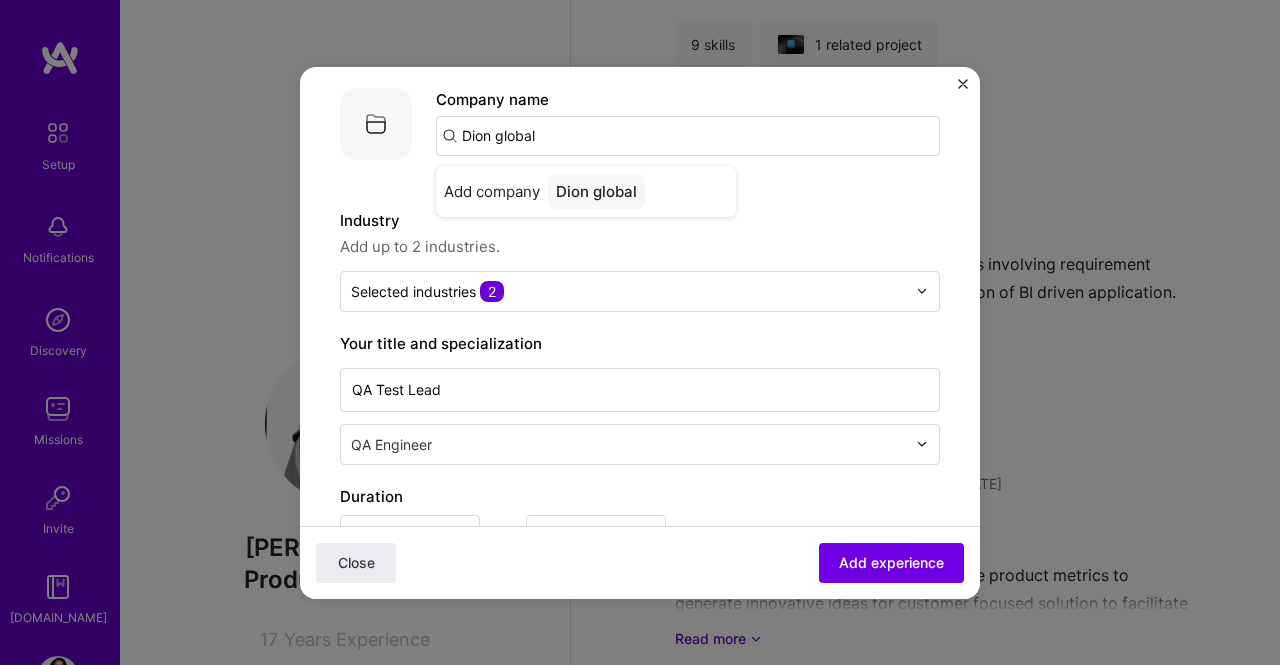 type on "Dion global" 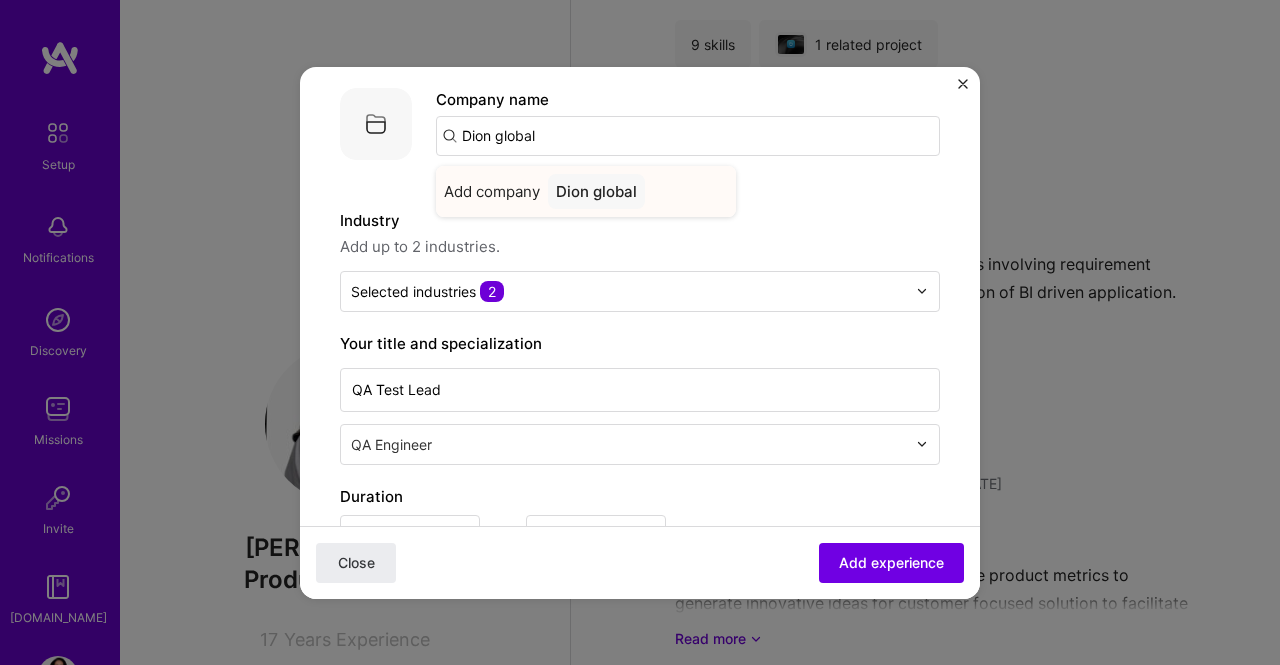 click on "Dion global" at bounding box center [596, 191] 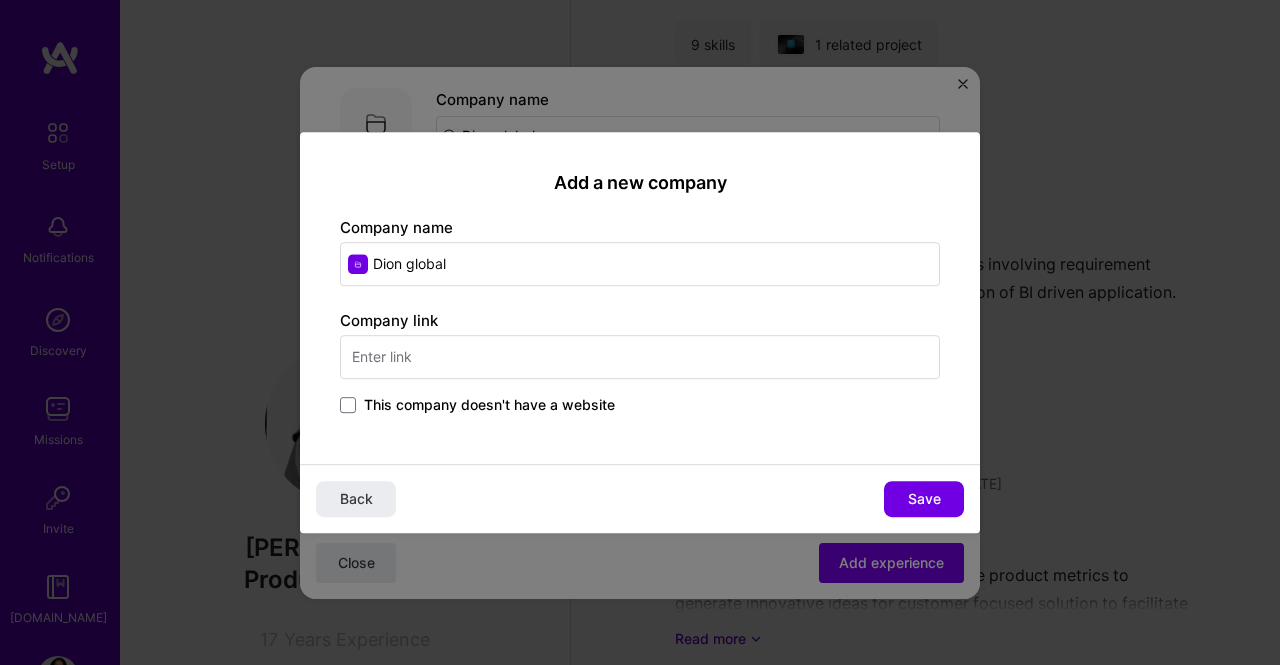 click at bounding box center (640, 357) 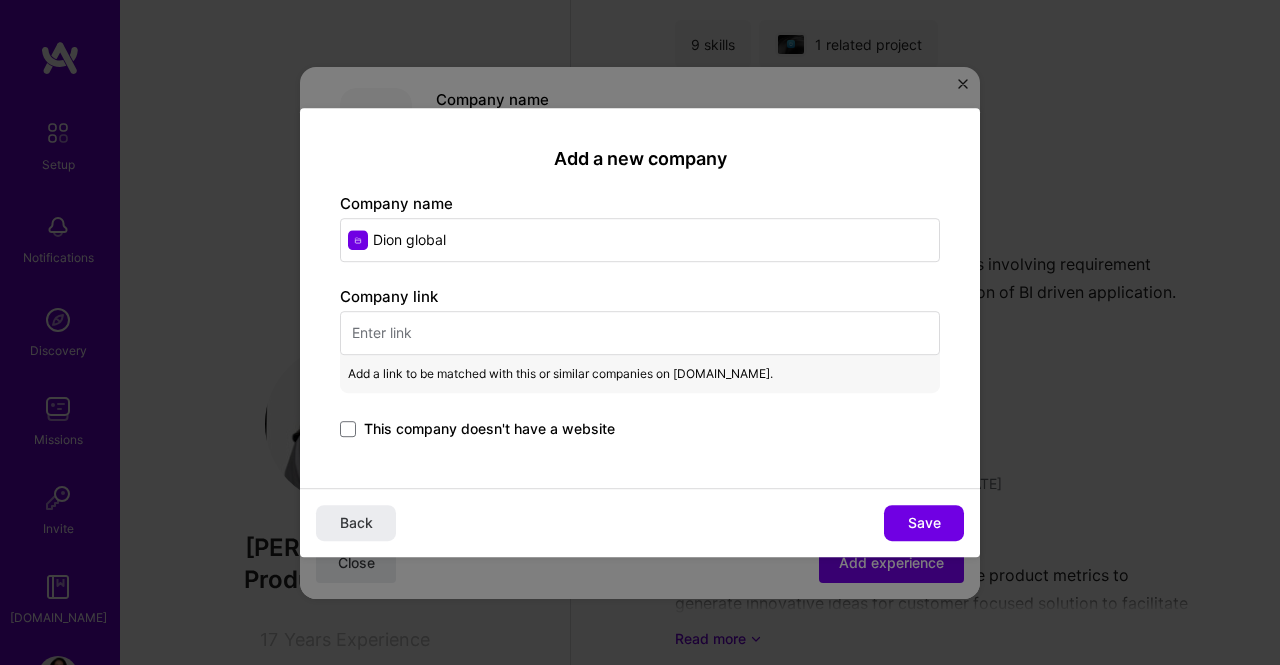 paste on "[URL][DOMAIN_NAME]" 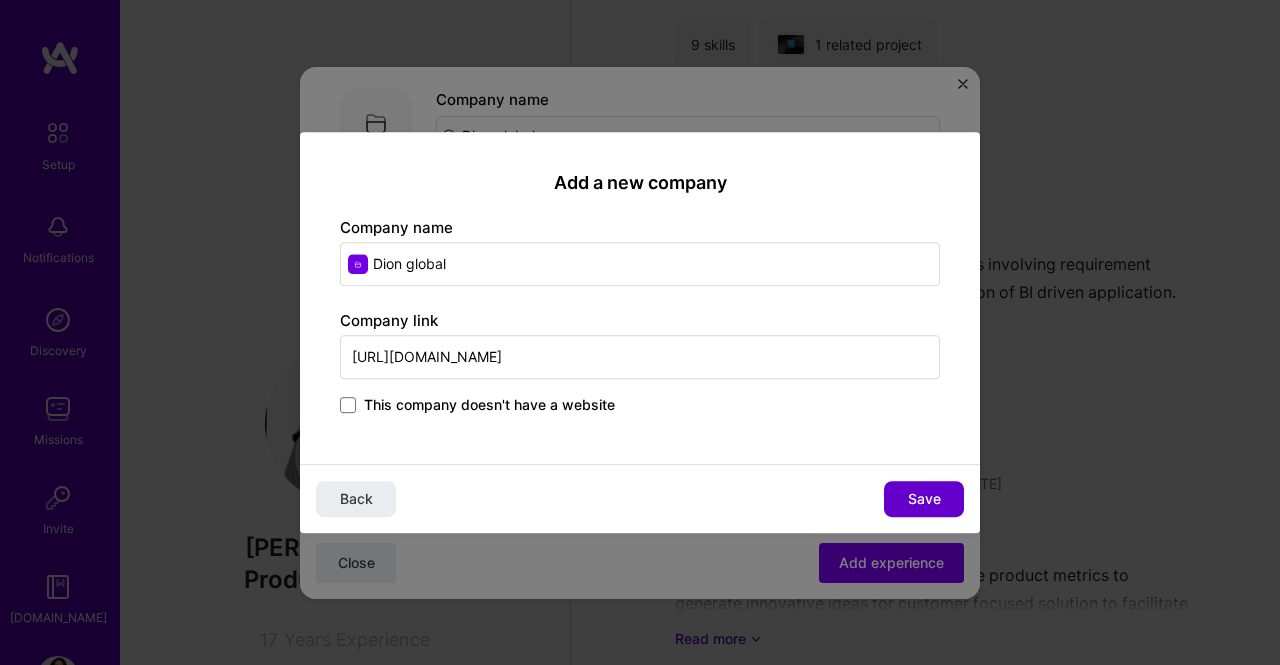 type on "[URL][DOMAIN_NAME]" 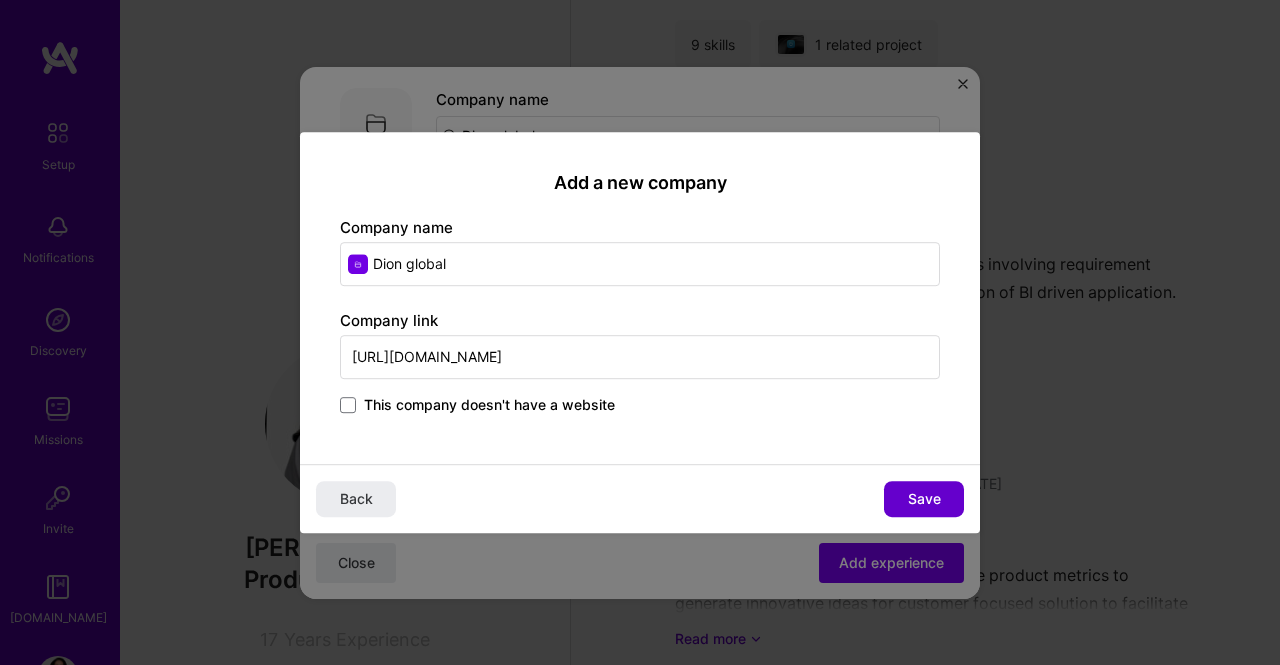 click on "Save" at bounding box center (924, 499) 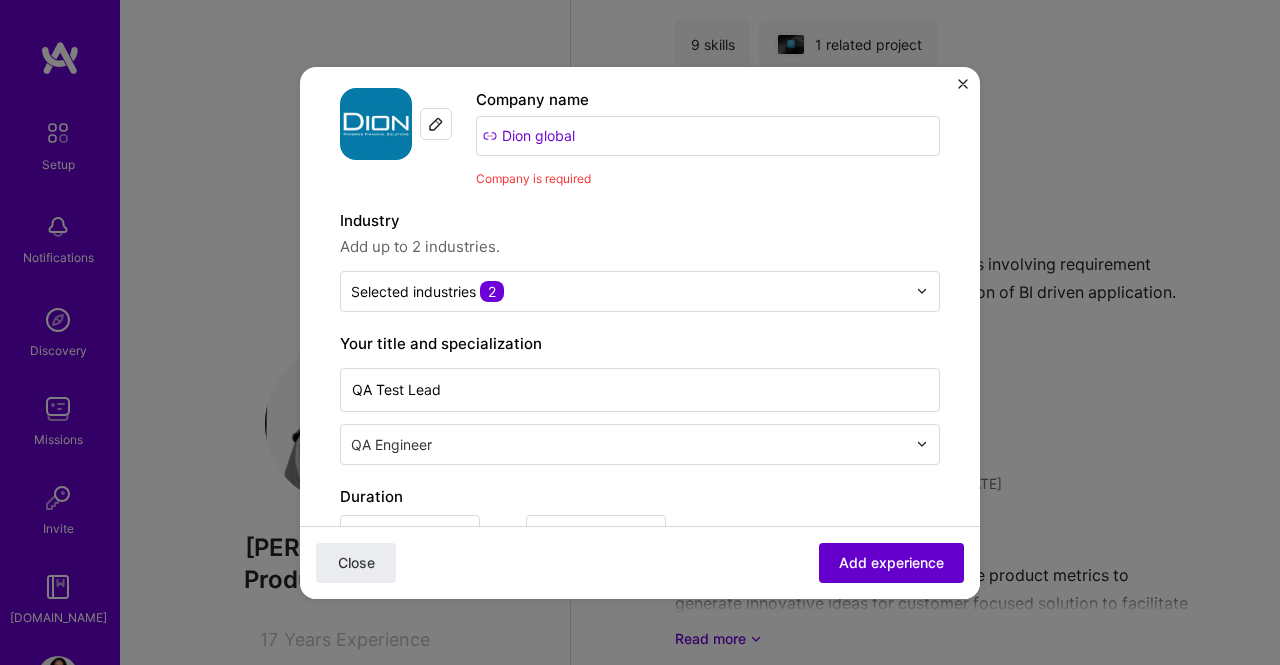 click on "Add experience" at bounding box center (891, 562) 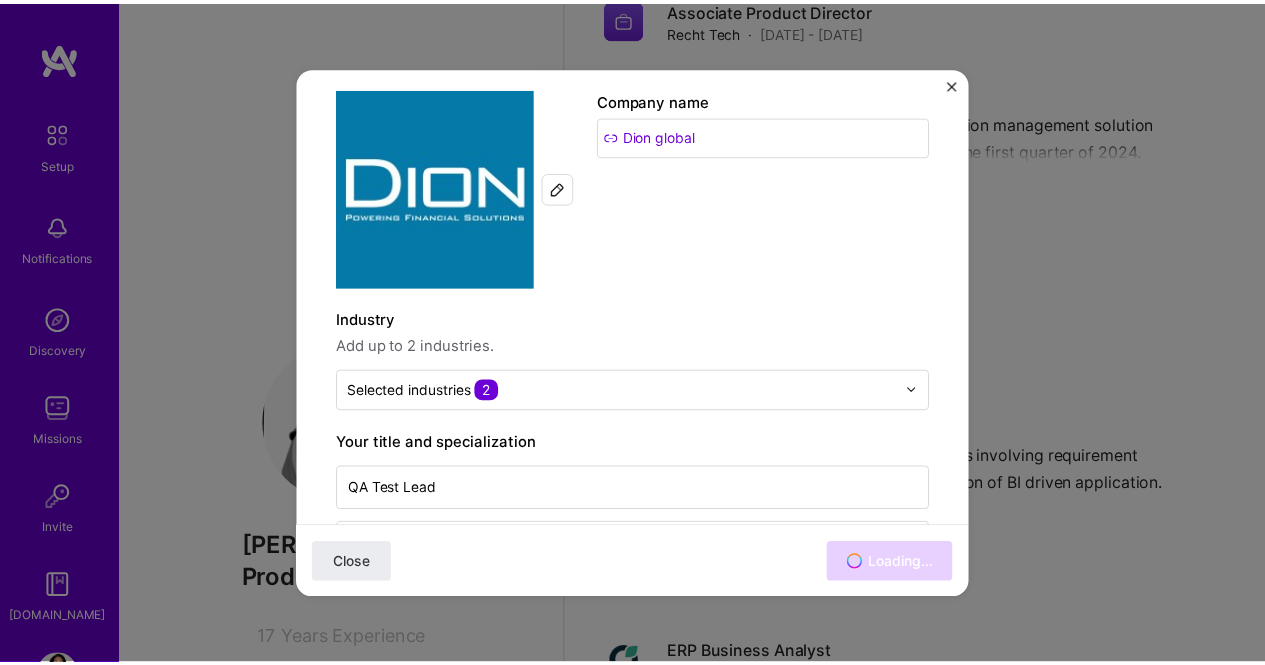 scroll, scrollTop: 2229, scrollLeft: 0, axis: vertical 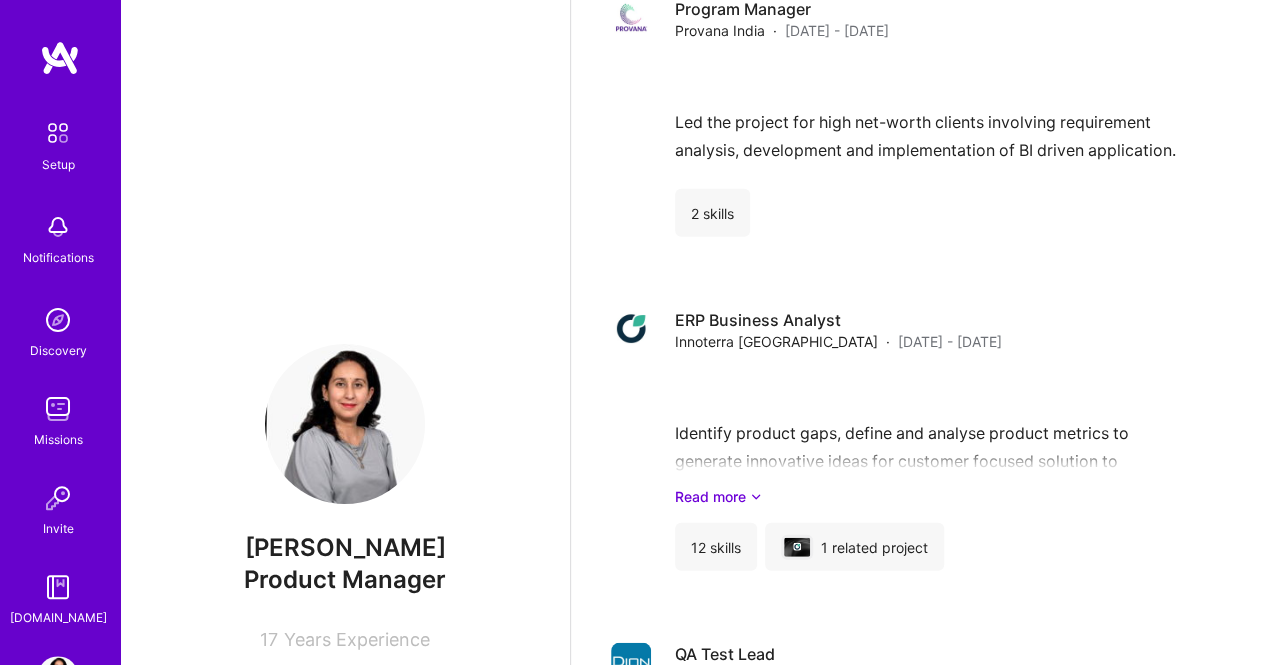 click on "[PHONE_NUMBER]" at bounding box center [238, 943] 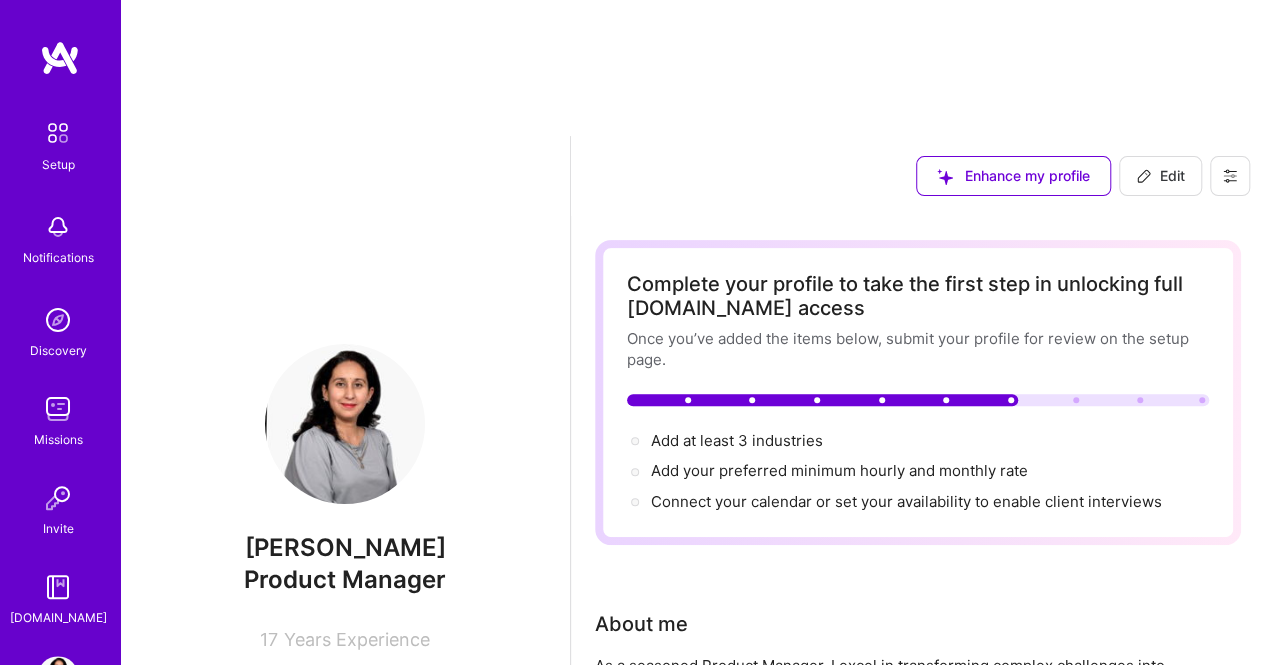 scroll, scrollTop: 0, scrollLeft: 0, axis: both 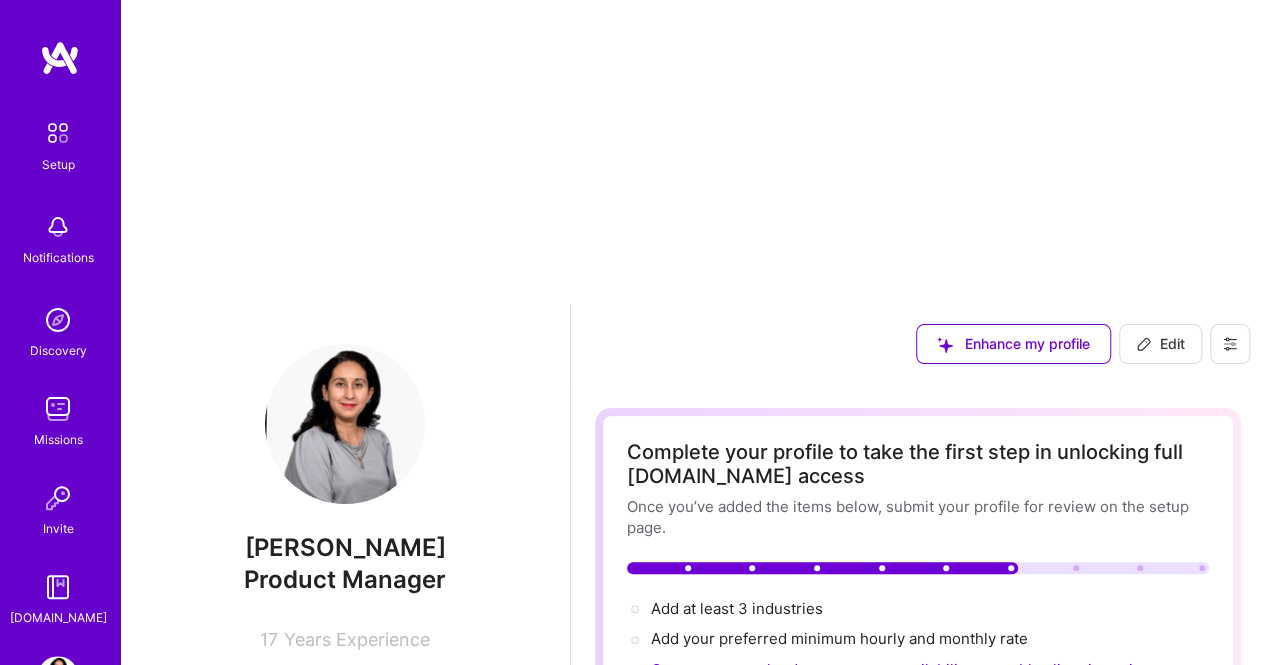 click on "Connect your calendar or set your availability to enable client interviews  →" at bounding box center (915, 669) 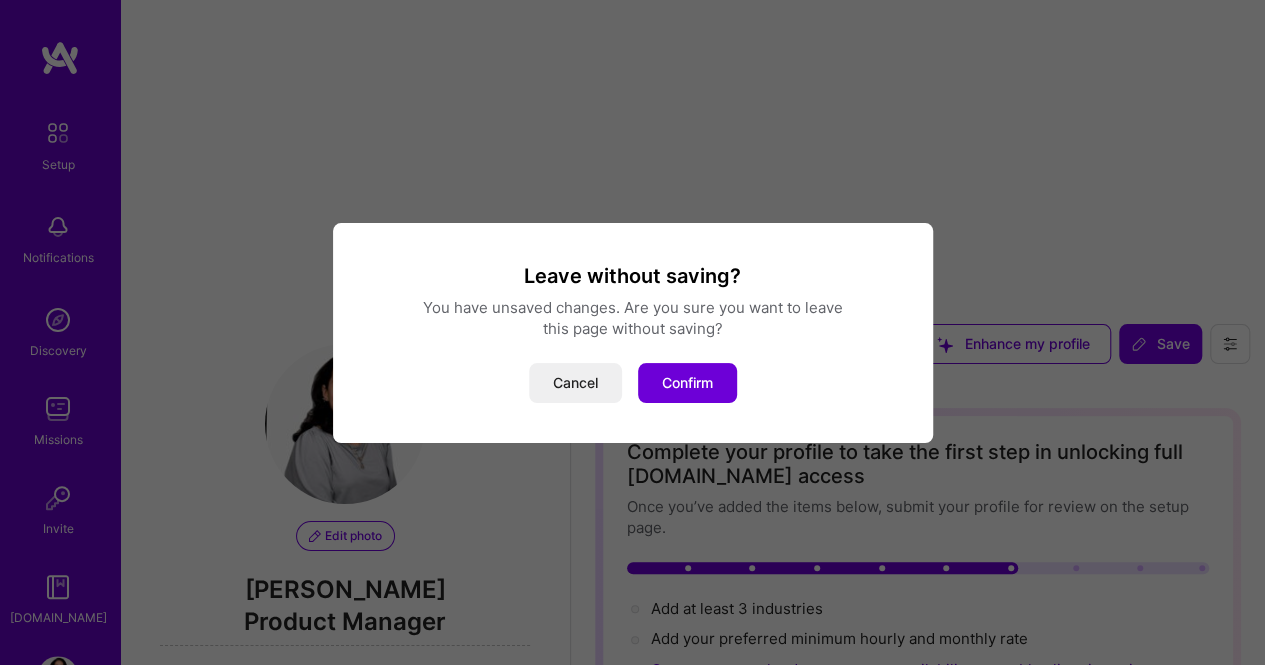 scroll, scrollTop: 834, scrollLeft: 0, axis: vertical 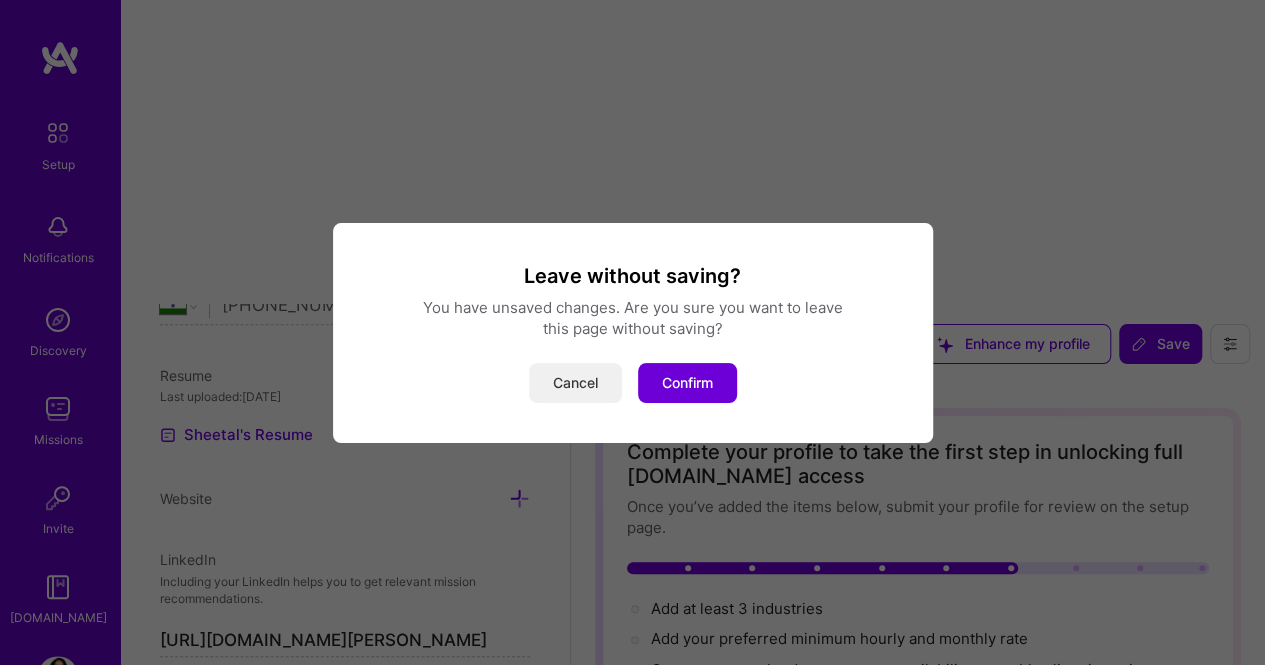 click on "Cancel" at bounding box center (575, 383) 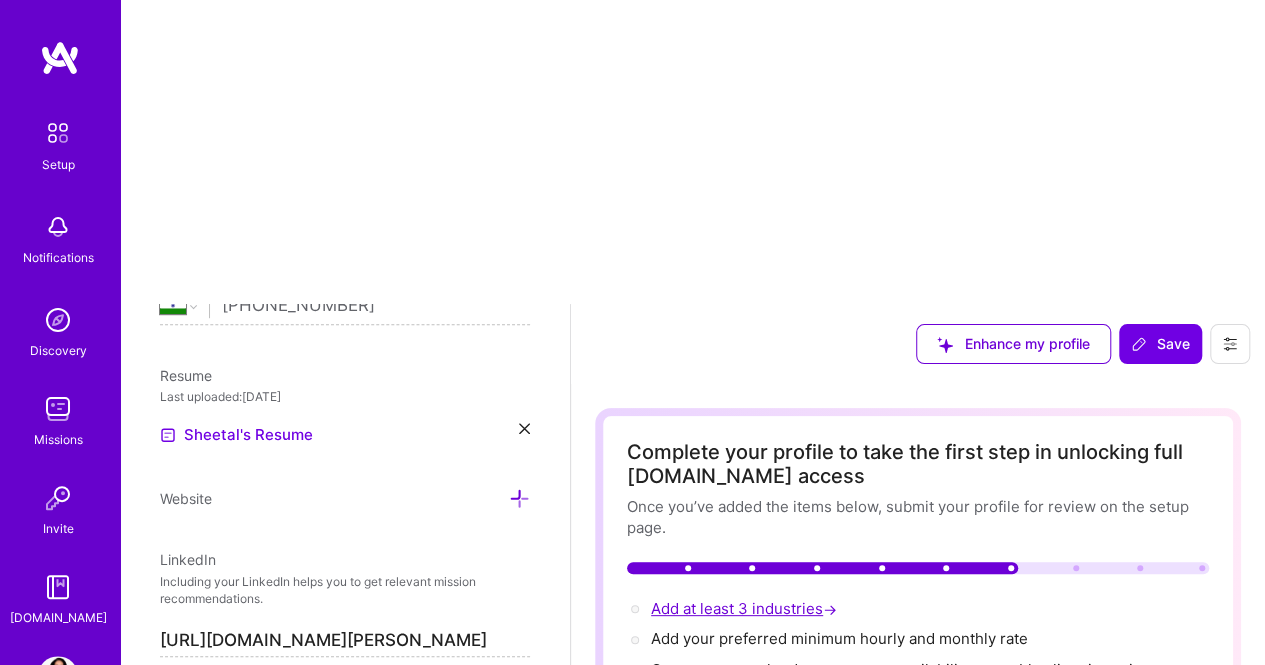 click on "Add at least 3 industries  →" at bounding box center [746, 608] 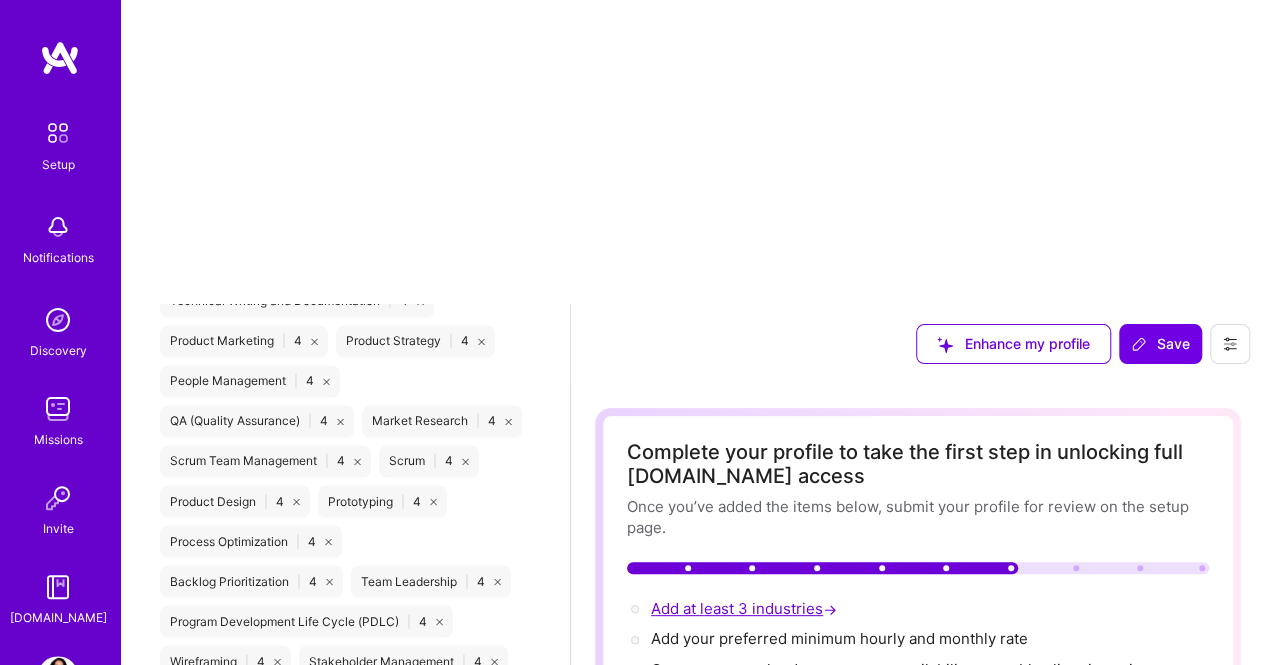 scroll, scrollTop: 1835, scrollLeft: 0, axis: vertical 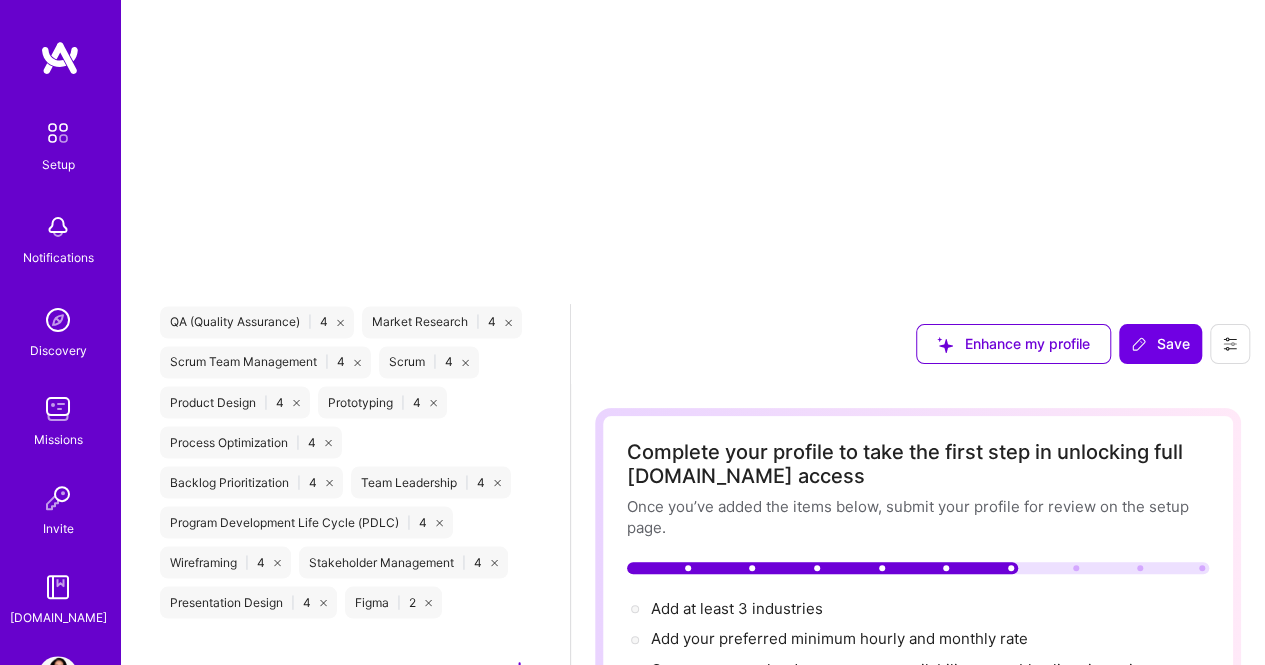 click at bounding box center [519, 670] 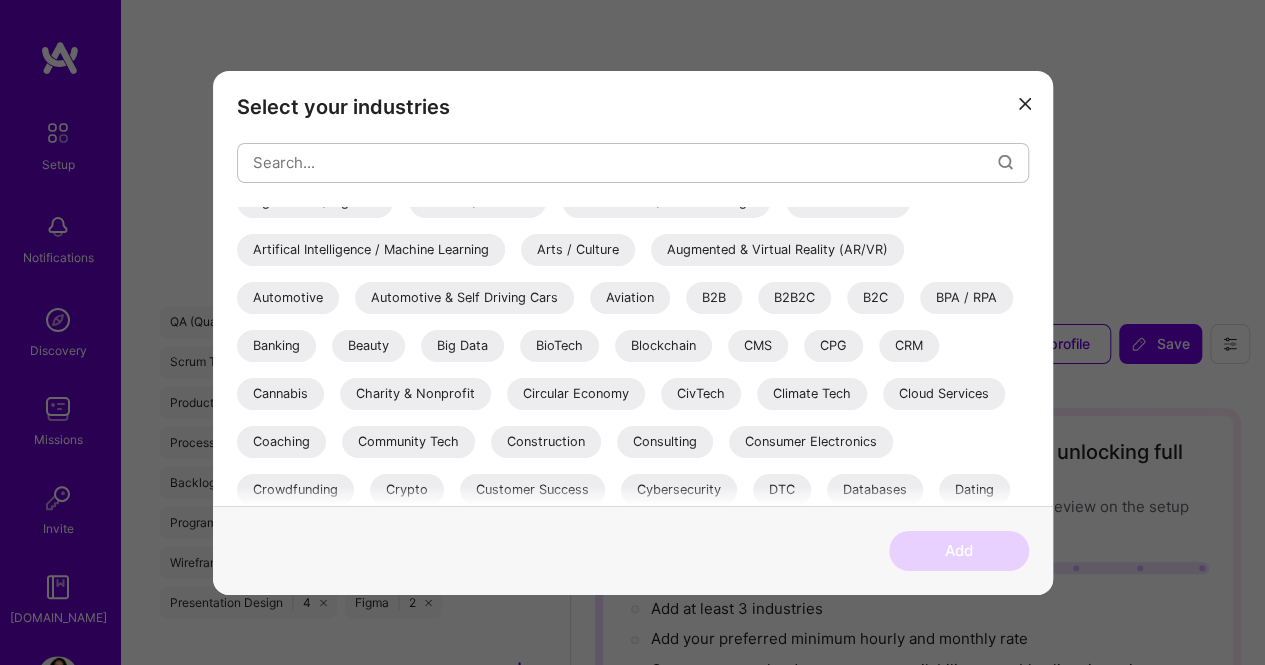 scroll, scrollTop: 70, scrollLeft: 0, axis: vertical 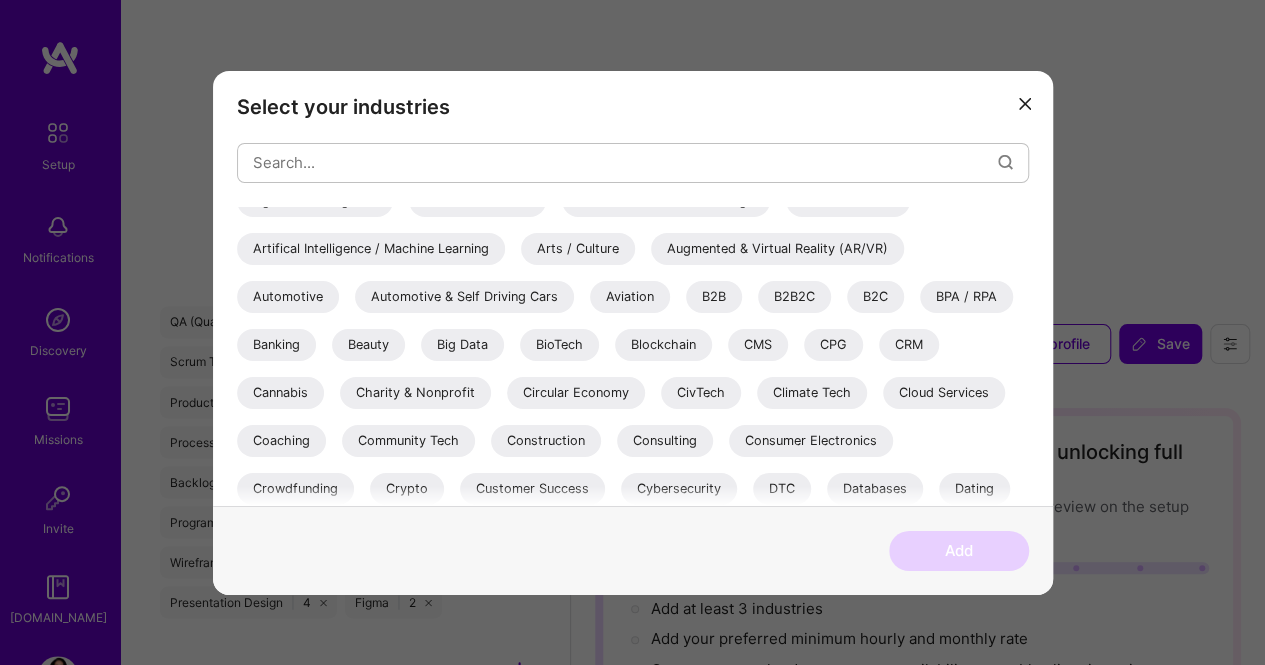 click on "B2B" at bounding box center [714, 296] 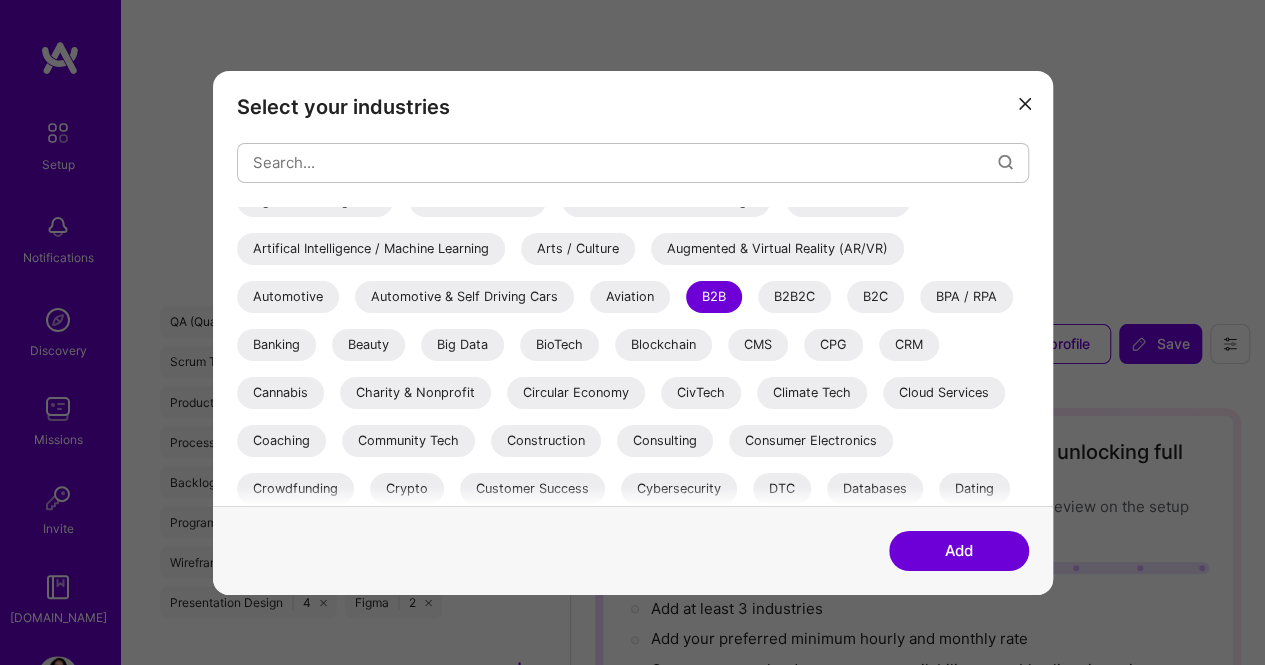 drag, startPoint x: 1028, startPoint y: 279, endPoint x: 1028, endPoint y: 307, distance: 28 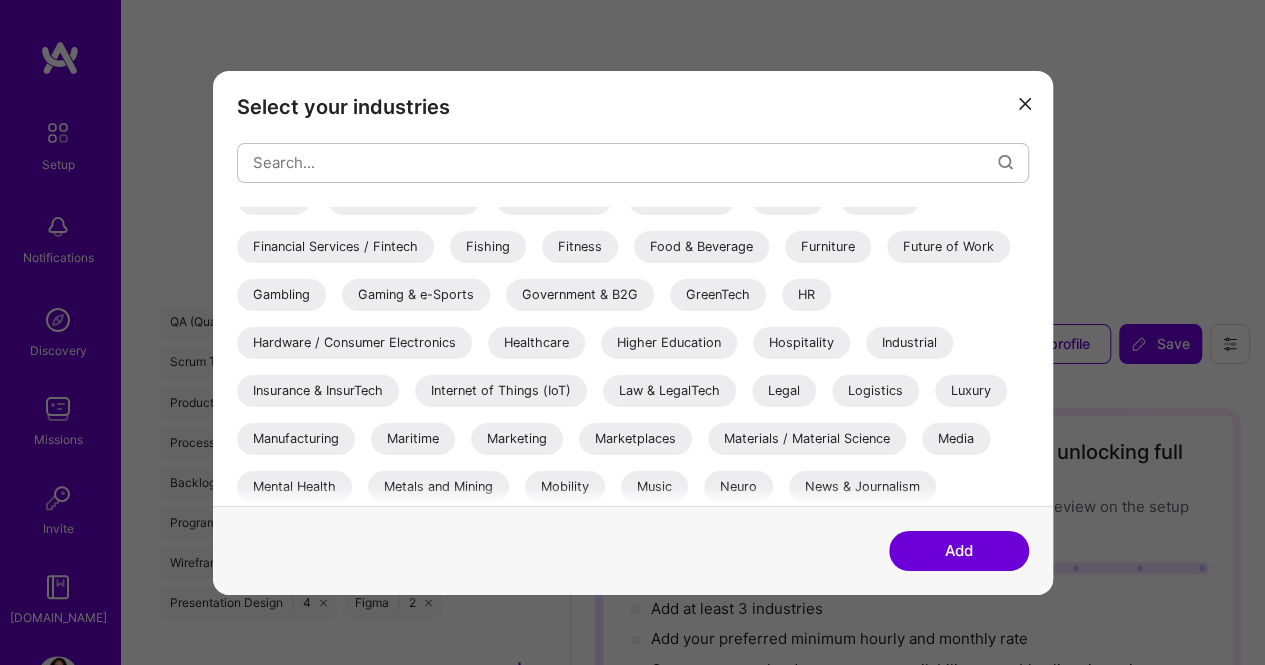 scroll, scrollTop: 487, scrollLeft: 0, axis: vertical 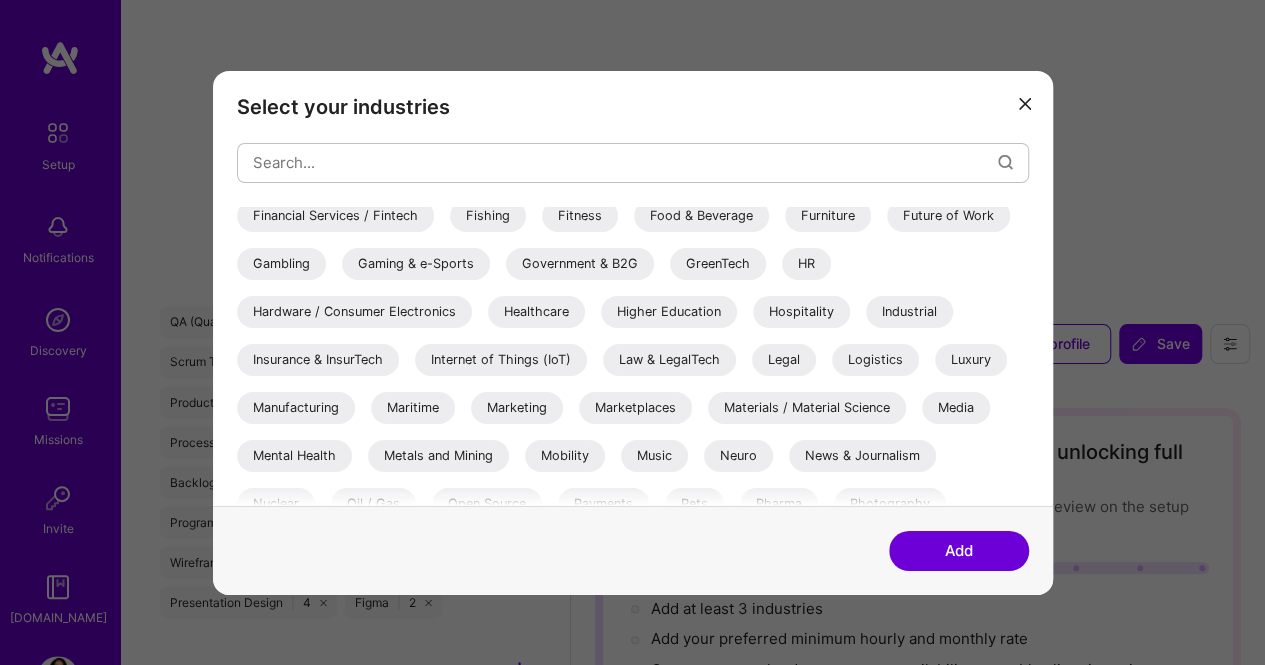 click on "Law & LegalTech" at bounding box center [669, 359] 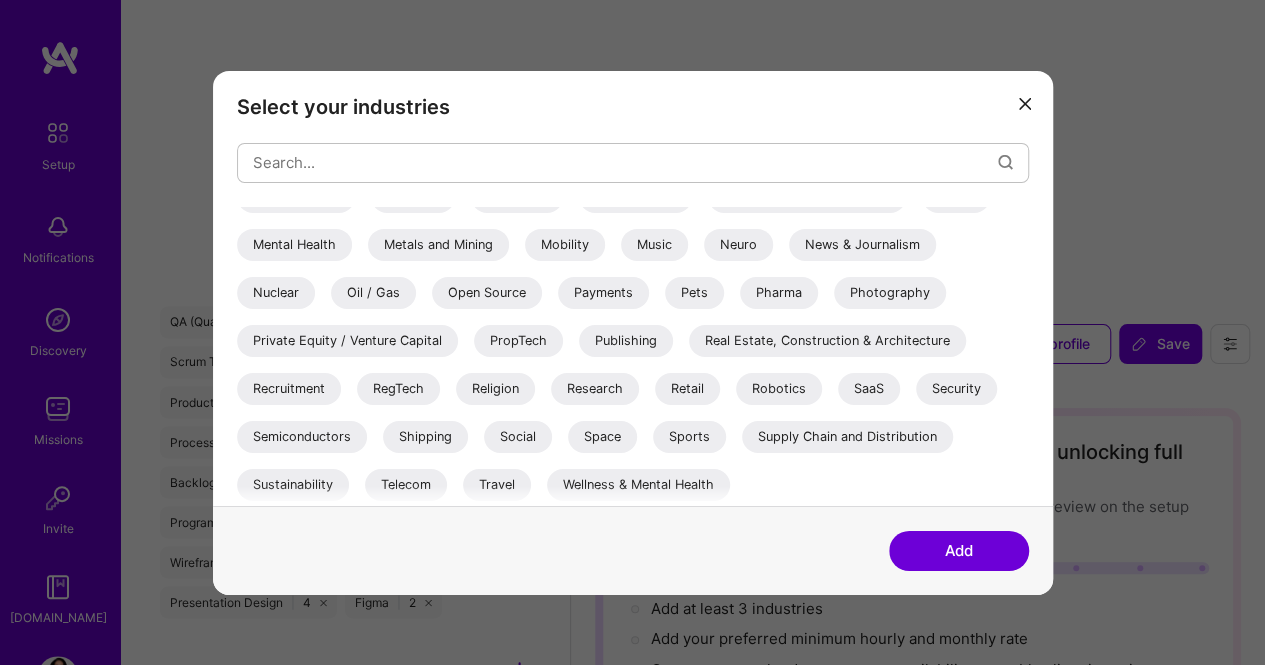 scroll, scrollTop: 700, scrollLeft: 0, axis: vertical 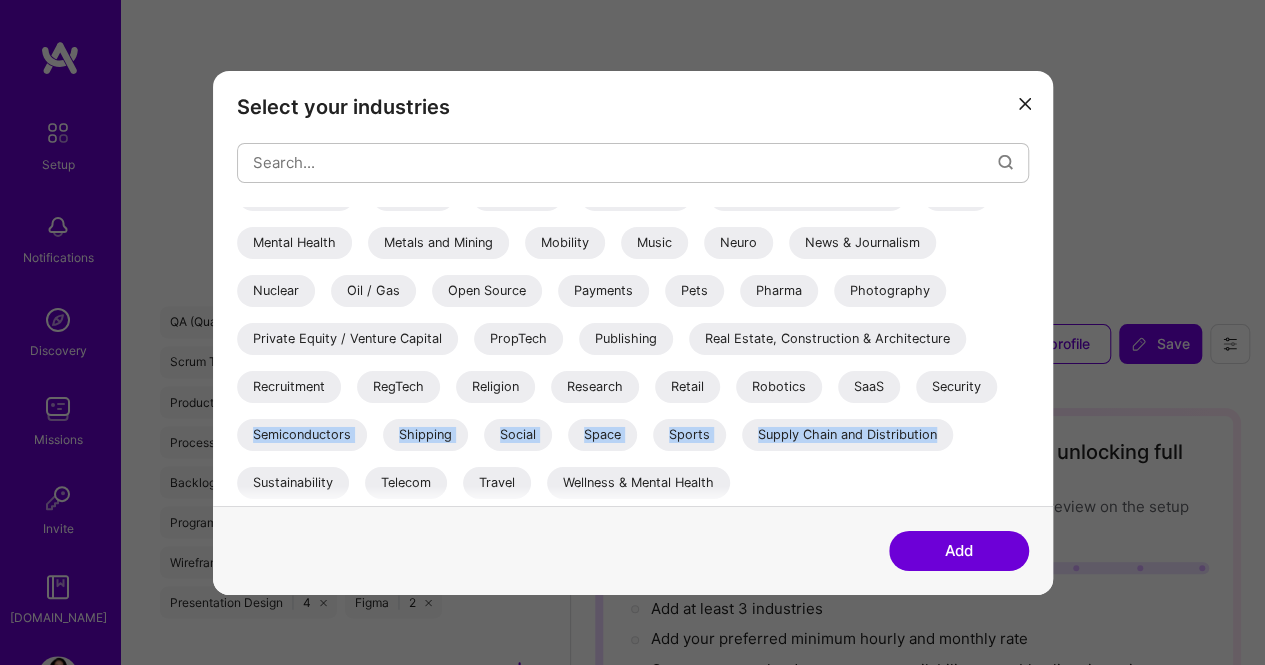 drag, startPoint x: 1033, startPoint y: 488, endPoint x: 1028, endPoint y: 411, distance: 77.16217 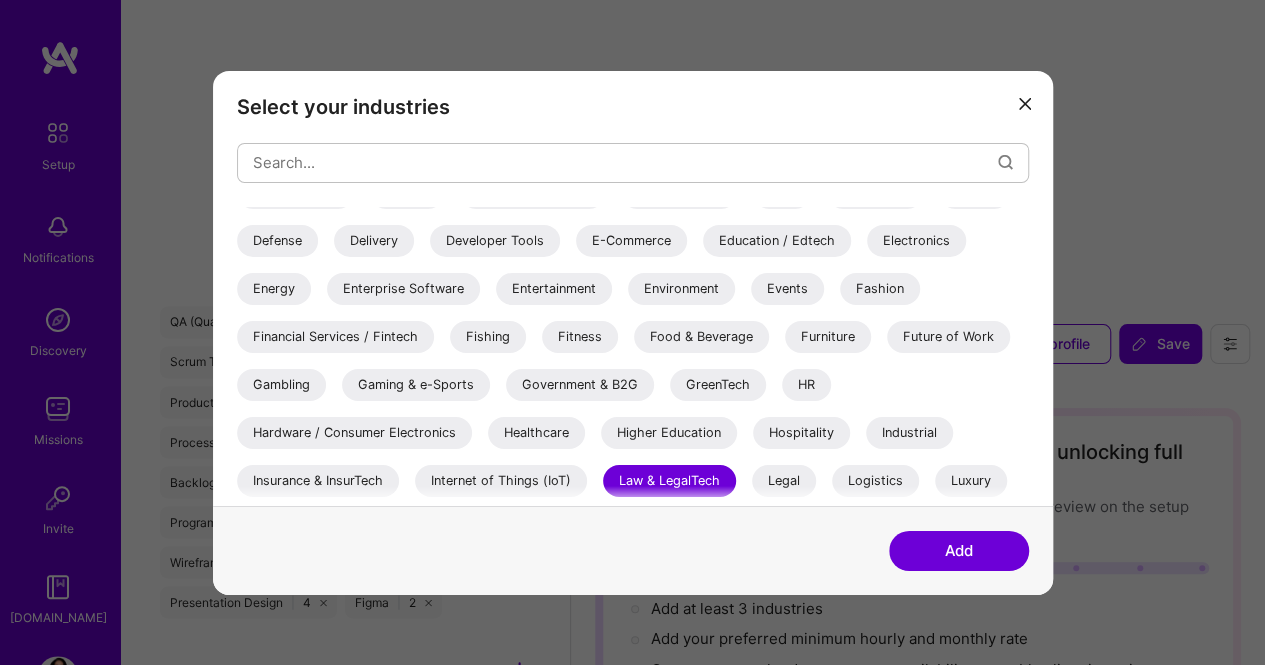 scroll, scrollTop: 367, scrollLeft: 0, axis: vertical 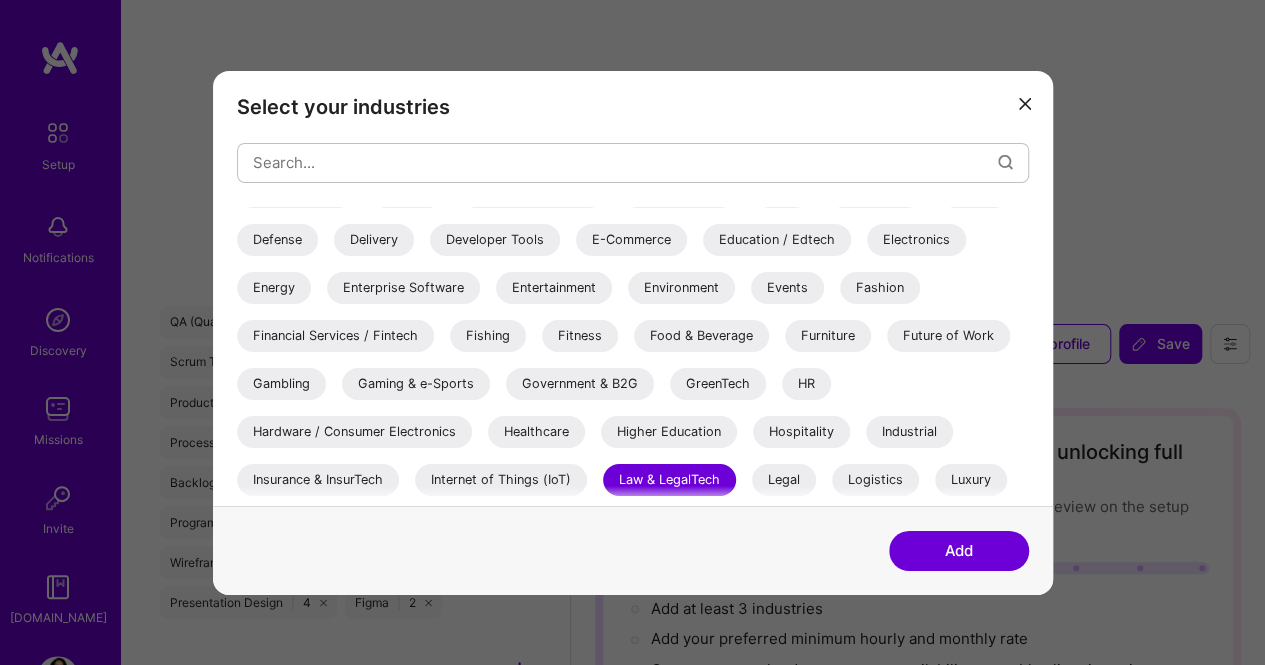 click on "Enterprise Software" at bounding box center [403, 287] 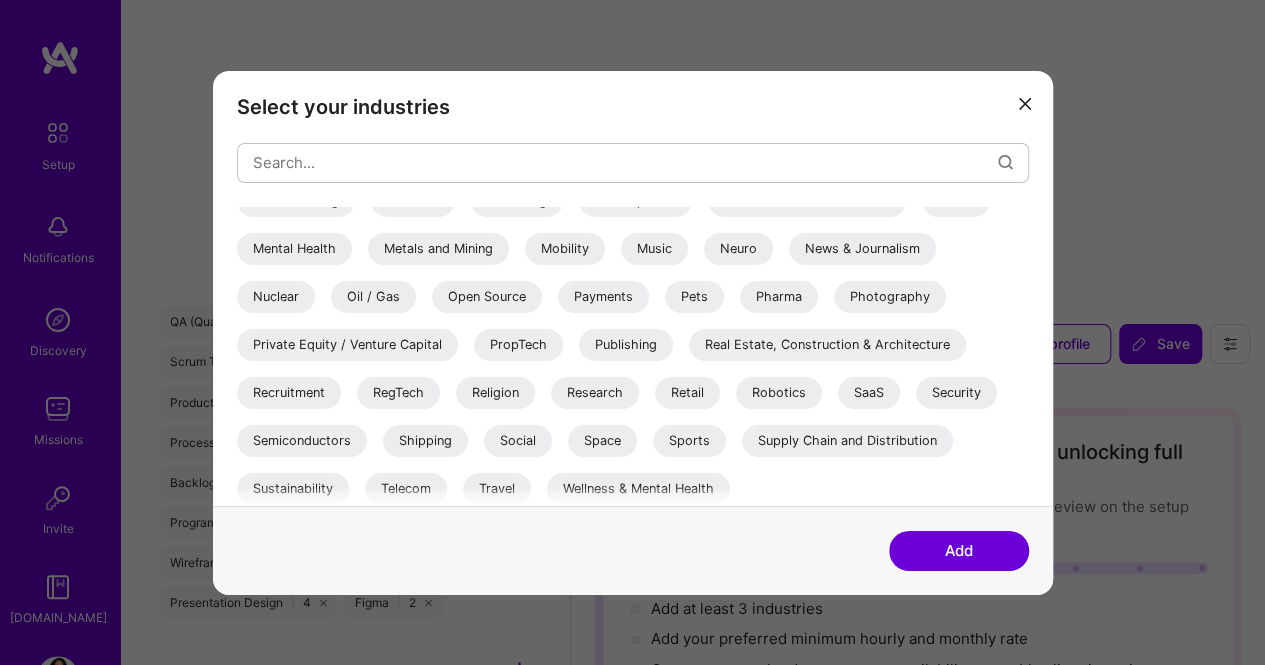 scroll, scrollTop: 700, scrollLeft: 0, axis: vertical 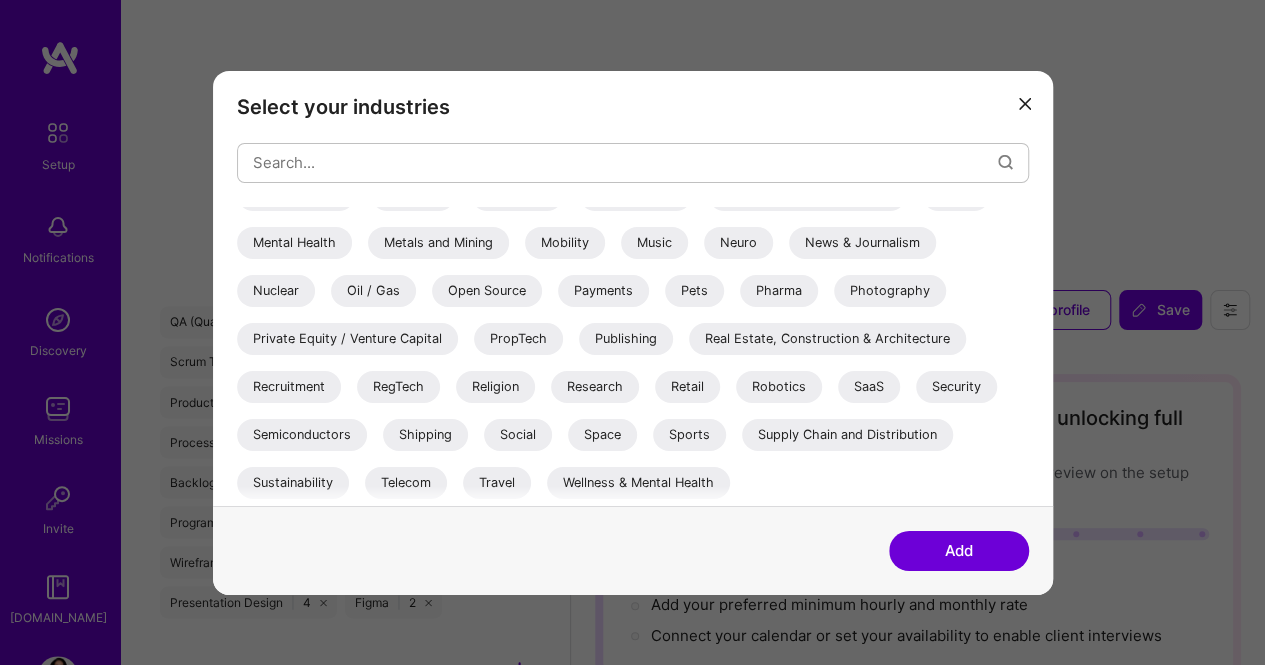 click on "SaaS" at bounding box center (869, 386) 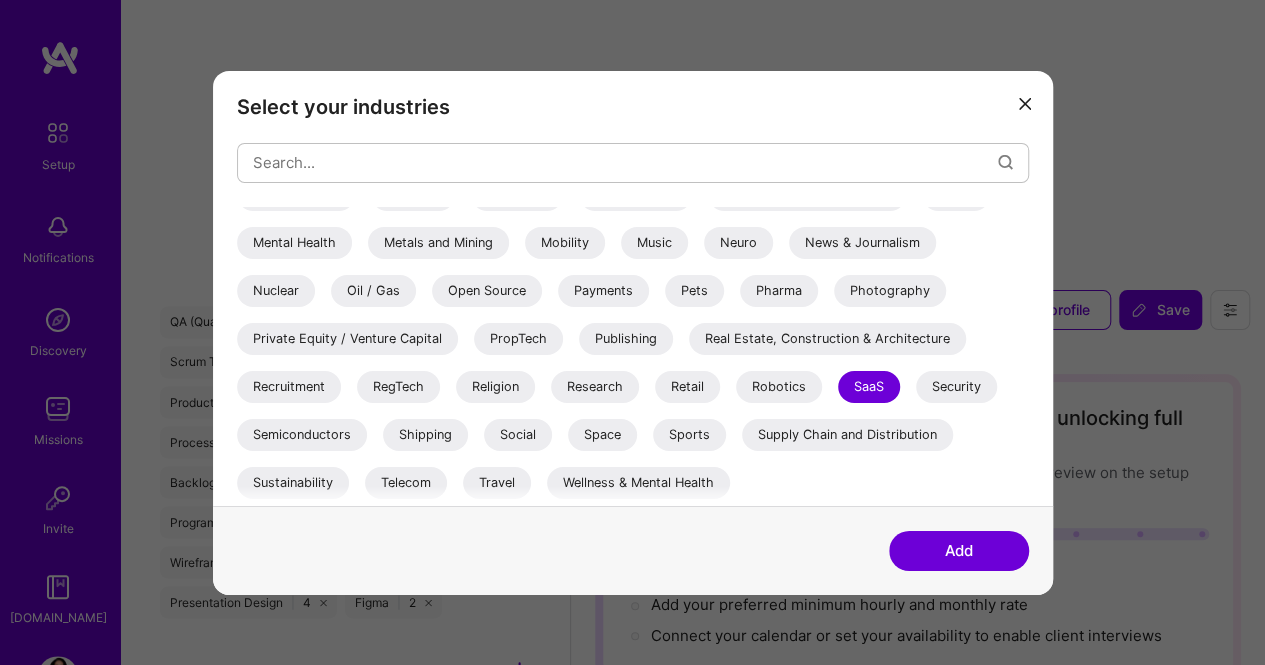 click on "Add" at bounding box center [959, 551] 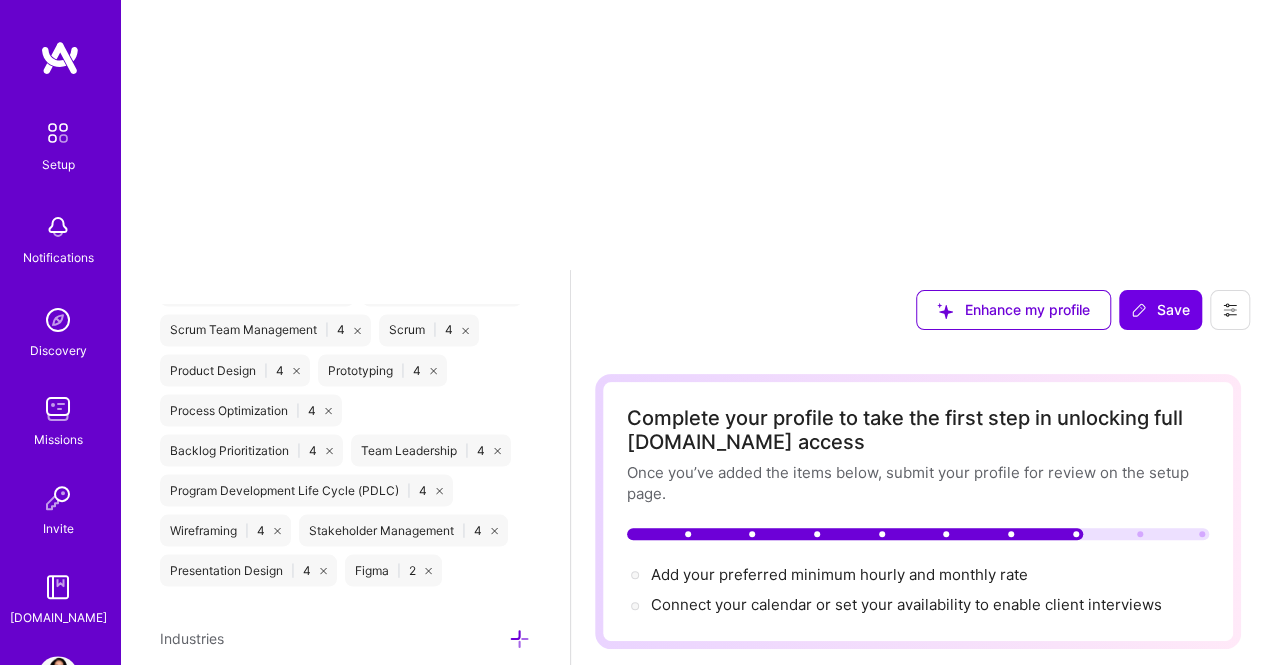 scroll, scrollTop: 1907, scrollLeft: 0, axis: vertical 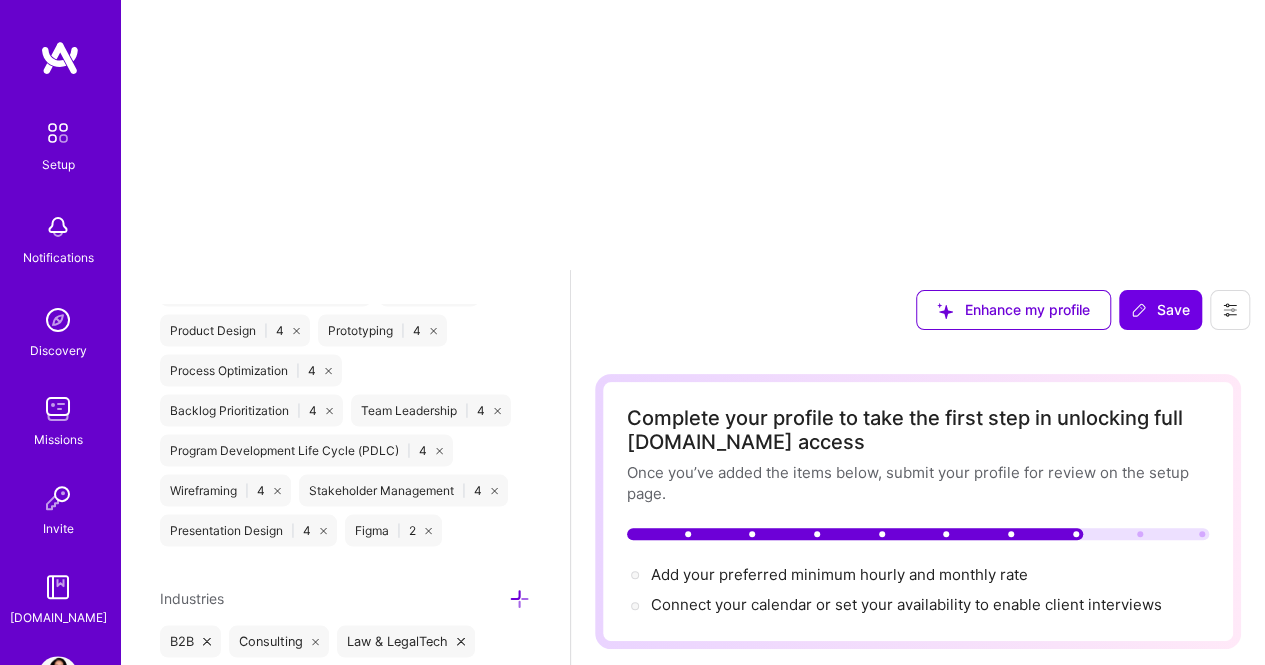 click at bounding box center [315, 803] 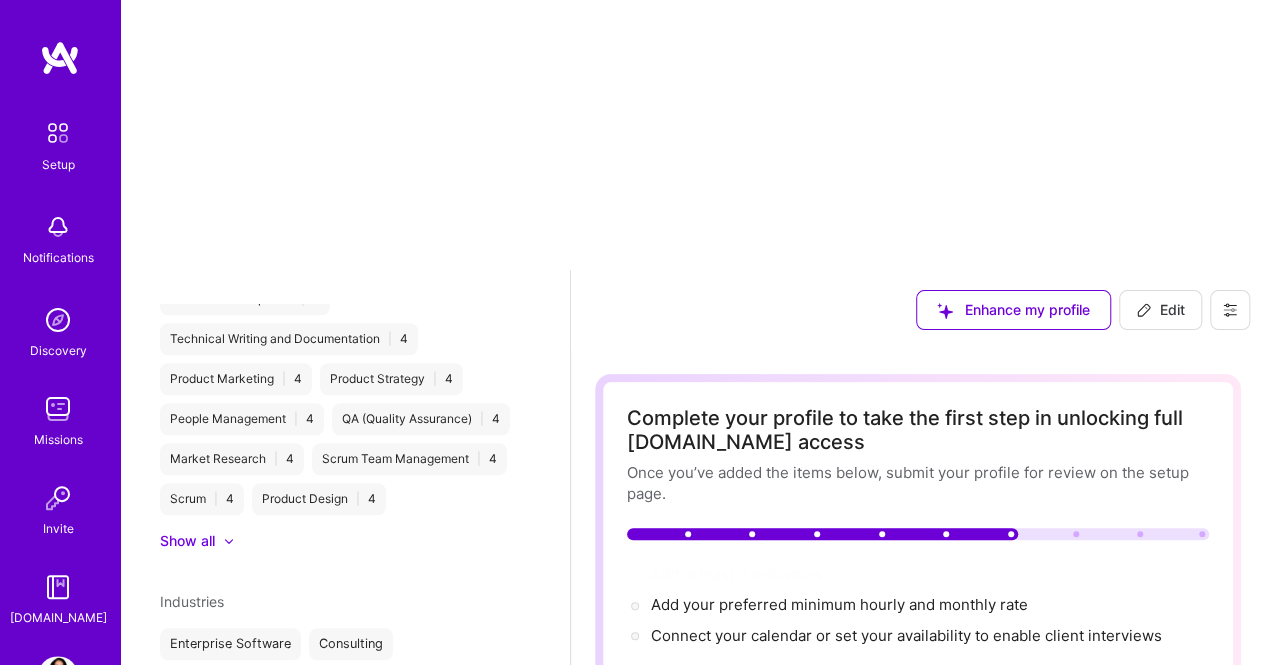scroll, scrollTop: 982, scrollLeft: 0, axis: vertical 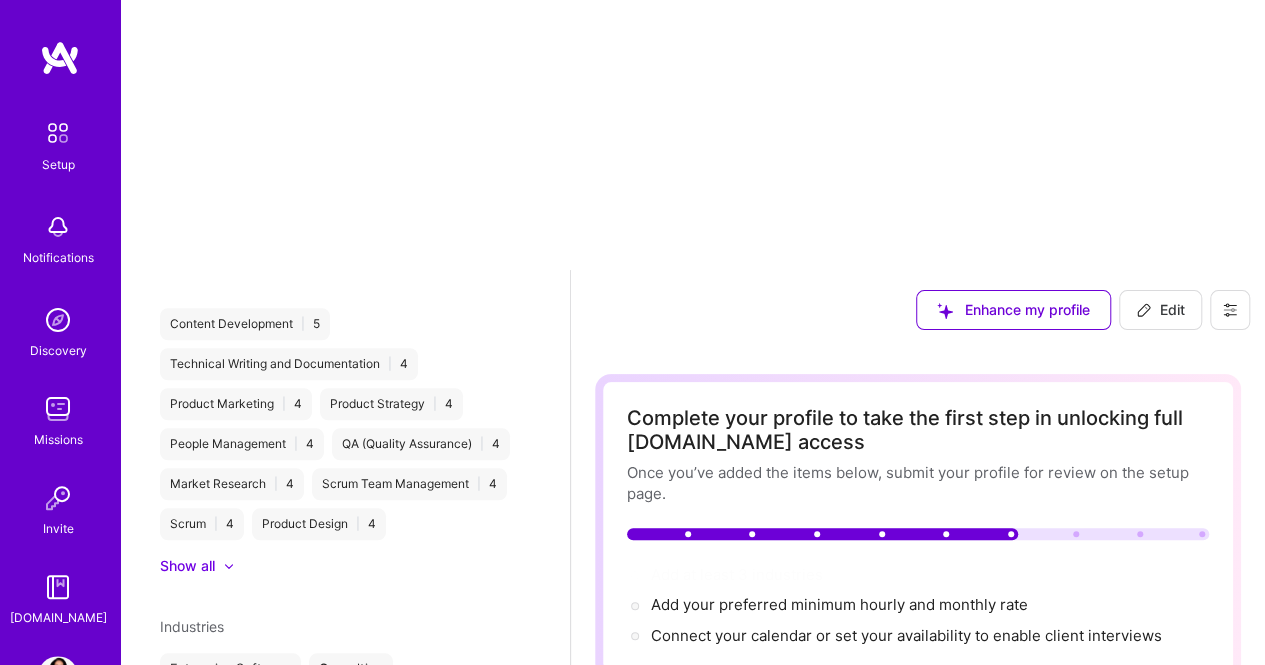 click on "Enterprise Software Consulting Consulting Consulting Enterprise Software Law & LegalTech" at bounding box center (345, 847) 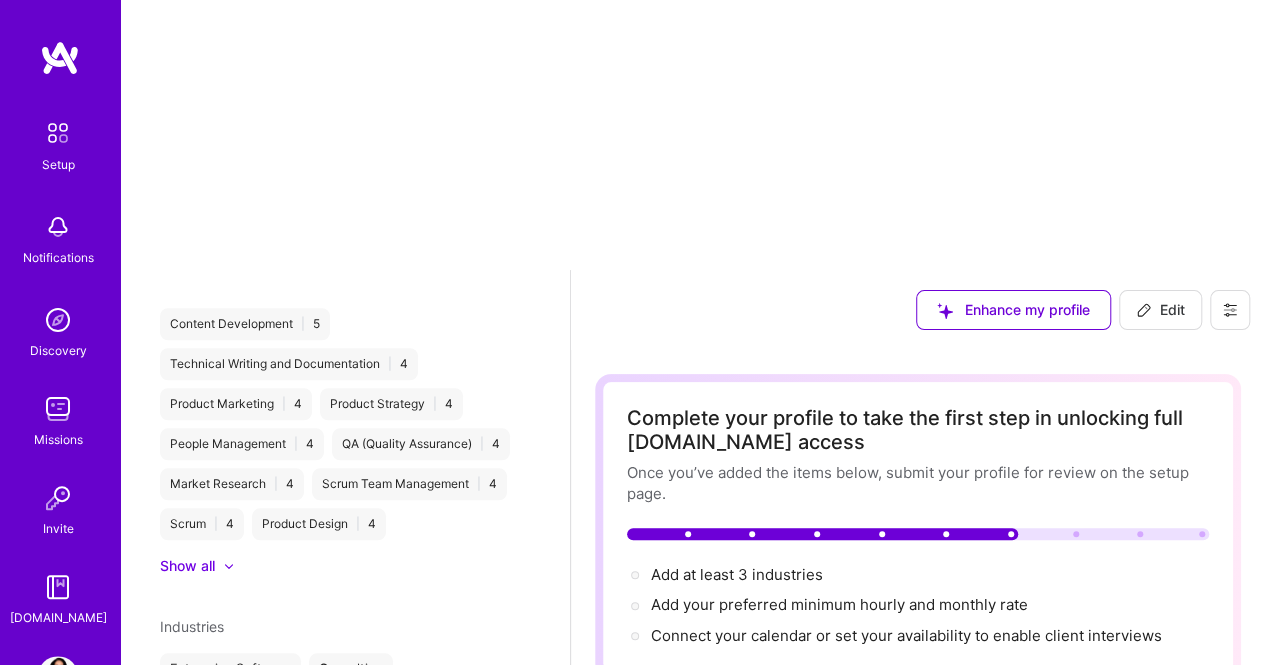 click at bounding box center (455, 791) 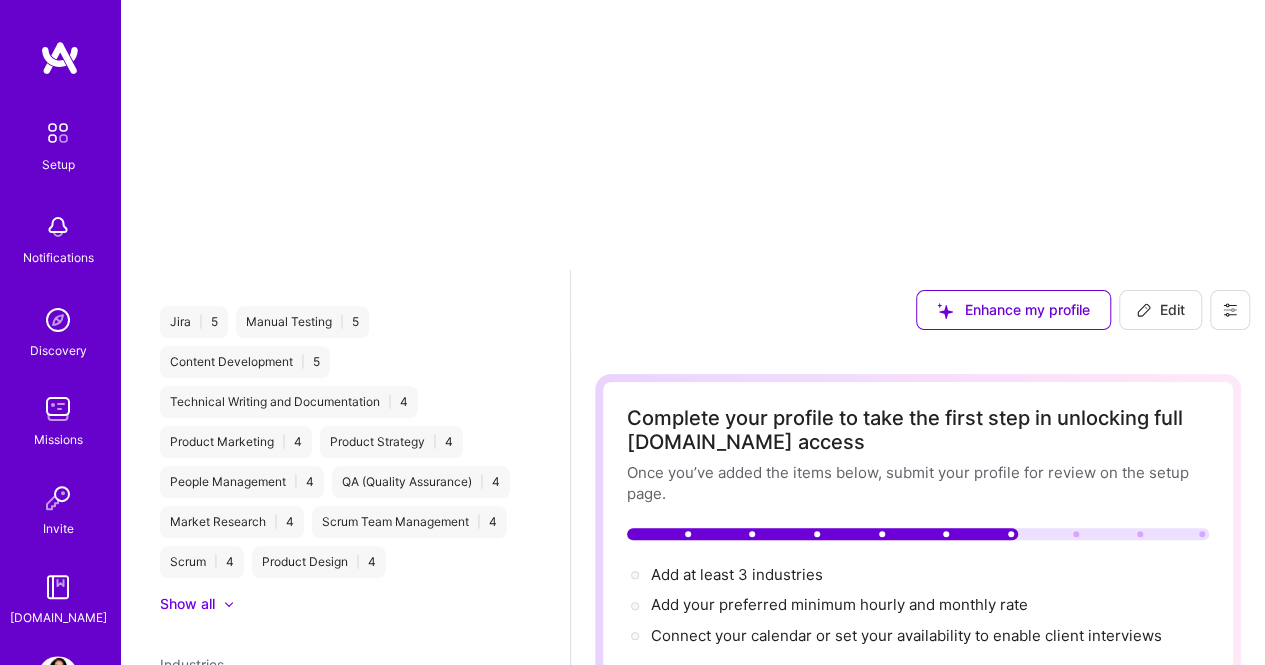 scroll, scrollTop: 982, scrollLeft: 0, axis: vertical 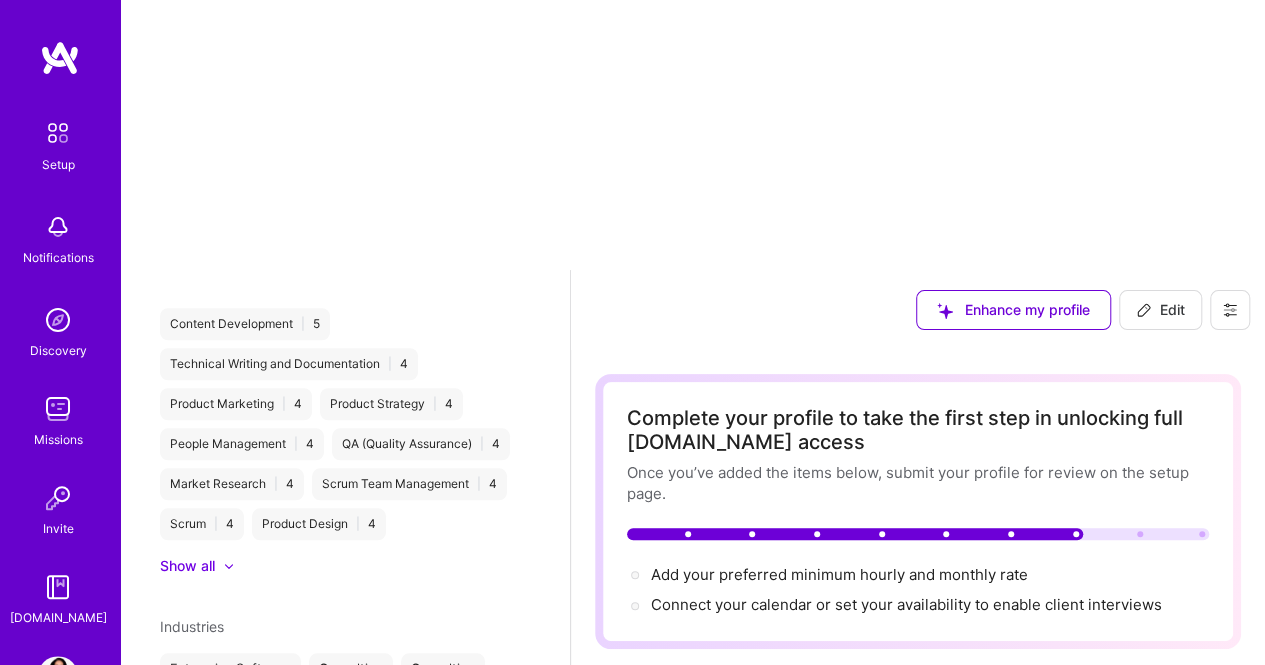 click at bounding box center [455, 791] 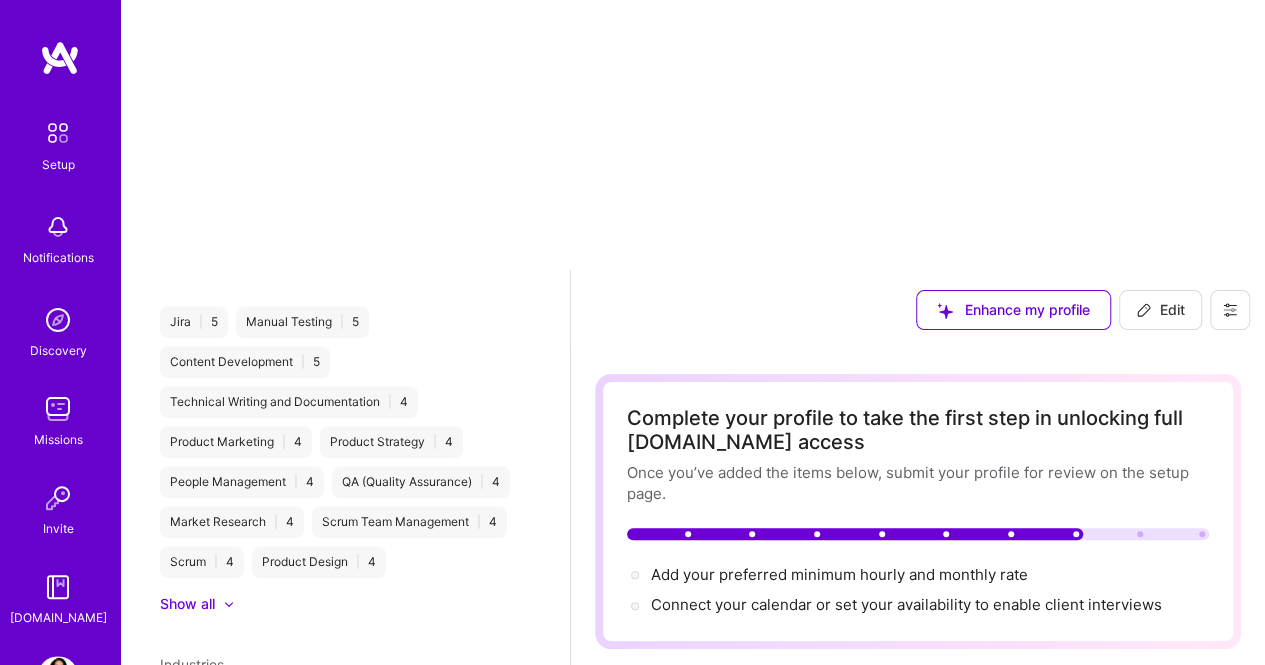 scroll, scrollTop: 982, scrollLeft: 0, axis: vertical 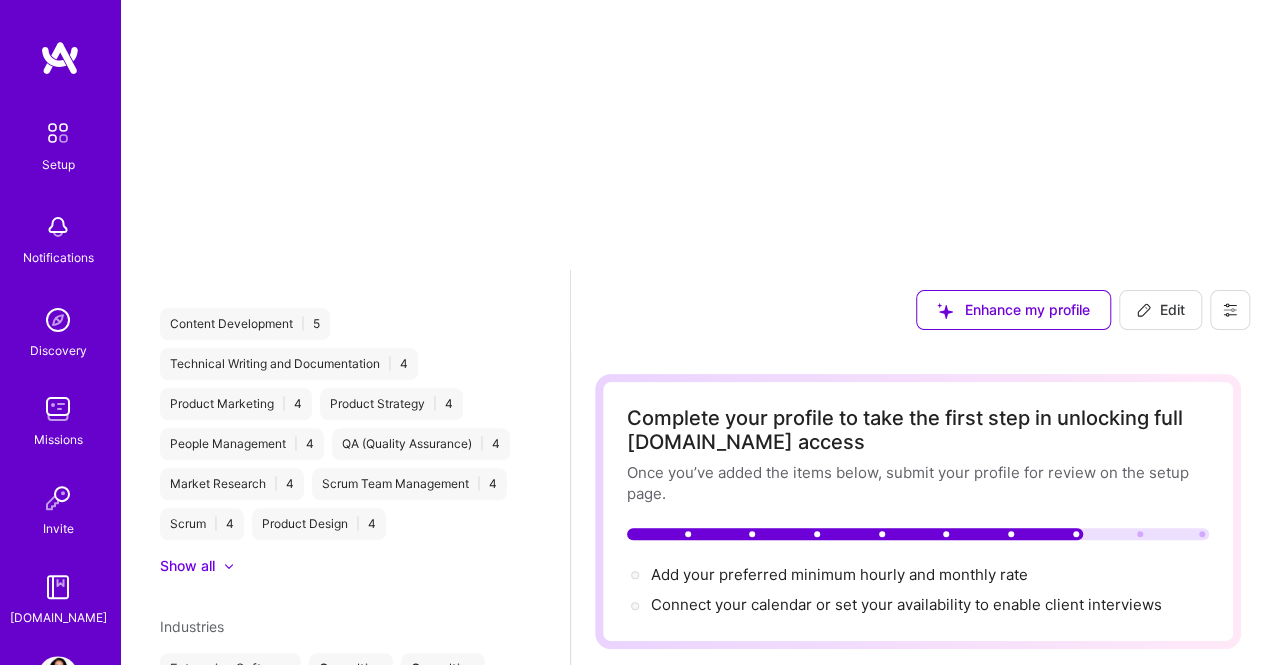 click at bounding box center [299, 902] 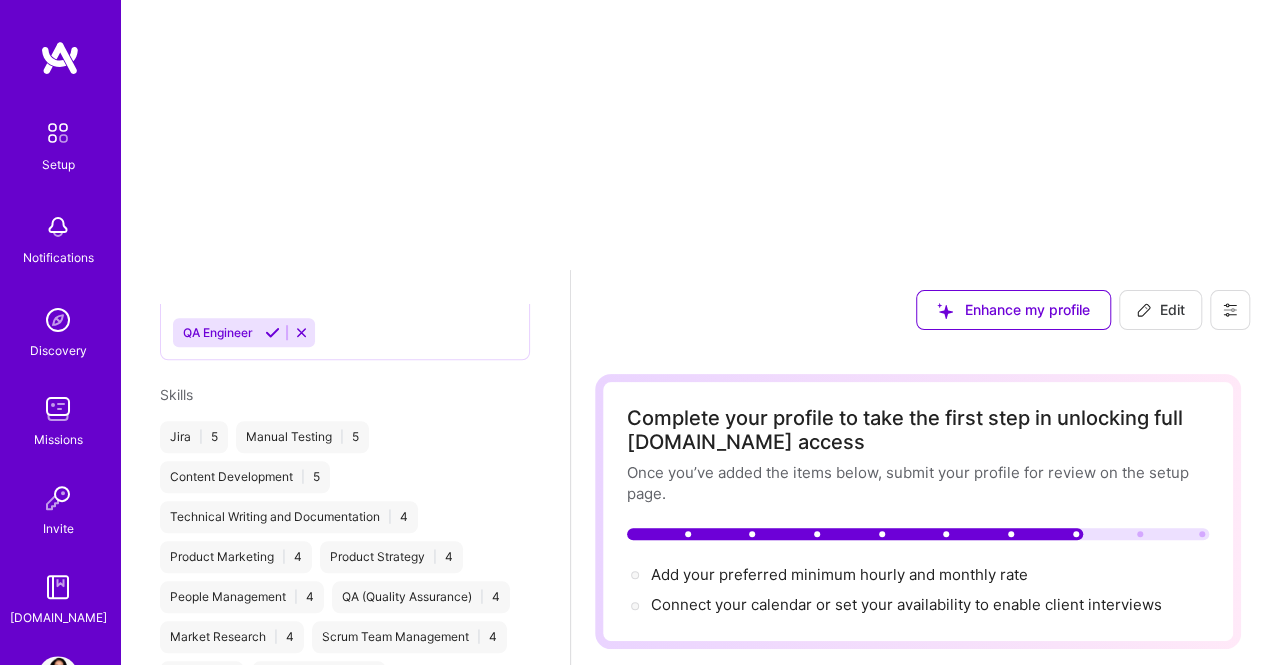 scroll, scrollTop: 946, scrollLeft: 0, axis: vertical 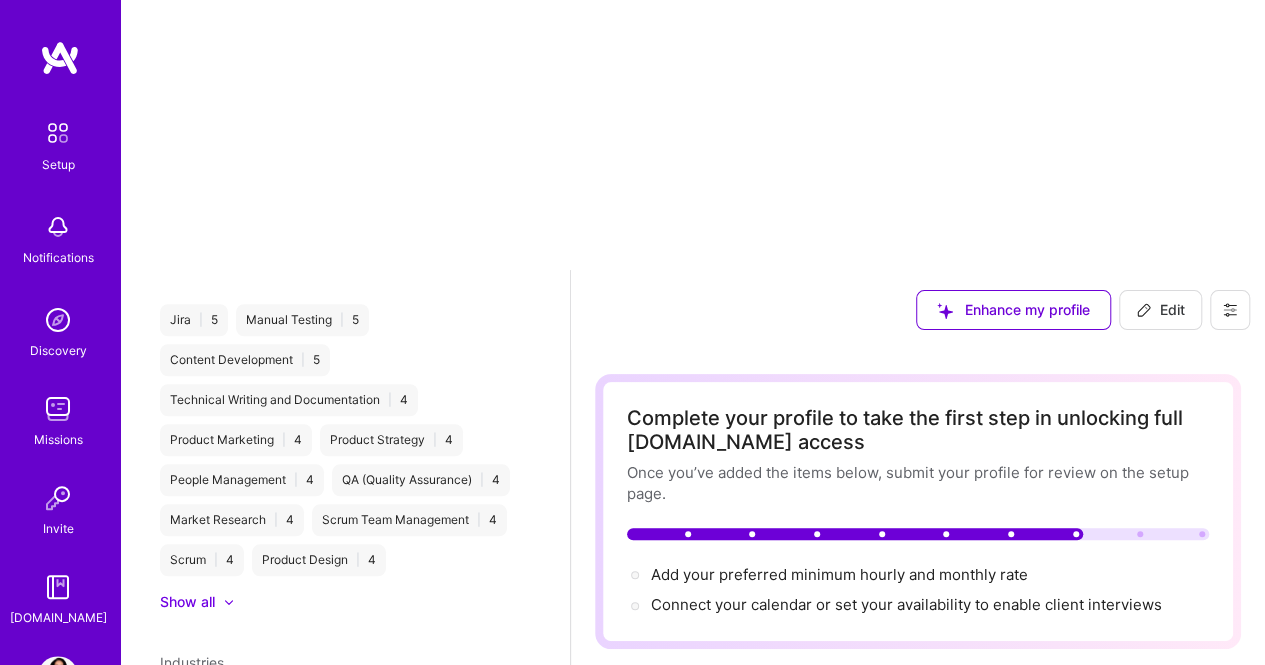 click on "Discard" at bounding box center [485, 861] 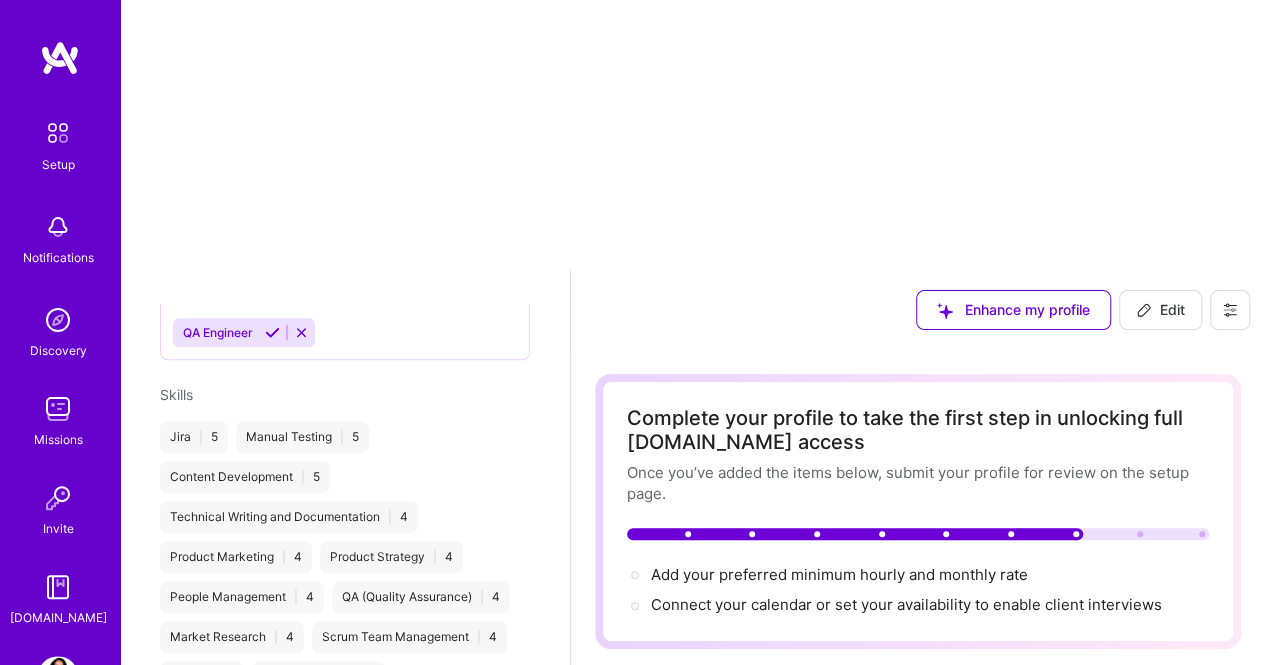 click on "Enterprise Software Consulting Consulting Consulting" at bounding box center [345, 842] 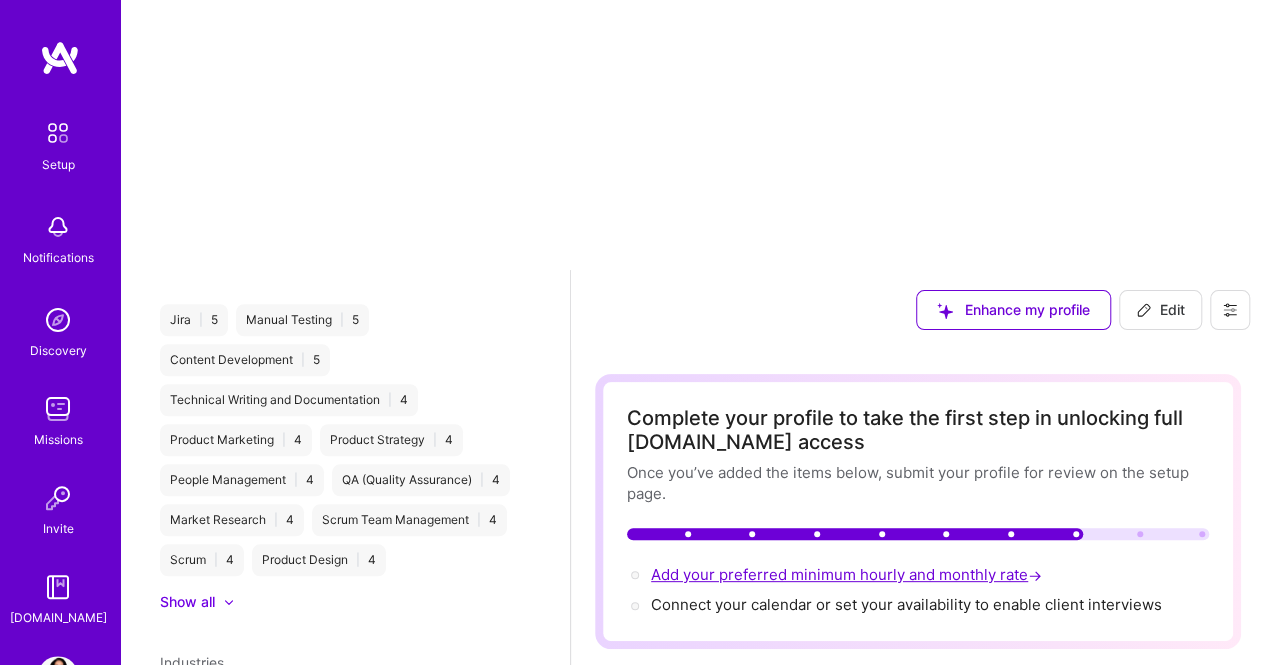click on "Add your preferred minimum hourly and monthly rate  →" at bounding box center (848, 574) 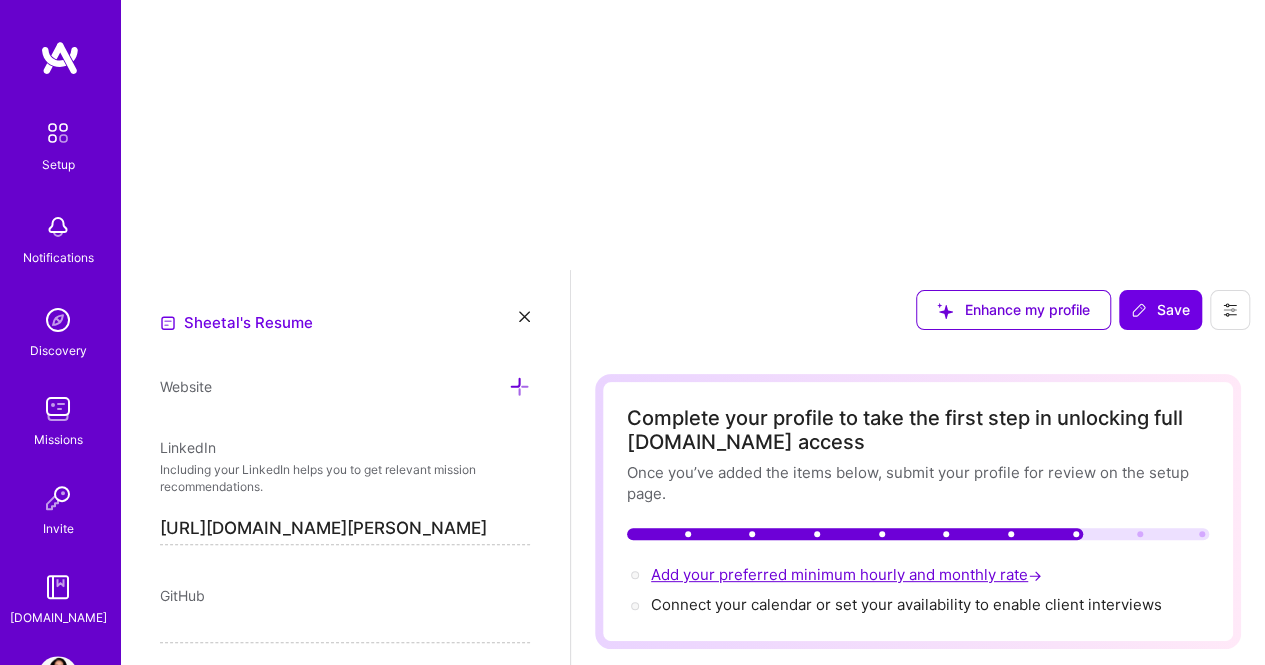 scroll, scrollTop: 130, scrollLeft: 0, axis: vertical 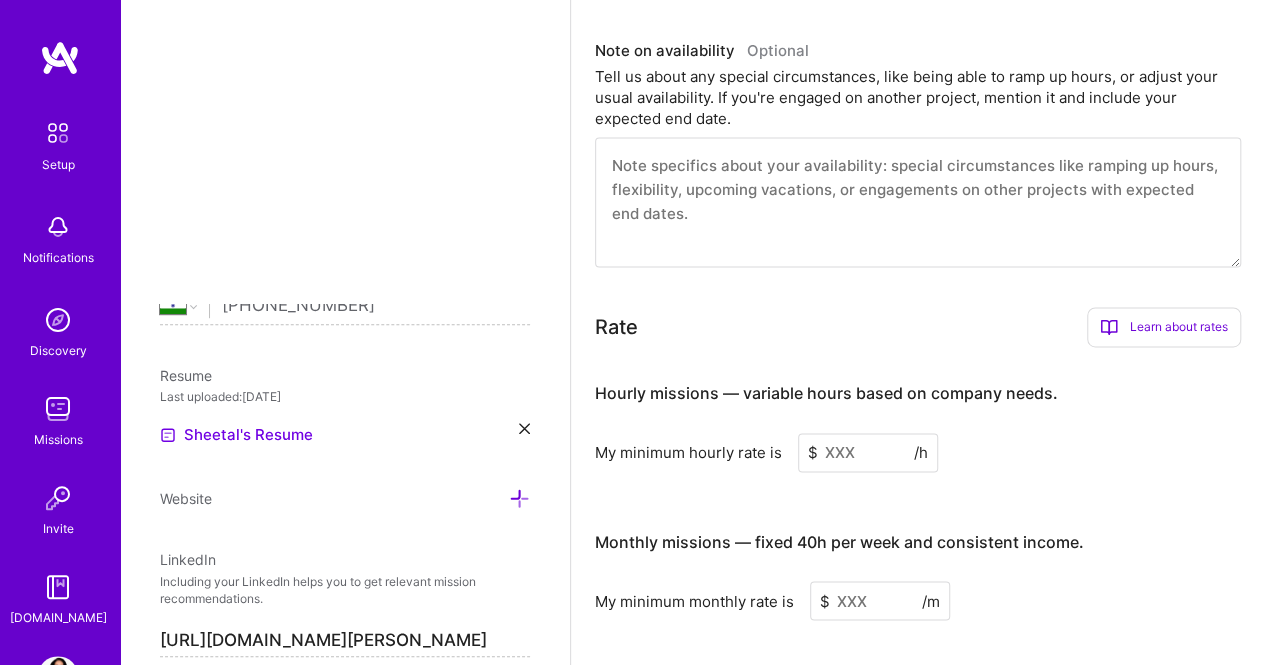 click at bounding box center (868, 452) 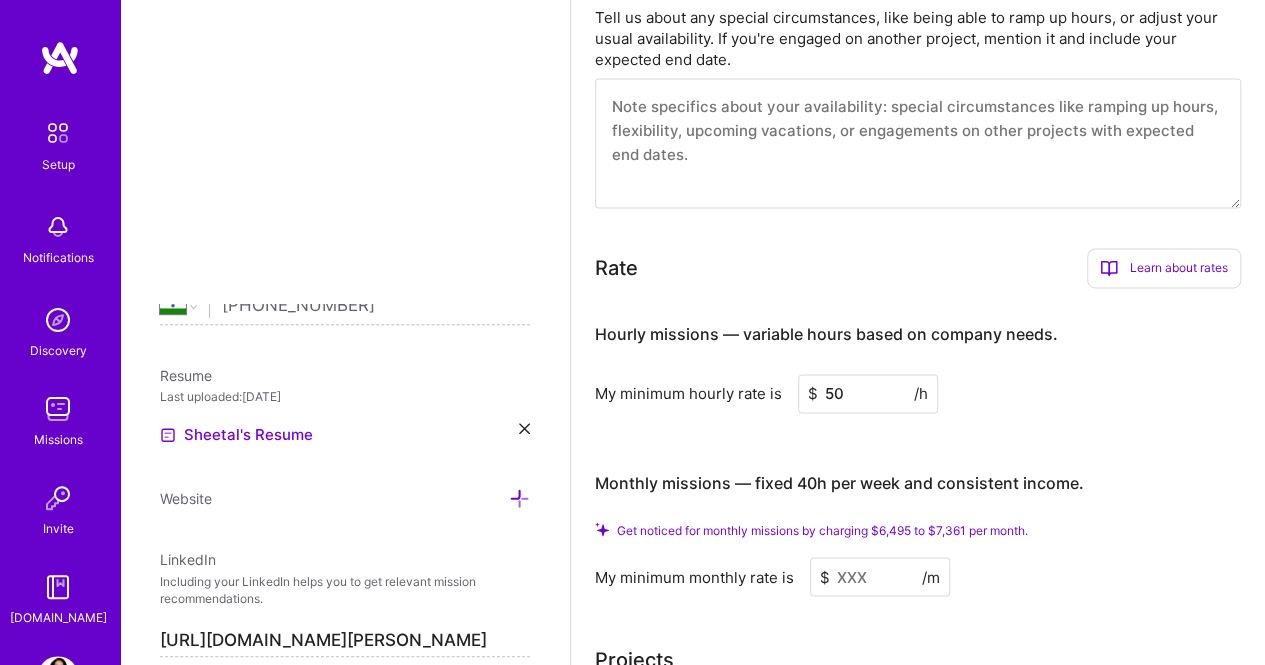 scroll, scrollTop: 1444, scrollLeft: 0, axis: vertical 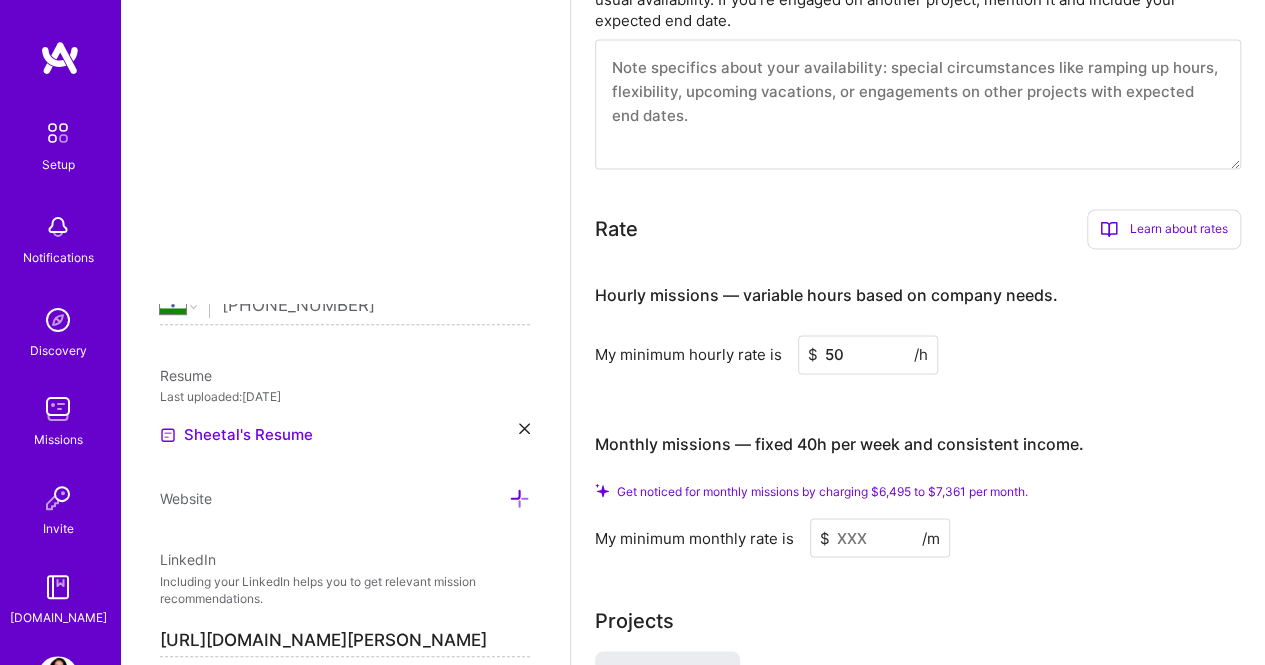 type on "50" 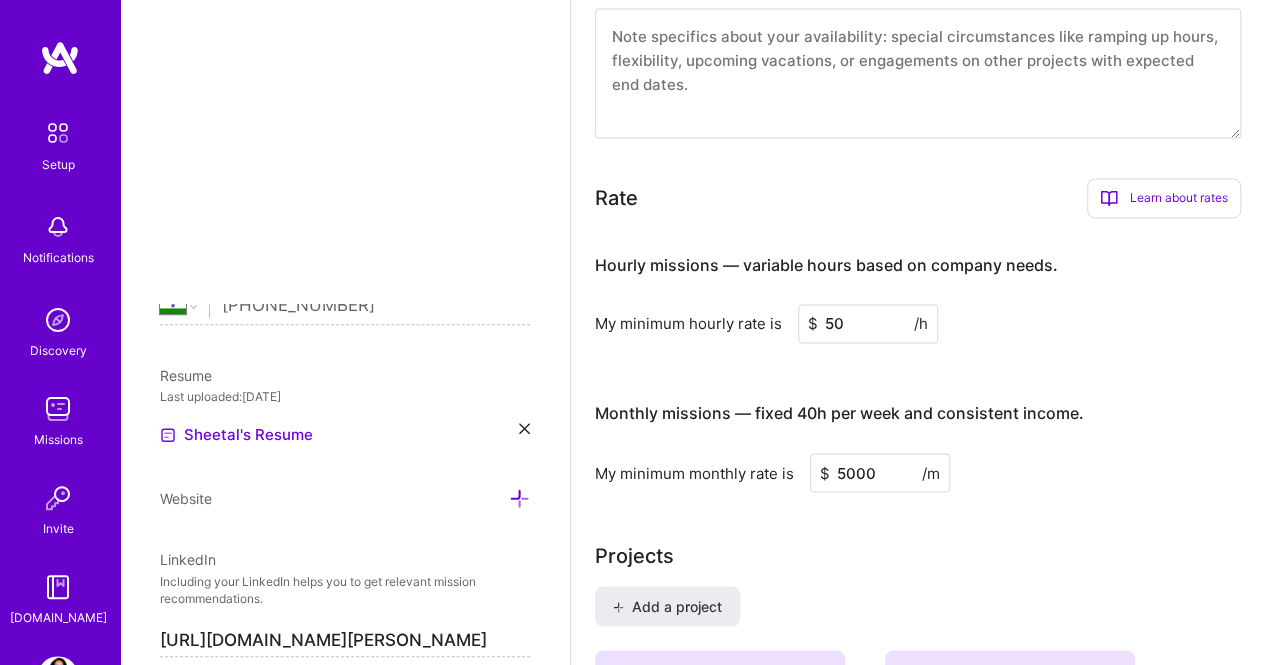 type on "5000" 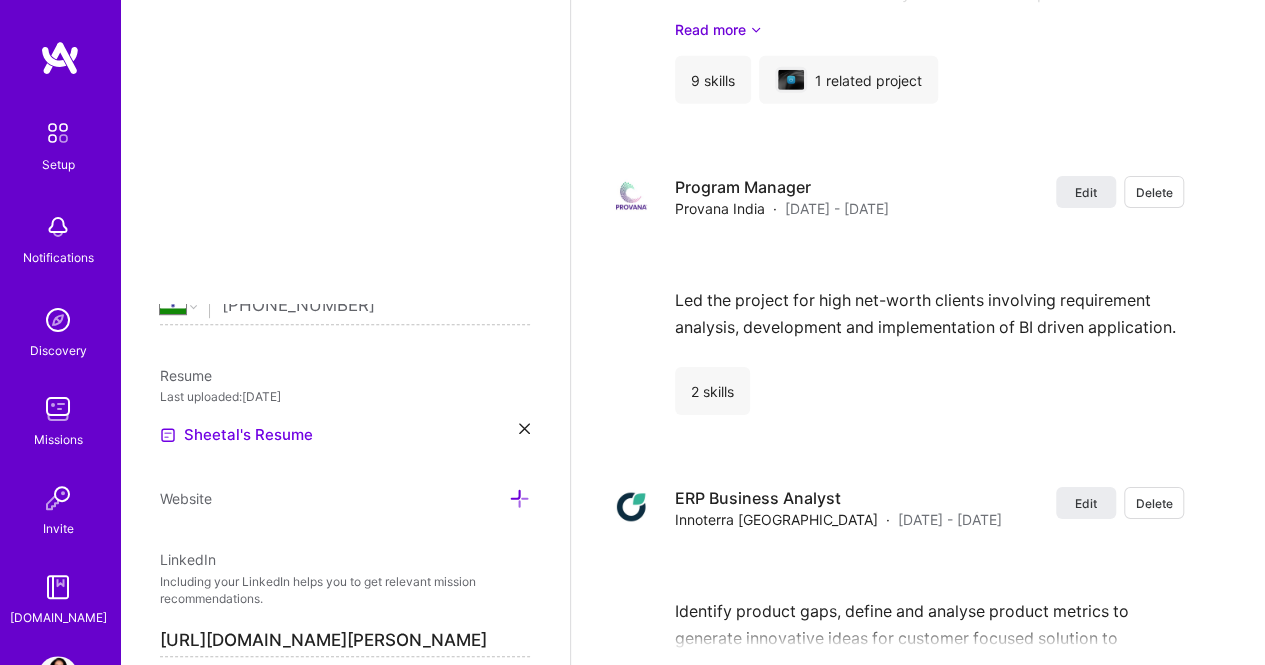 scroll, scrollTop: 3374, scrollLeft: 0, axis: vertical 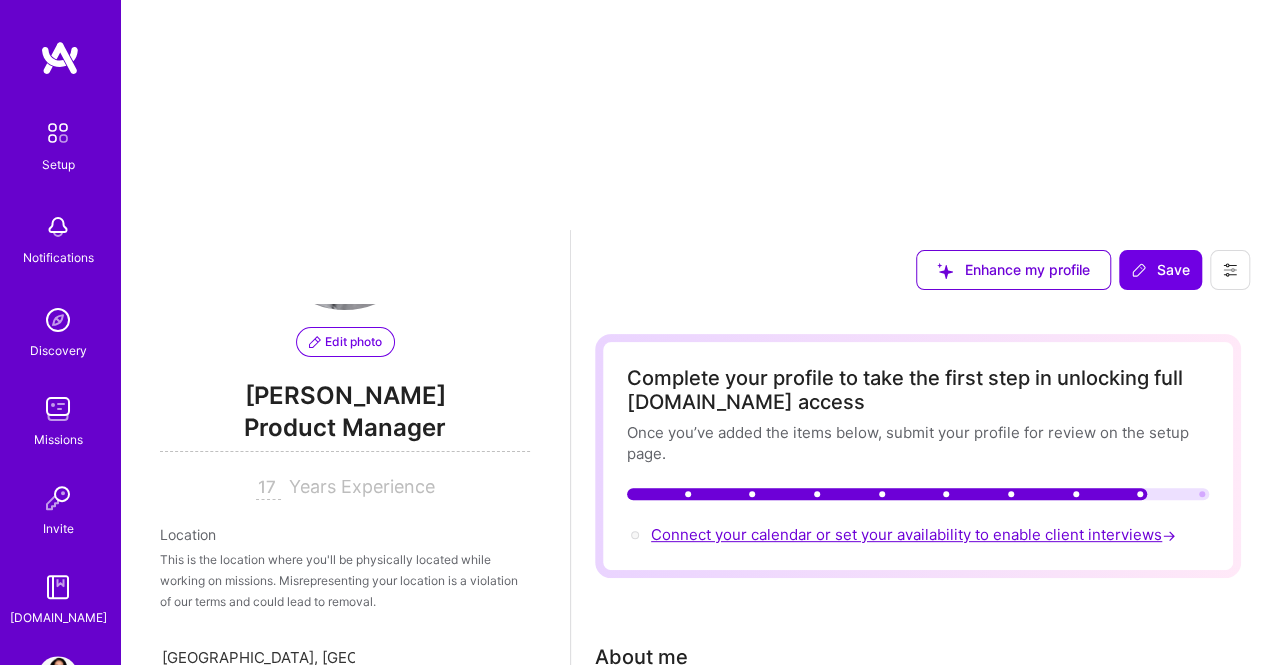 click on "Connect your calendar or set your availability to enable client interviews  →" at bounding box center (915, 534) 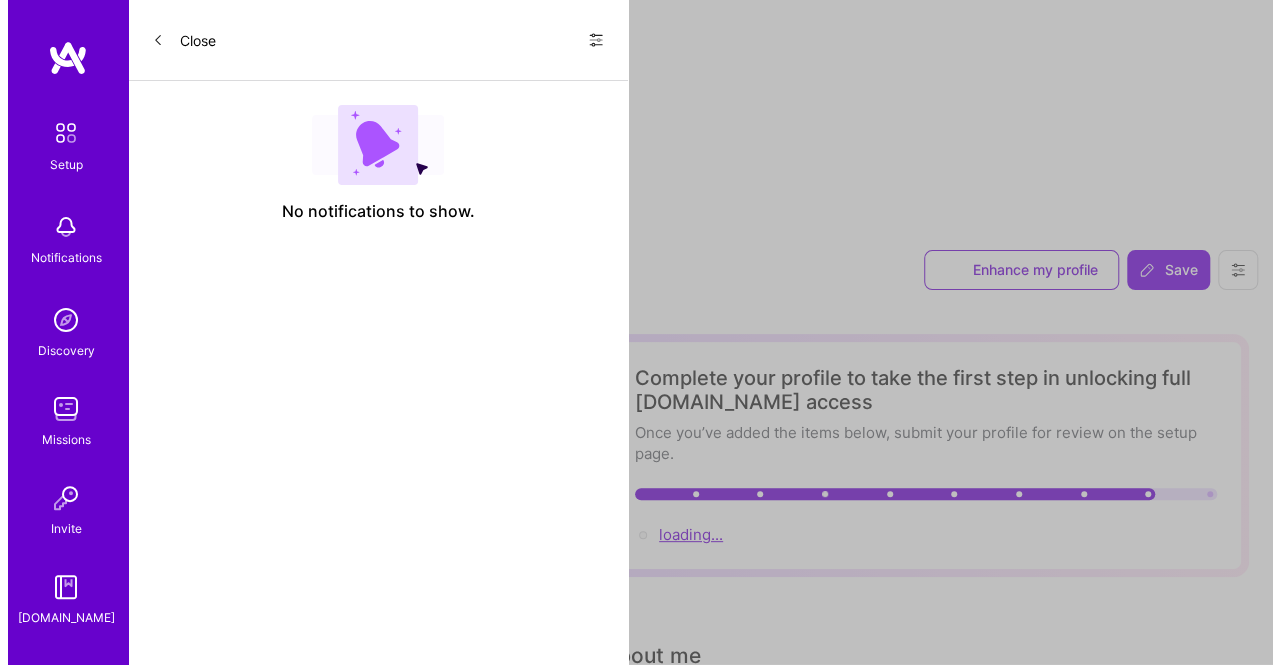 scroll, scrollTop: 0, scrollLeft: 0, axis: both 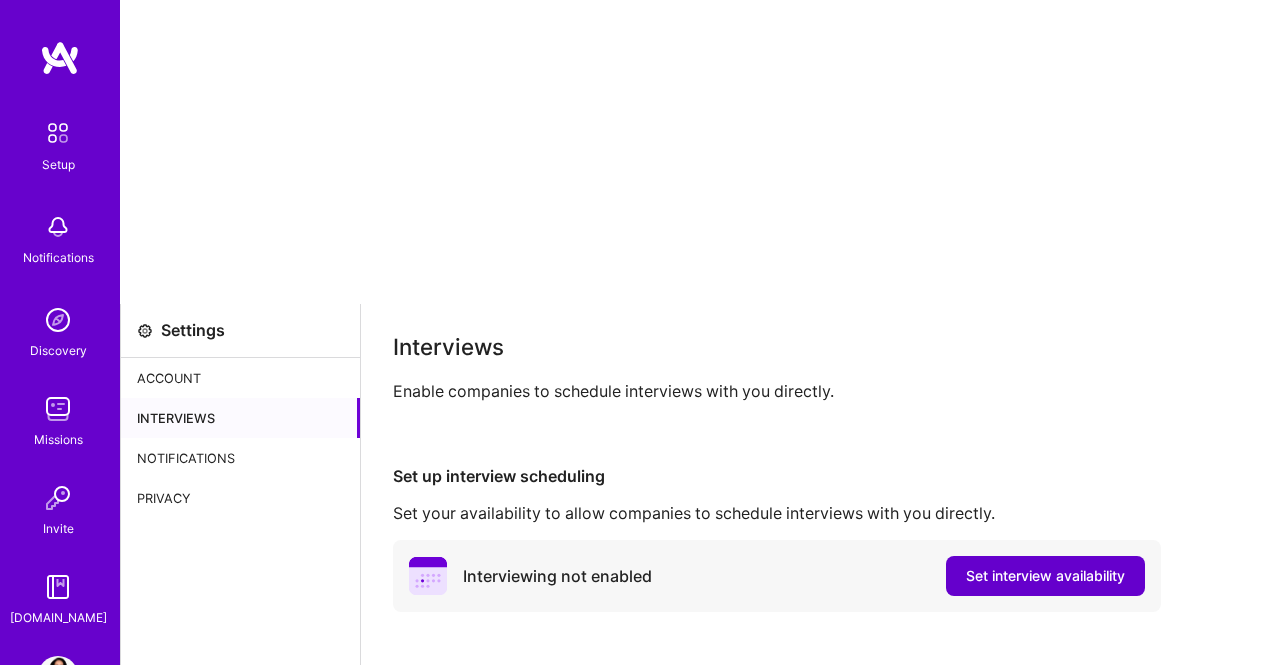 click on "Set interview availability" at bounding box center [1045, 576] 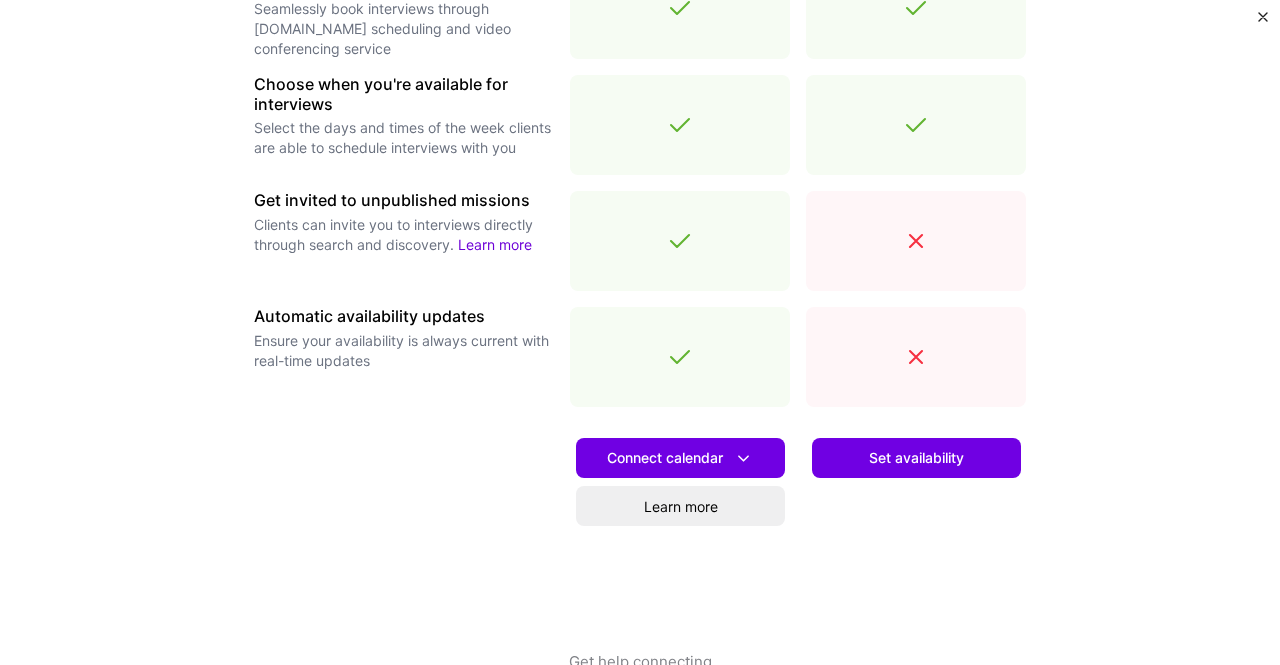 scroll, scrollTop: 735, scrollLeft: 0, axis: vertical 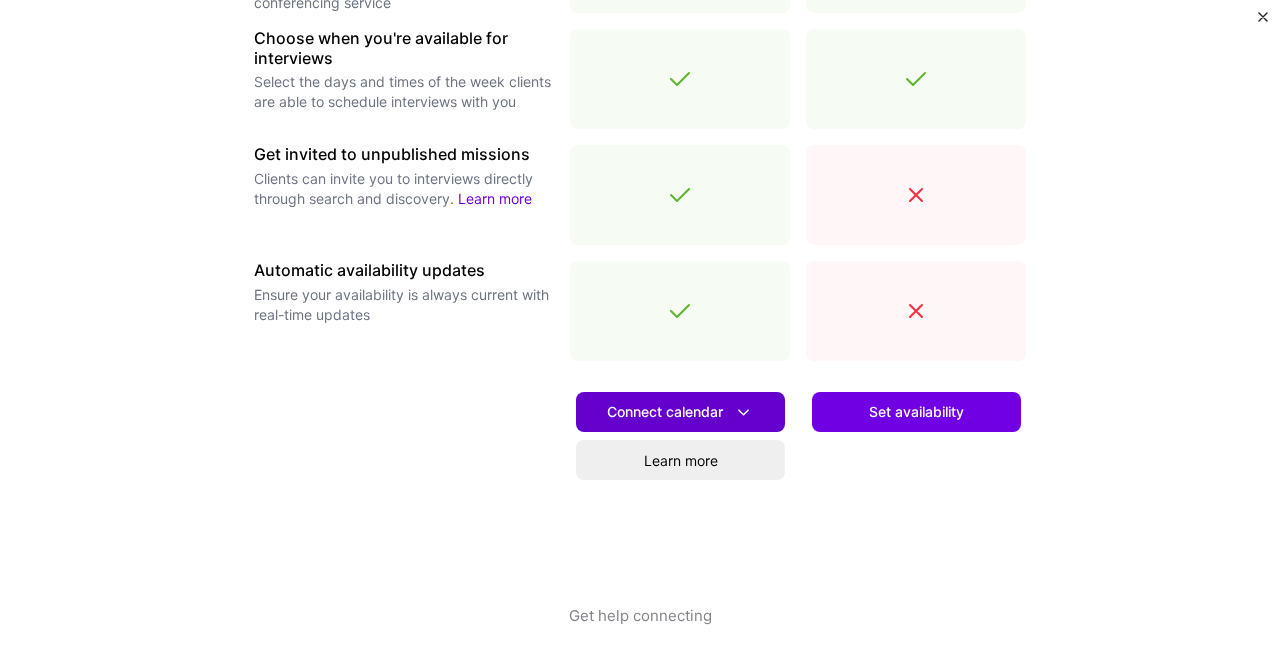 click on "Connect calendar" at bounding box center [680, 412] 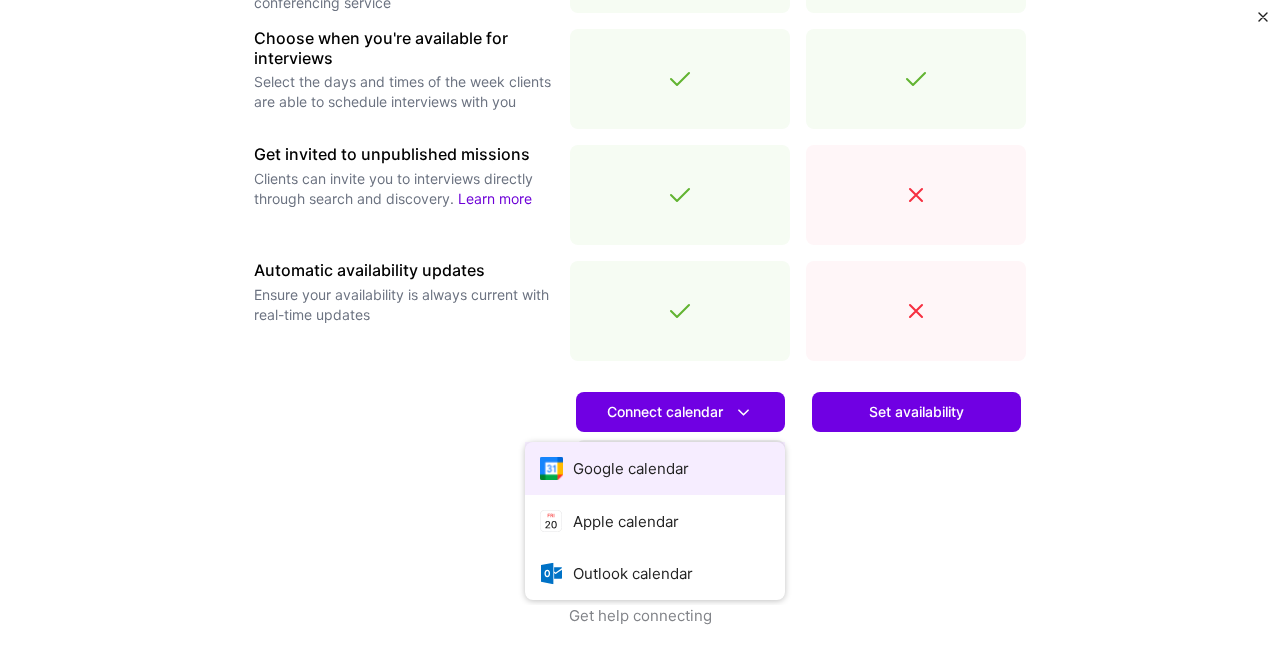 click on "Google calendar" at bounding box center [655, 468] 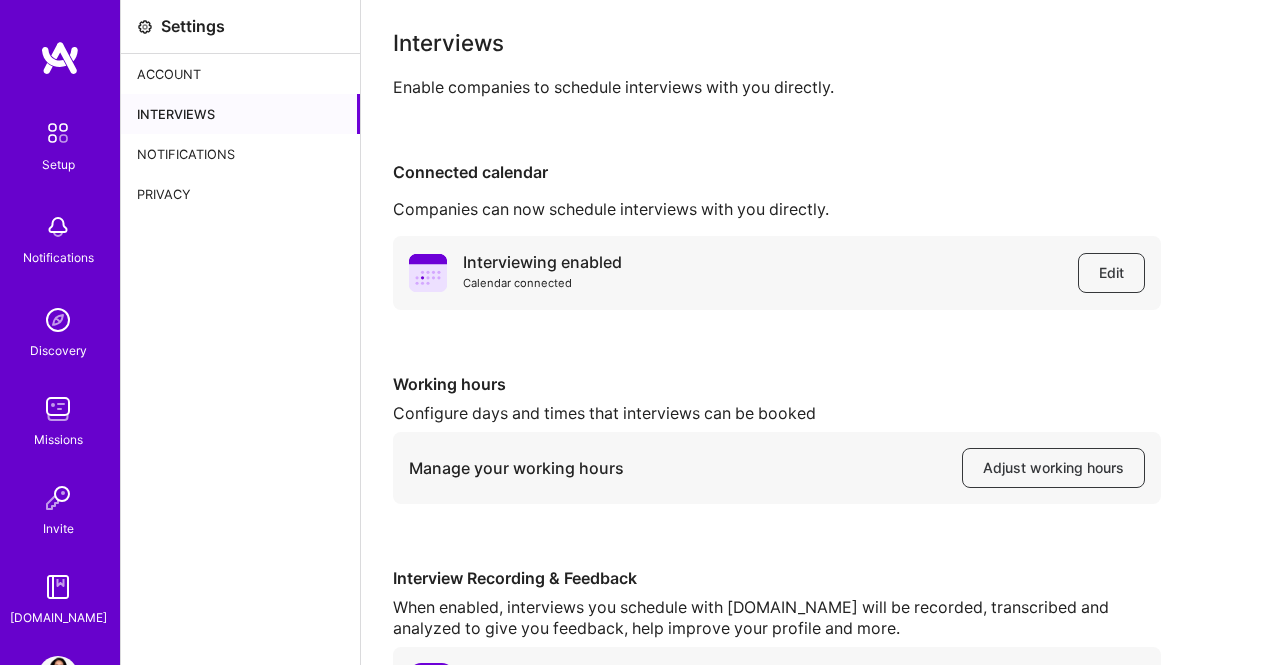 scroll, scrollTop: 0, scrollLeft: 0, axis: both 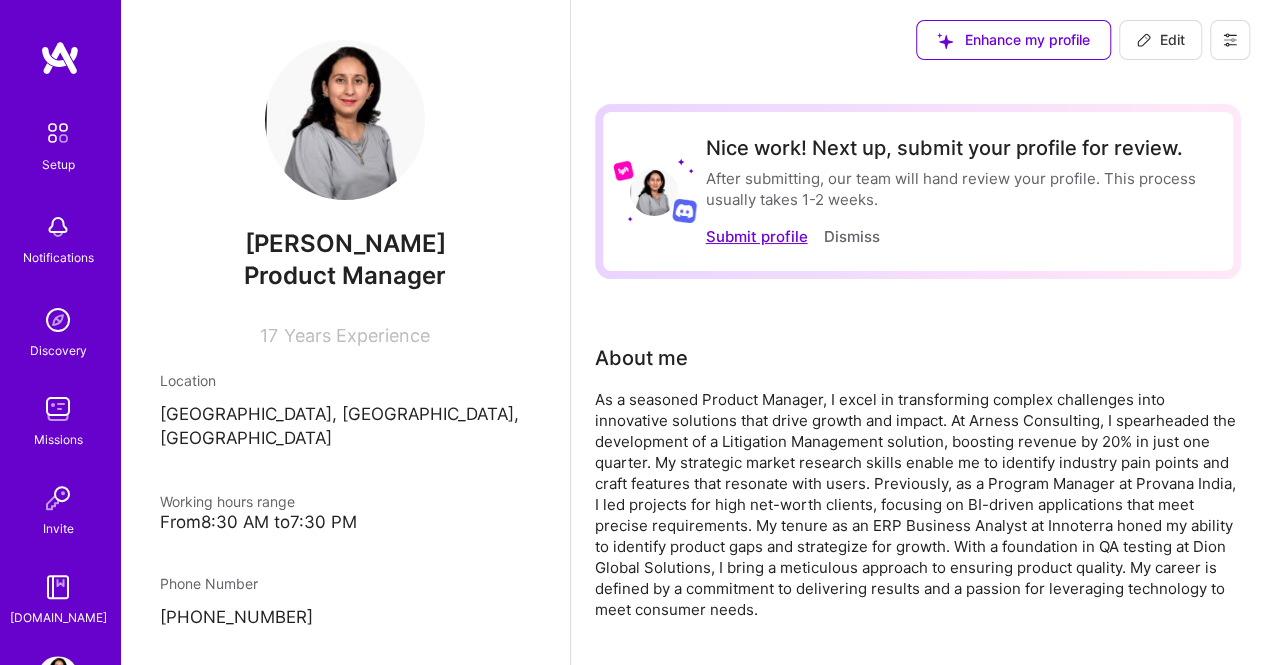 click on "Submit profile" at bounding box center [756, 236] 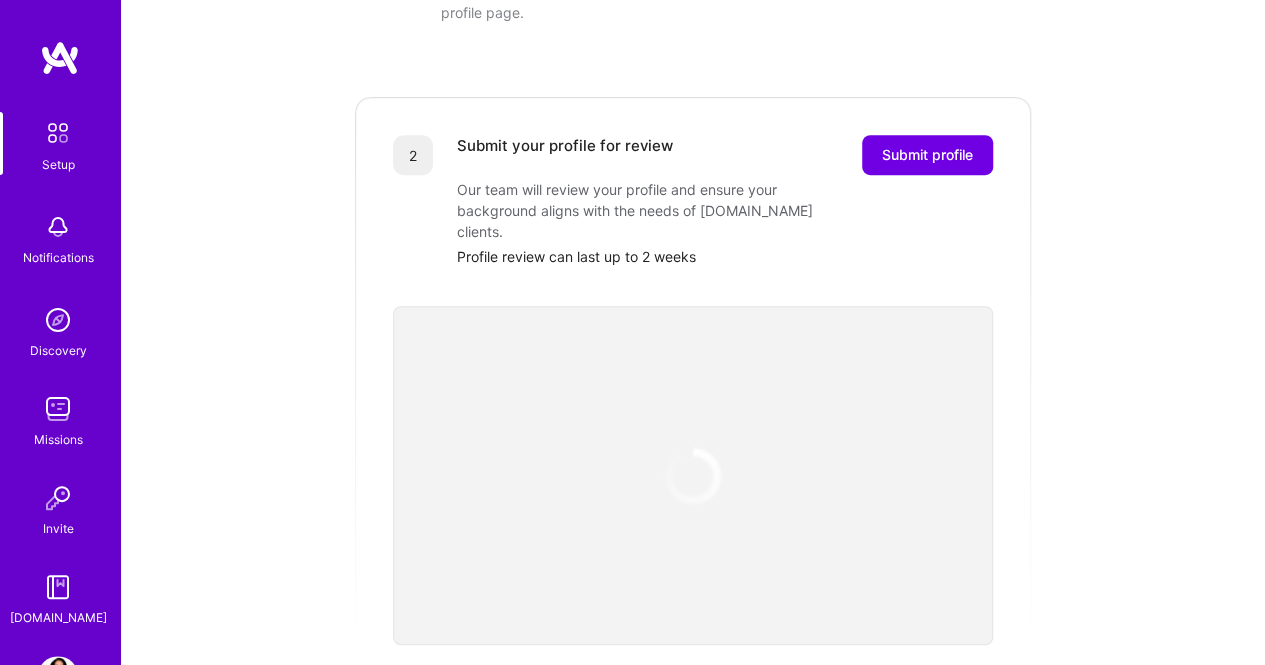 scroll, scrollTop: 365, scrollLeft: 0, axis: vertical 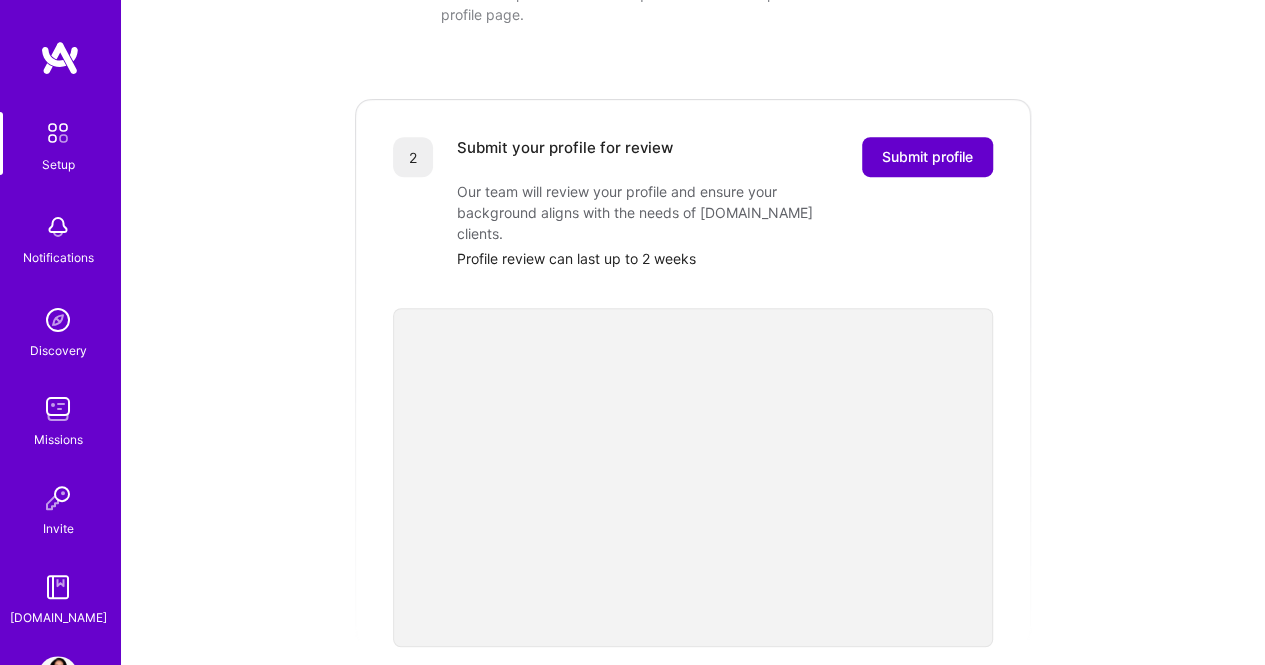 click on "Submit profile" at bounding box center (927, 157) 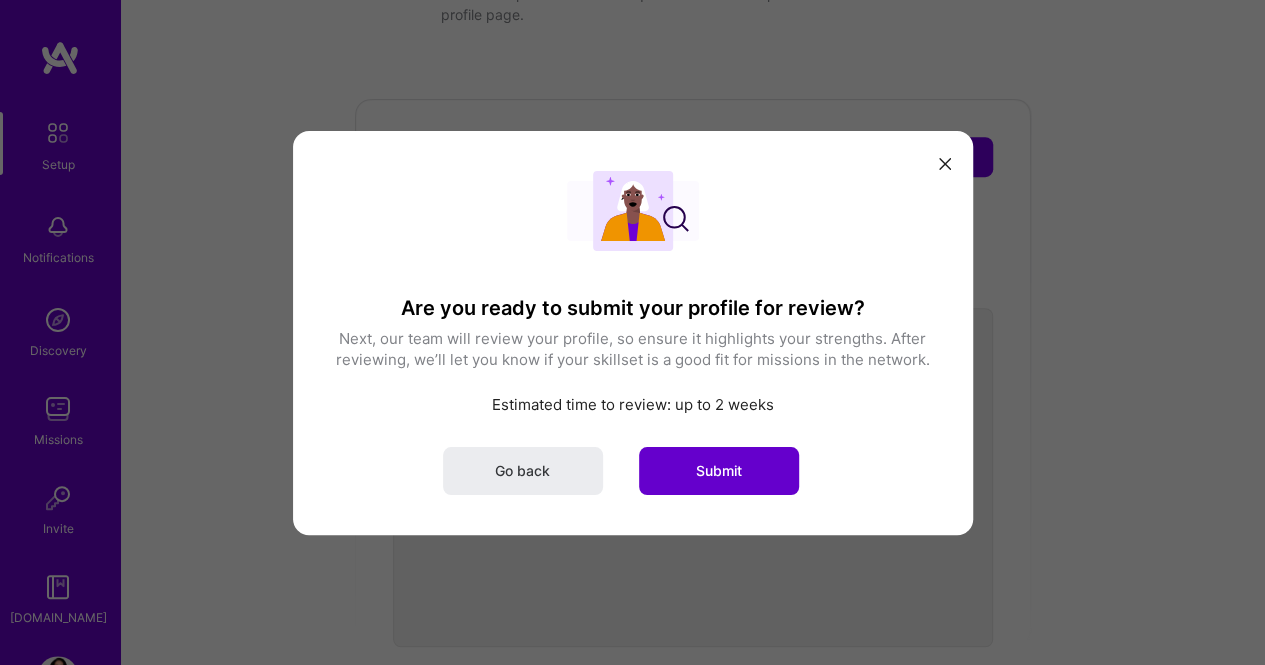 click on "Submit" at bounding box center [719, 470] 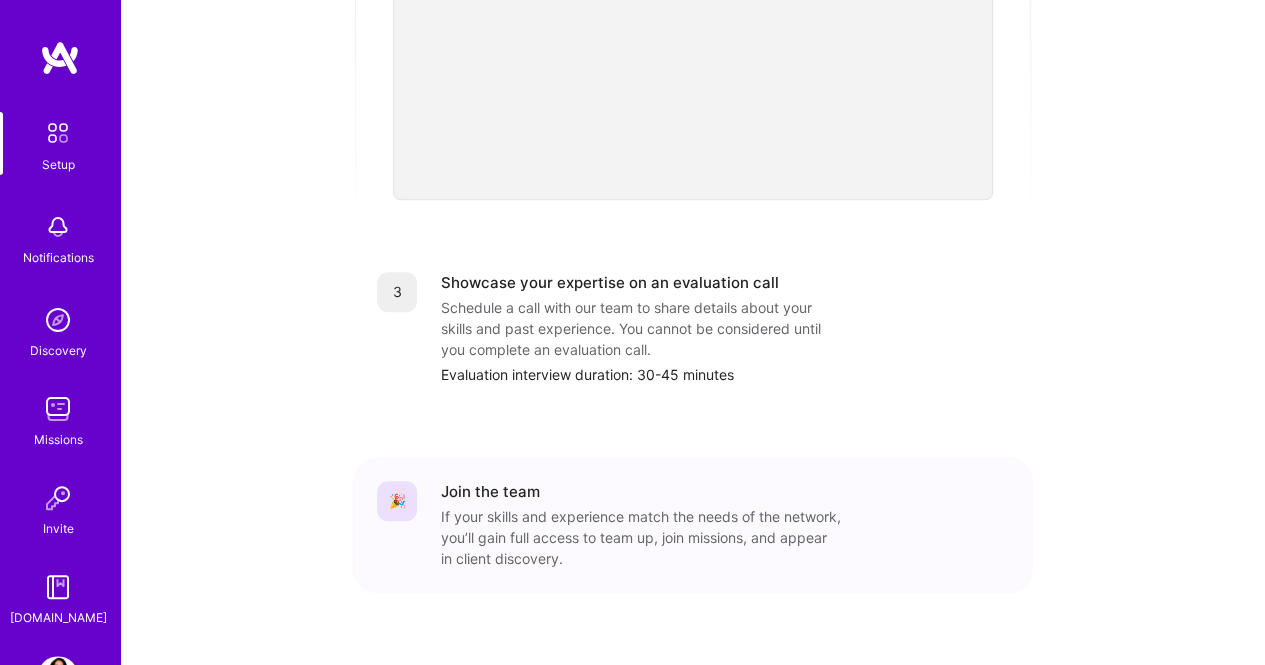 scroll, scrollTop: 788, scrollLeft: 0, axis: vertical 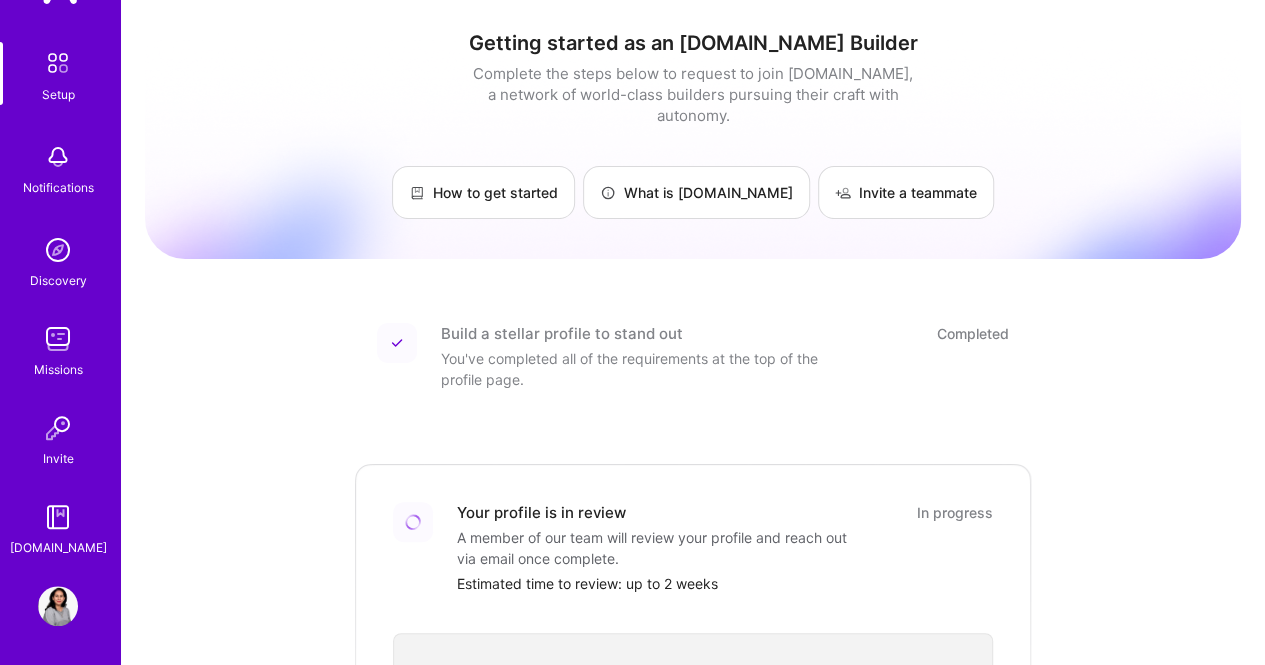 click at bounding box center (58, 606) 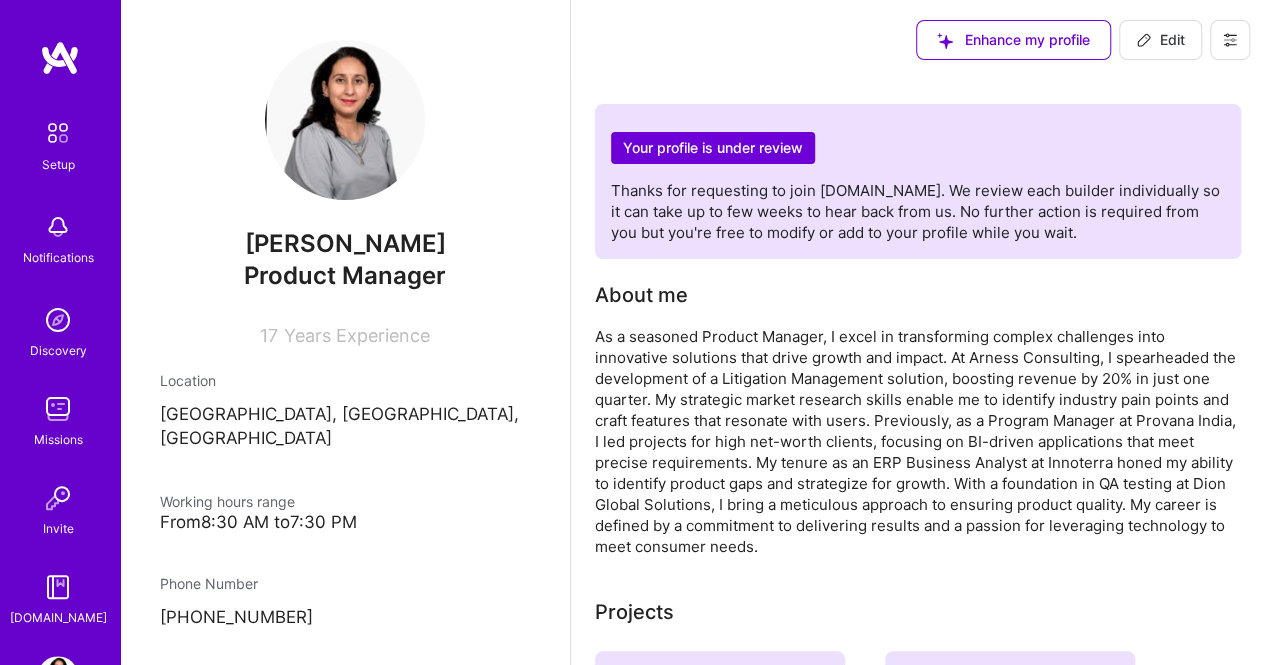 click 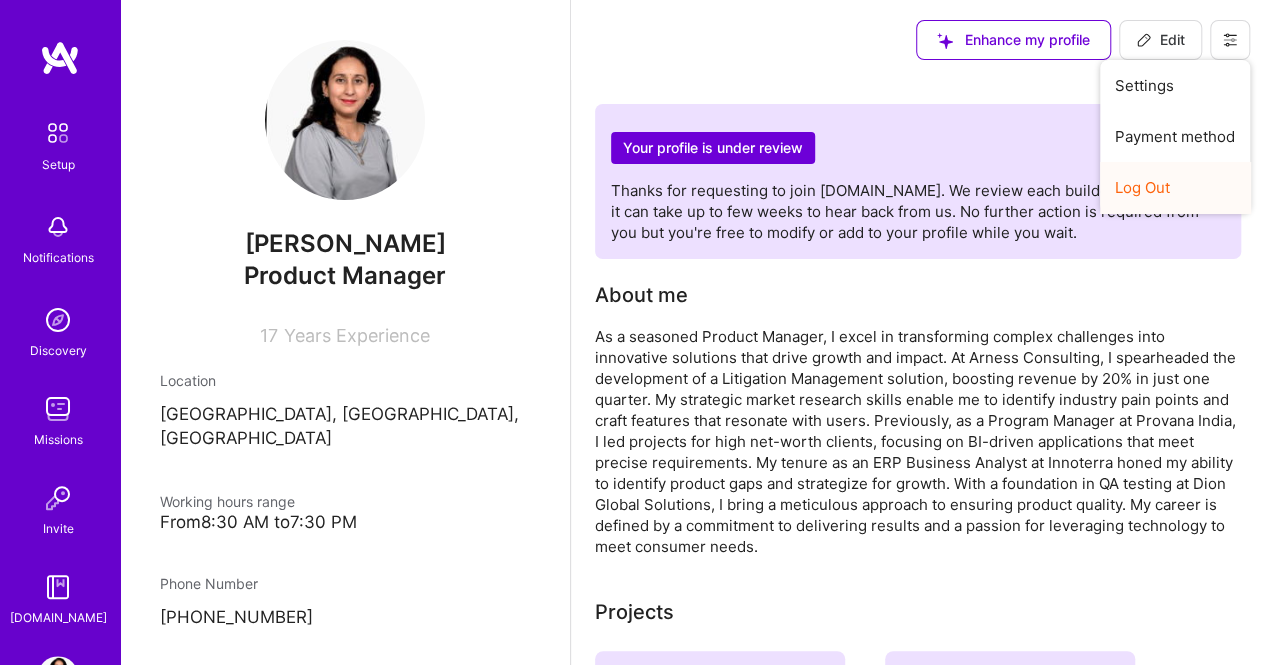click on "Log Out" at bounding box center [1175, 187] 